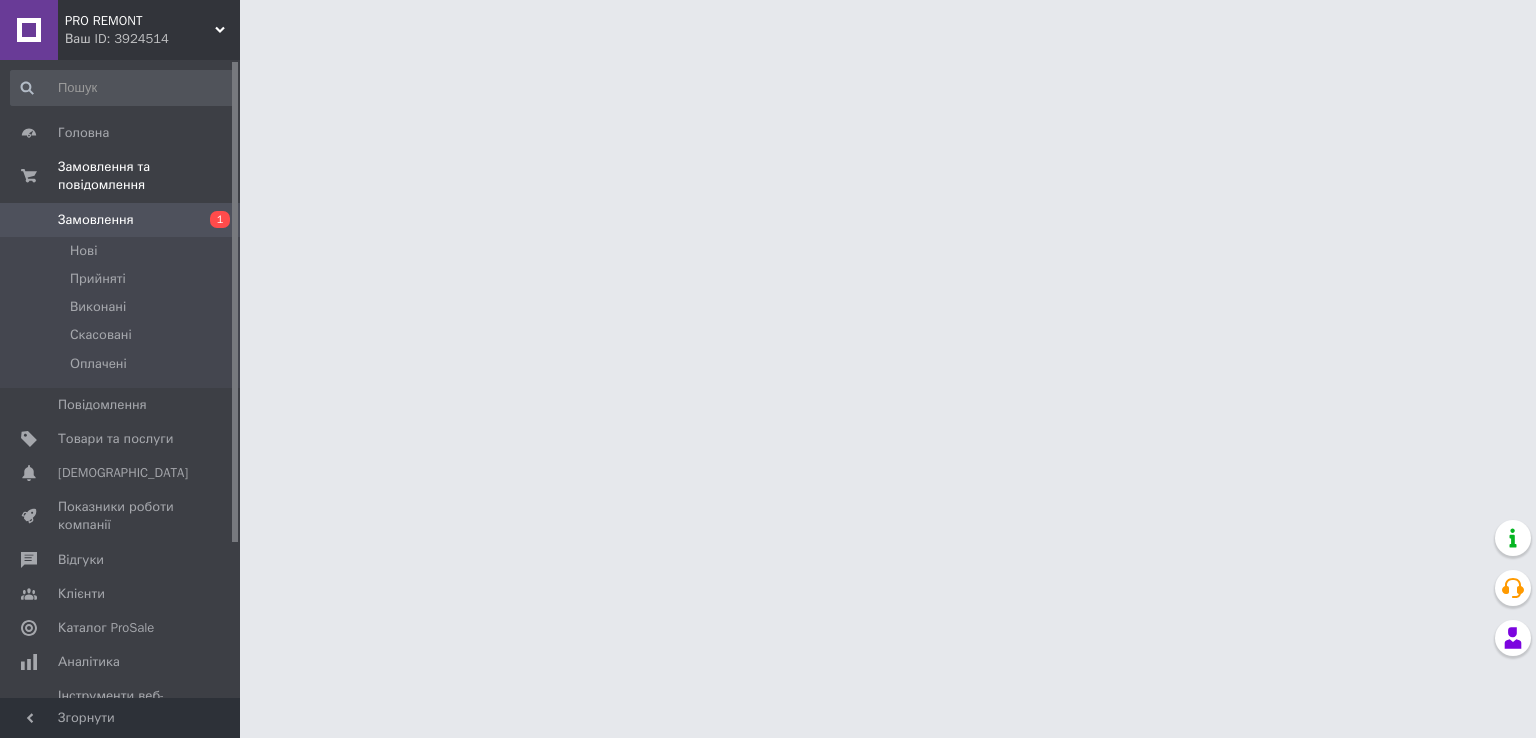 click at bounding box center (29, 30) 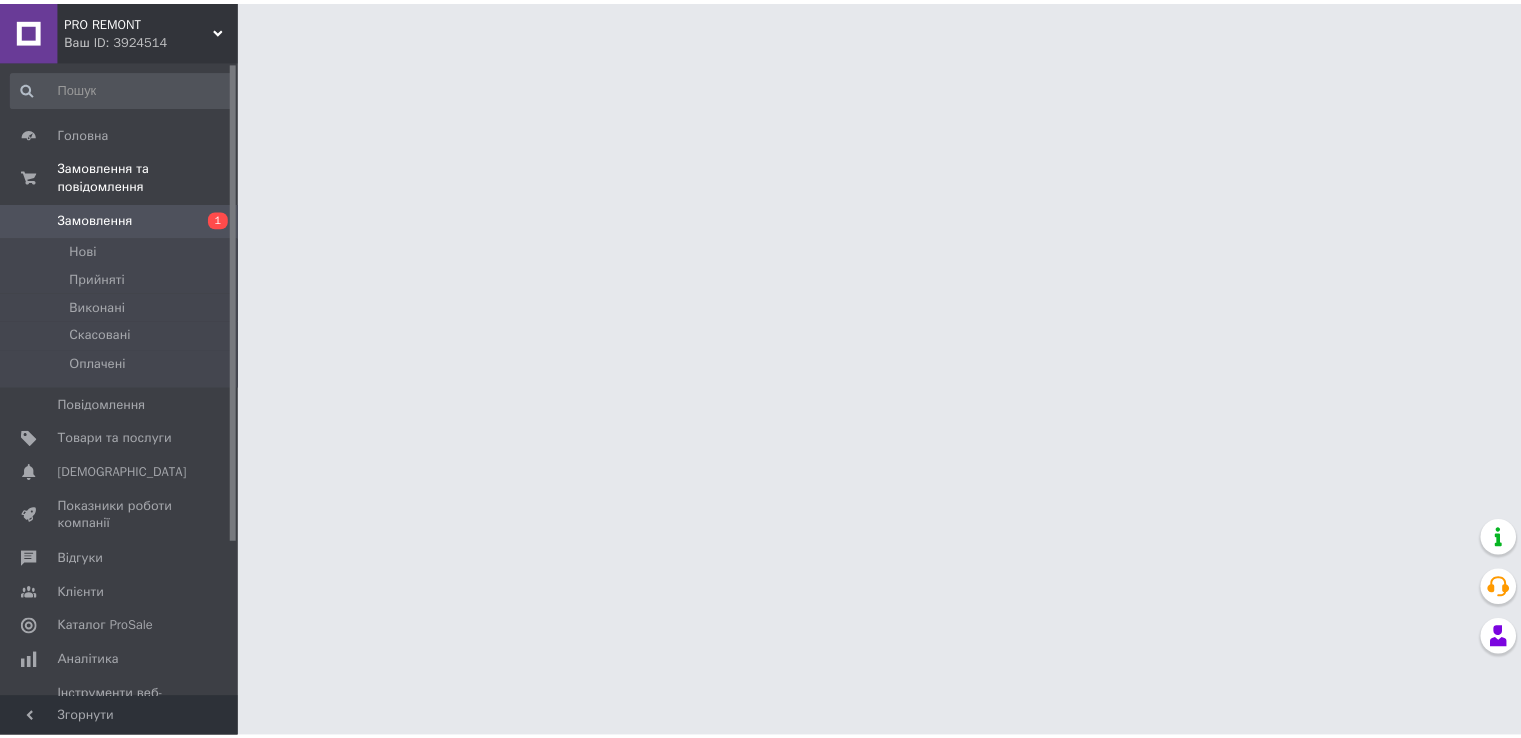 scroll, scrollTop: 0, scrollLeft: 0, axis: both 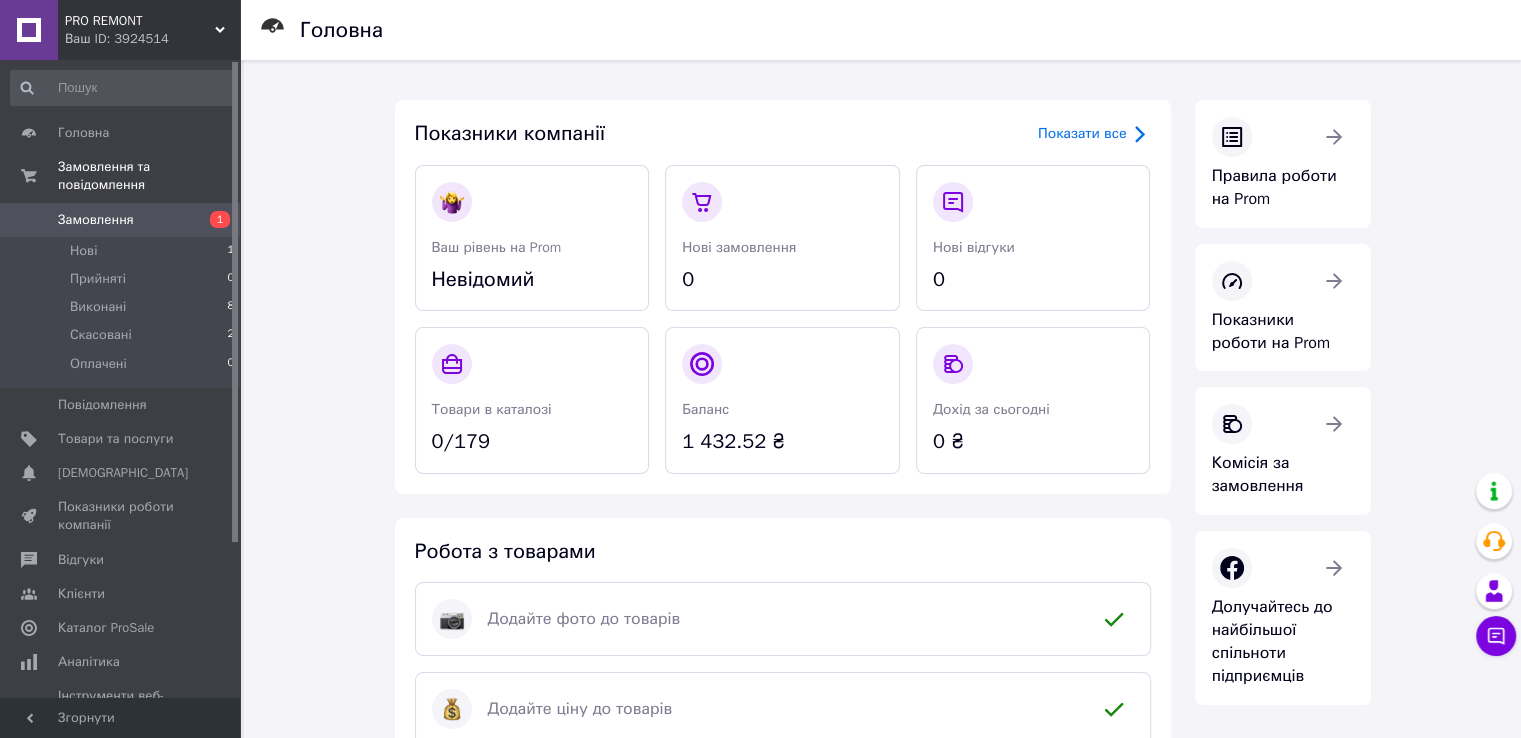 click at bounding box center [29, 30] 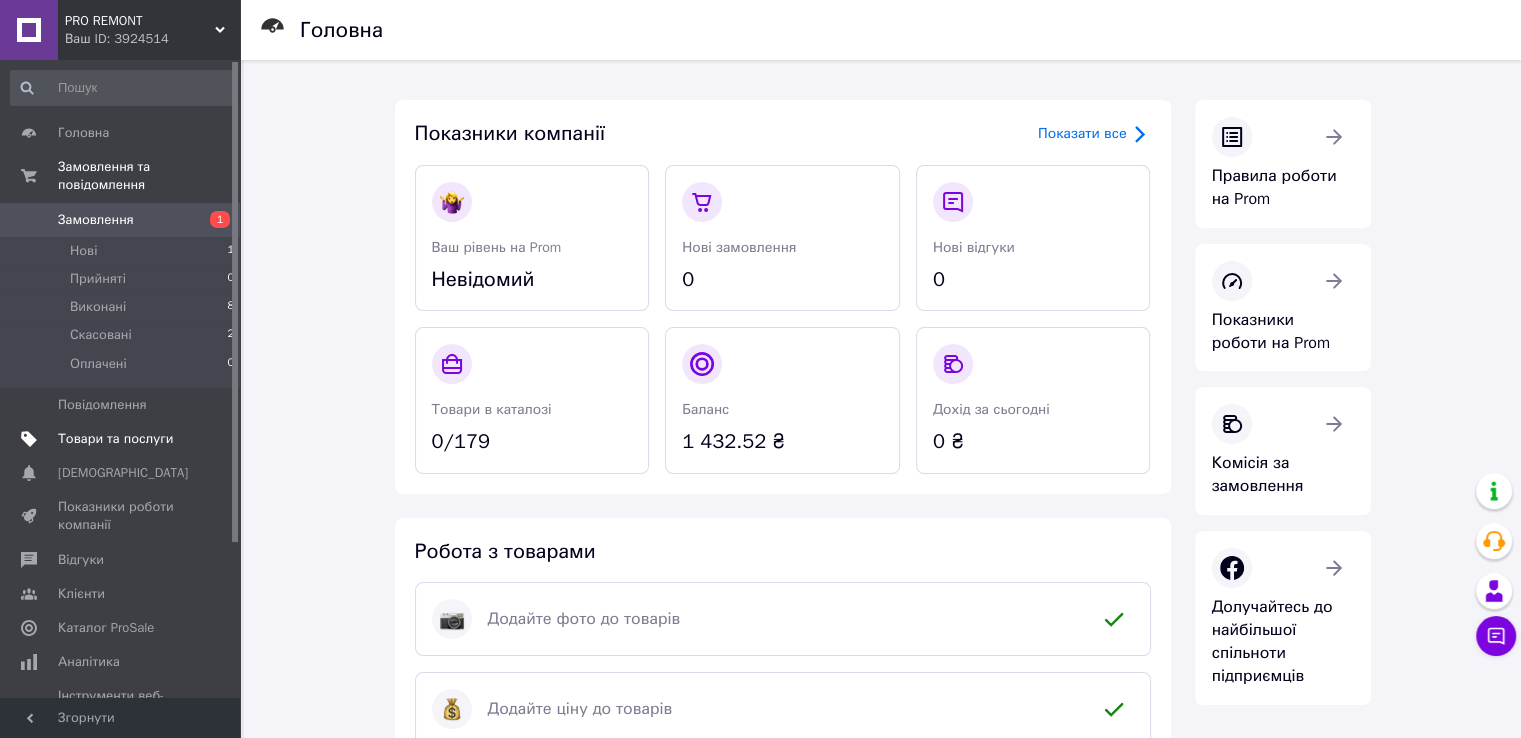click on "Товари та послуги" at bounding box center [115, 439] 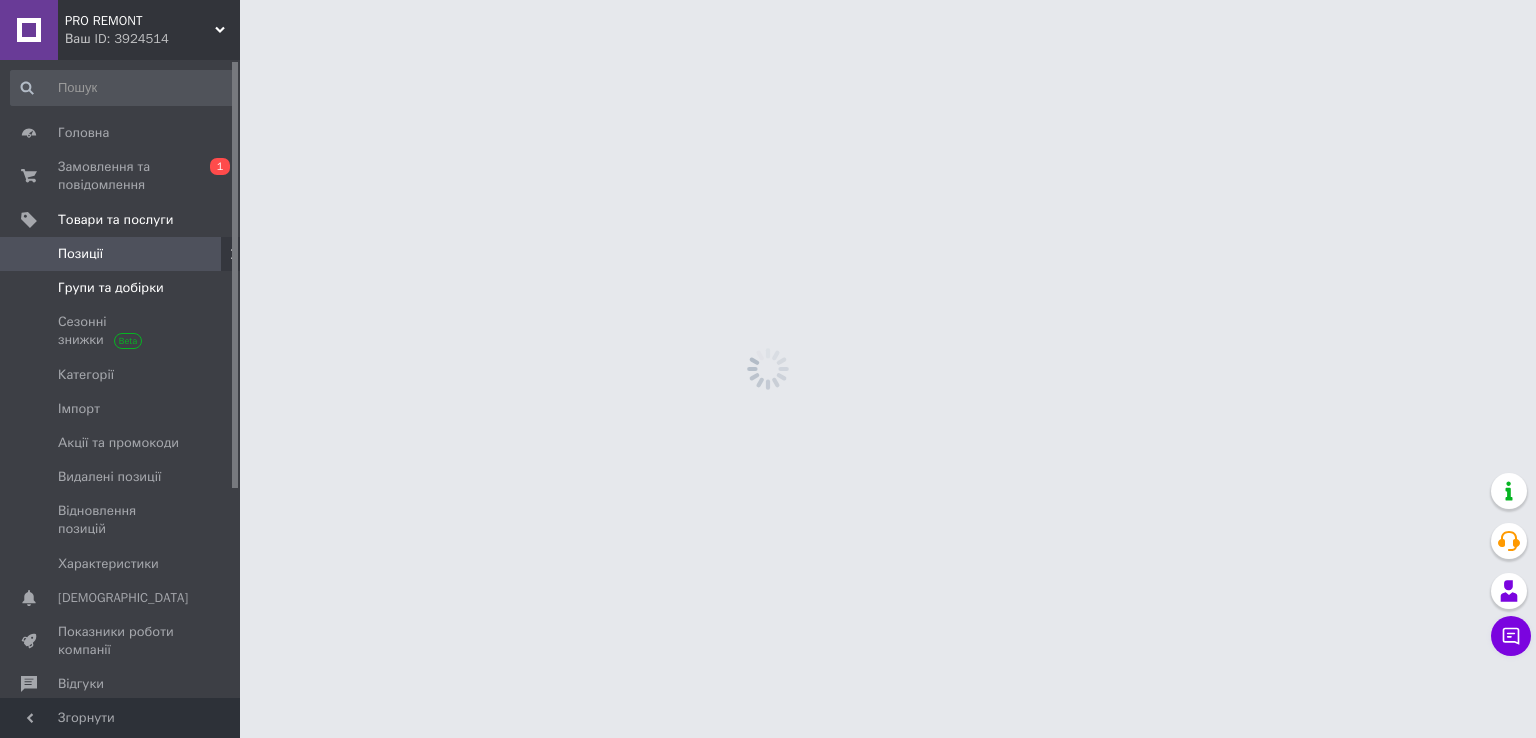 click on "Групи та добірки" at bounding box center [111, 288] 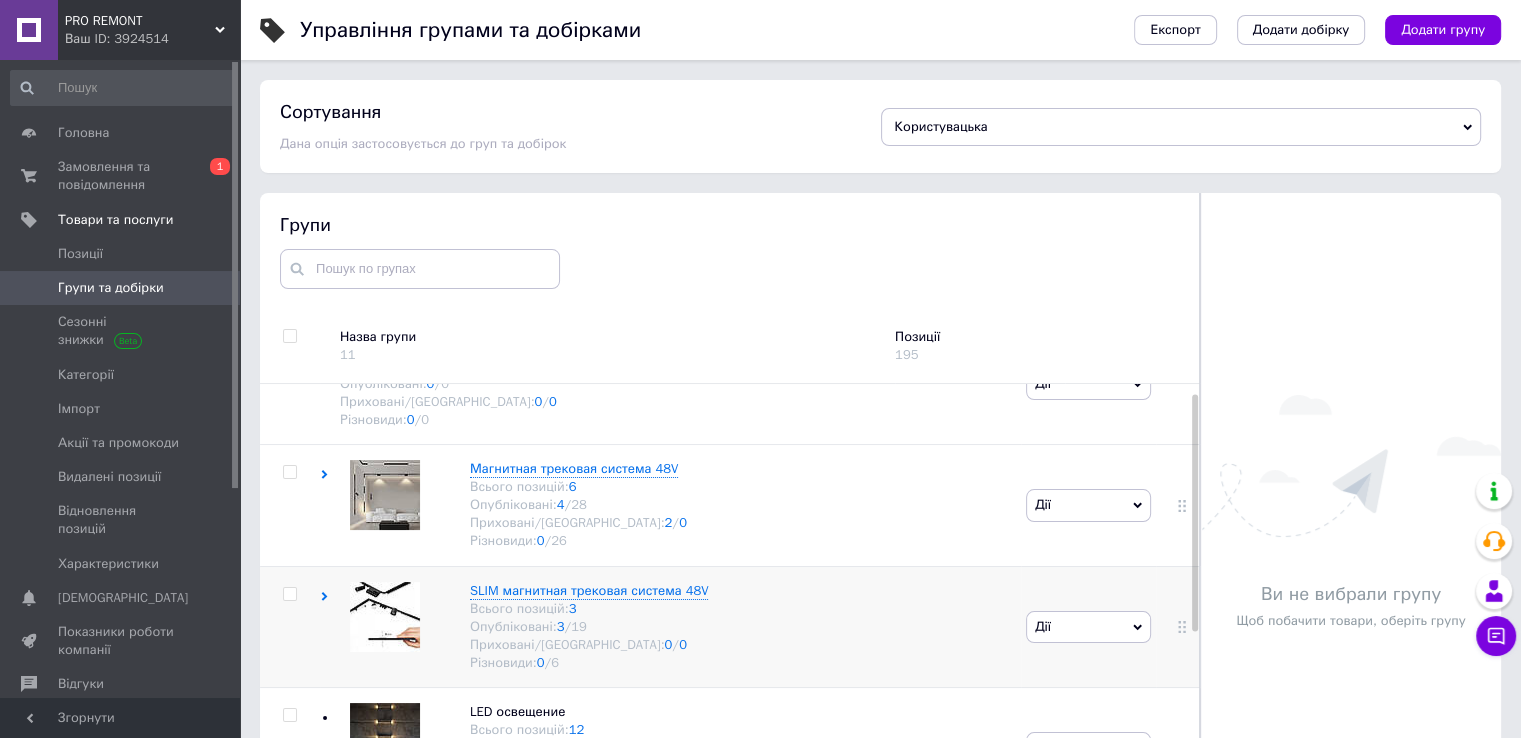 scroll, scrollTop: 100, scrollLeft: 0, axis: vertical 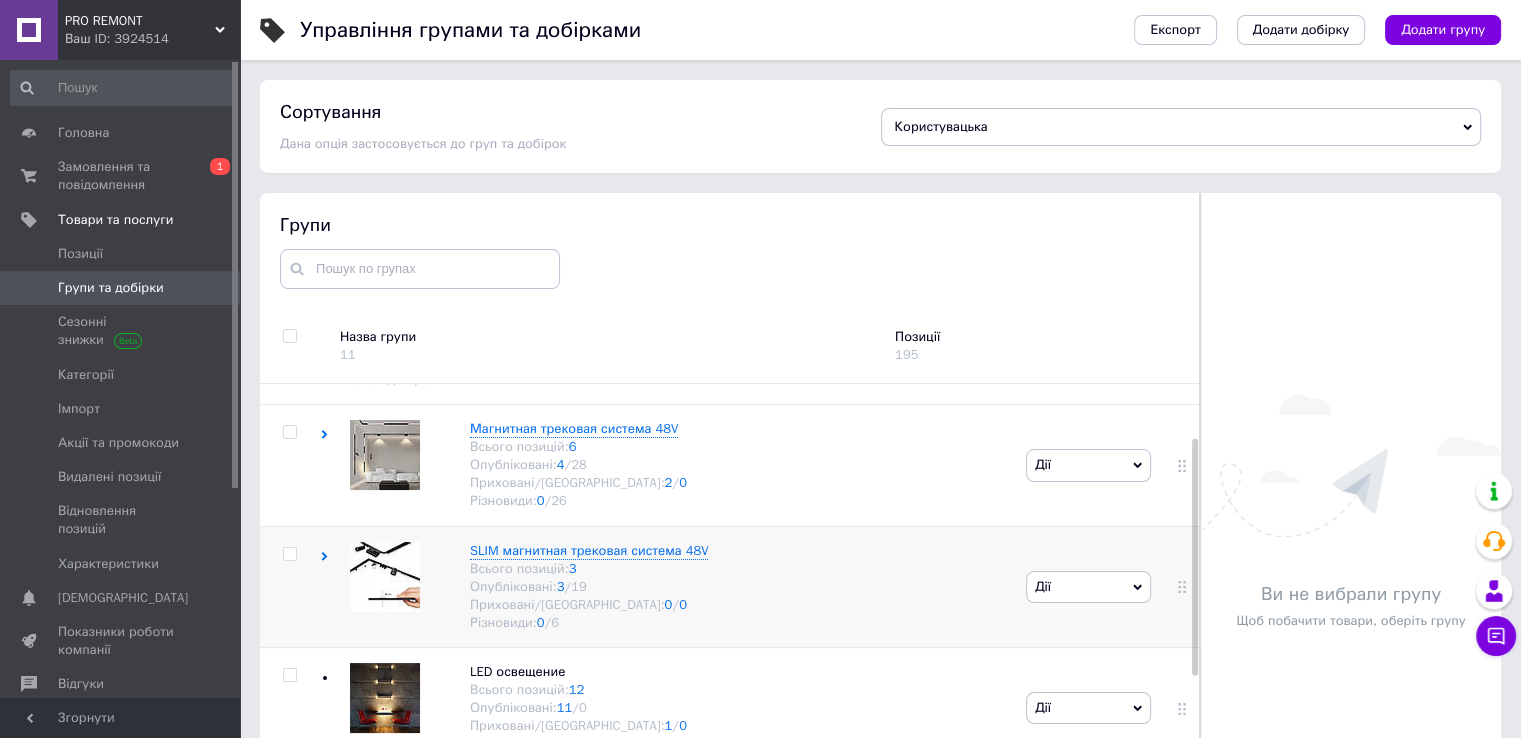 click at bounding box center [385, 577] 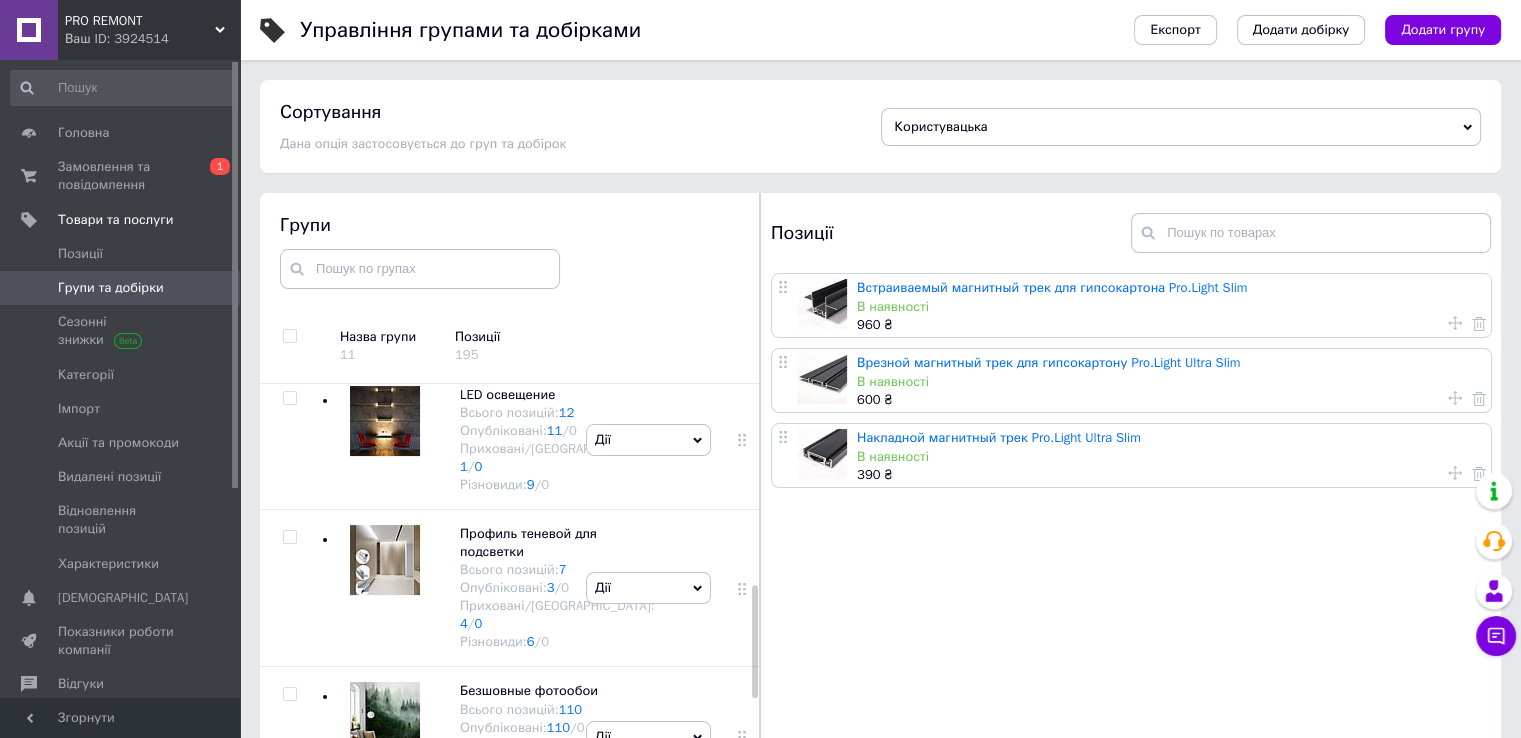 scroll, scrollTop: 800, scrollLeft: 0, axis: vertical 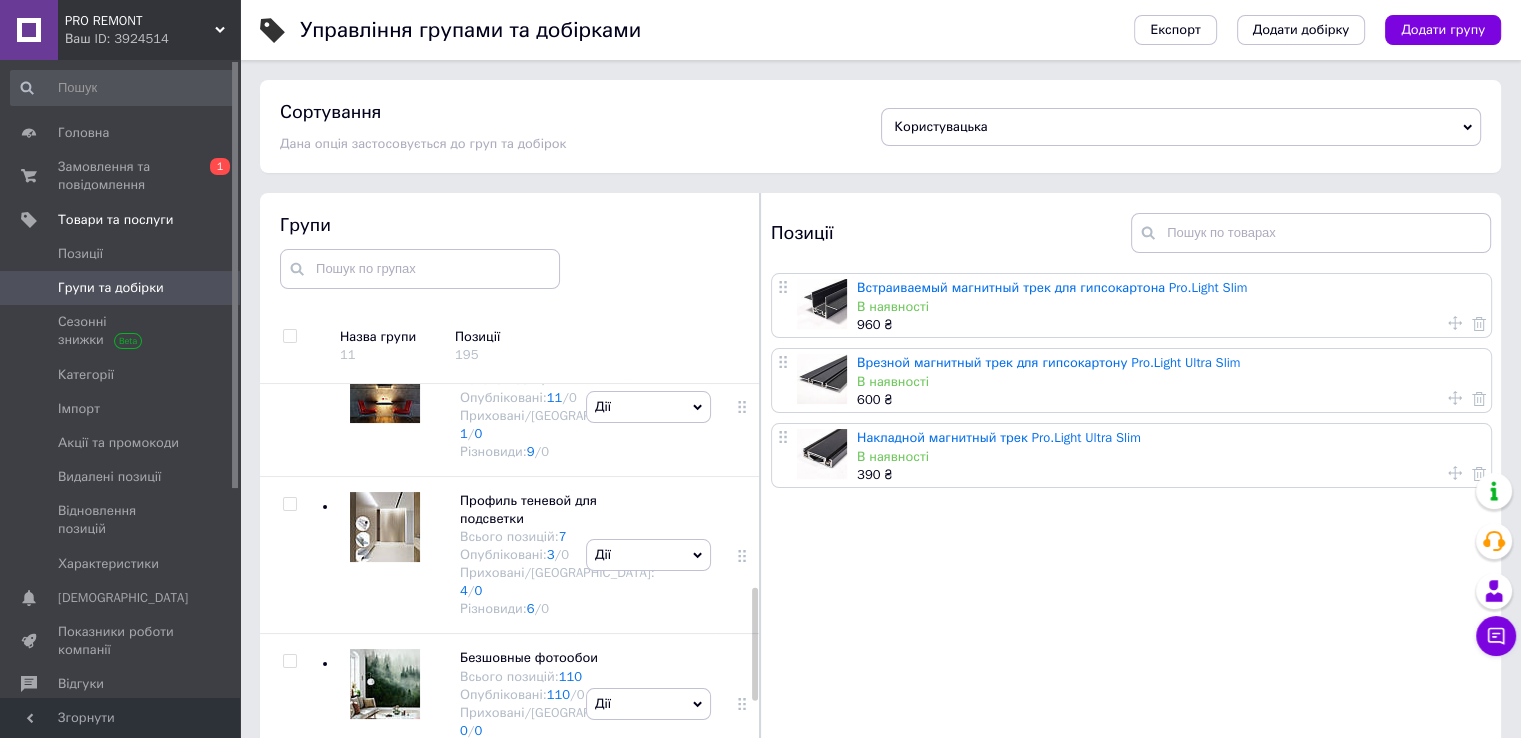 click on "Трековые магнитные светильники 48V Slim Всього позицій:  6 Опубліковані:  6  /  0 Приховані/Видалені:  0  /  0 Різновиди:  4  /  0" at bounding box center [557, 258] 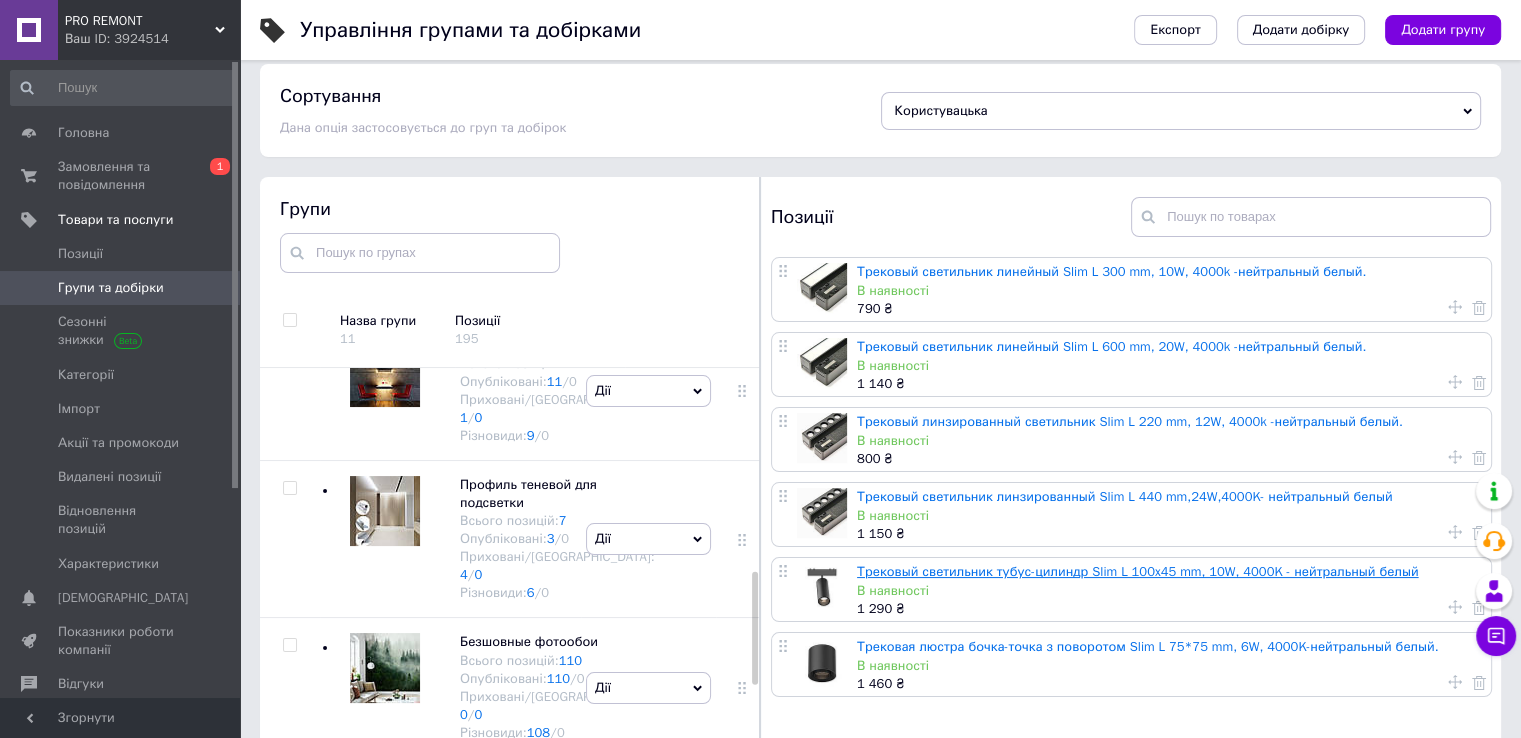 scroll, scrollTop: 113, scrollLeft: 0, axis: vertical 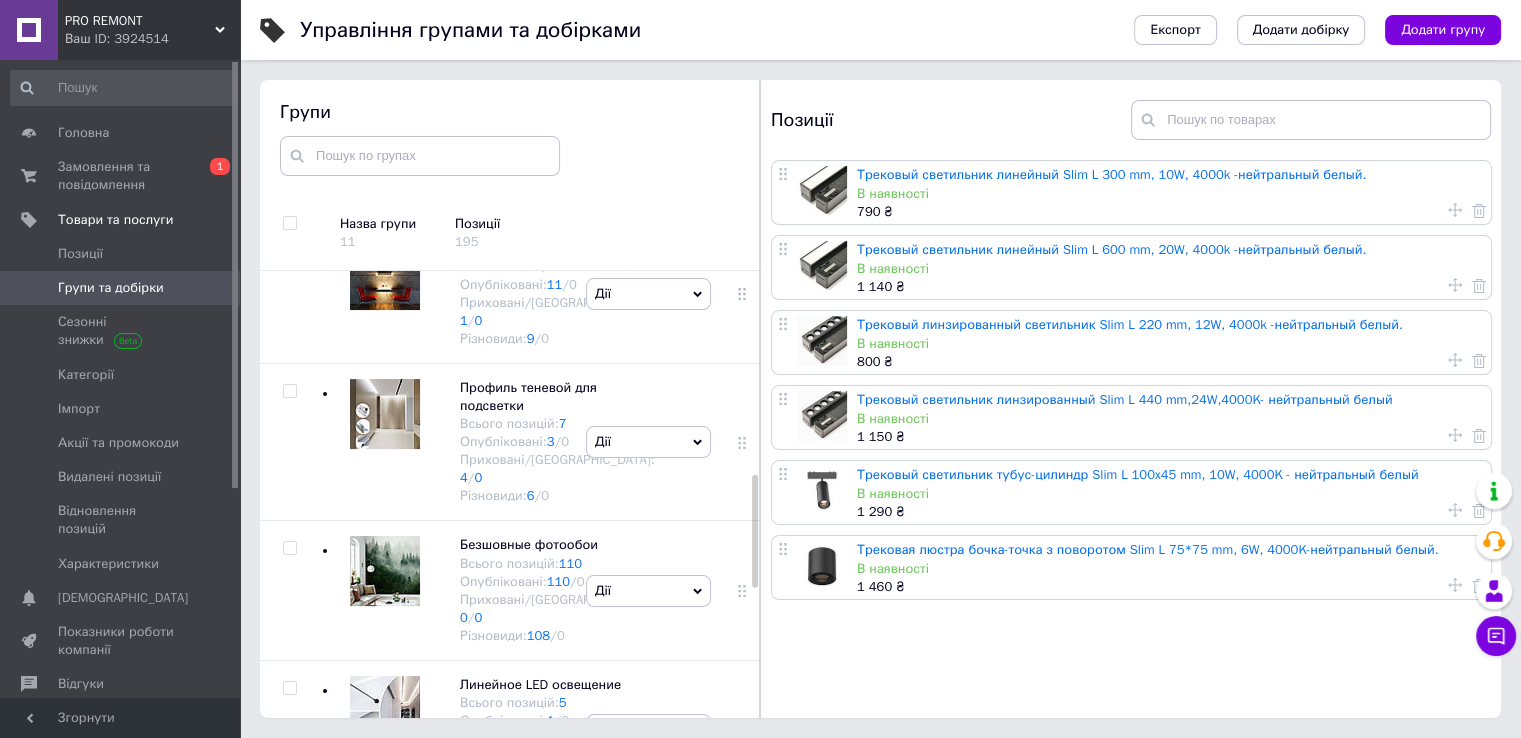 click on "Трековый светильник линейный Slim L 300 mm, 10W, 4000k -нейтральный белый. В наявності 790   ₴ Трековый светильник линейный Slim L 600 mm, 20W, 4000k -нейтральный белый. В наявності 1 140   ₴ Трековый линзированный светильник Slim L 220 mm, 12W, 4000k -нейтральный белый. В наявності 800   ₴ Трековый светильник линзированный Slim L 440 mm,24W,4000K- нейтральный белый В наявності 1 150   ₴ Трековый светильник тубус-цилиндр Slim L 100x45 mm, 10W, 4000K - нейтральный белый В наявності 1 290   ₴ Трековая люстра бочка-точка з поворотом Slim L 75*75 mm, 6W, 4000K-нейтральный белый. В наявності 1 460   ₴" at bounding box center (1134, 442) 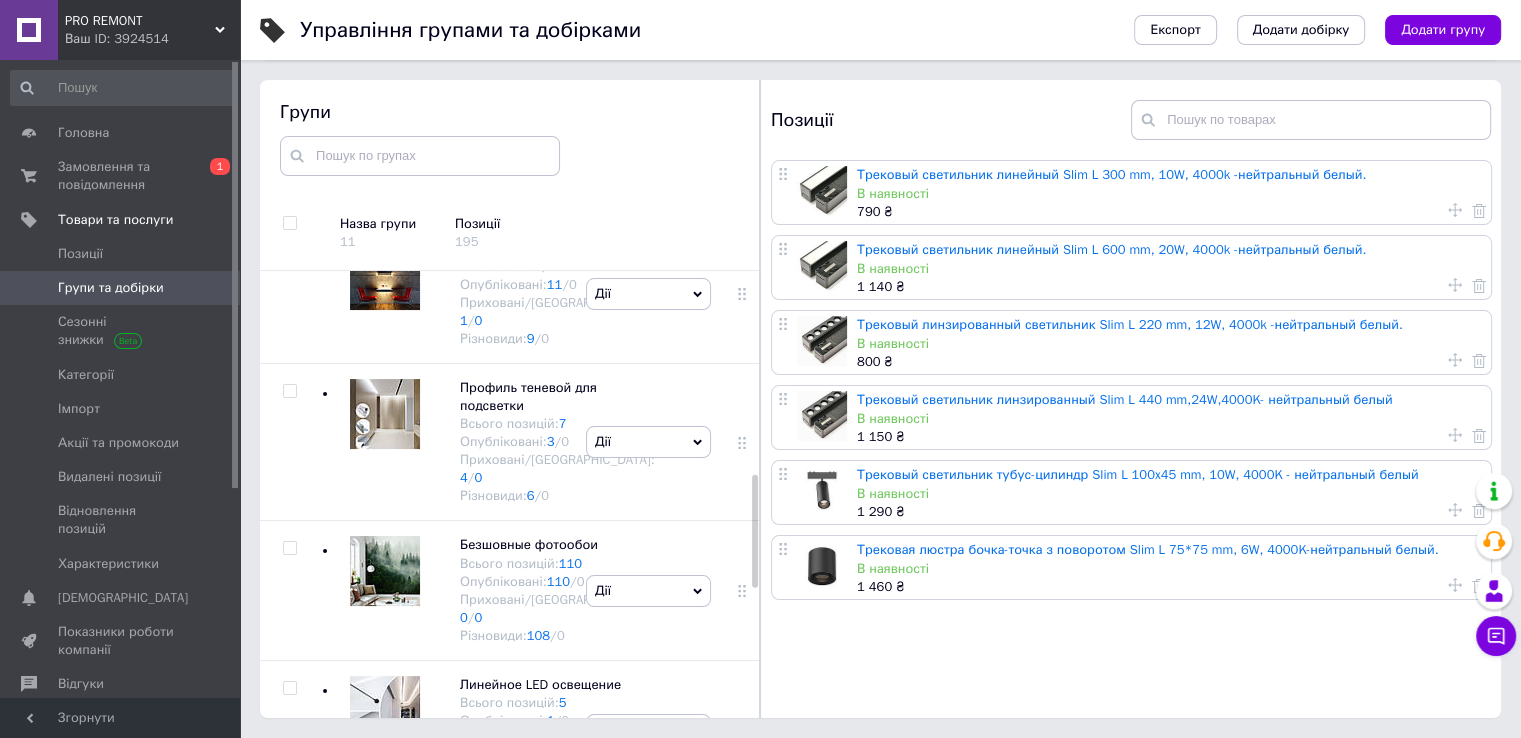 click on "Позиції" at bounding box center [540, 224] 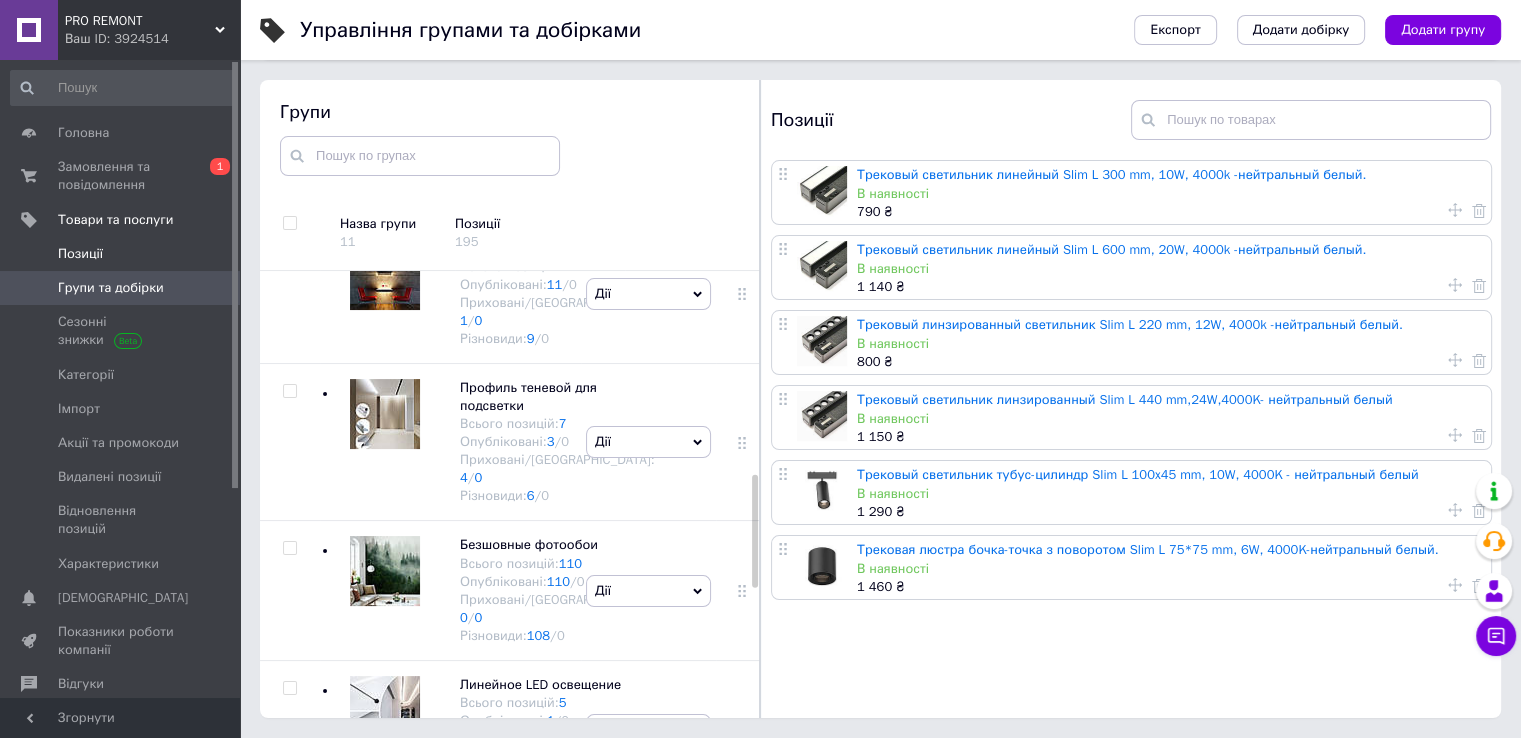 click on "Позиції" at bounding box center (80, 254) 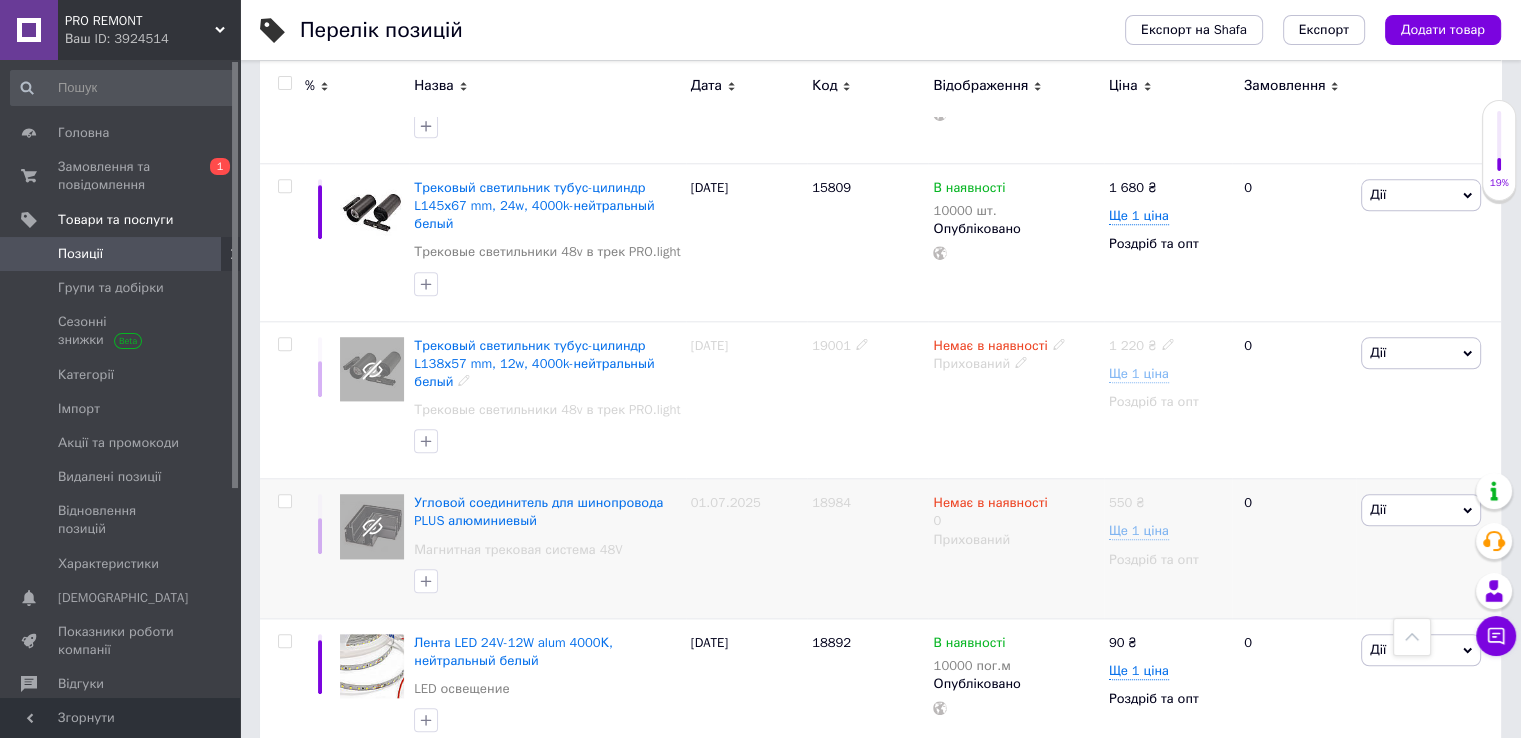 scroll, scrollTop: 2200, scrollLeft: 0, axis: vertical 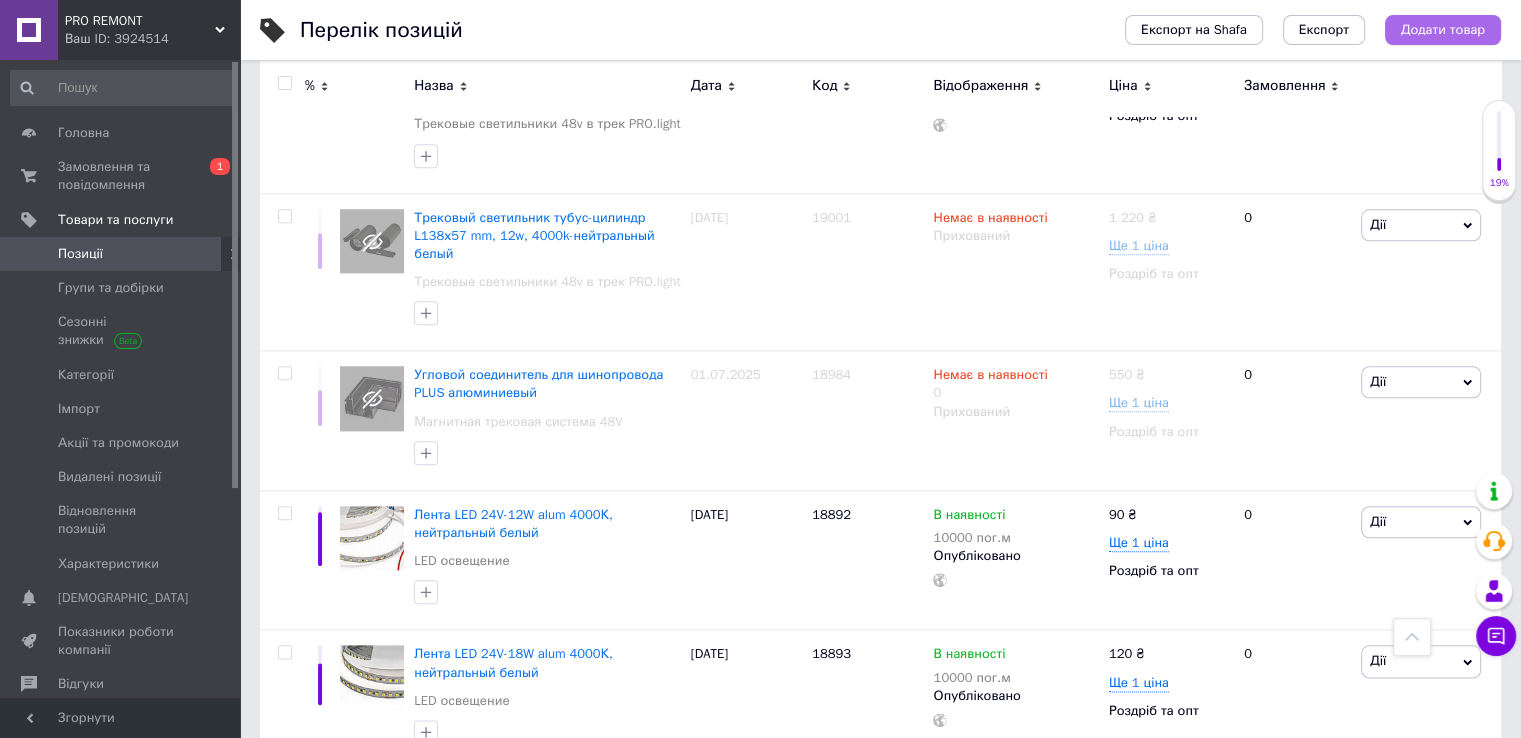 click on "Додати товар" at bounding box center [1443, 30] 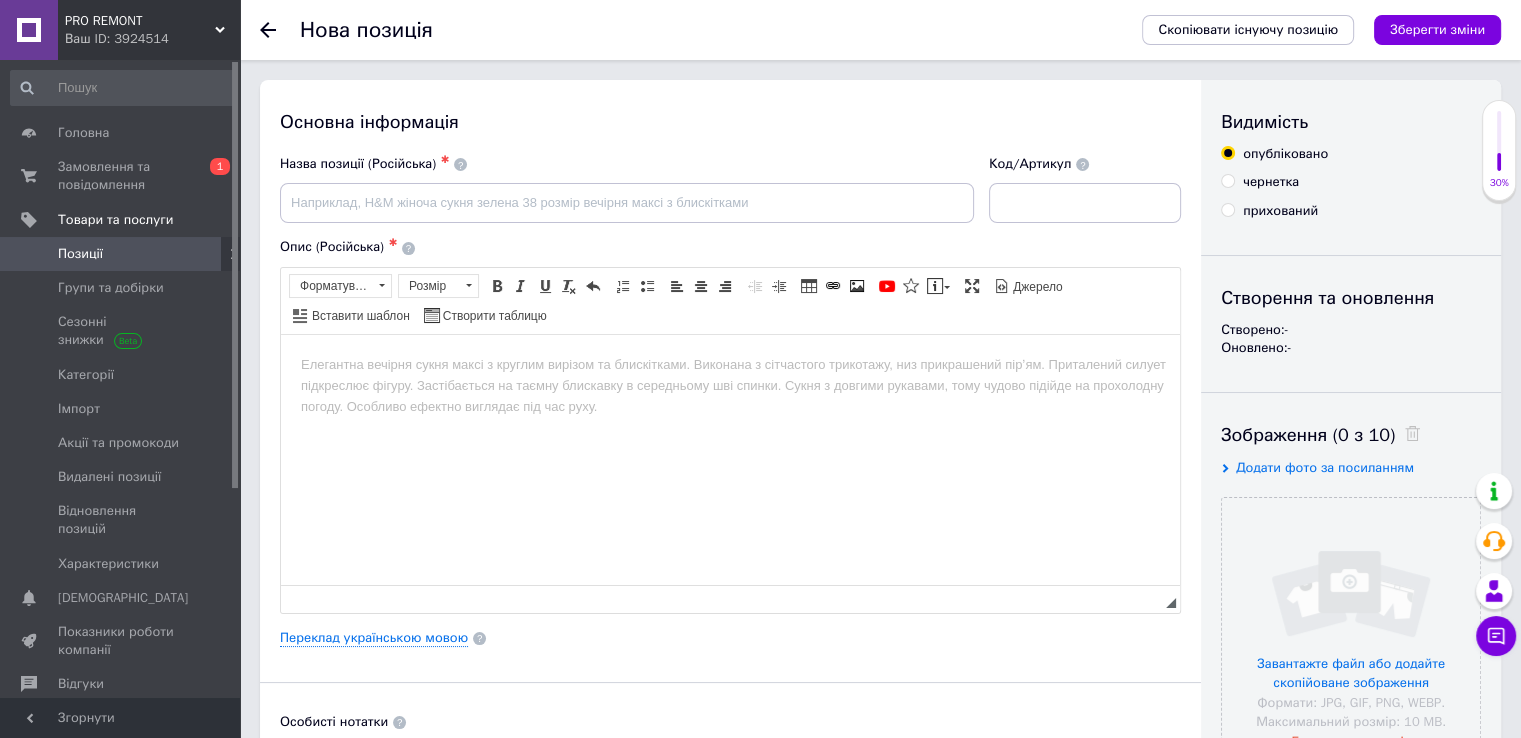 scroll, scrollTop: 0, scrollLeft: 0, axis: both 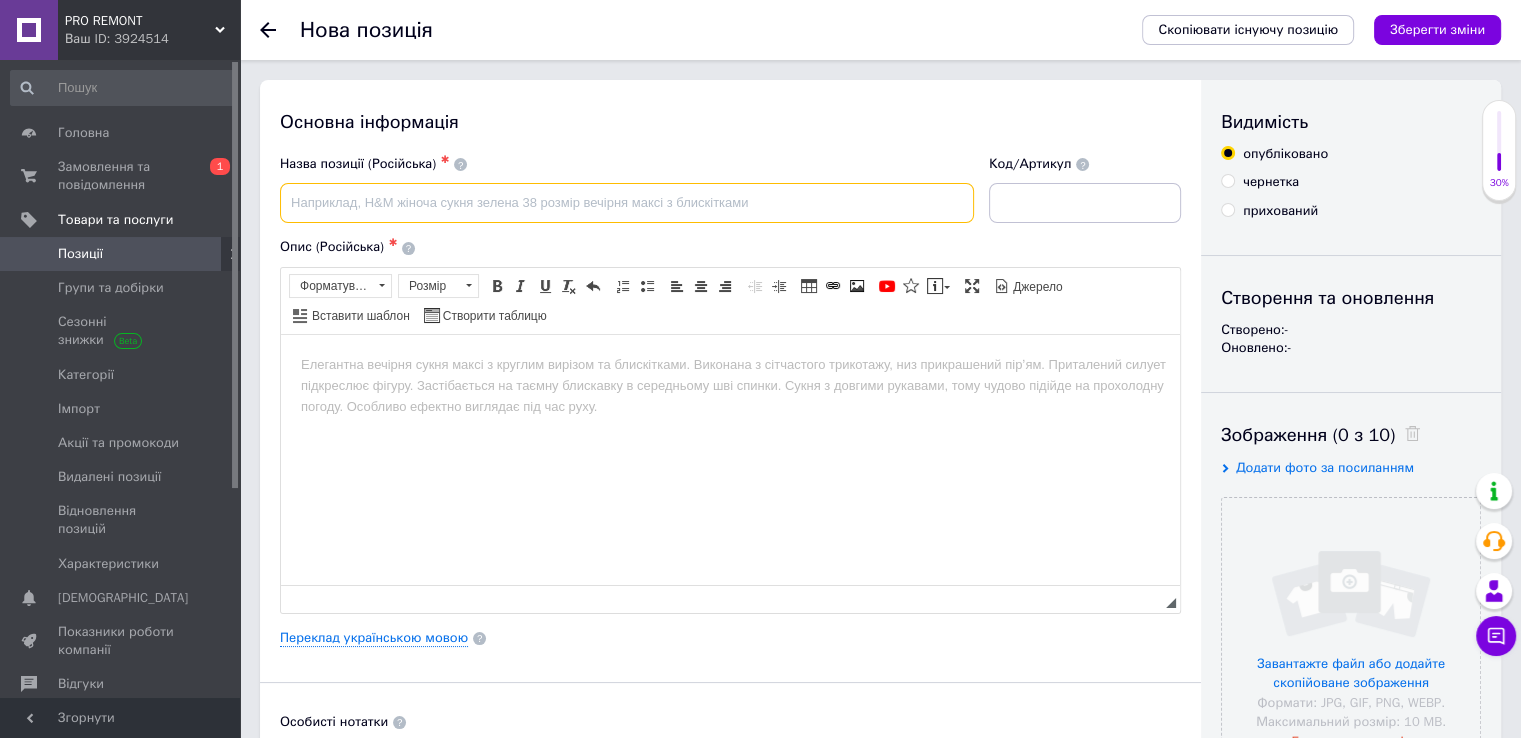 click at bounding box center (627, 203) 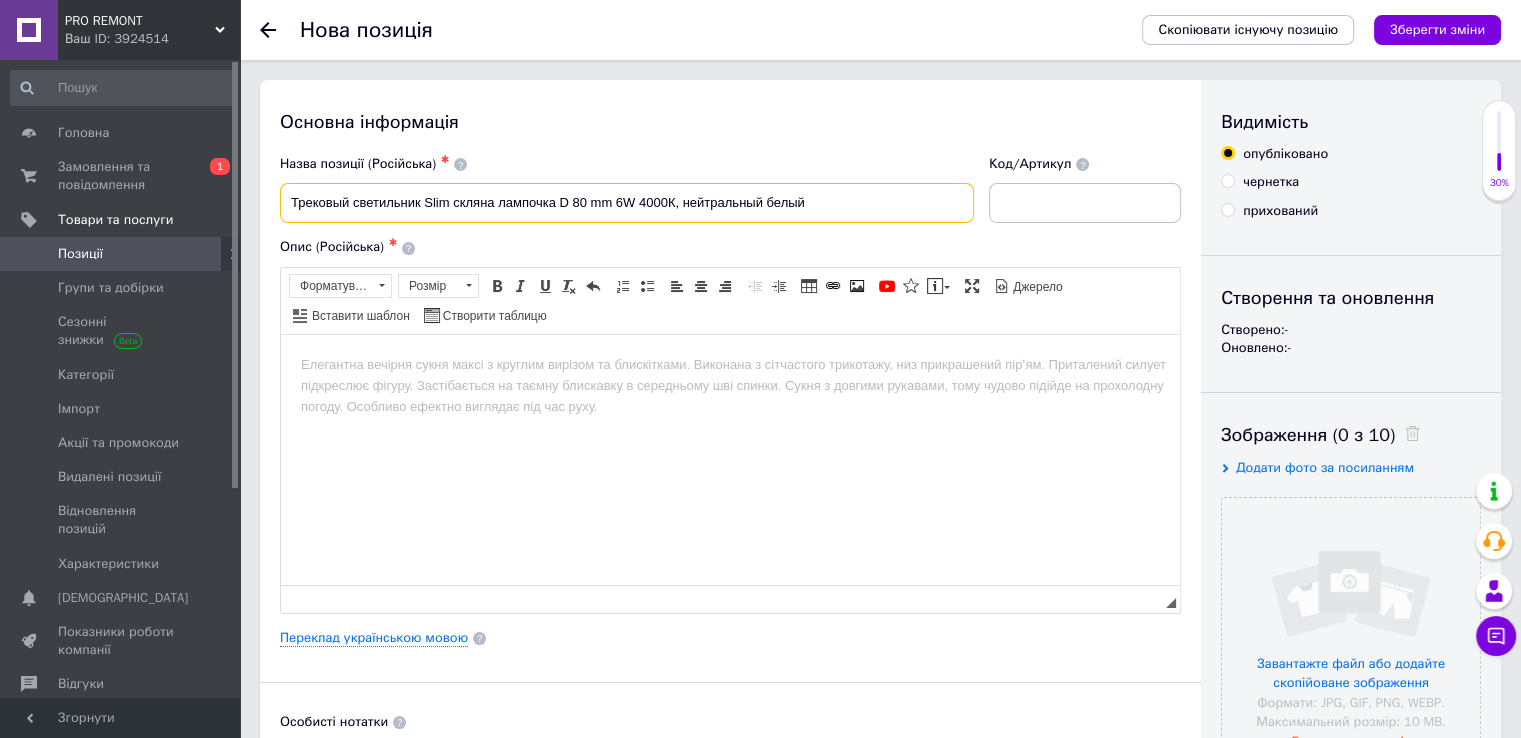 type on "Трековый светильник Slim скляна лампочка D 80 mm 6W 4000К, нейтральный белый" 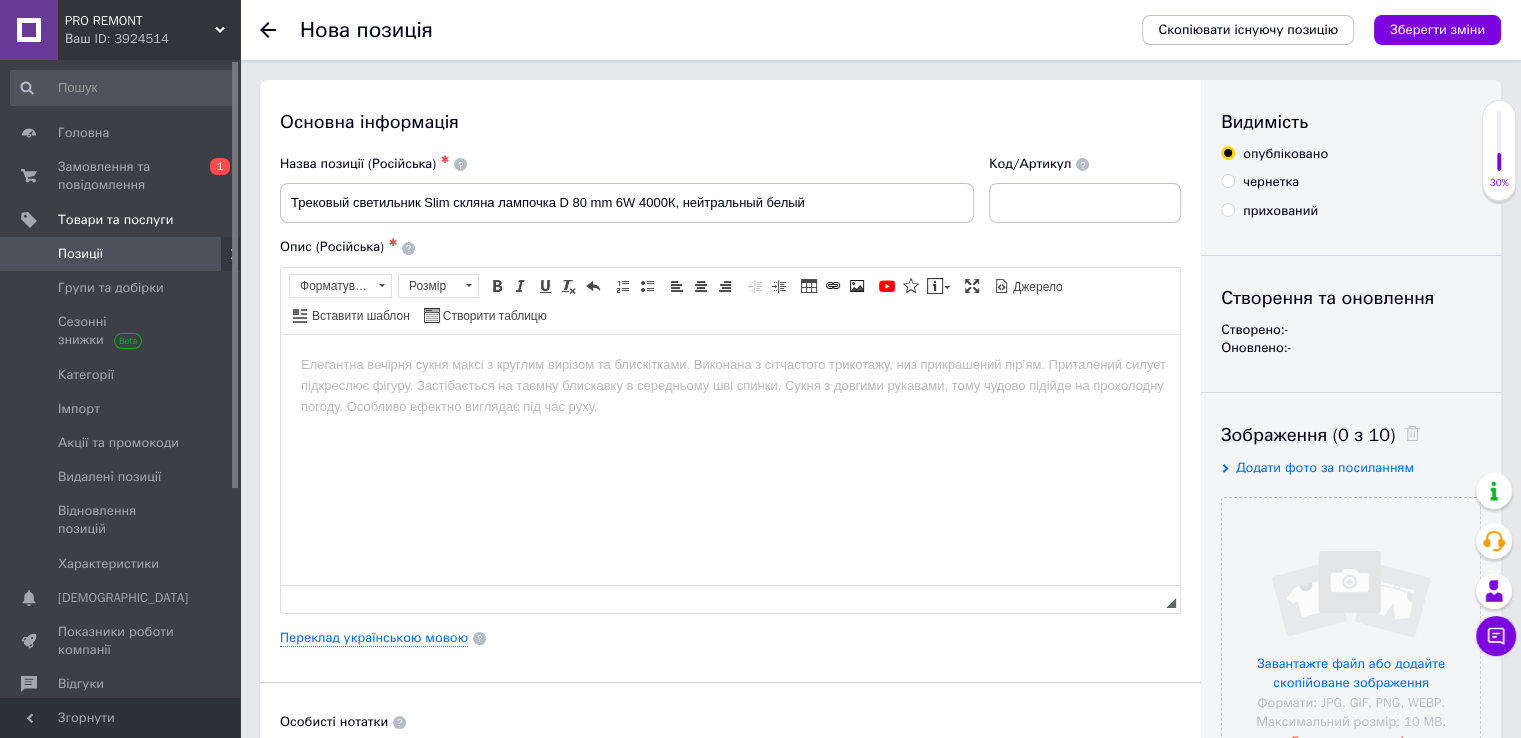 click at bounding box center [730, 364] 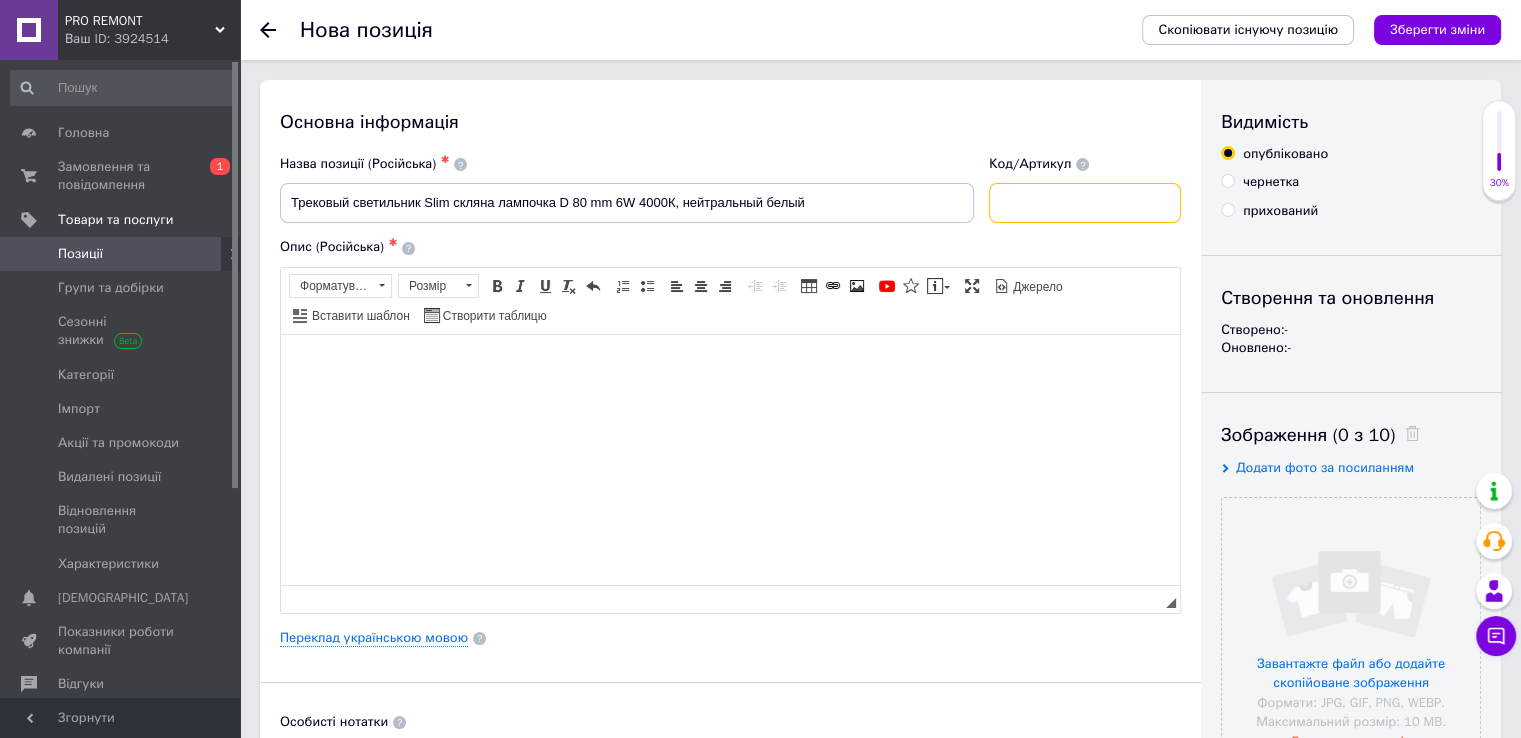 click at bounding box center [1085, 203] 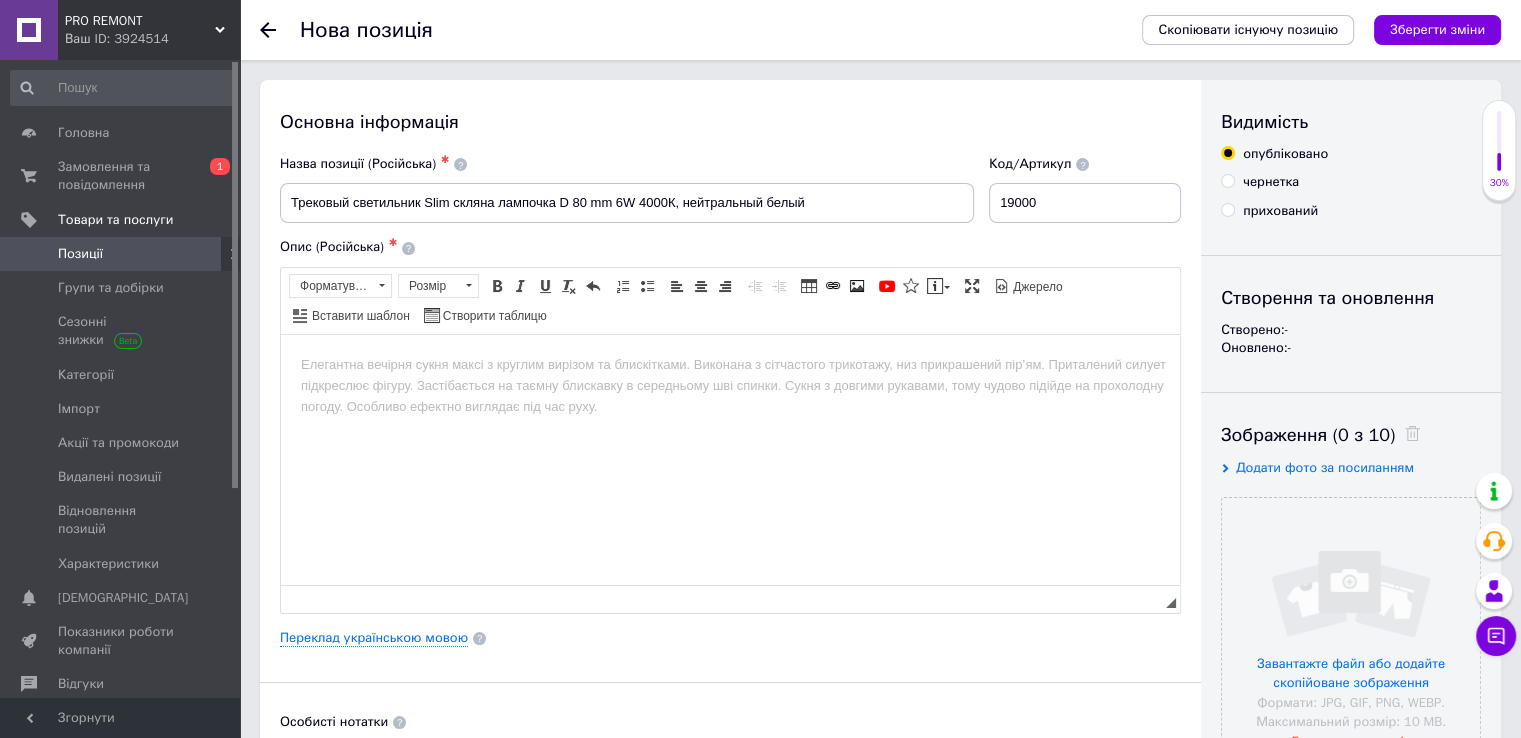 click at bounding box center [730, 364] 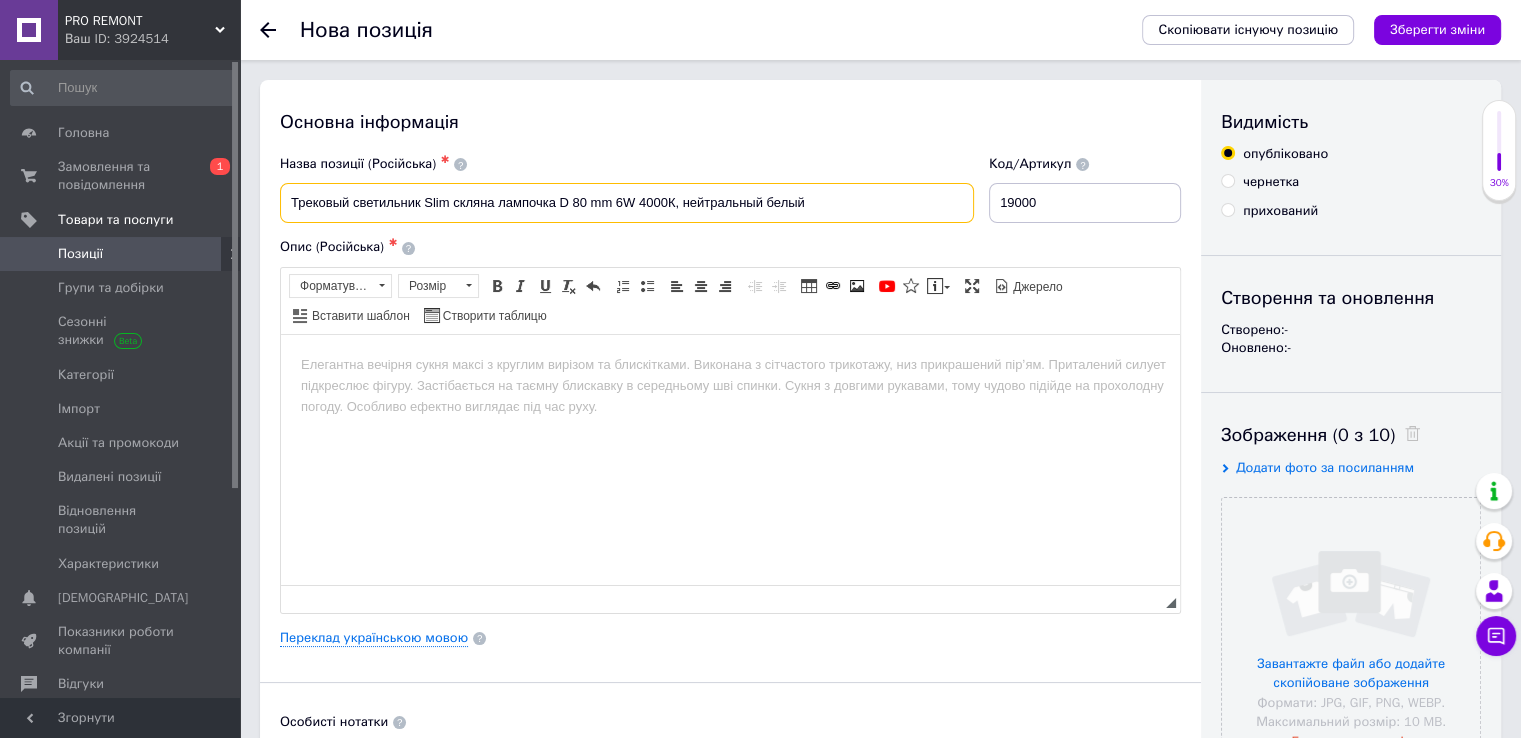 drag, startPoint x: 583, startPoint y: 202, endPoint x: 258, endPoint y: 171, distance: 326.47513 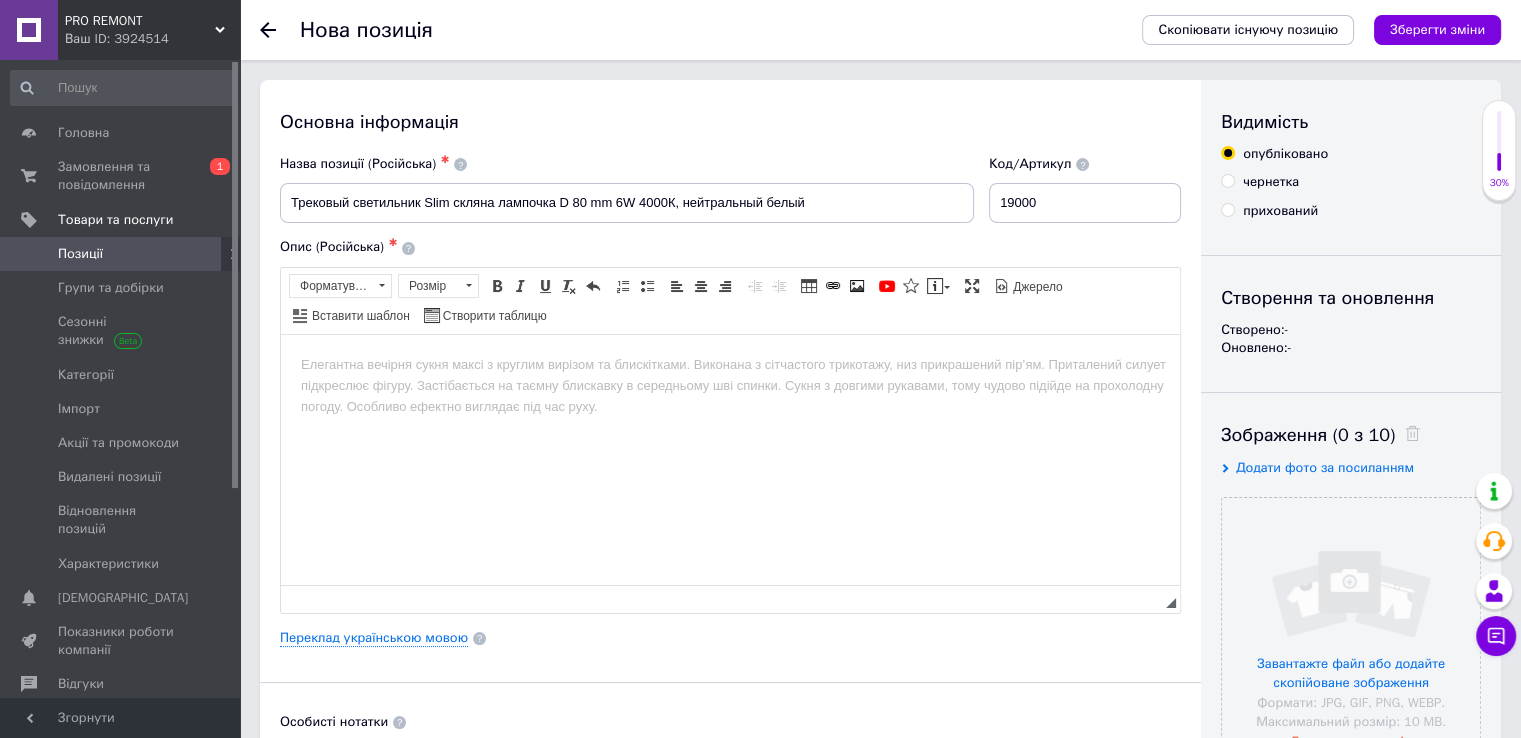 click at bounding box center [730, 364] 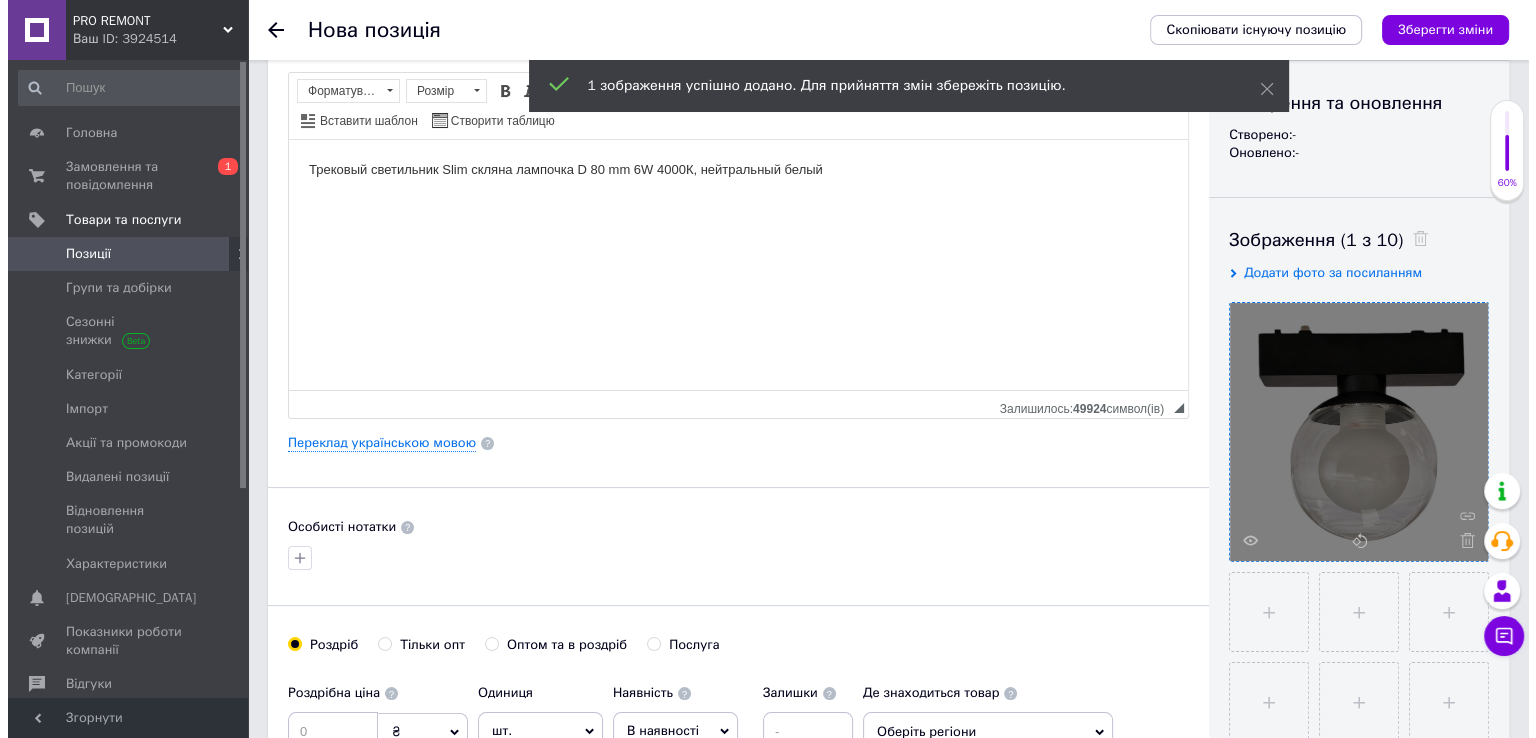 scroll, scrollTop: 200, scrollLeft: 0, axis: vertical 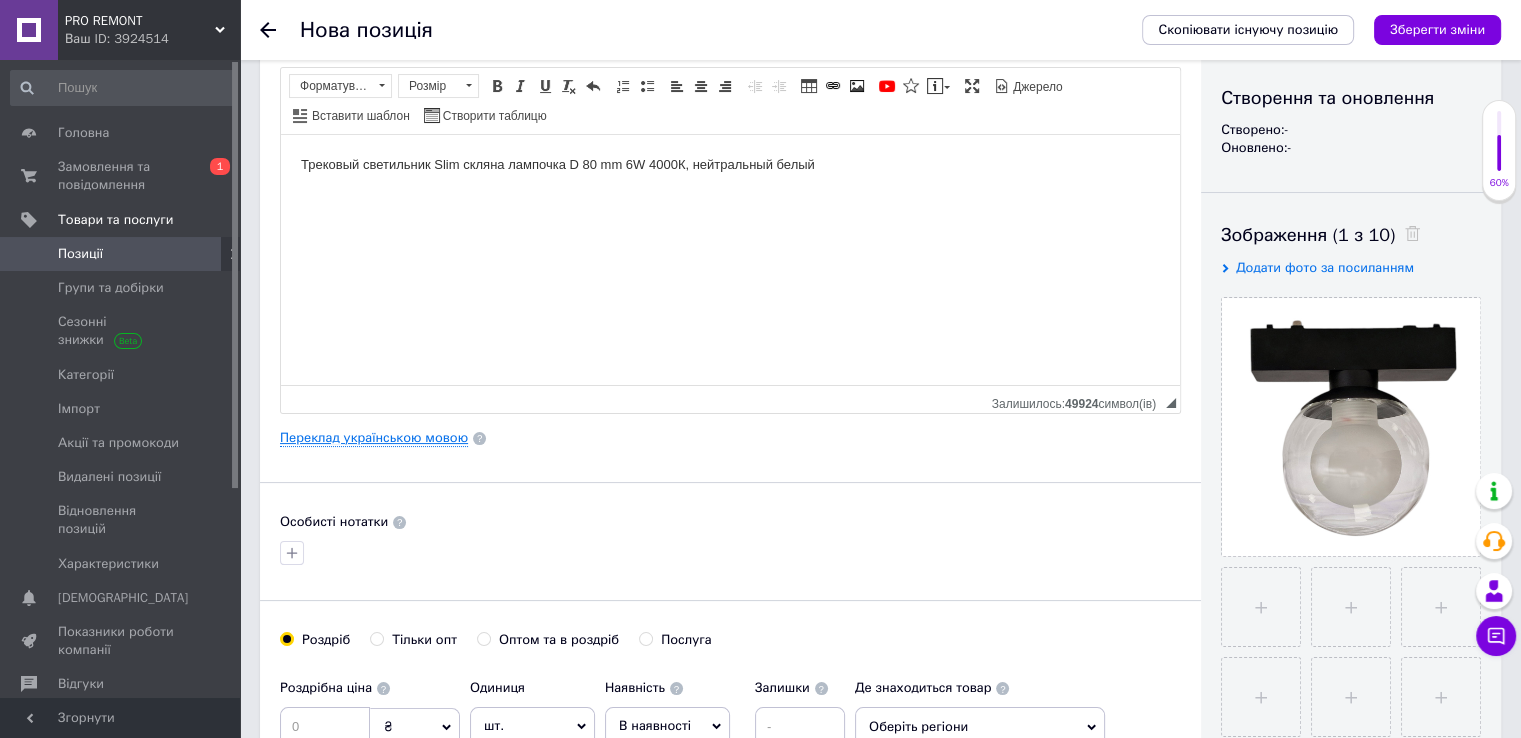click on "Переклад українською мовою" at bounding box center (374, 438) 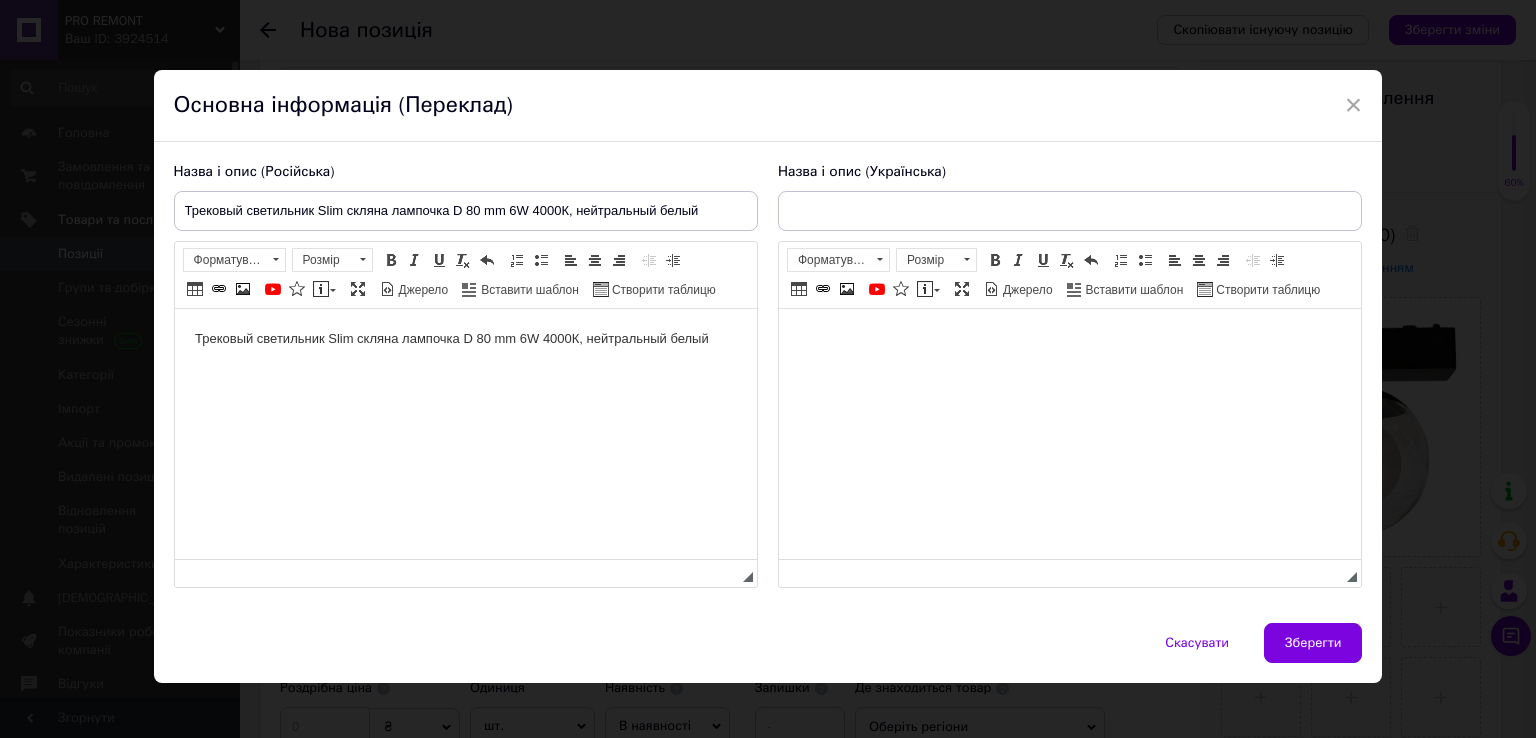 scroll, scrollTop: 0, scrollLeft: 0, axis: both 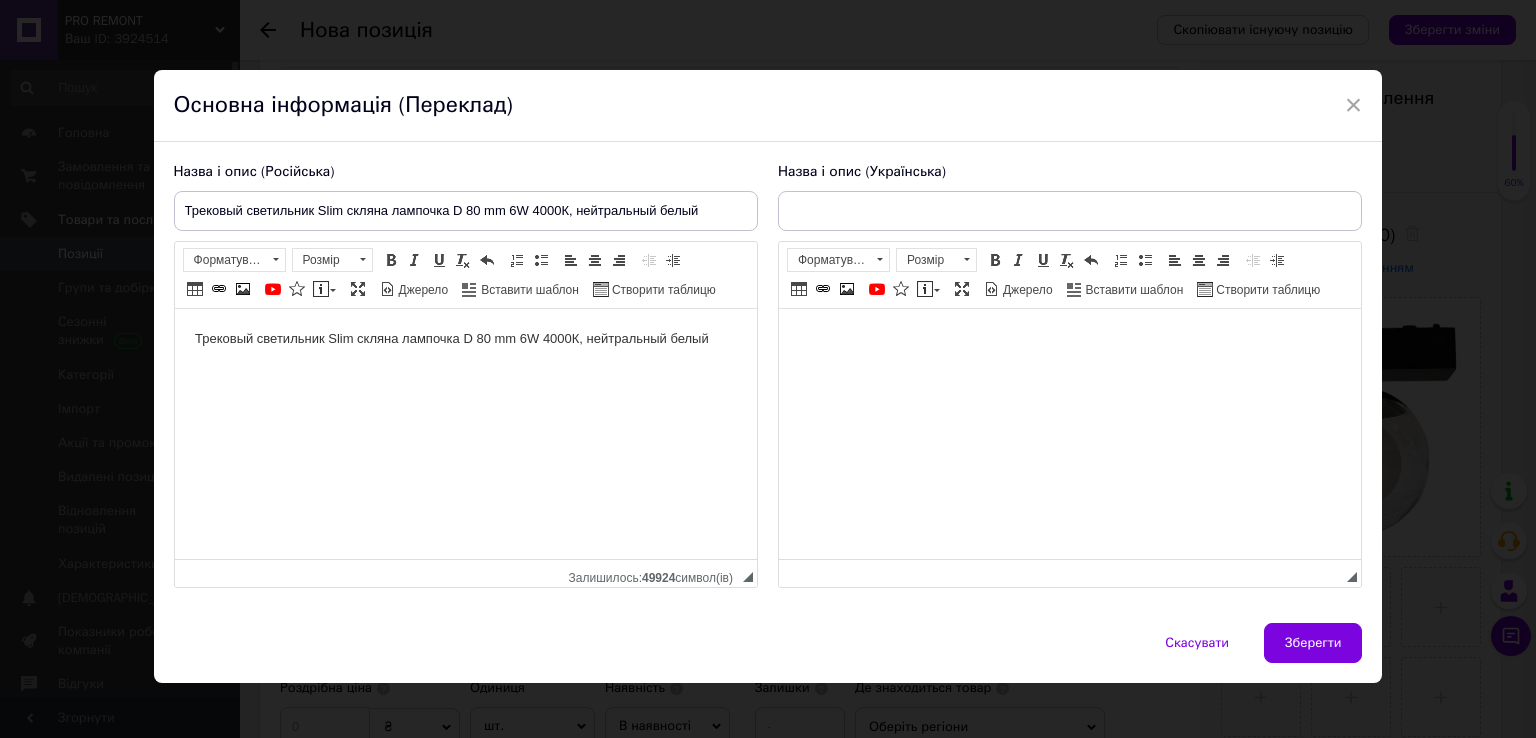 click on "◢" at bounding box center [1352, 577] 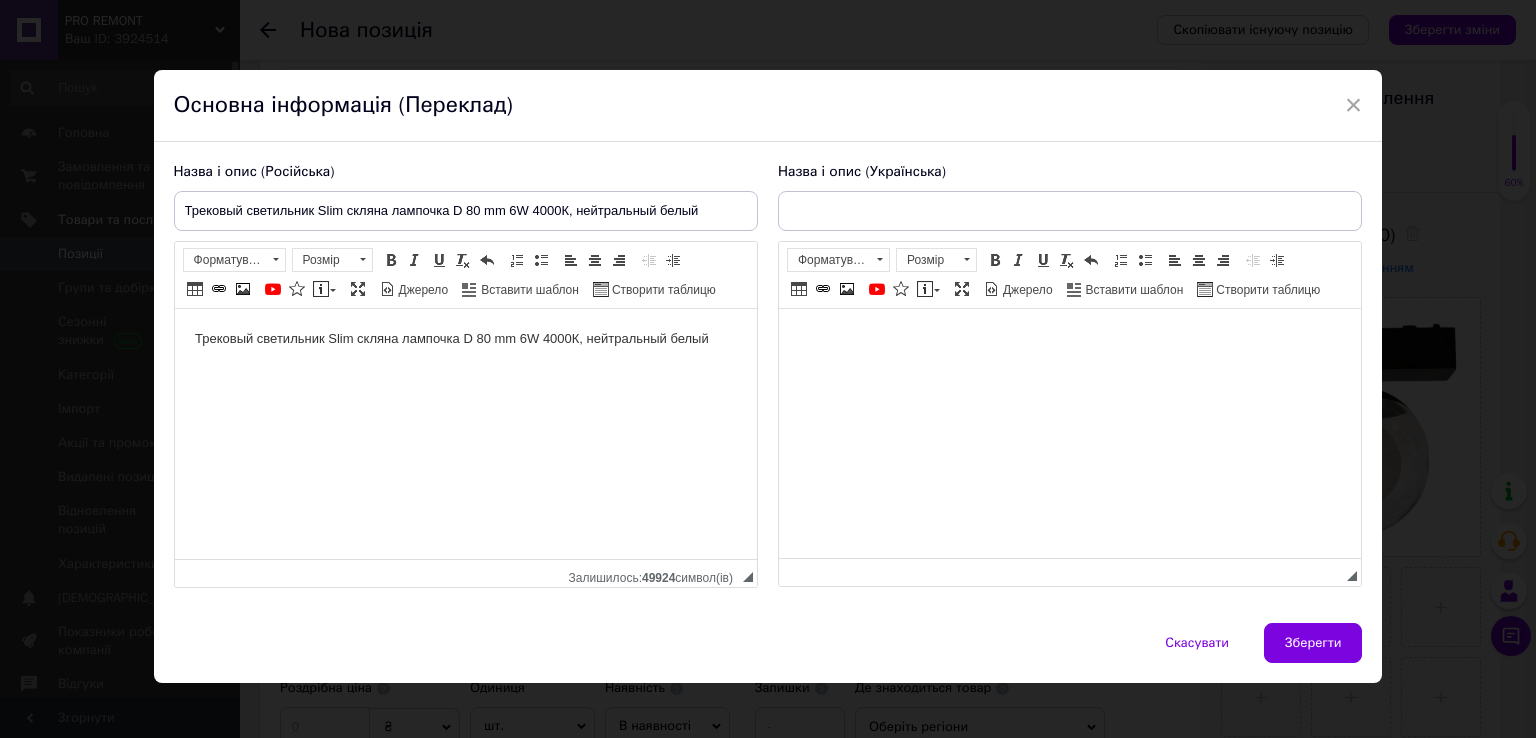 drag, startPoint x: 1344, startPoint y: 576, endPoint x: 1307, endPoint y: 575, distance: 37.01351 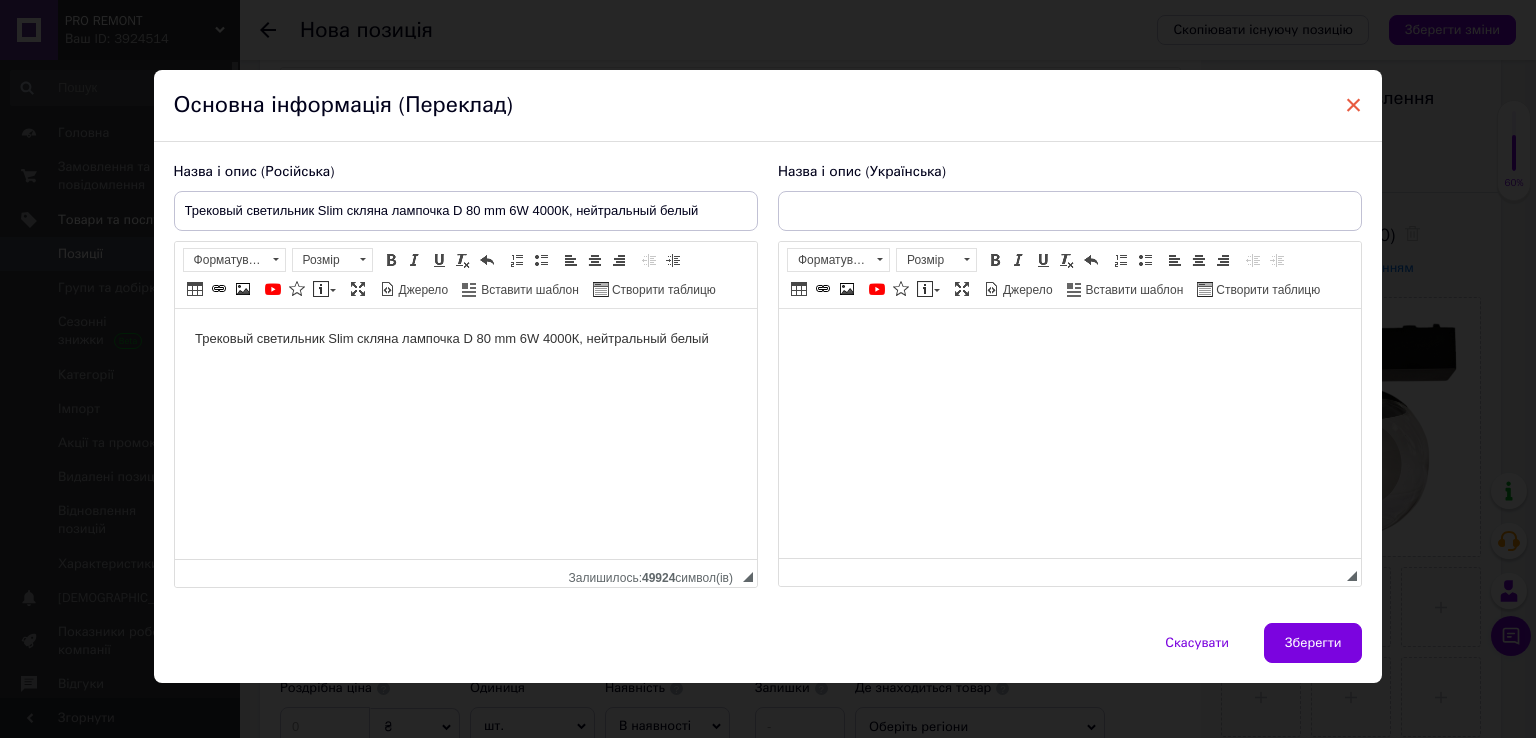 click on "×" at bounding box center (1354, 105) 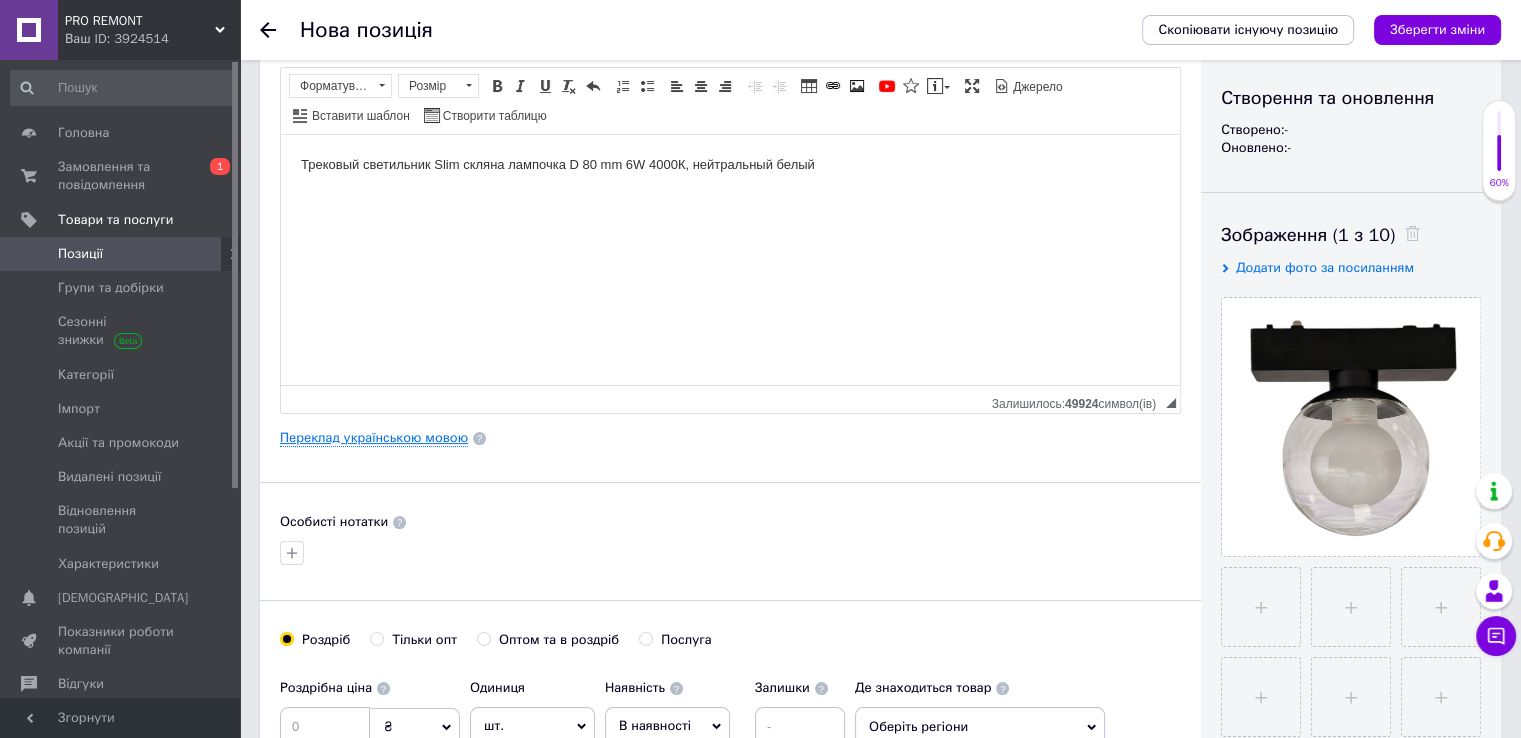 click on "Переклад українською мовою" at bounding box center (374, 438) 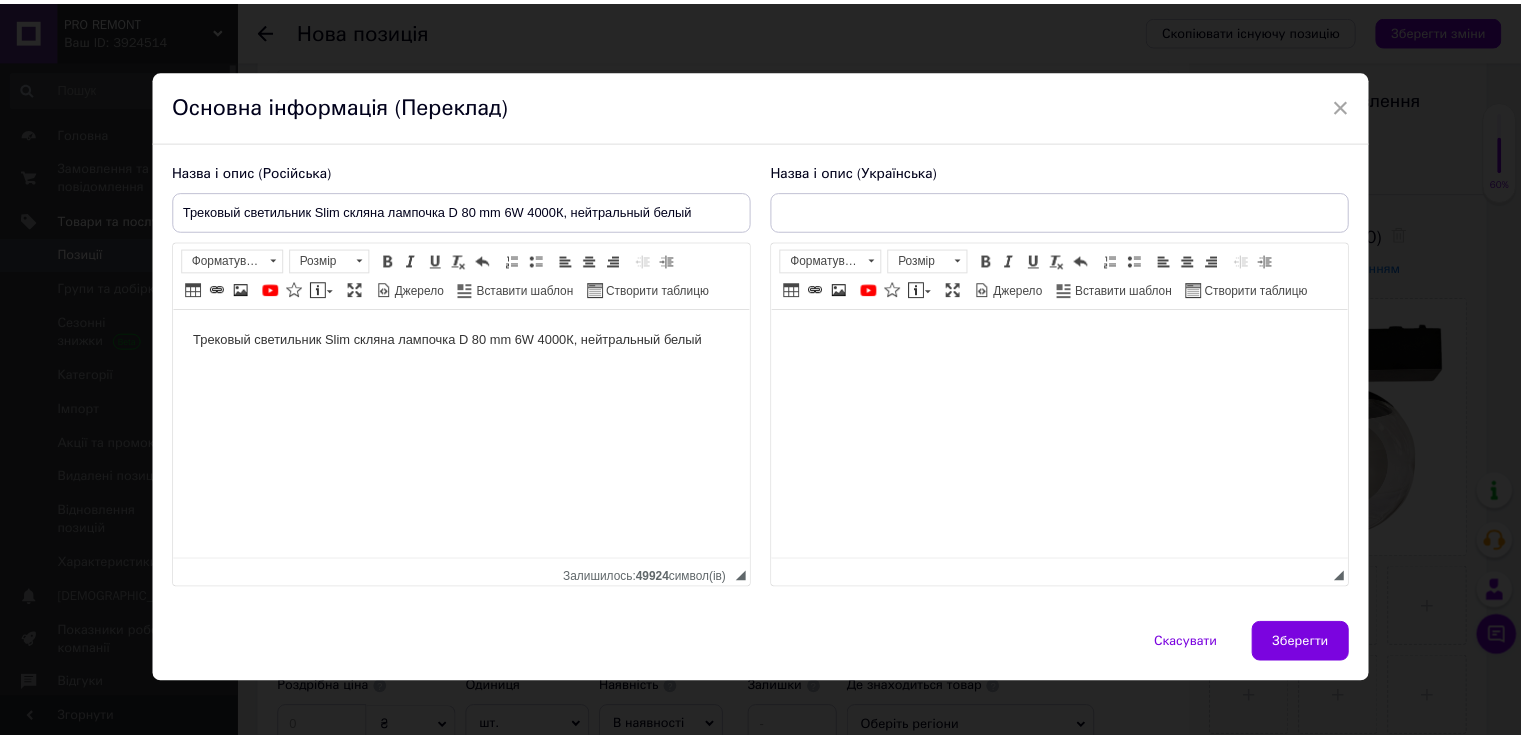 scroll, scrollTop: 0, scrollLeft: 0, axis: both 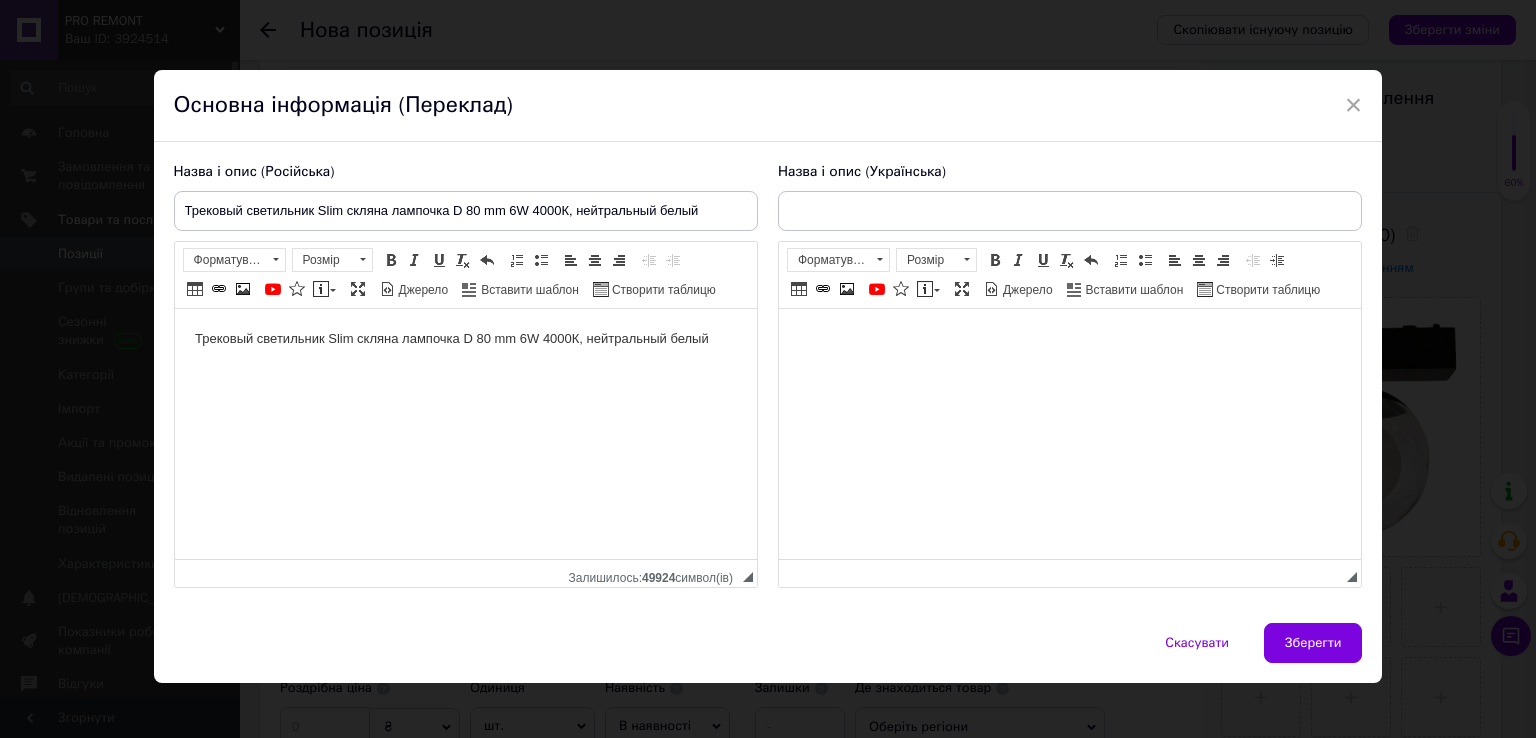 drag, startPoint x: 724, startPoint y: 343, endPoint x: 824, endPoint y: 356, distance: 100.84146 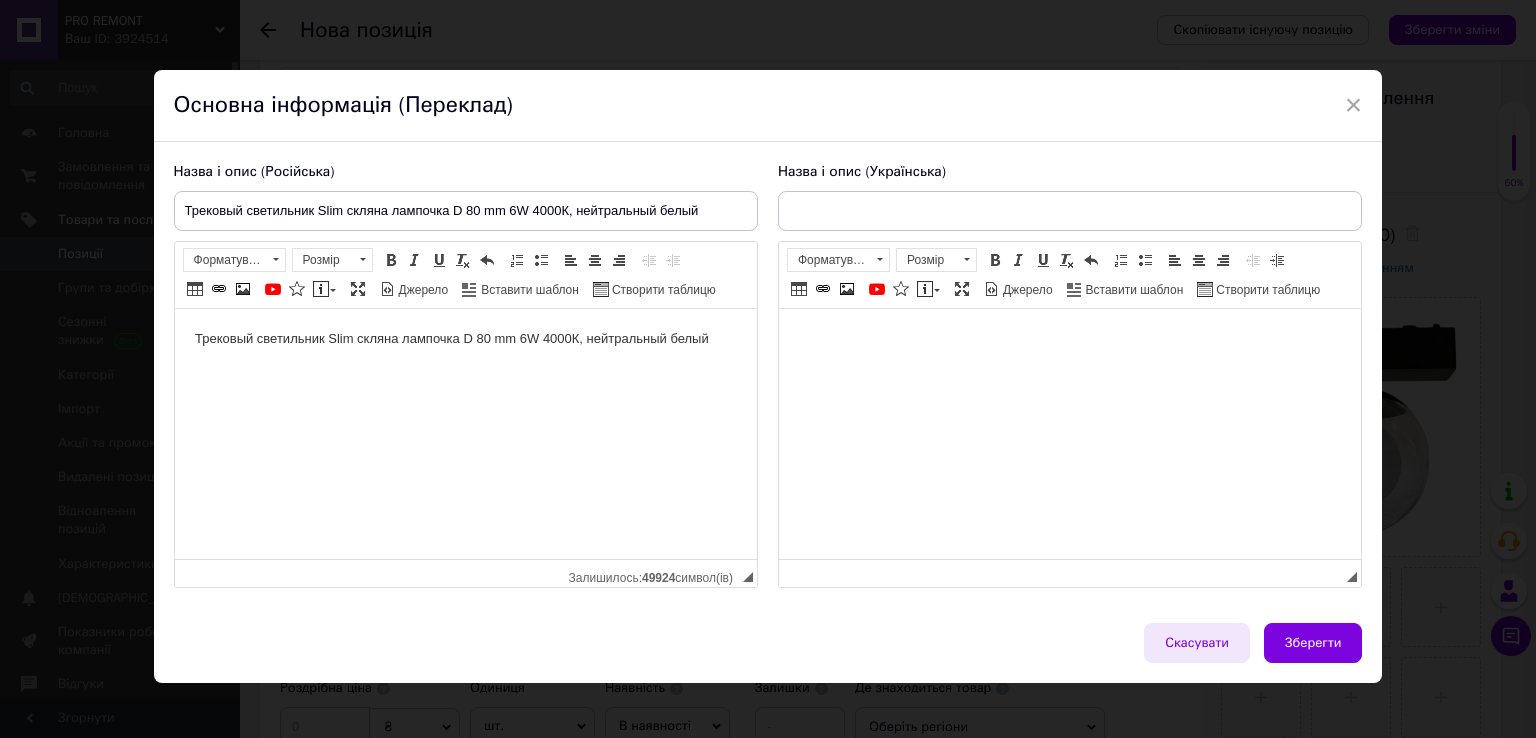 click on "Скасувати" at bounding box center (1197, 643) 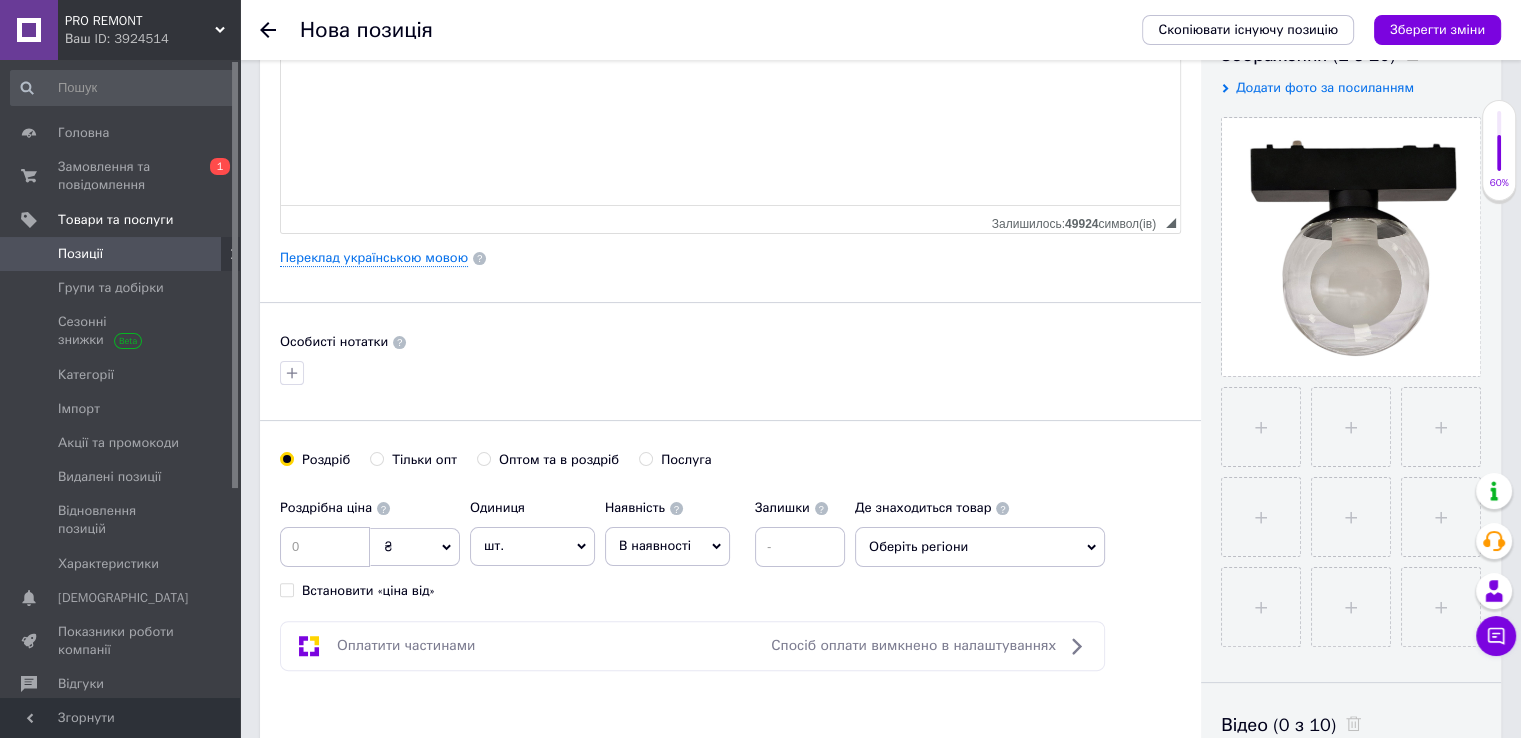 scroll, scrollTop: 400, scrollLeft: 0, axis: vertical 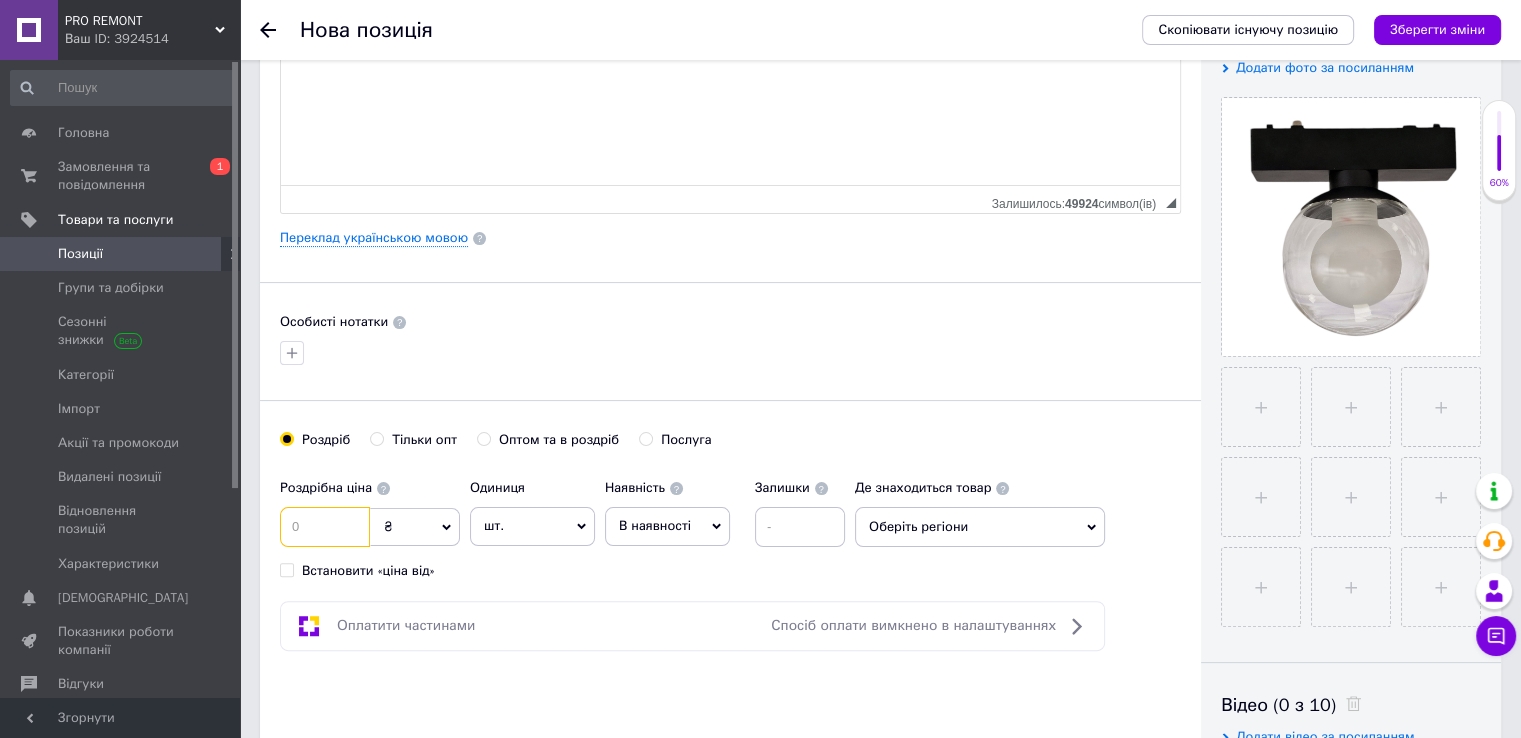 click at bounding box center [325, 527] 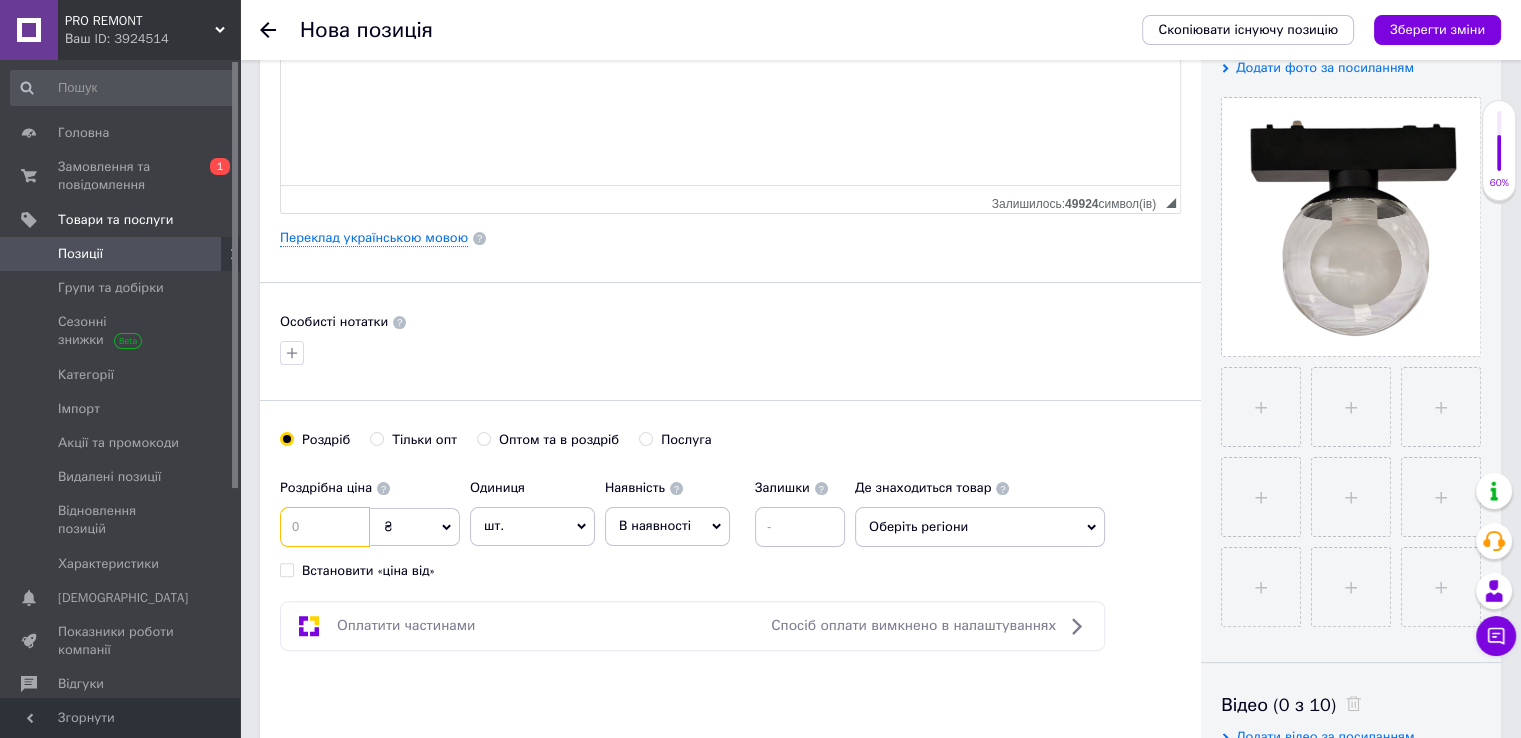 paste on "1" 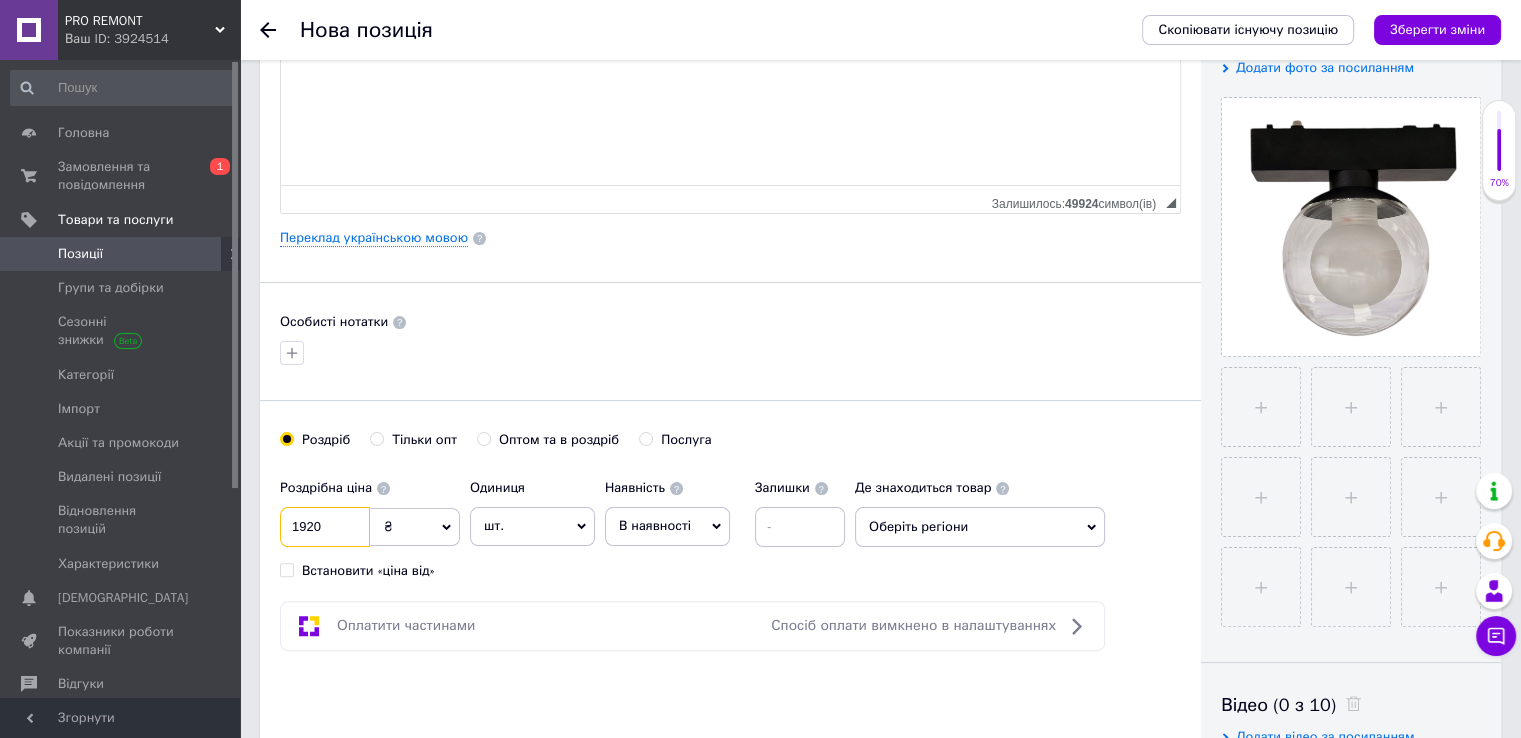 type on "1920" 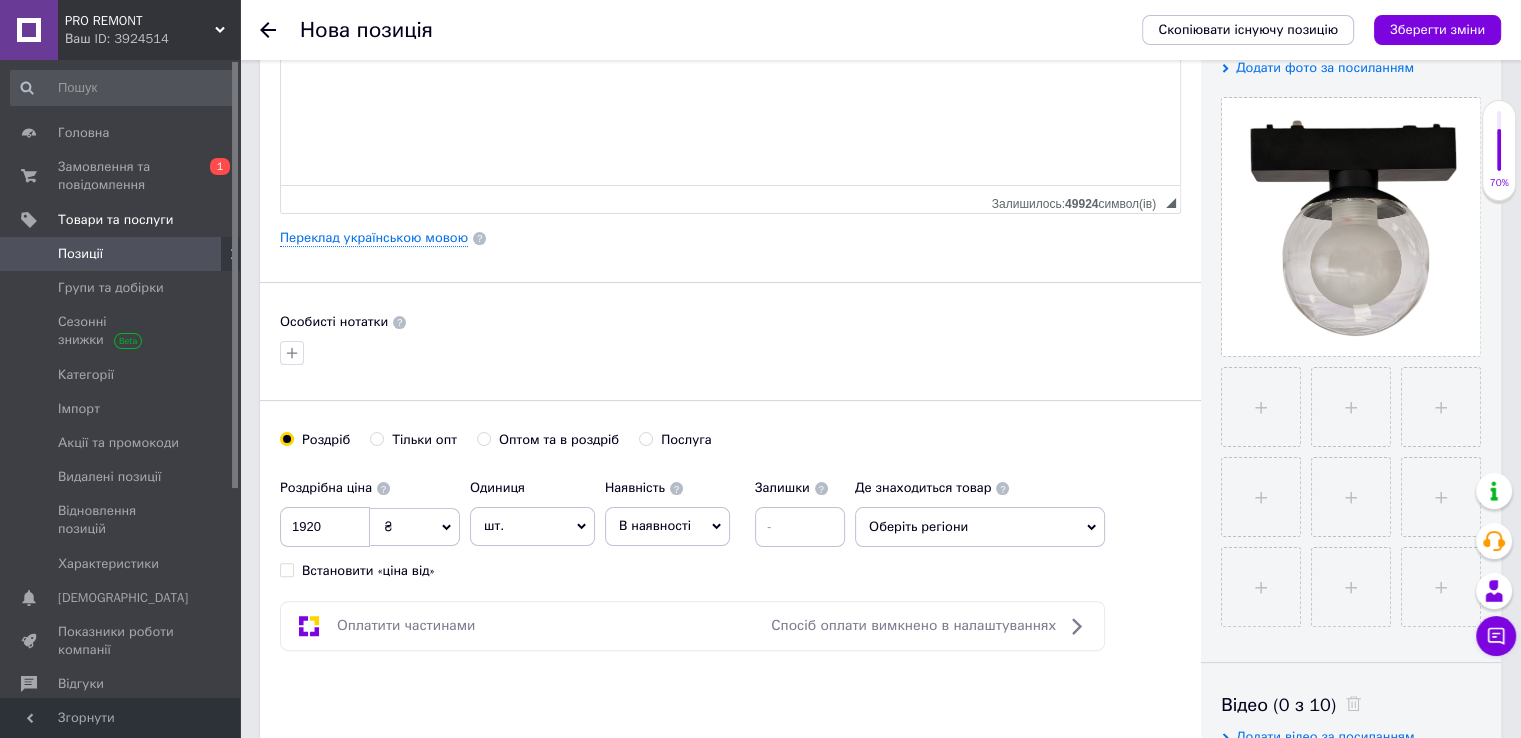 click on "Оптом та в роздріб" at bounding box center [548, 440] 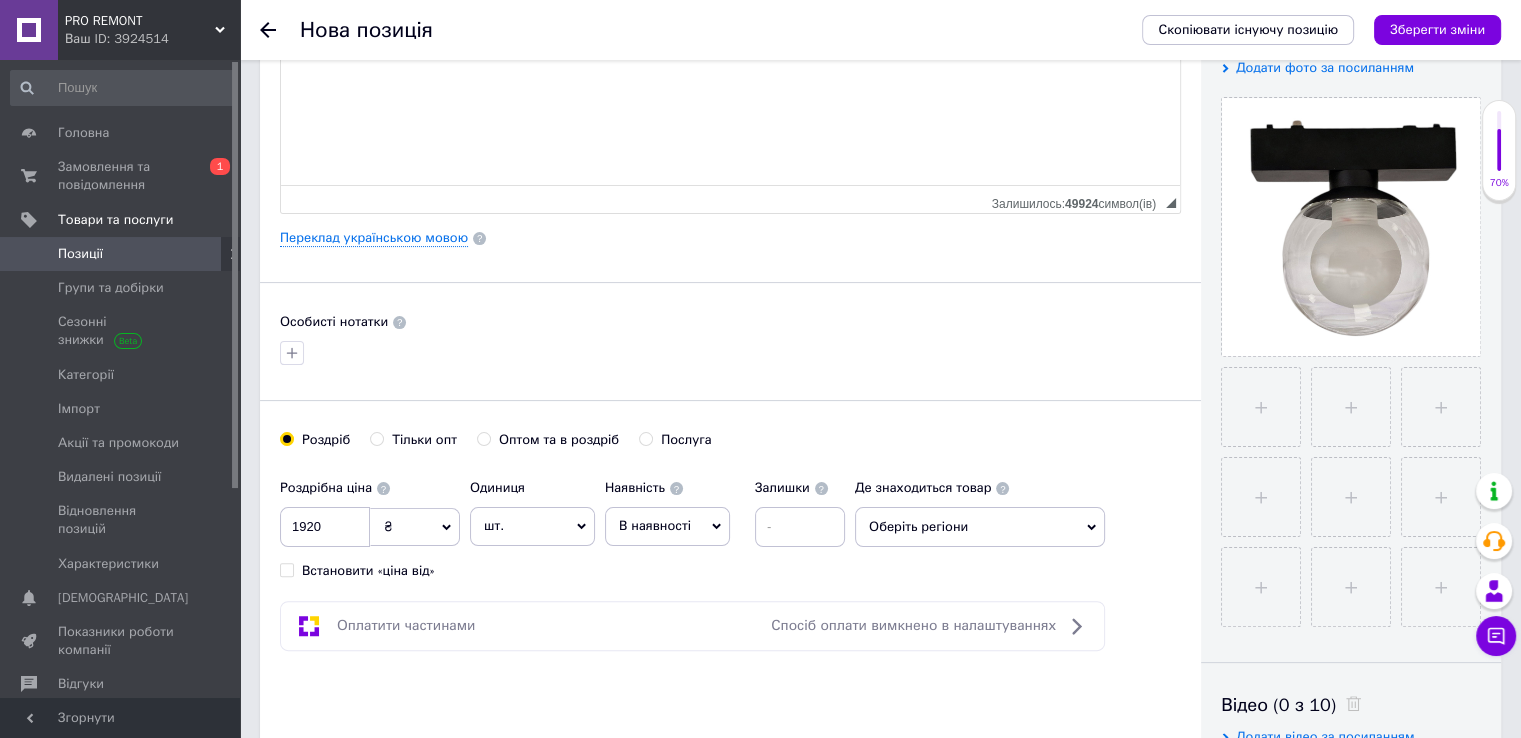 radio on "true" 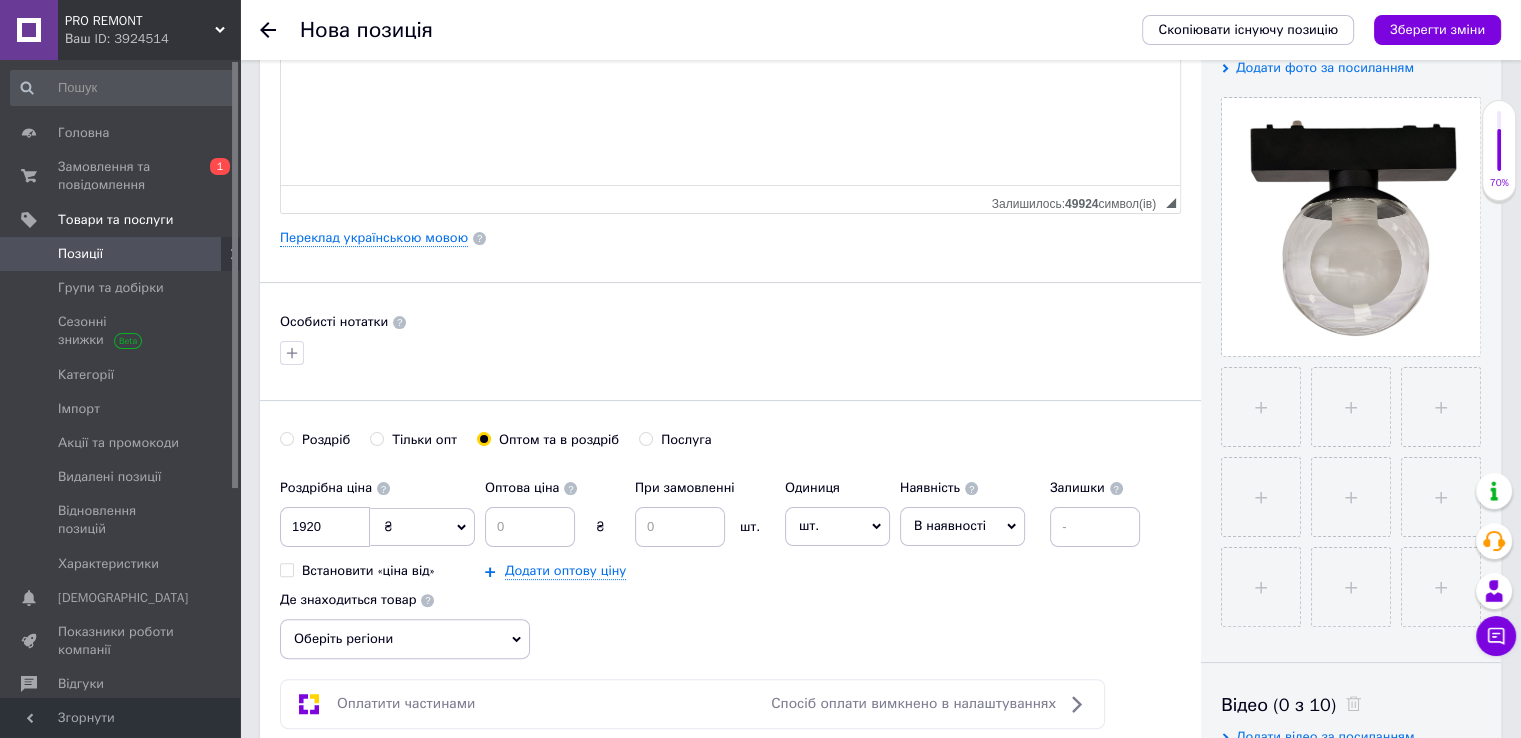click on "Оптом та в роздріб" at bounding box center (483, 438) 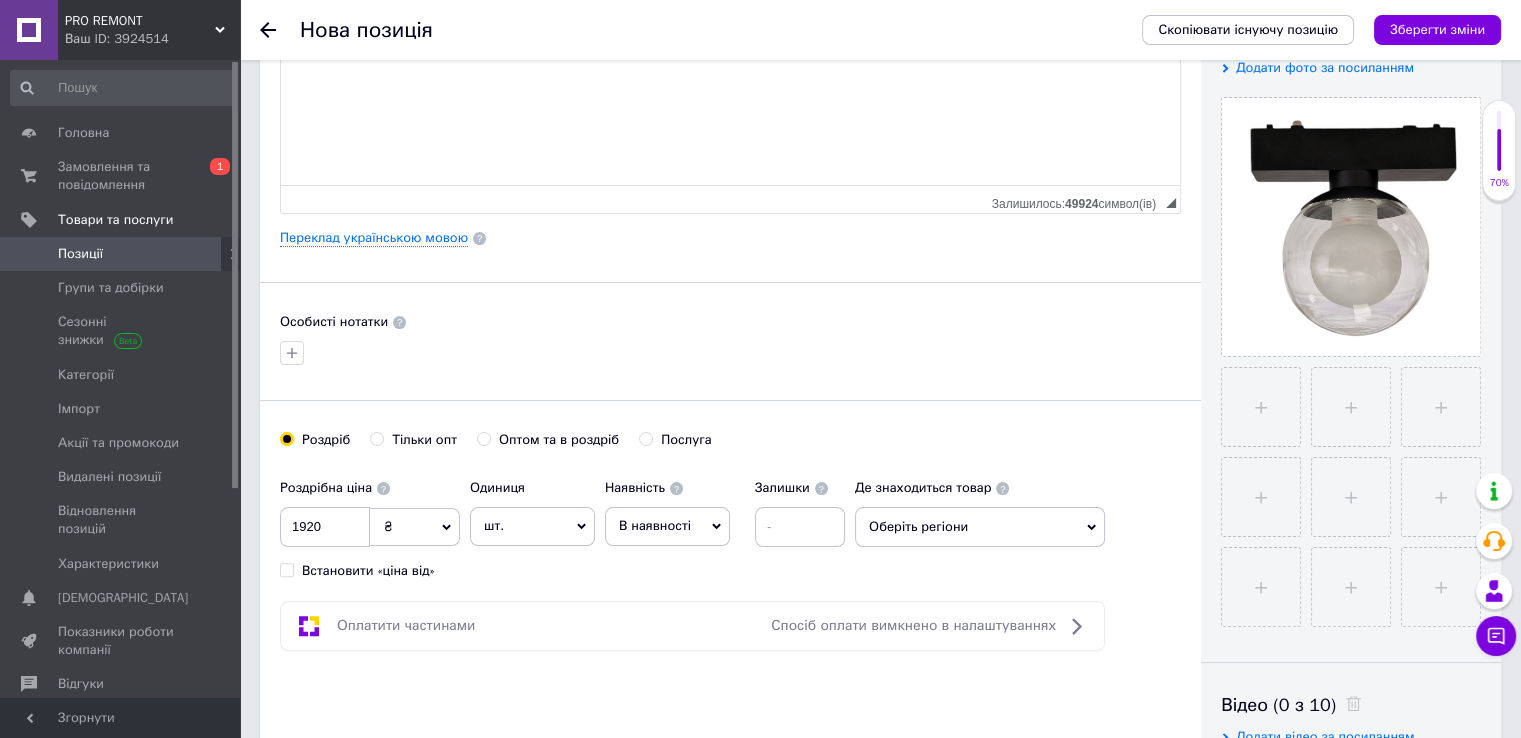 click on "Оптом та в роздріб" at bounding box center (548, 440) 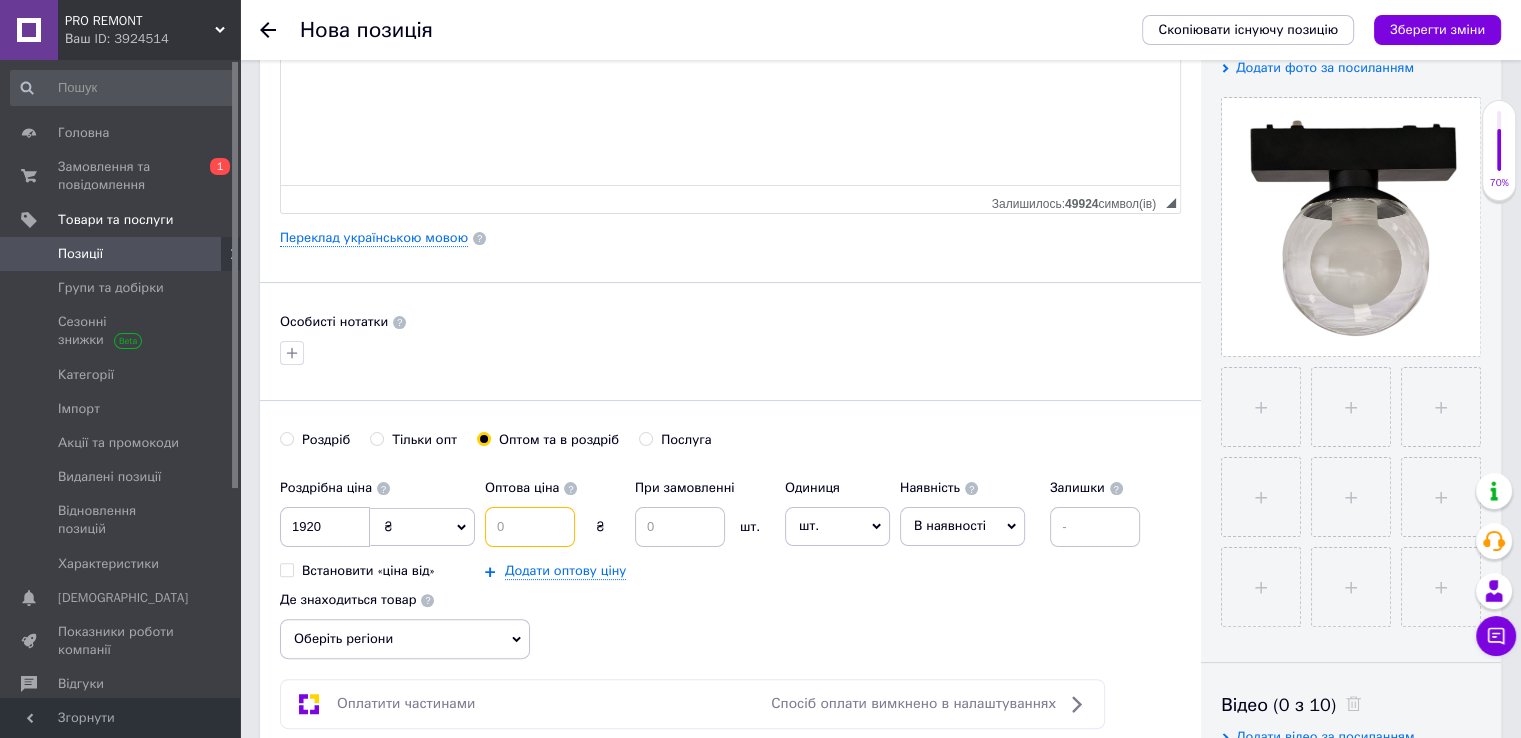 click at bounding box center [530, 527] 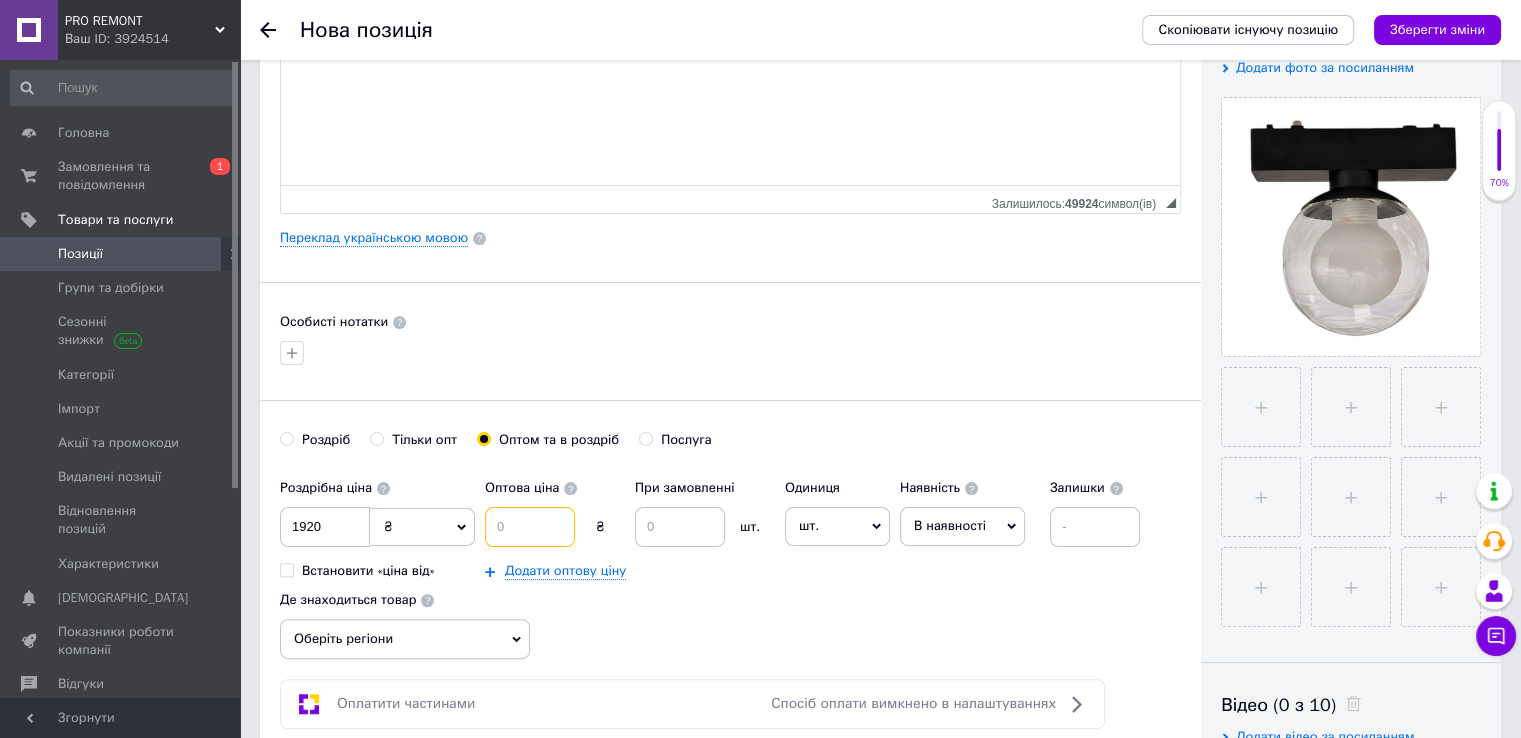 click at bounding box center [530, 527] 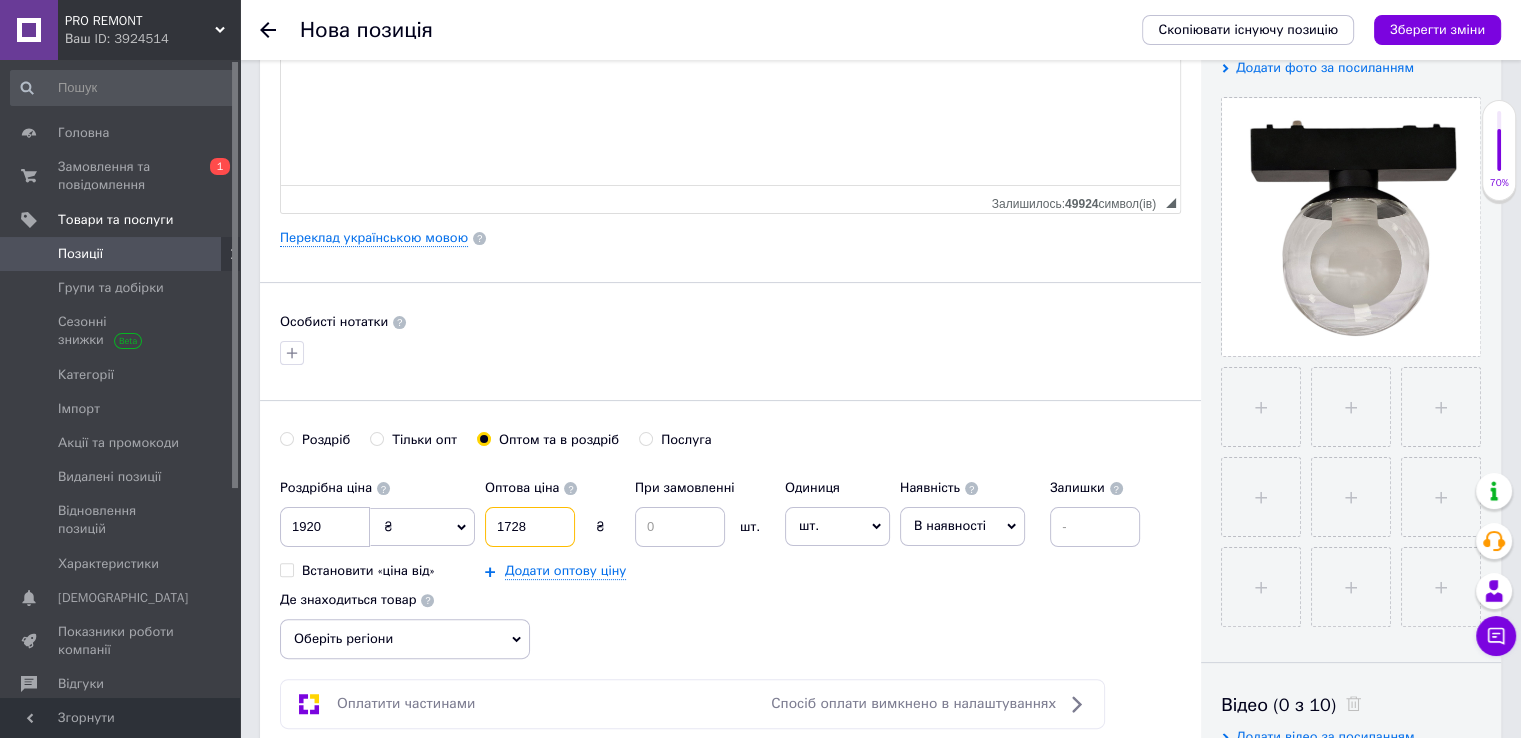 type on "1728" 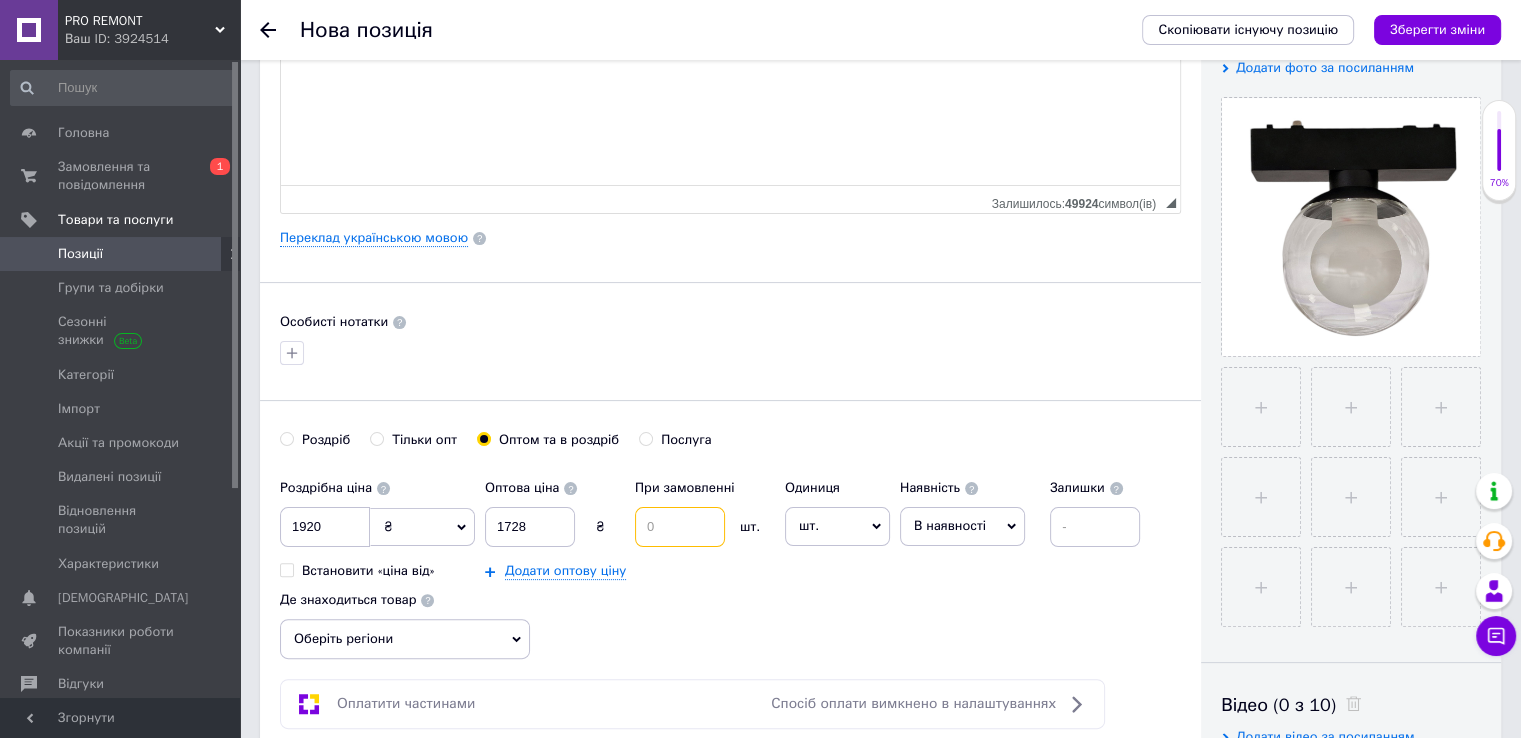 click at bounding box center (680, 527) 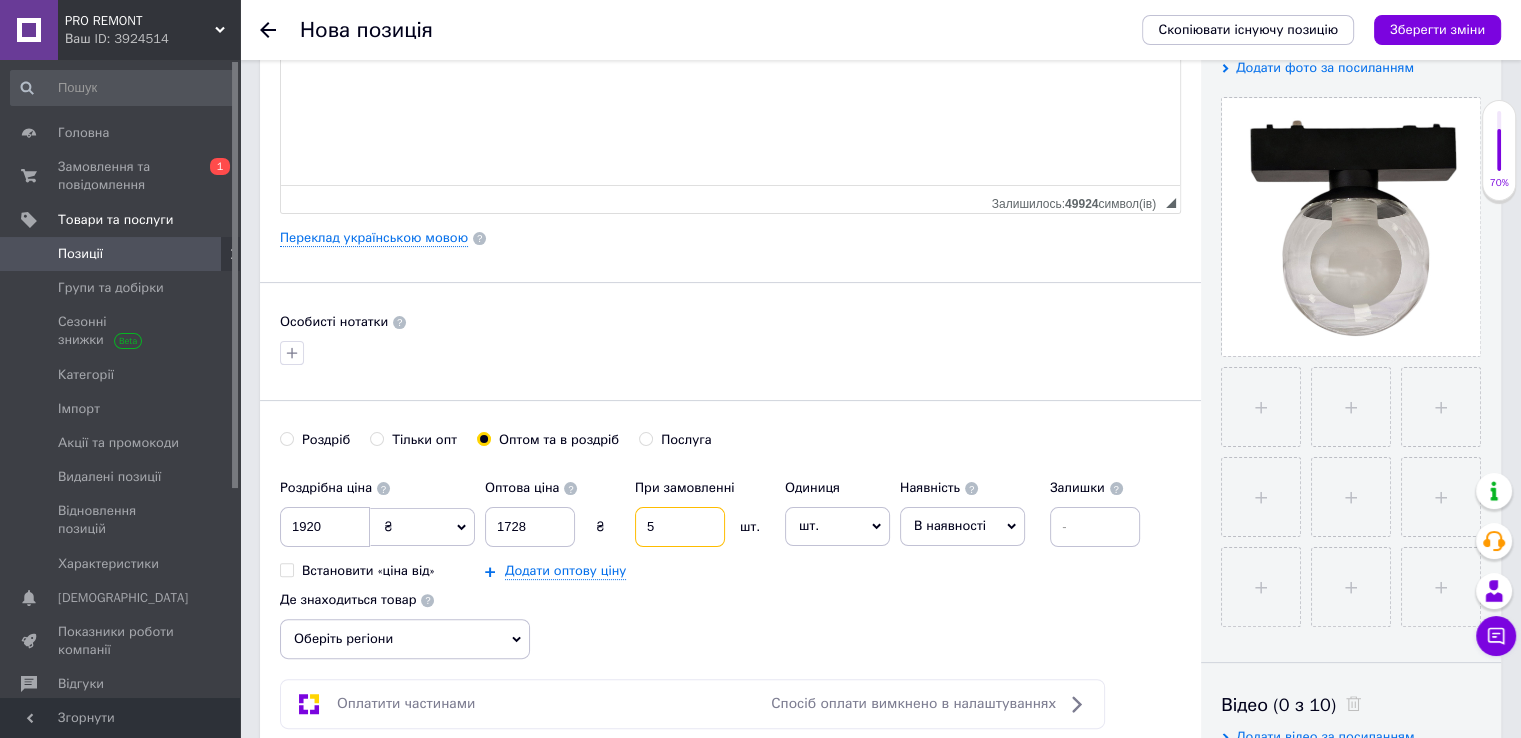 type on "5" 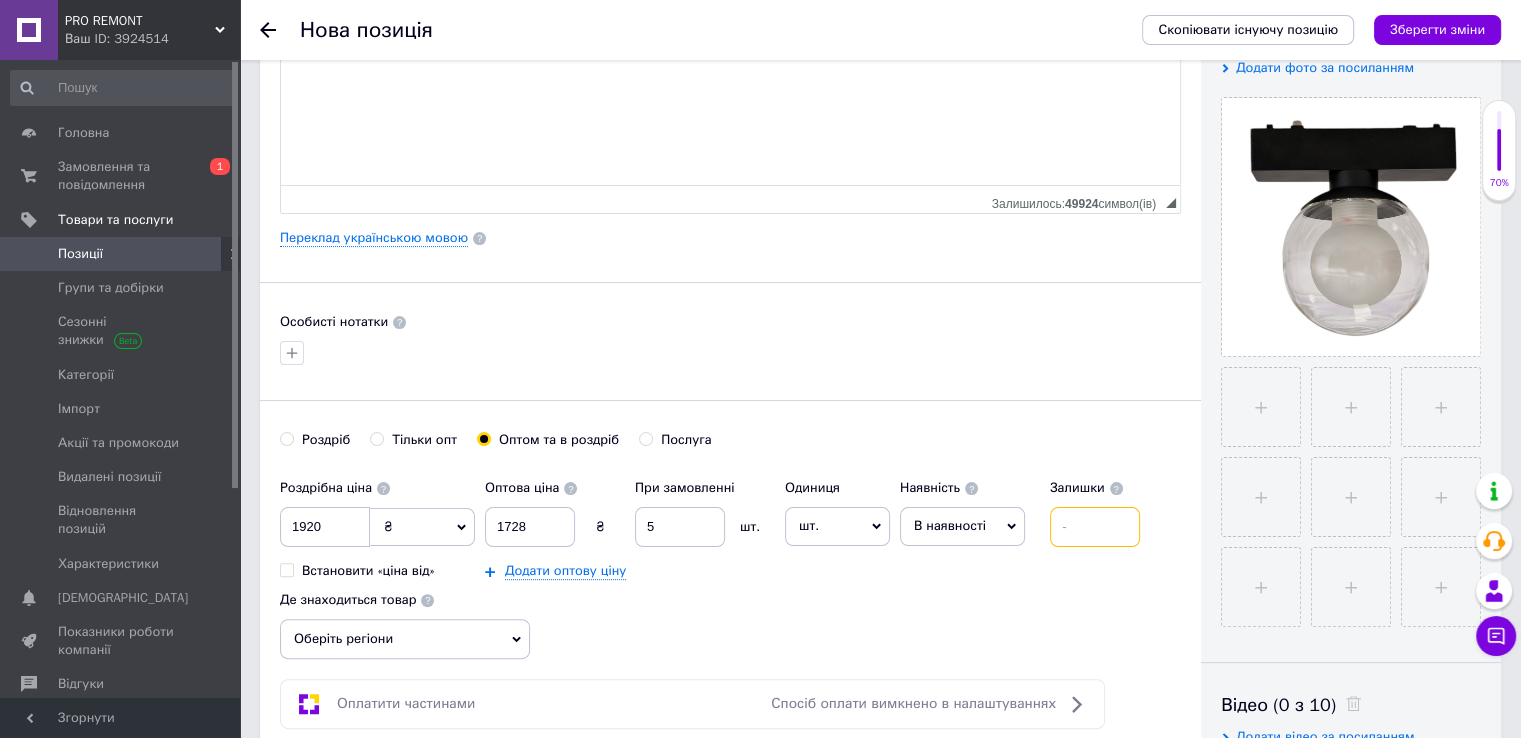 click at bounding box center [1095, 527] 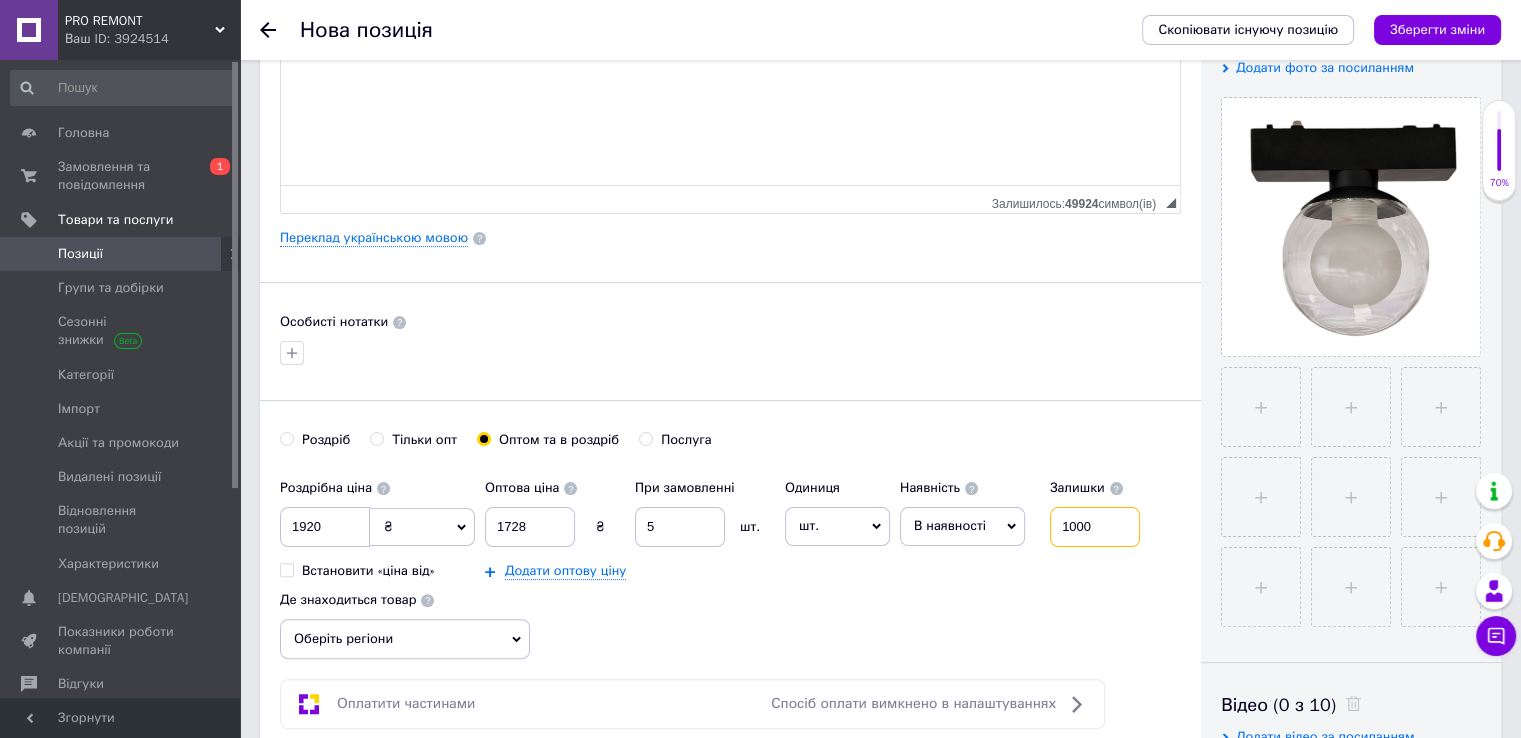 type on "1000" 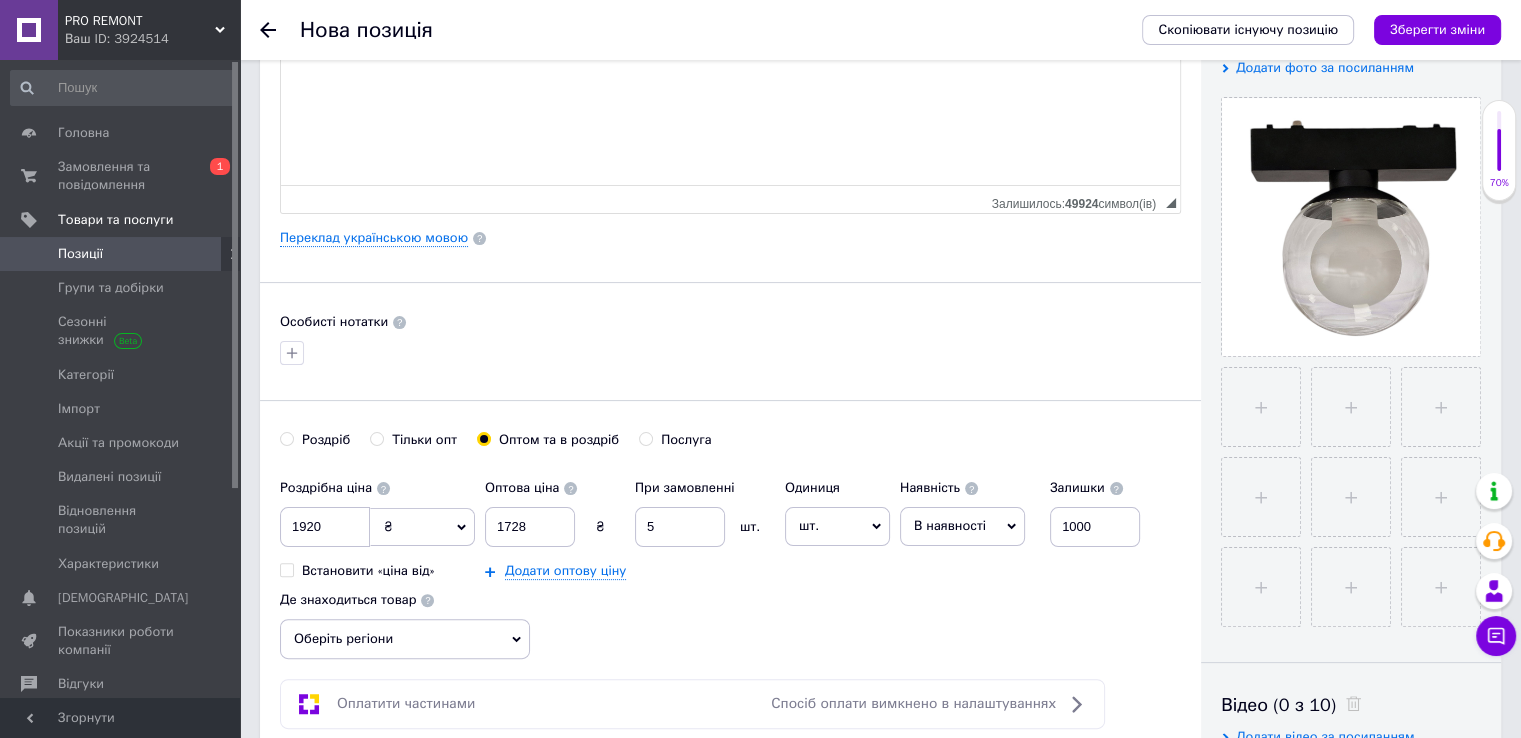 click on "Оберіть регіони" at bounding box center [405, 639] 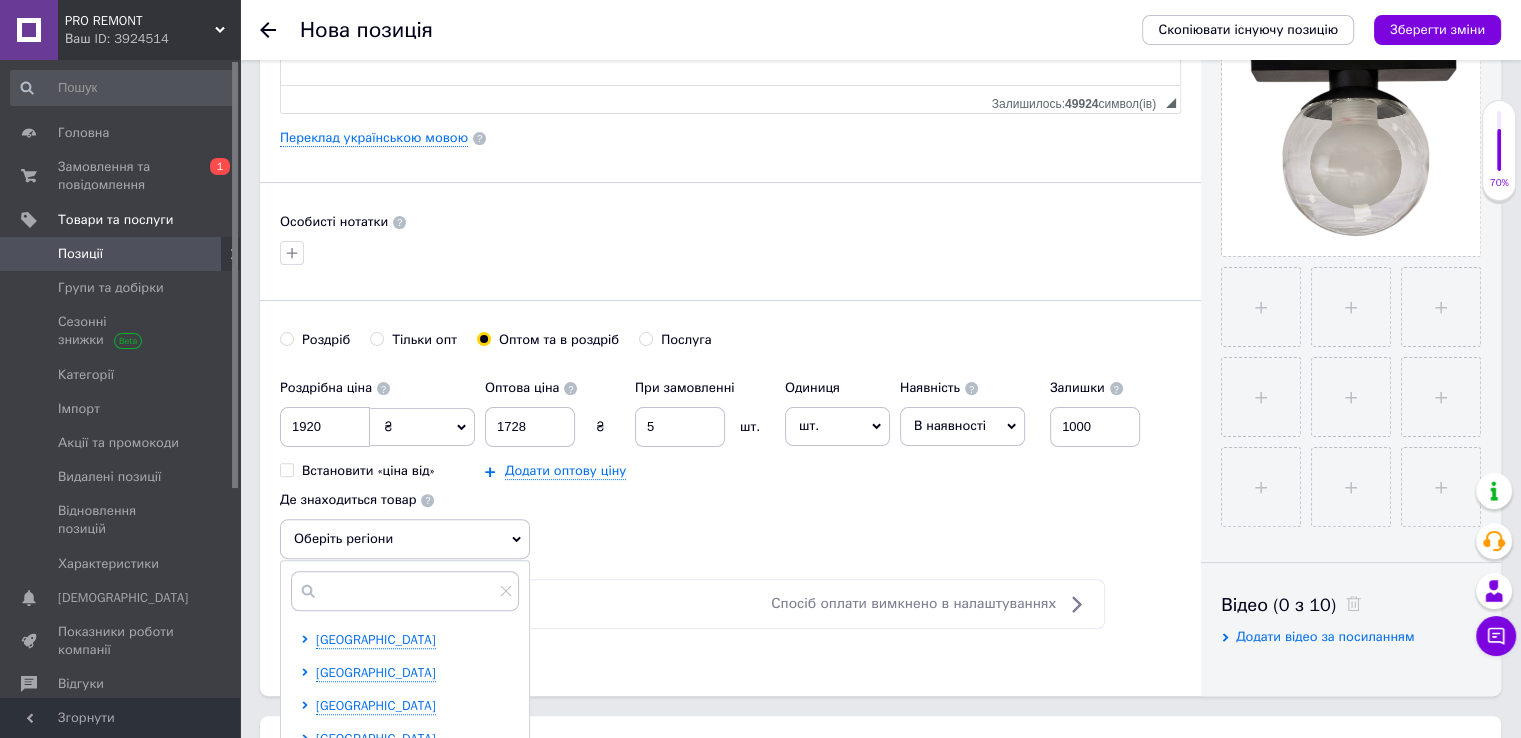 scroll, scrollTop: 600, scrollLeft: 0, axis: vertical 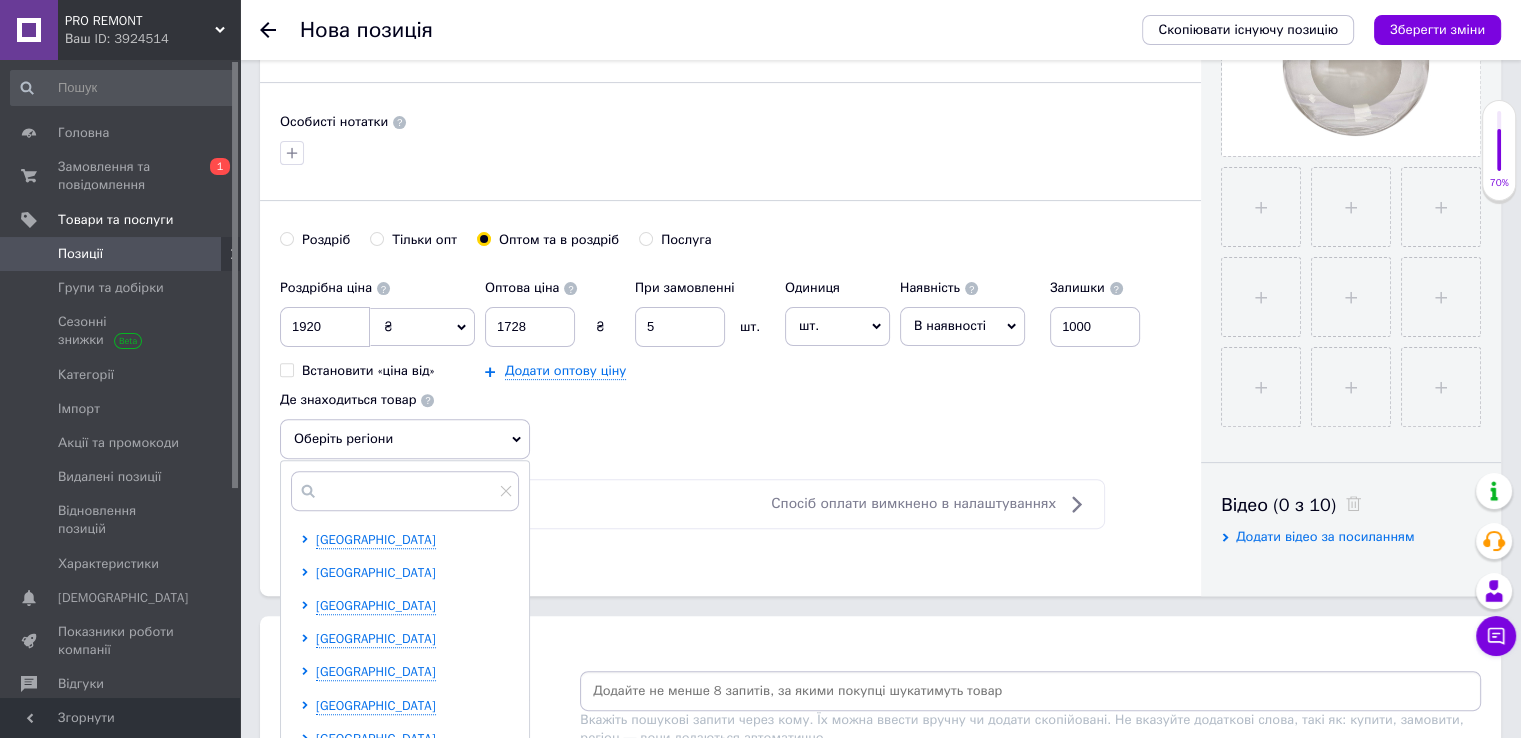 click on "[GEOGRAPHIC_DATA]" at bounding box center [376, 572] 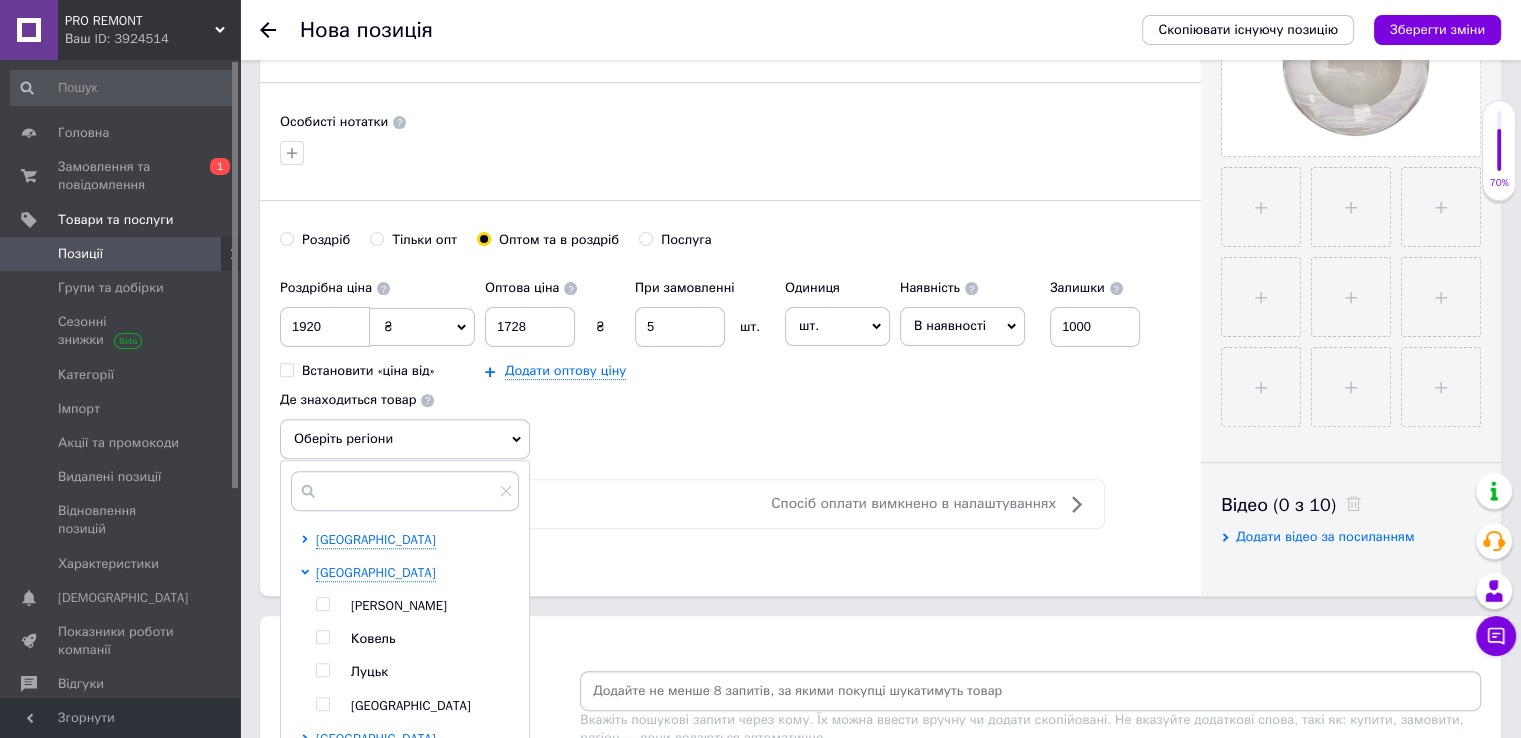 click on "Луцьк" at bounding box center (369, 671) 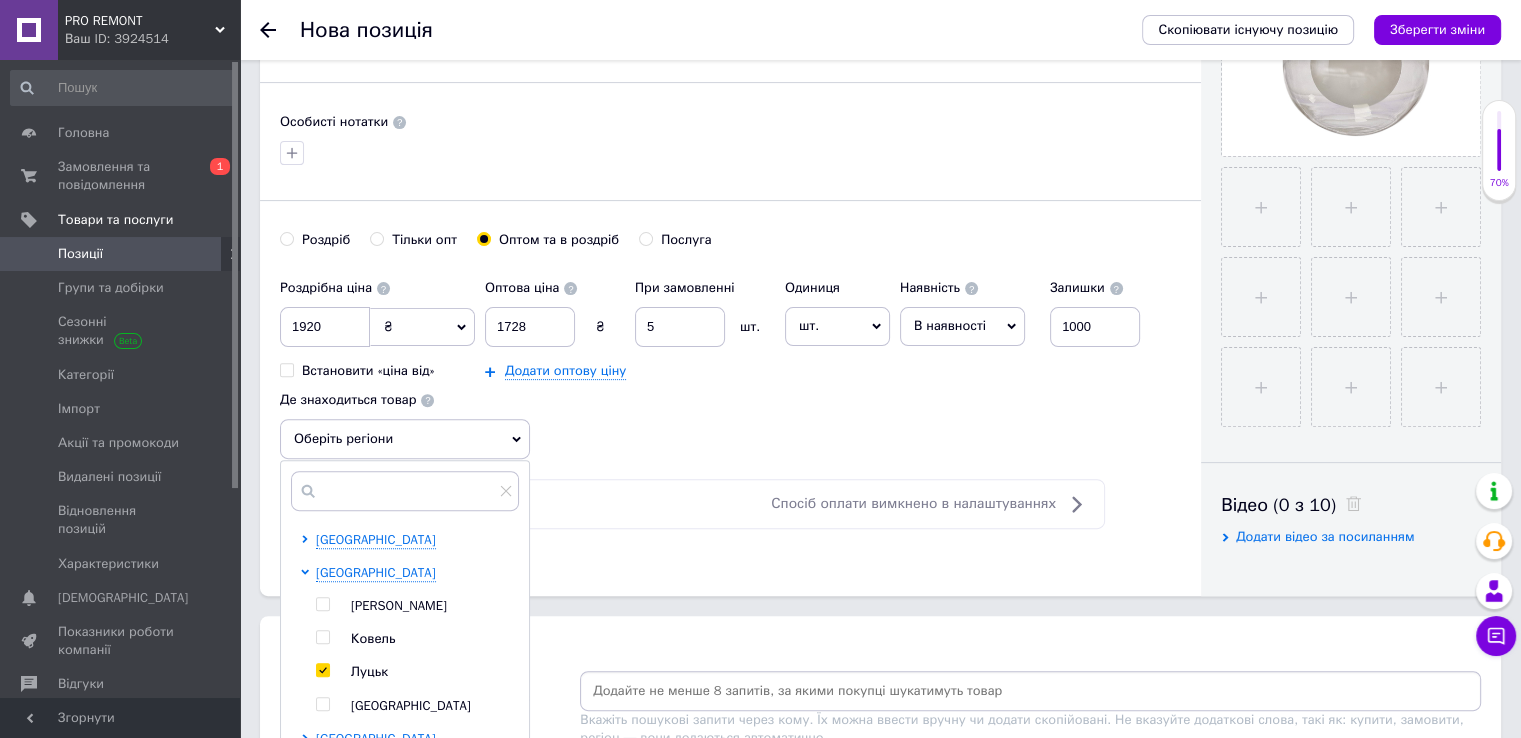 checkbox on "true" 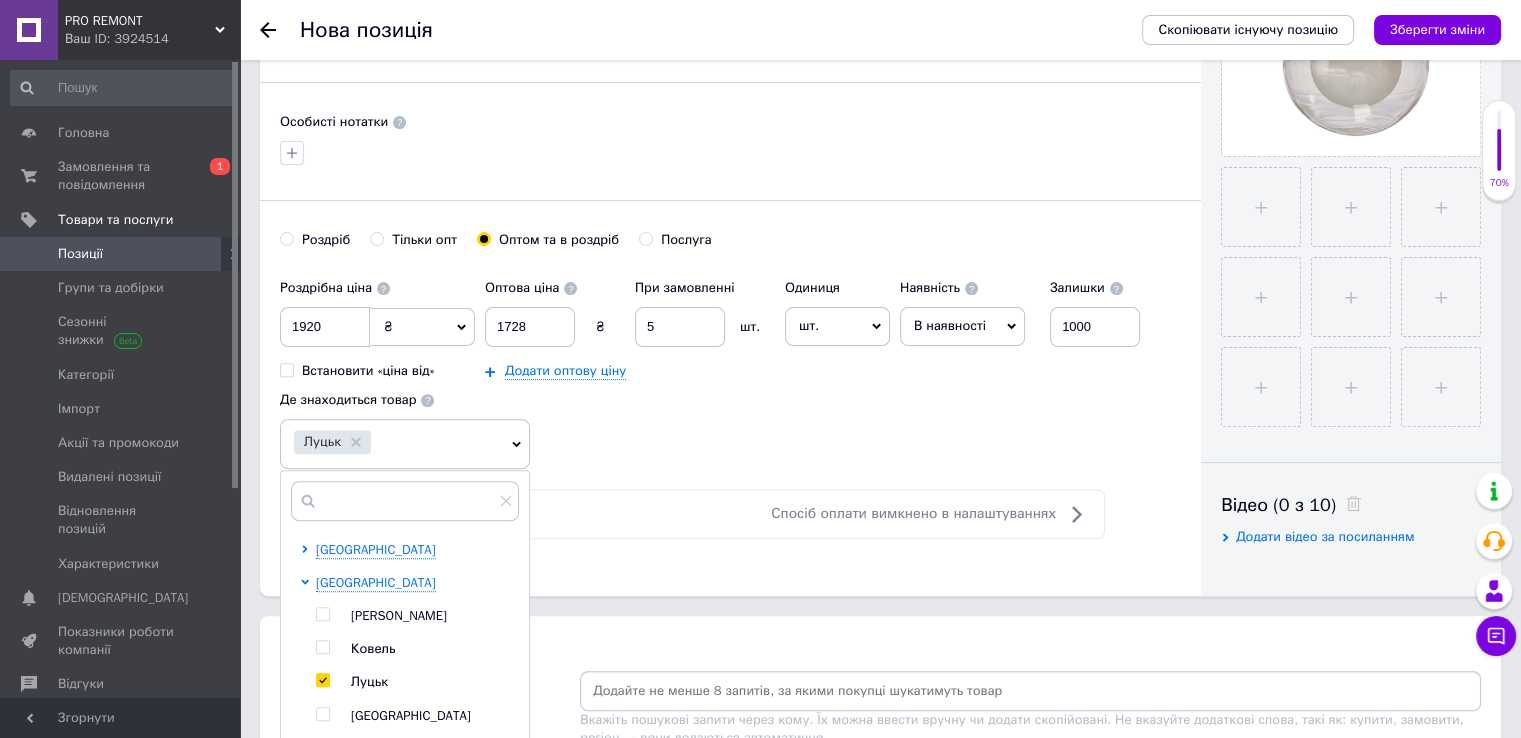 click on "Оплатити частинами Спосіб оплати вимкнено в налаштуваннях" at bounding box center [692, 514] 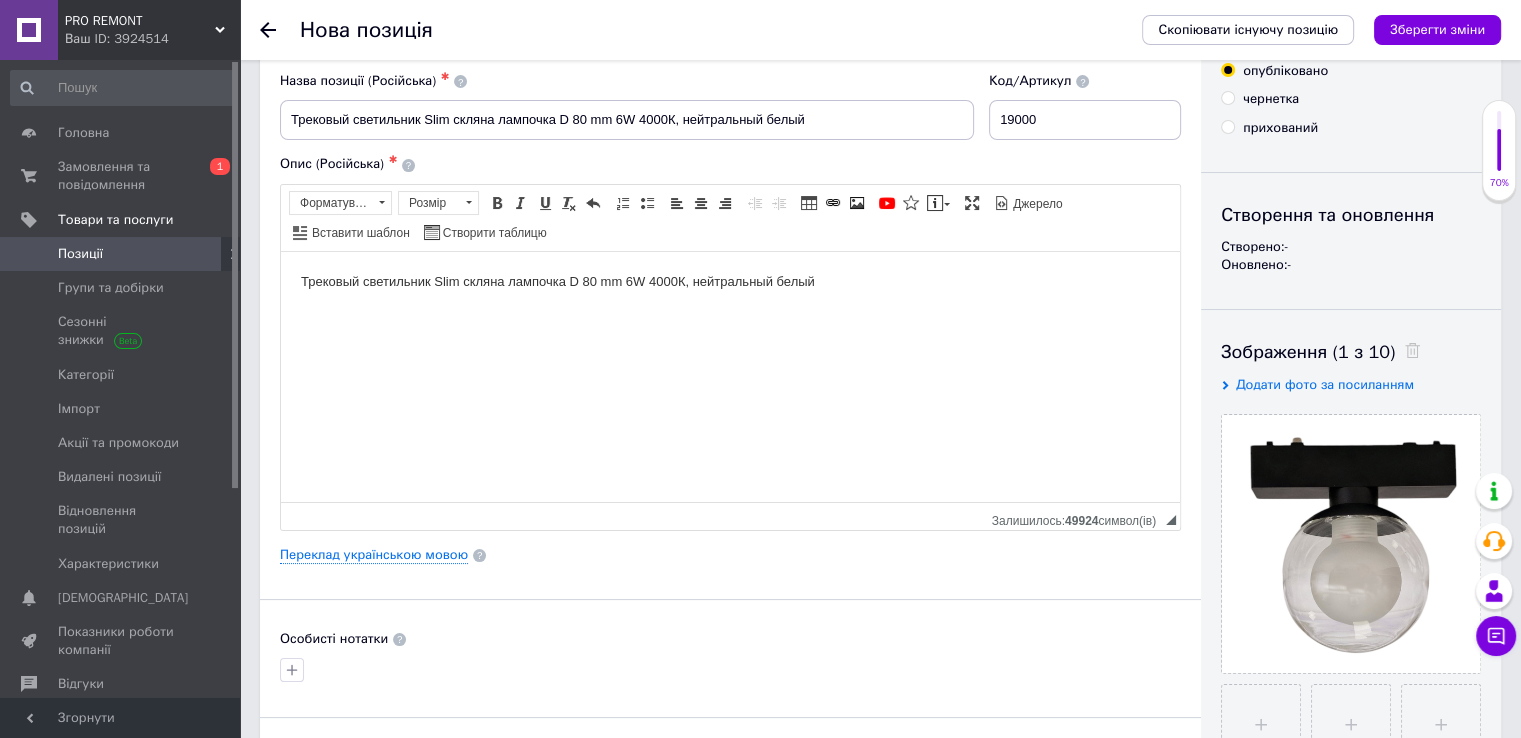 scroll, scrollTop: 0, scrollLeft: 0, axis: both 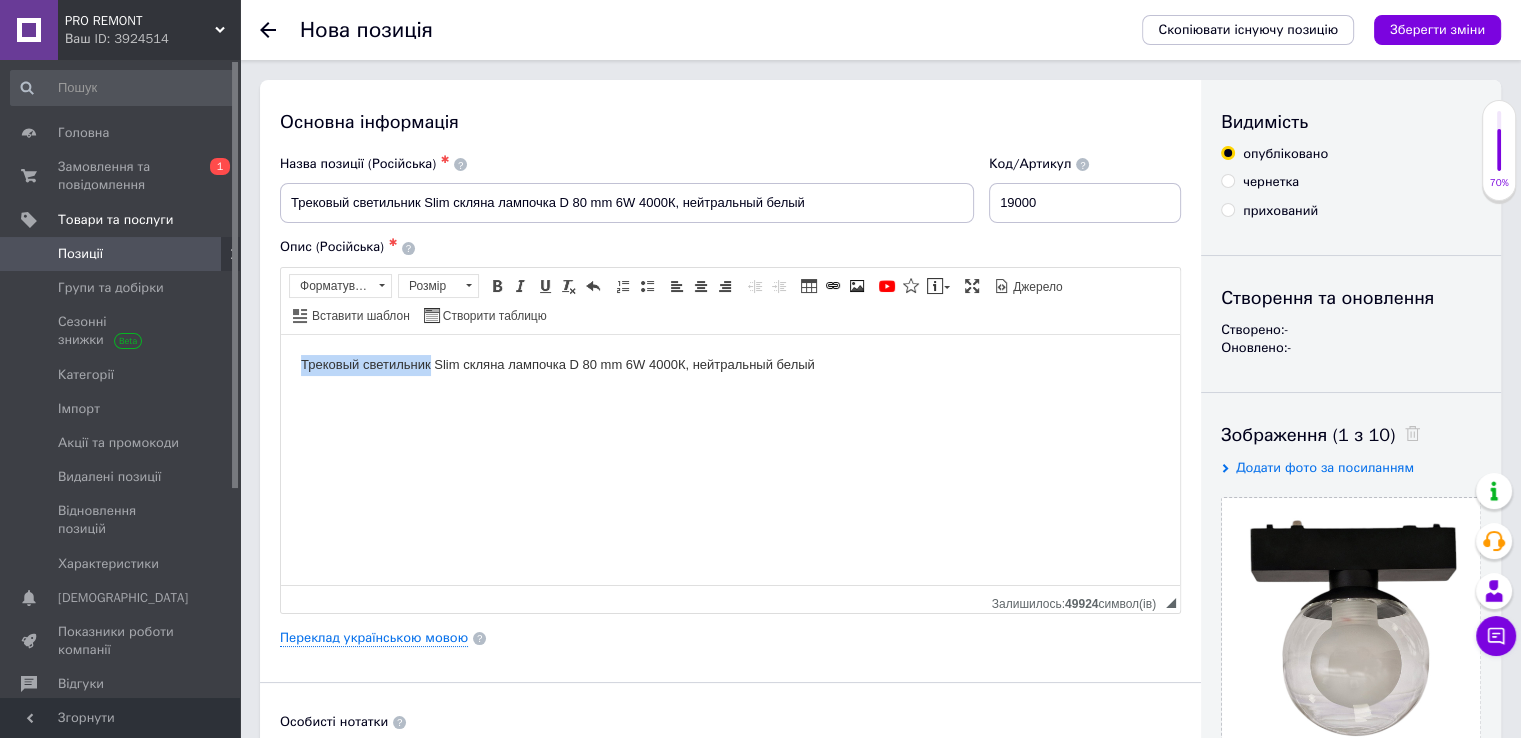 drag, startPoint x: 298, startPoint y: 371, endPoint x: 429, endPoint y: 376, distance: 131.09538 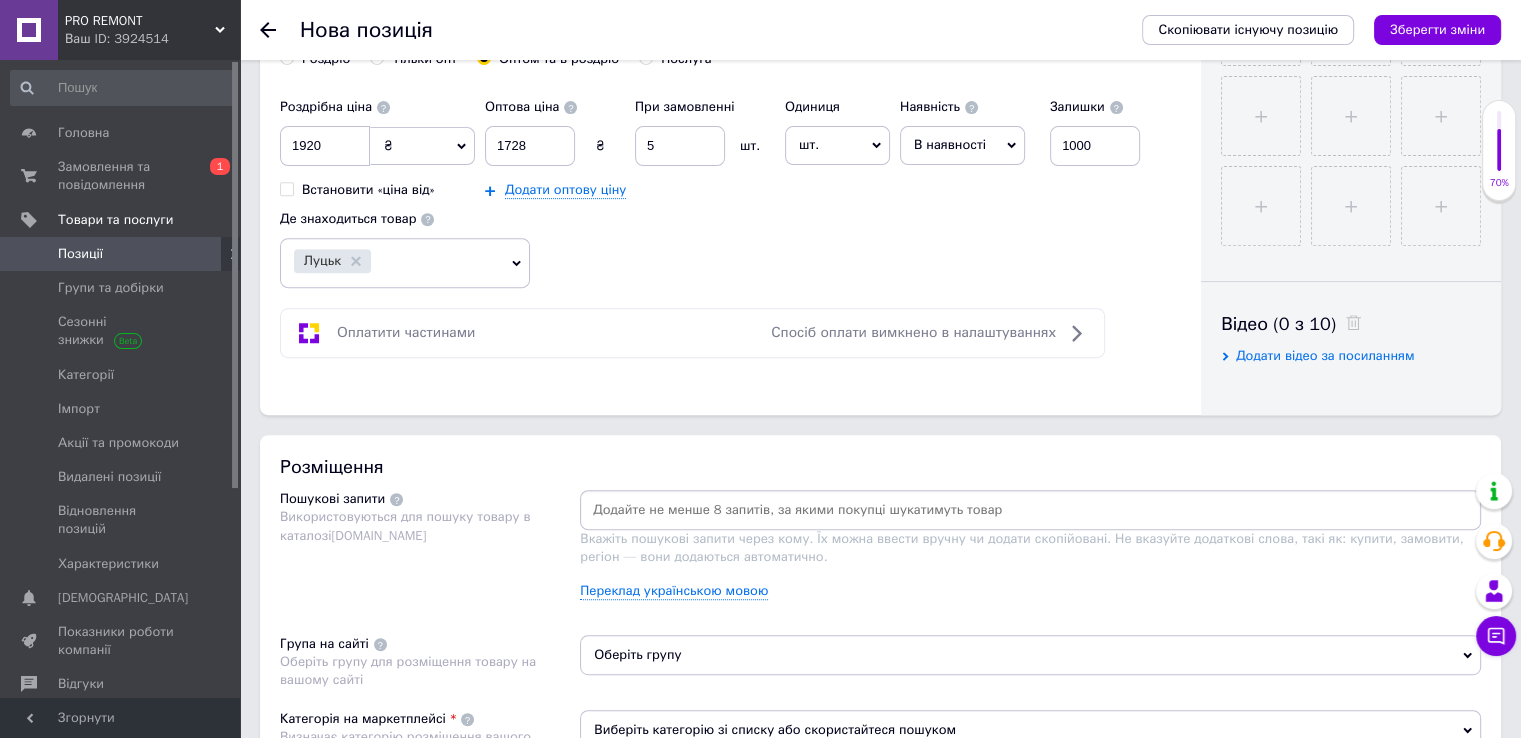 scroll, scrollTop: 800, scrollLeft: 0, axis: vertical 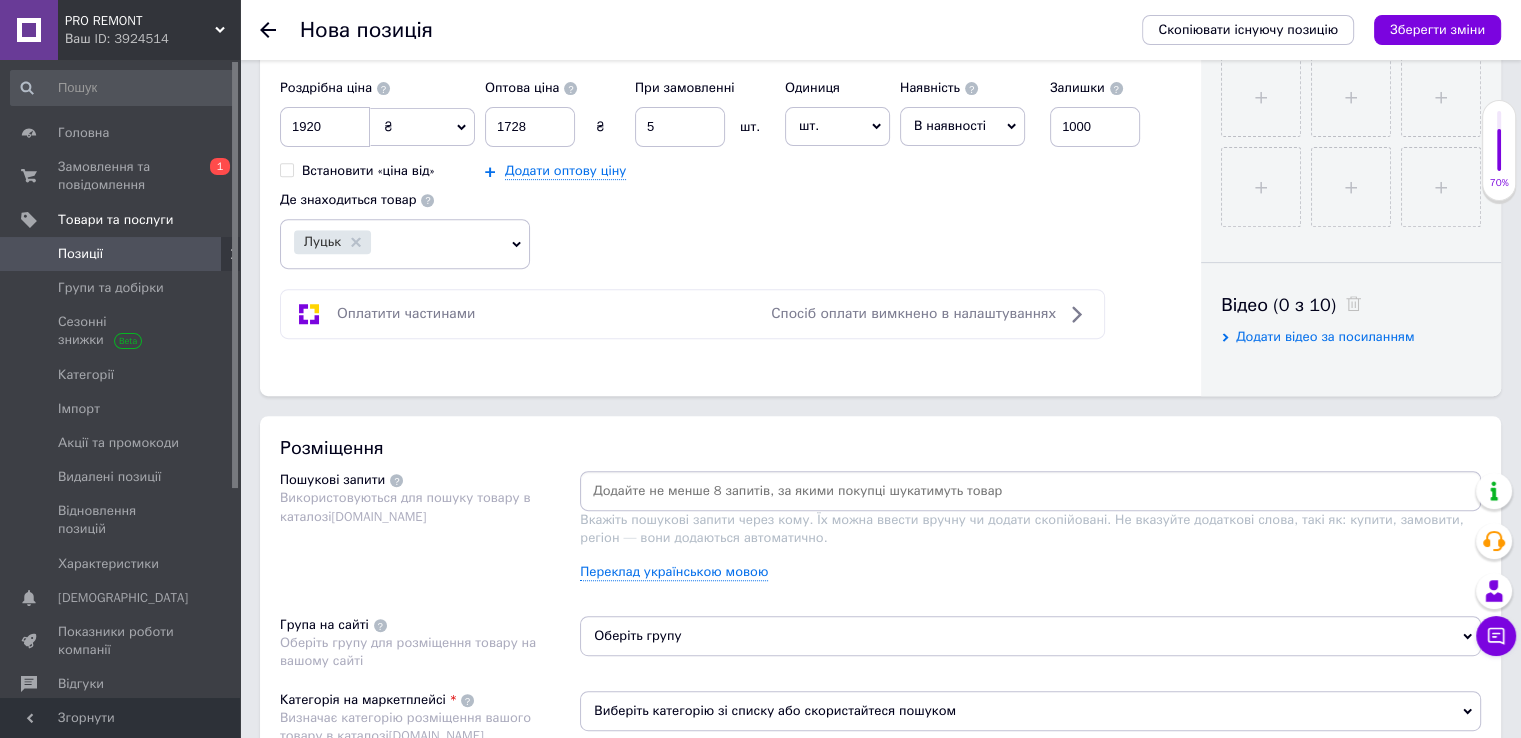 click at bounding box center [1030, 491] 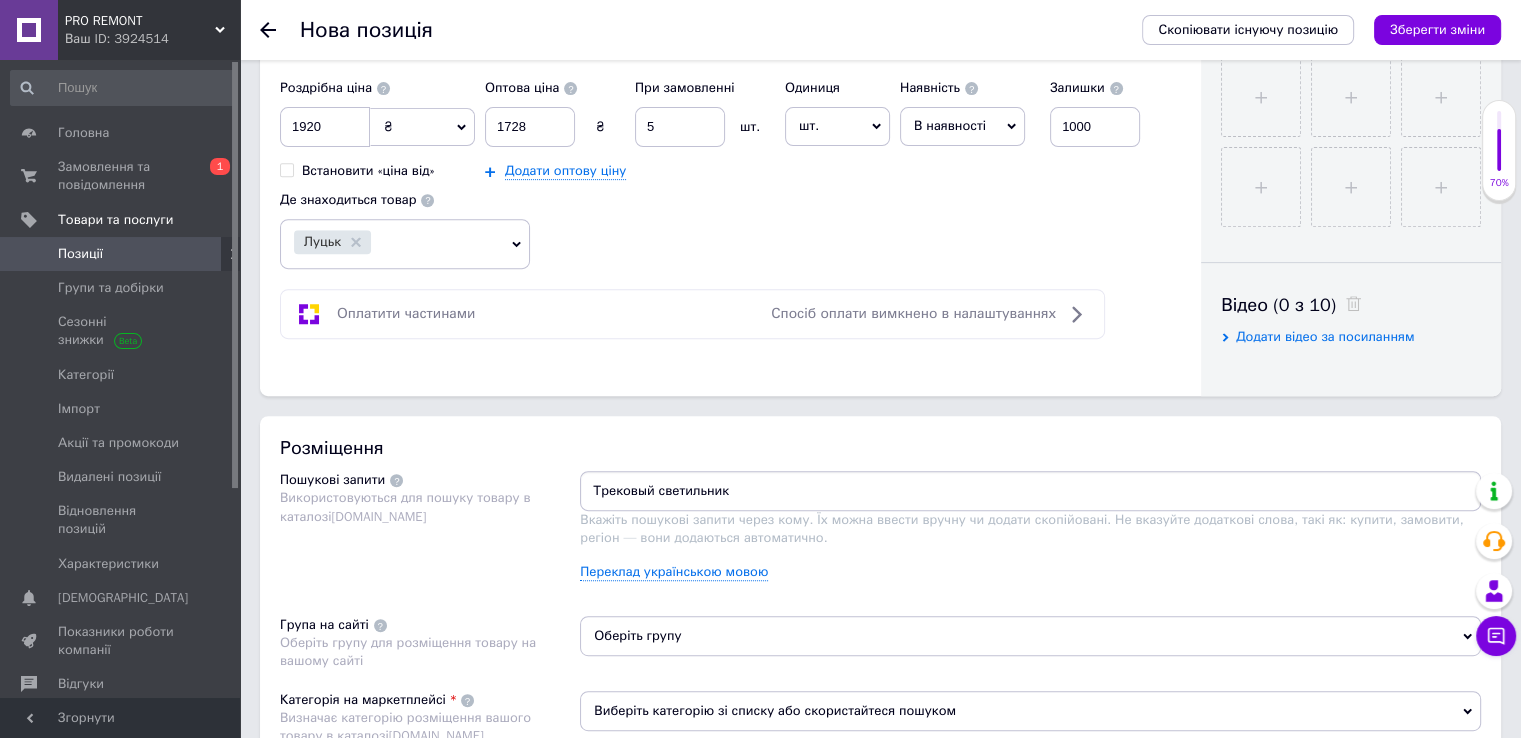 click on "Трековый светильник" at bounding box center [1030, 491] 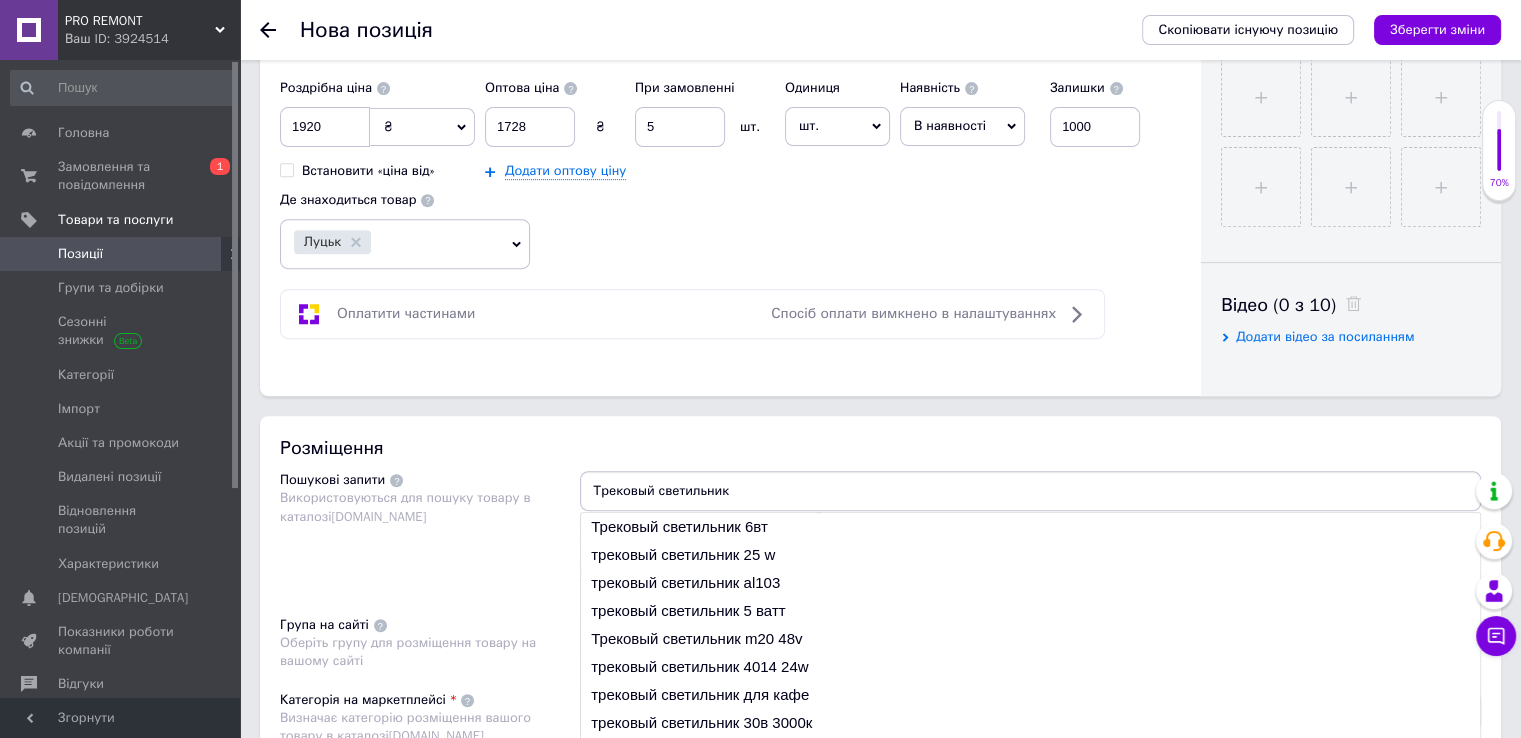 click on "Трековый светильник" at bounding box center (1030, 491) 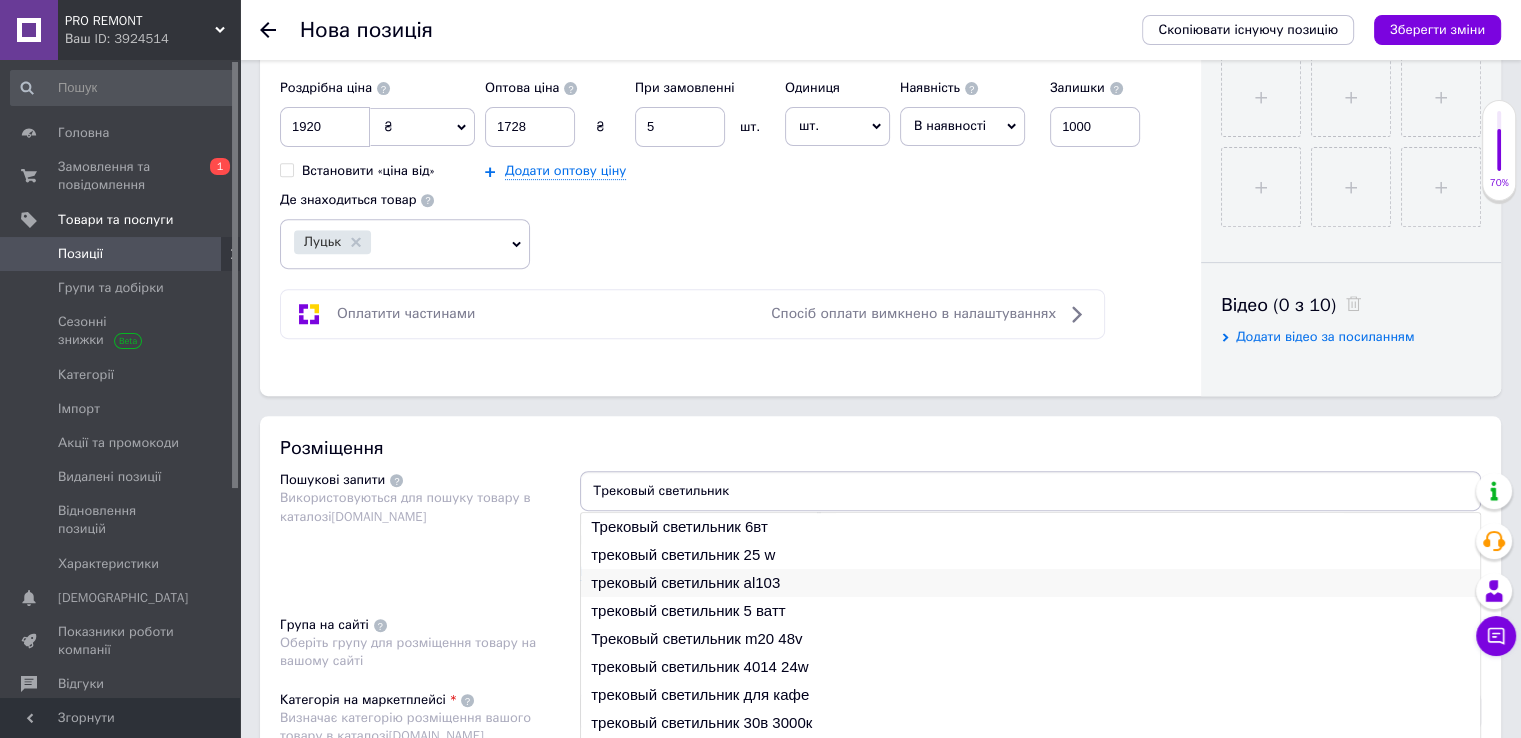 scroll, scrollTop: 29, scrollLeft: 0, axis: vertical 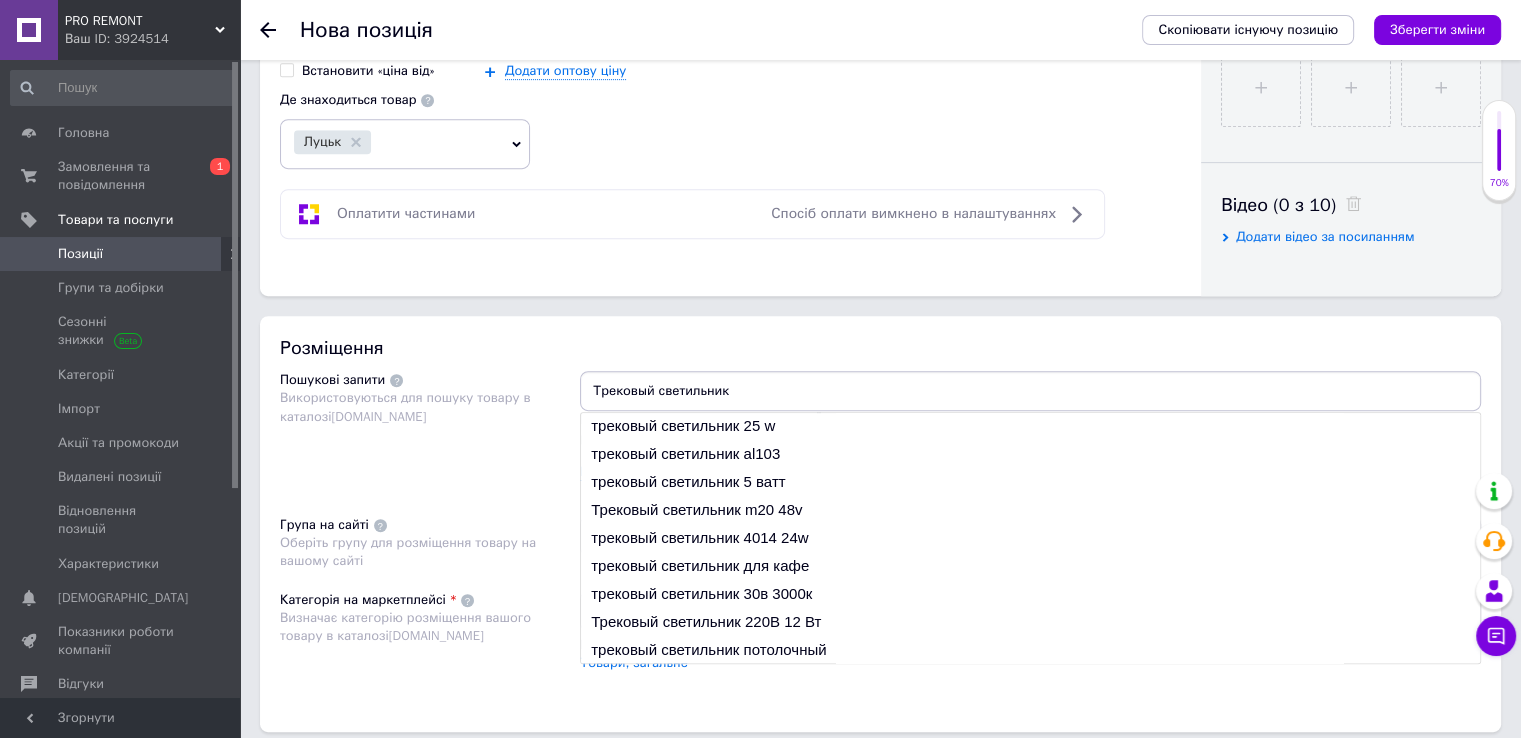 click on "Трековый светильник" at bounding box center (1030, 391) 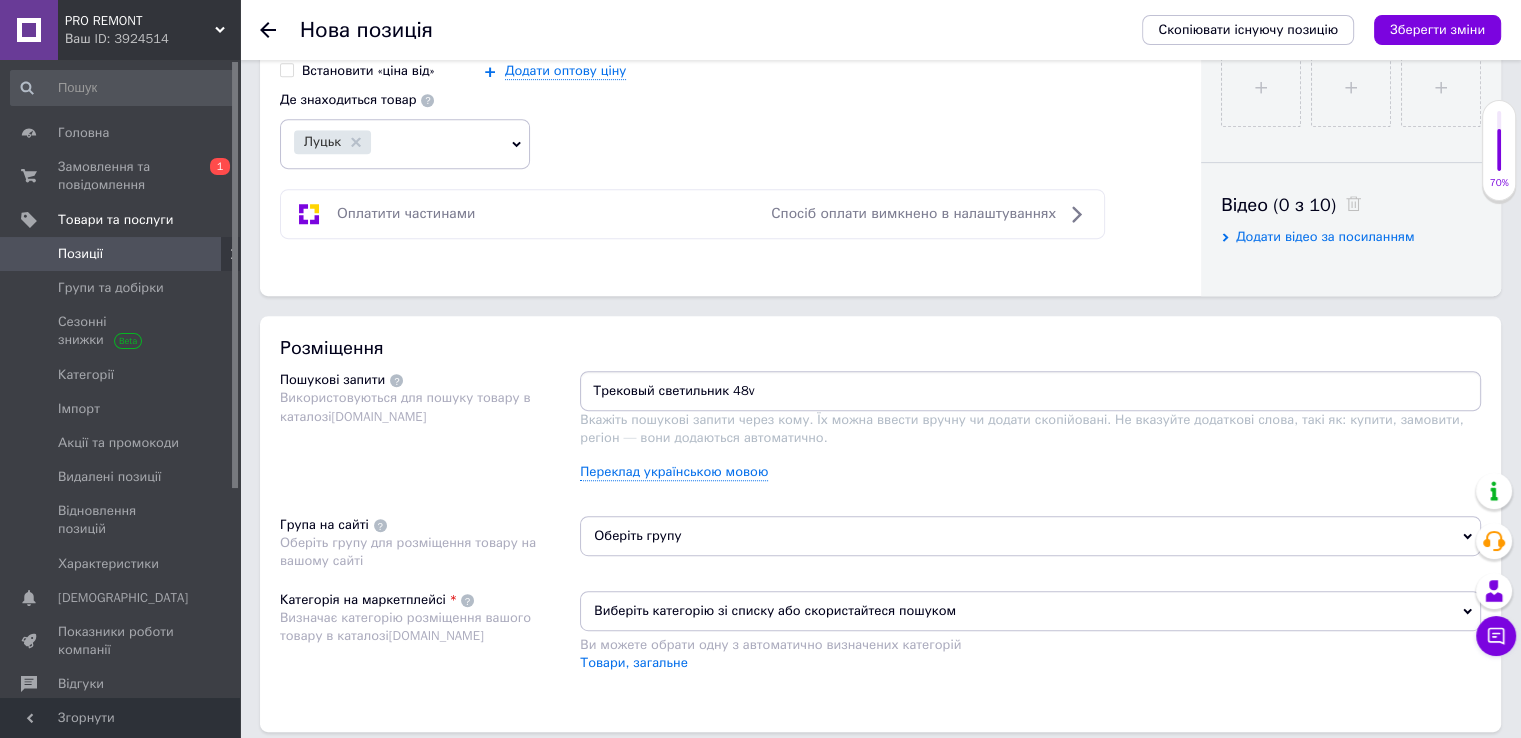 click on "Розміщення Пошукові запити Використовуються для пошуку товару в каталозі  [DOMAIN_NAME] Трековый светильник 48v Вкажіть пошукові запити через кому. Їх можна ввести вручну чи додати скопійовані. Не вказуйте додаткові слова, такі як: купити, замовити, регіон — вони додаються автоматично. Переклад українською мовою Група на сайті Оберіть групу для розміщення товару на вашому сайті Оберіть групу Категорія на маркетплейсі Визначає категорію розміщення вашого товару в каталозі  [DOMAIN_NAME] Виберіть категорію зі списку або скористайтеся пошуком Товари, загальне" at bounding box center (880, 524) 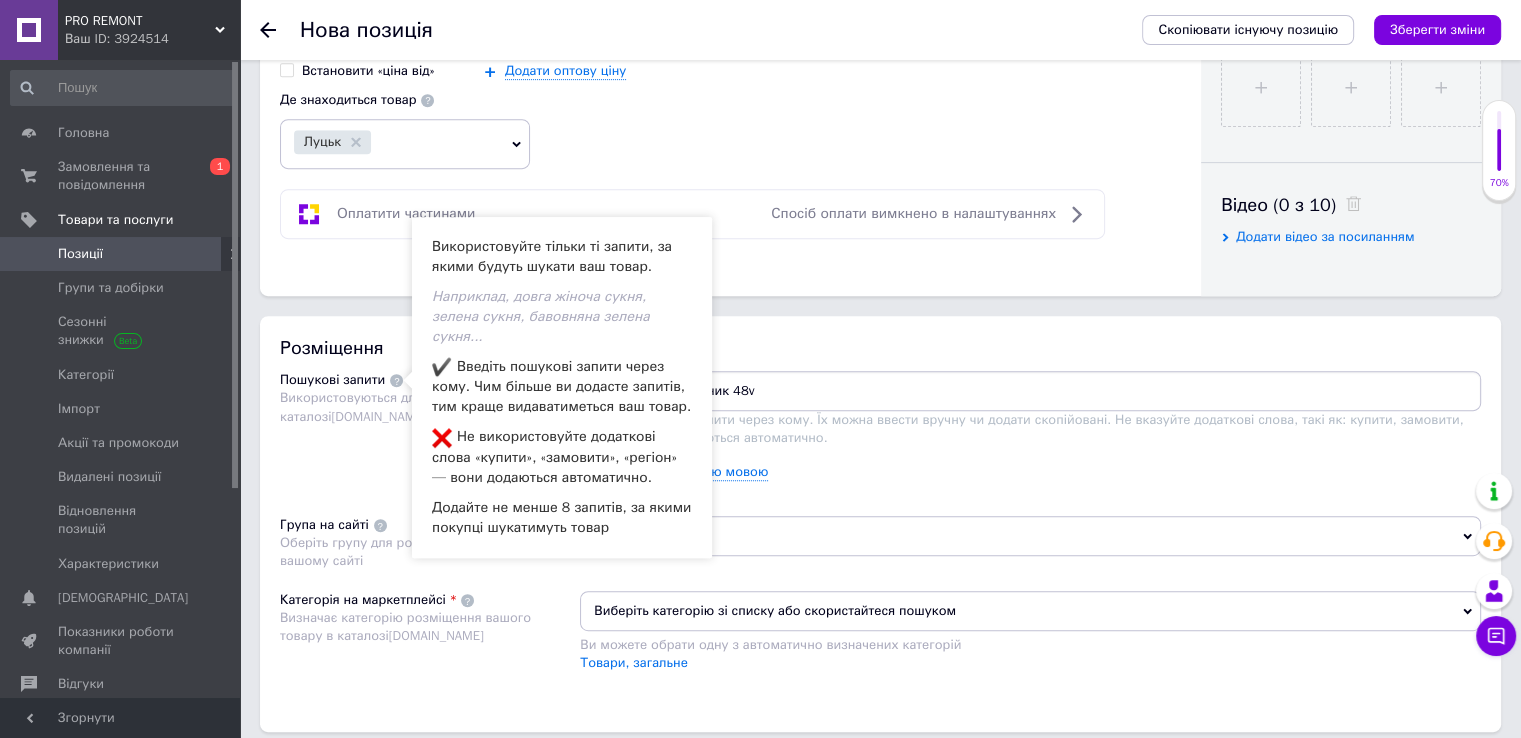 click on "Розміщення Пошукові запити Використовуються для пошуку товару в каталозі  [DOMAIN_NAME] Трековый светильник 48v Вкажіть пошукові запити через кому. Їх можна ввести вручну чи додати скопійовані. Не вказуйте додаткові слова, такі як: купити, замовити, регіон — вони додаються автоматично. Переклад українською мовою Група на сайті Оберіть групу для розміщення товару на вашому сайті Оберіть групу Категорія на маркетплейсі Визначає категорію розміщення вашого товару в каталозі  [DOMAIN_NAME] Виберіть категорію зі списку або скористайтеся пошуком Товари, загальне" at bounding box center [880, 524] 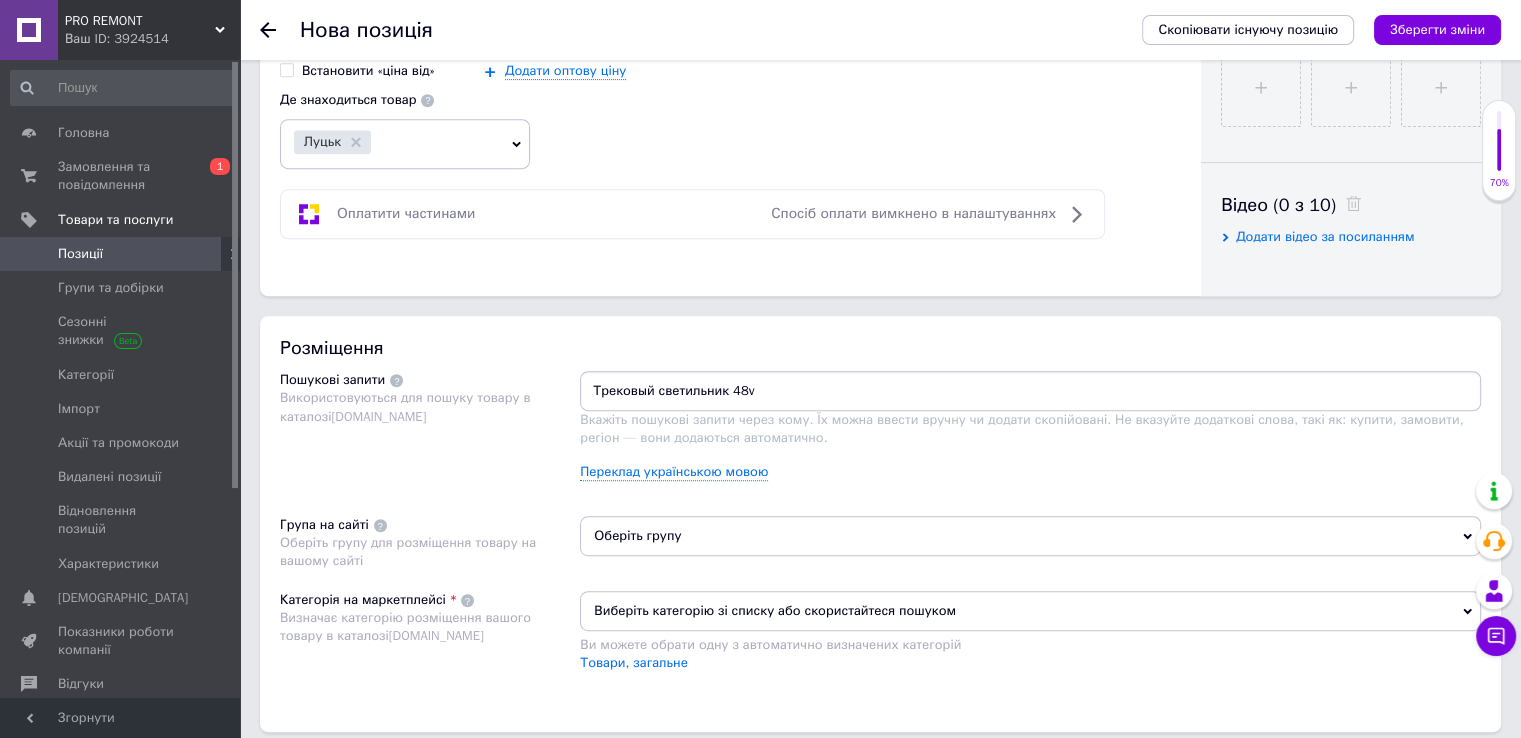 click on "Трековый светильник 48v" at bounding box center [1030, 391] 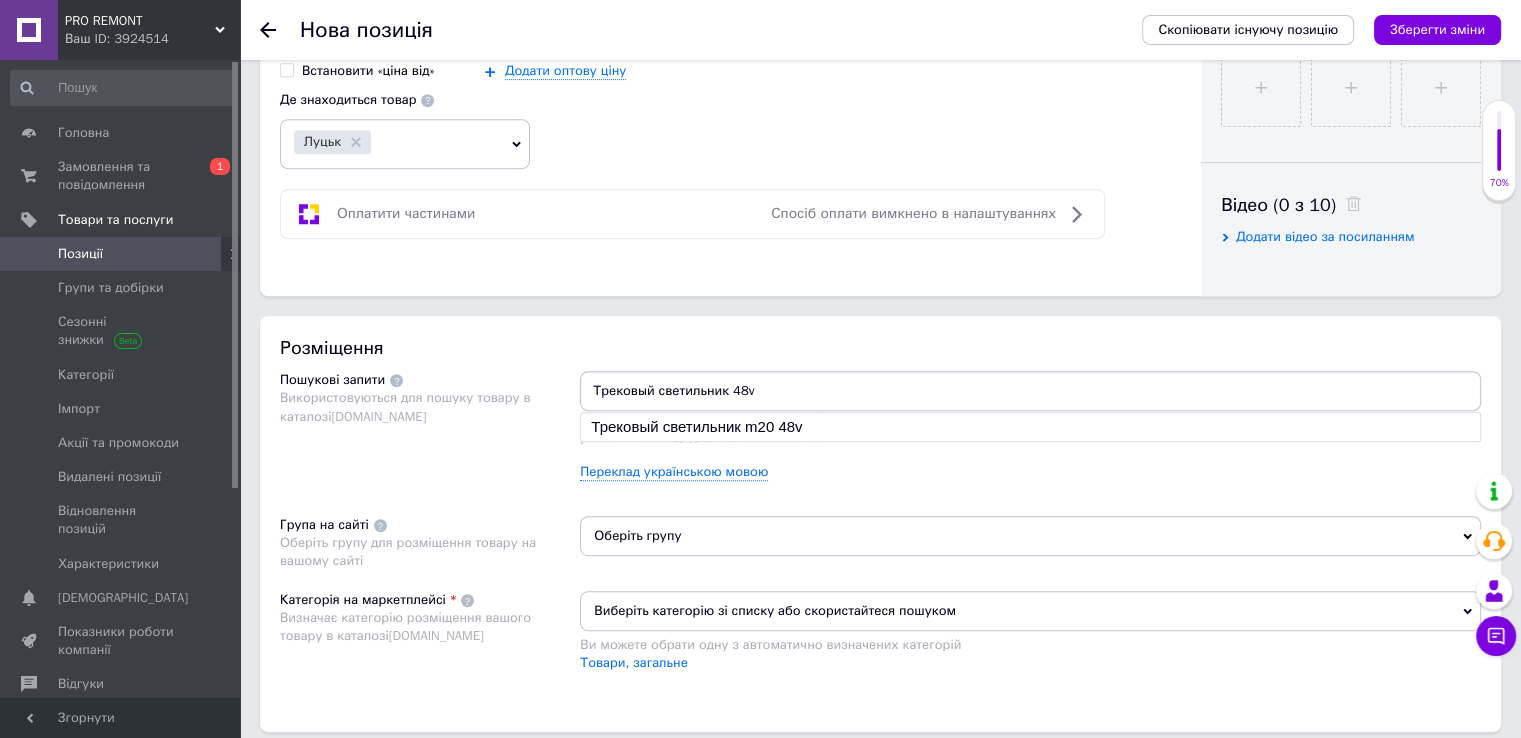 type on "Трековый светильник 48v<" 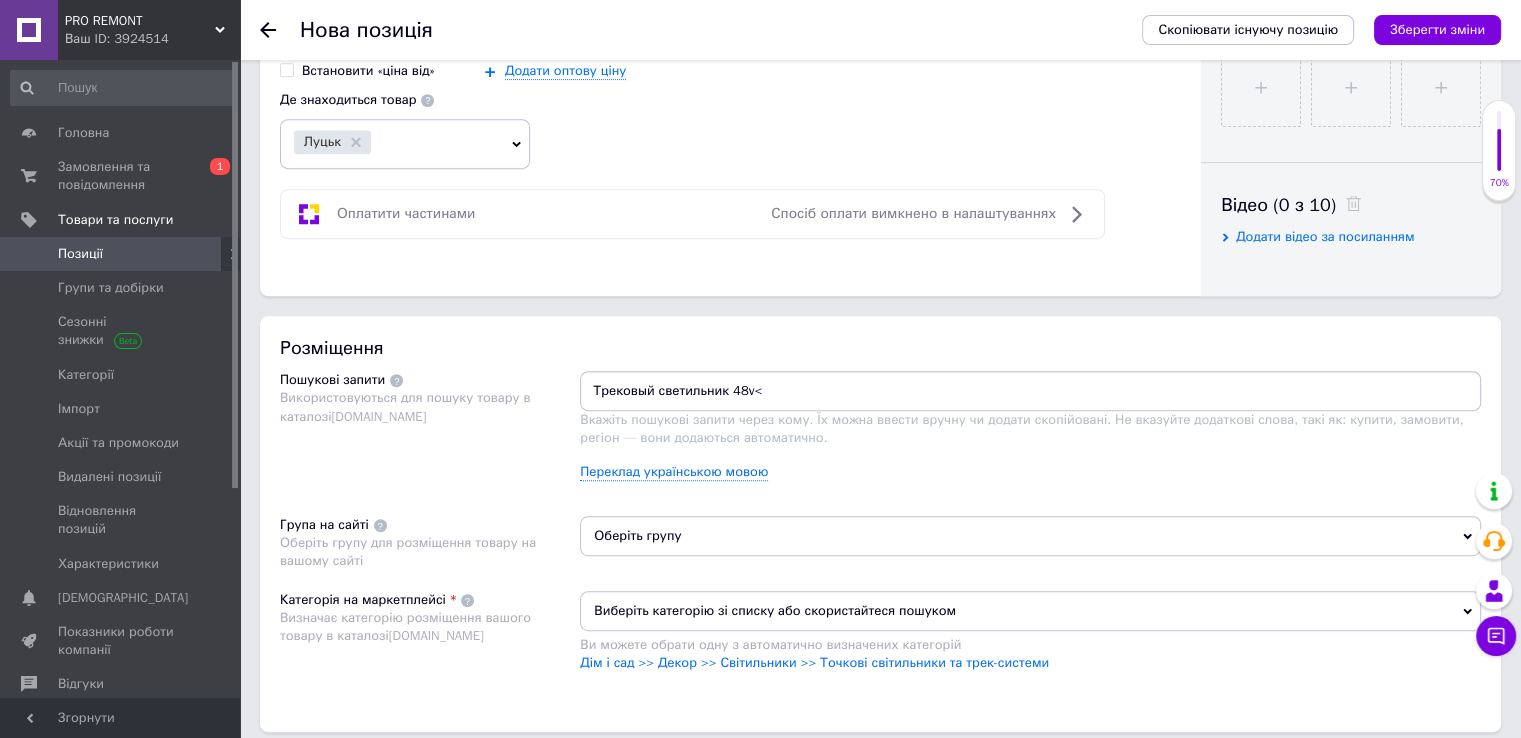 type on "Трековый светильник 48v" 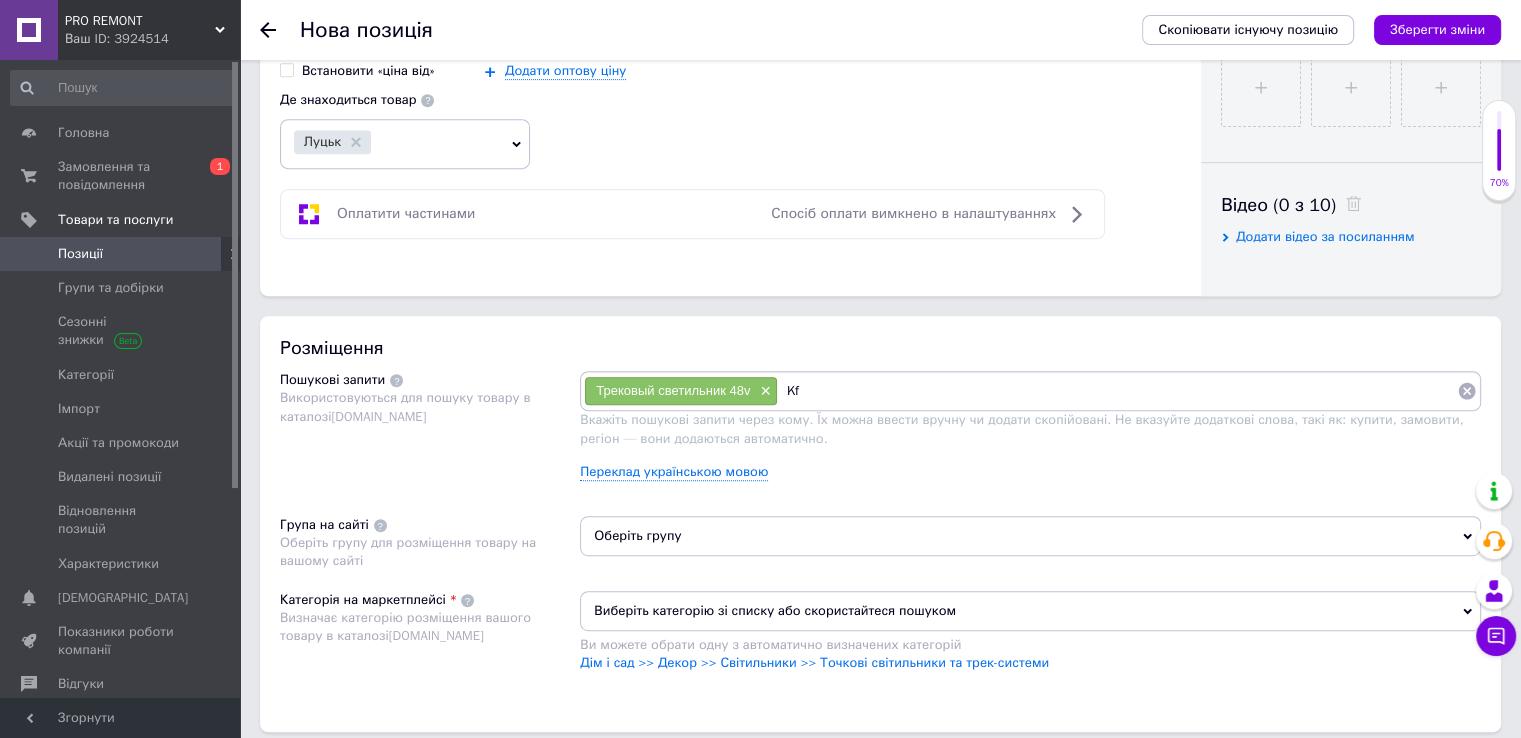 type on "K" 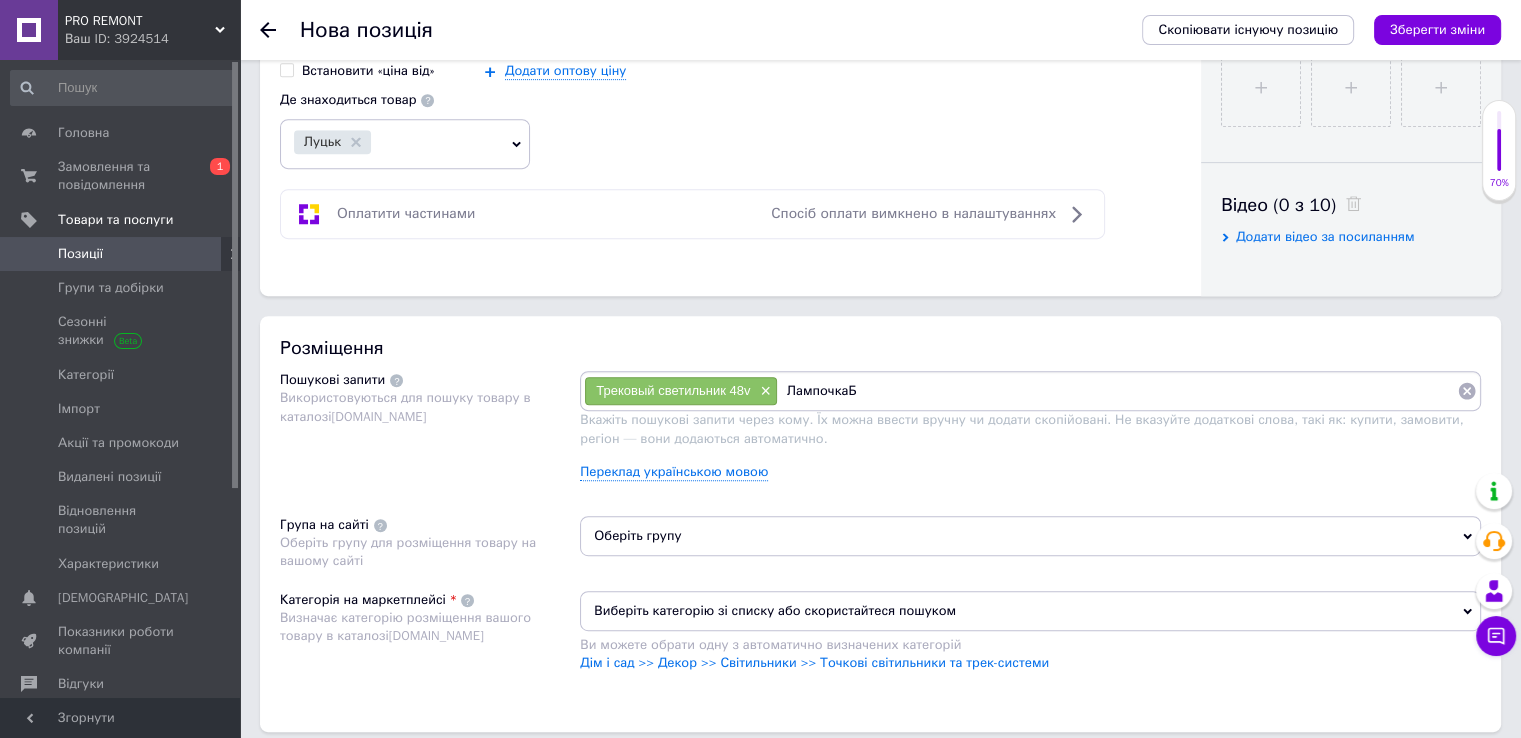 type on "Лампочка" 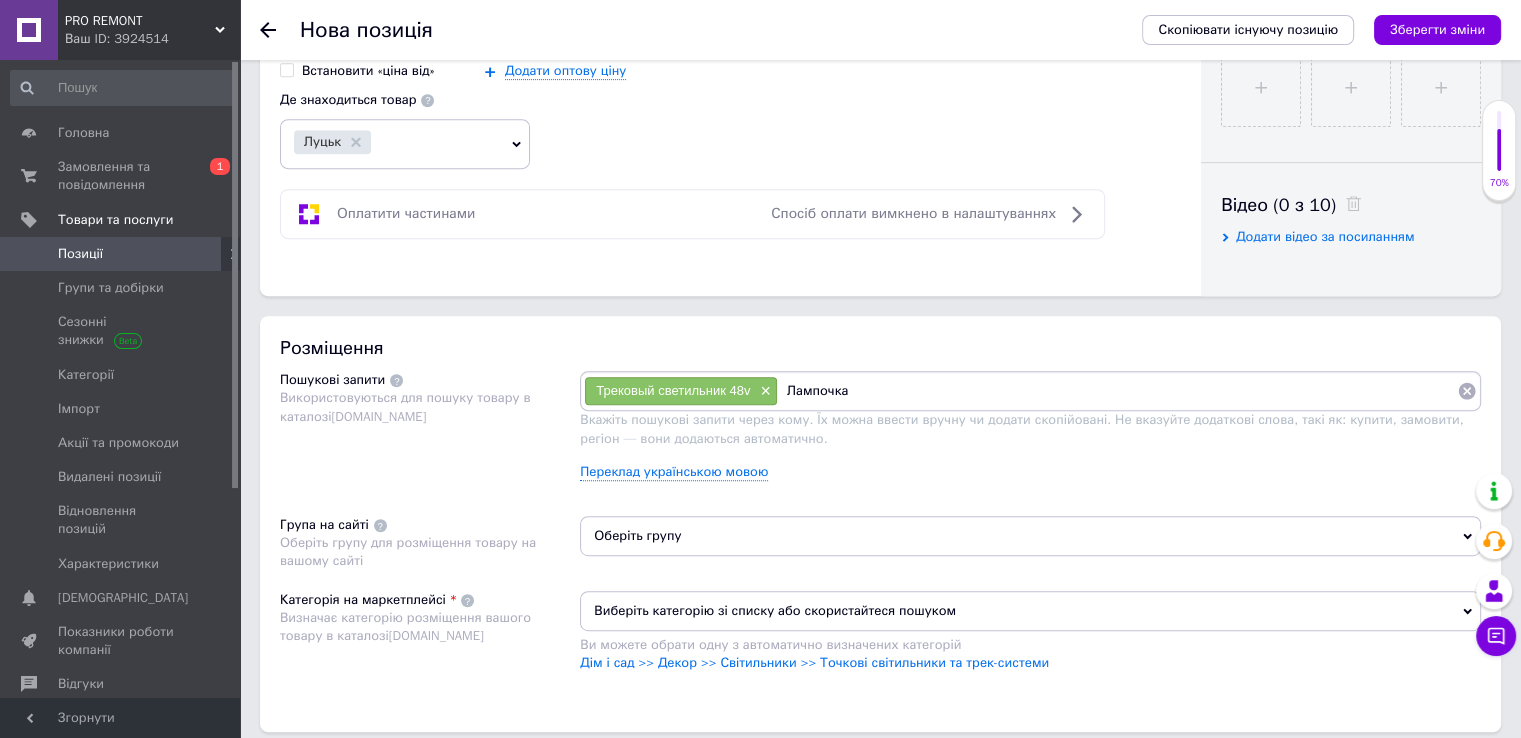 type 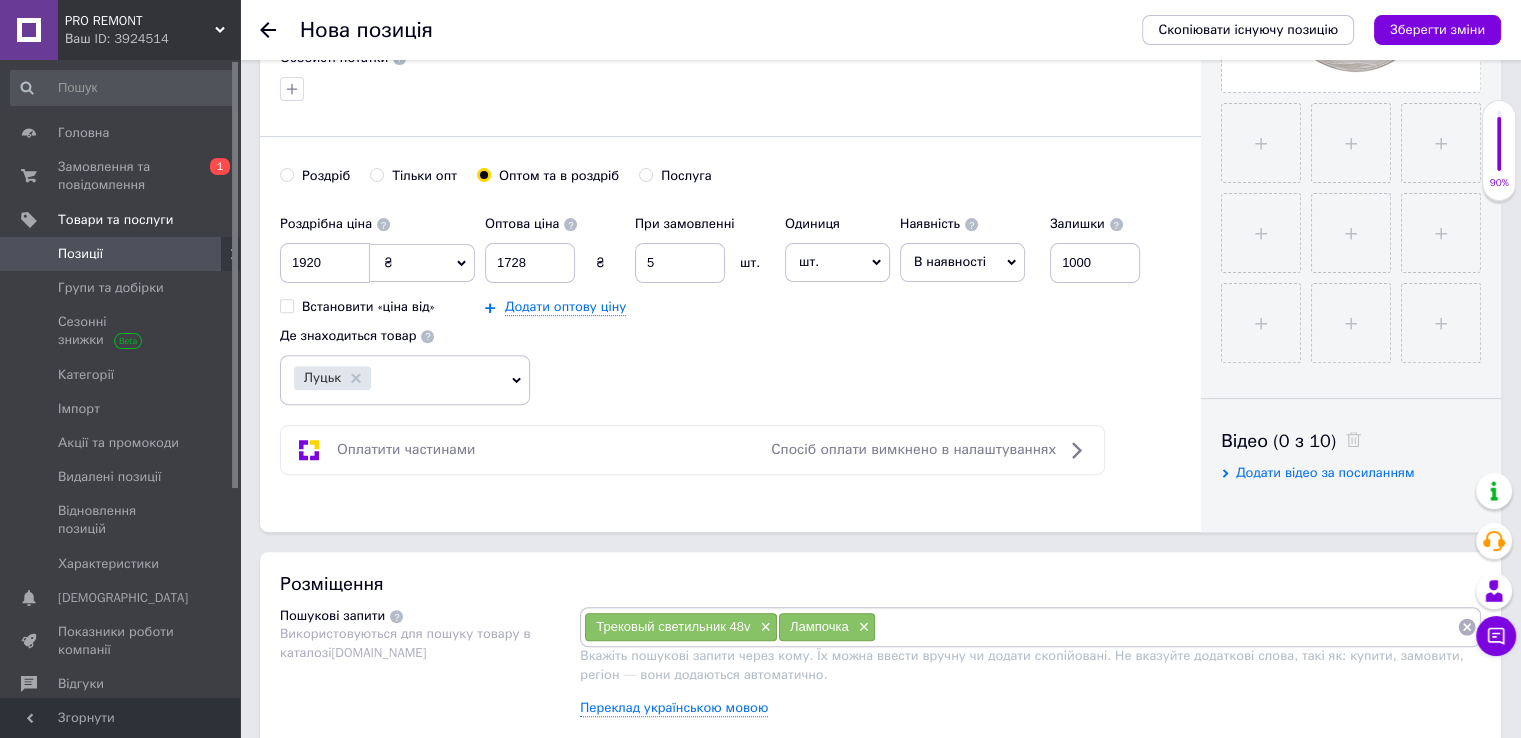 scroll, scrollTop: 600, scrollLeft: 0, axis: vertical 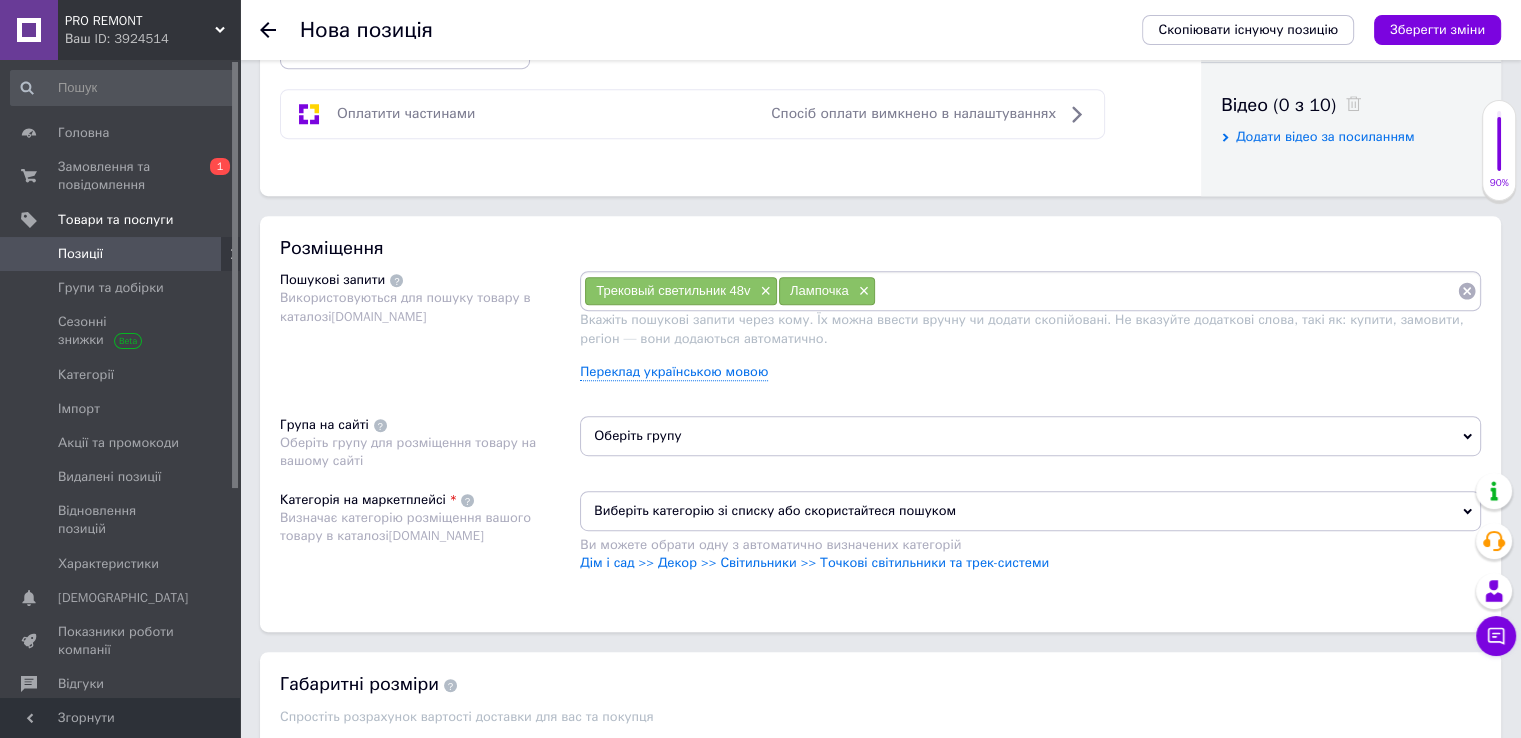 click on "Оберіть групу" at bounding box center [1030, 436] 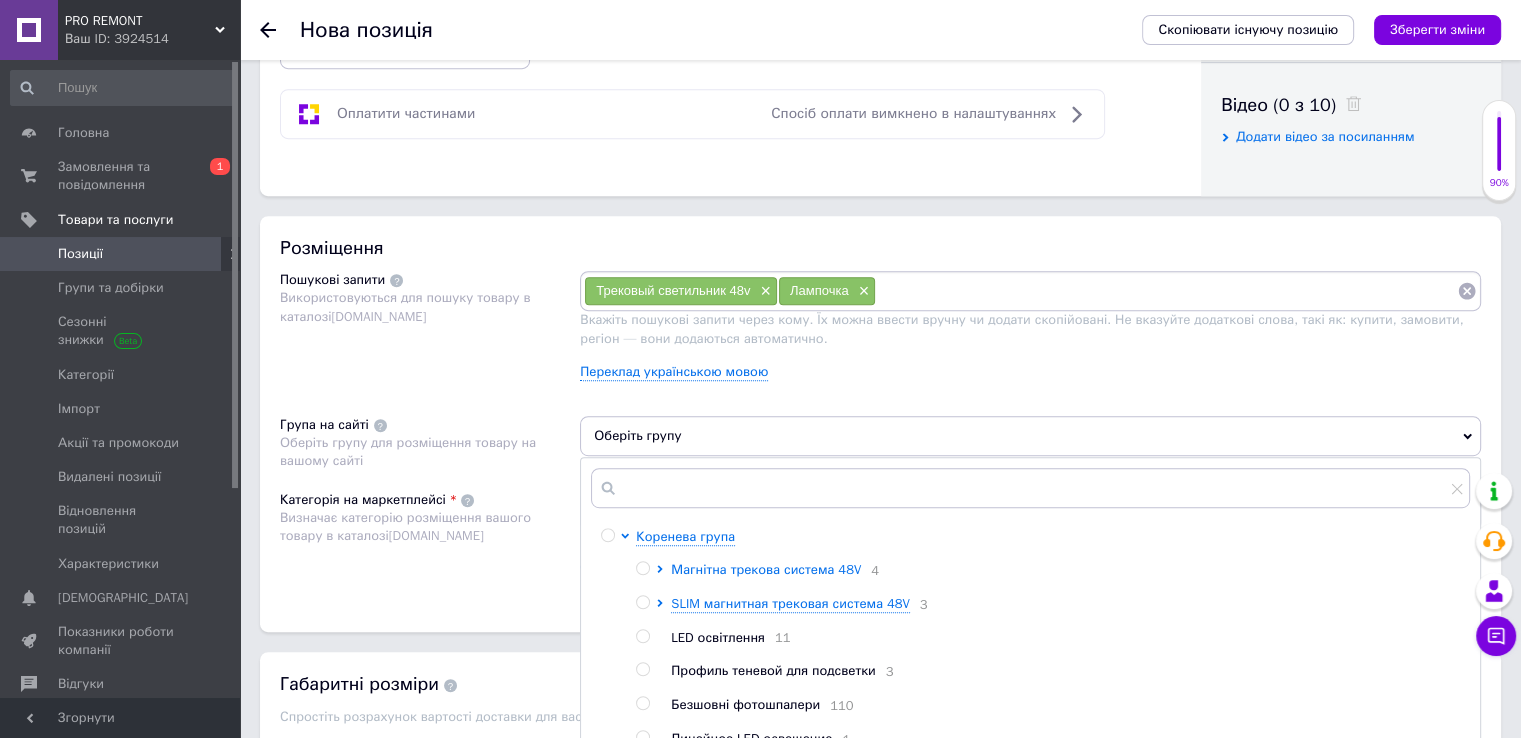 scroll, scrollTop: 1100, scrollLeft: 0, axis: vertical 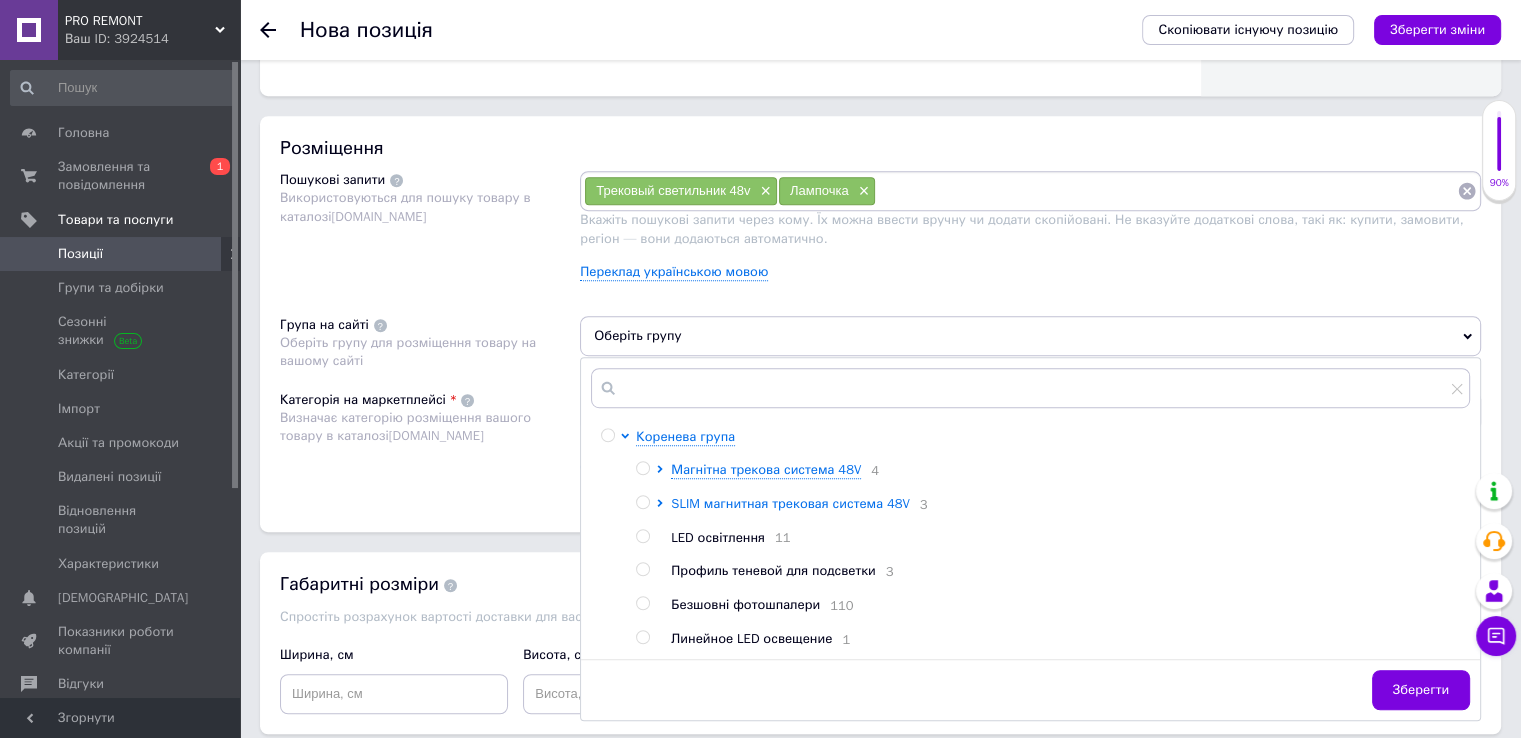 click on "SLIM магнитная трековая система 48V" at bounding box center [790, 503] 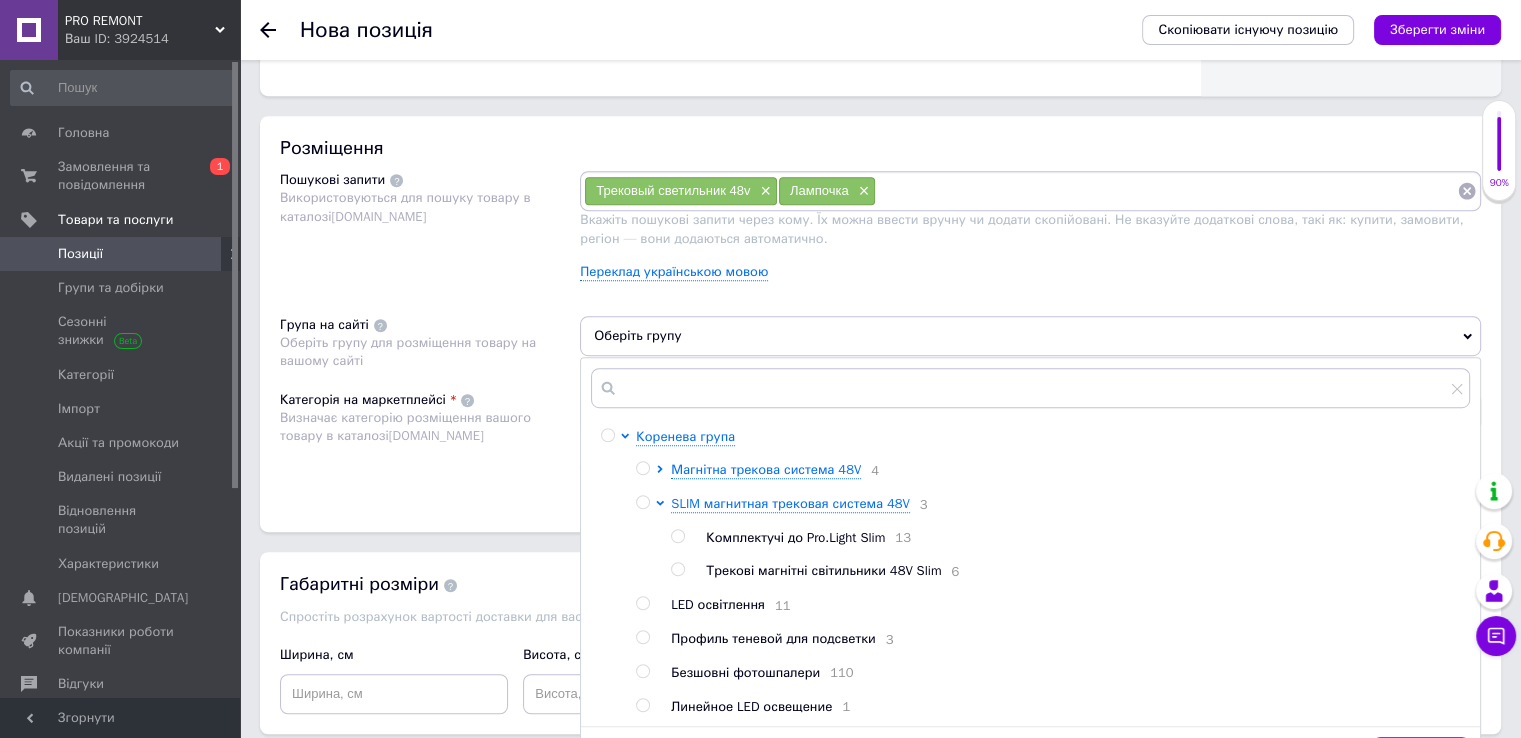click at bounding box center (677, 569) 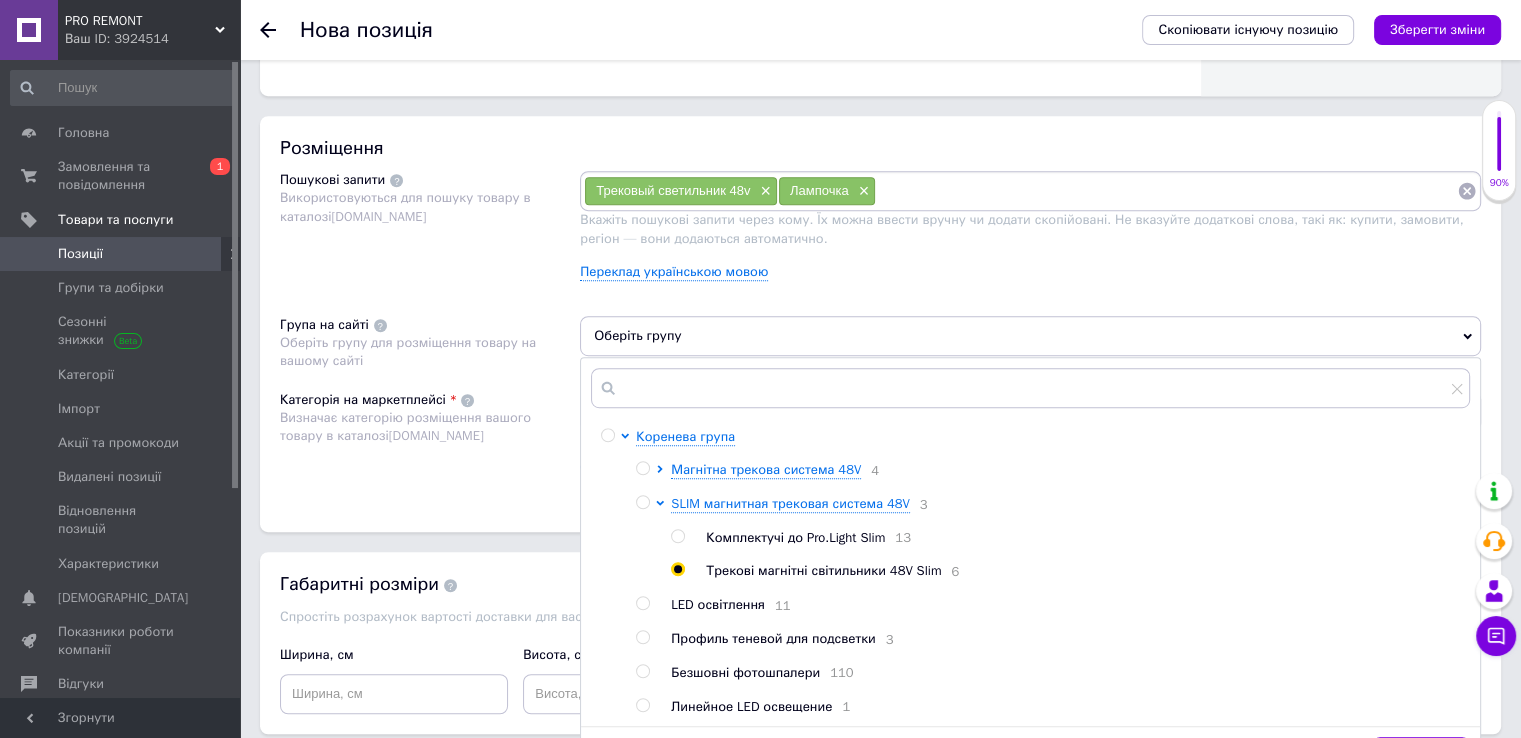 radio on "true" 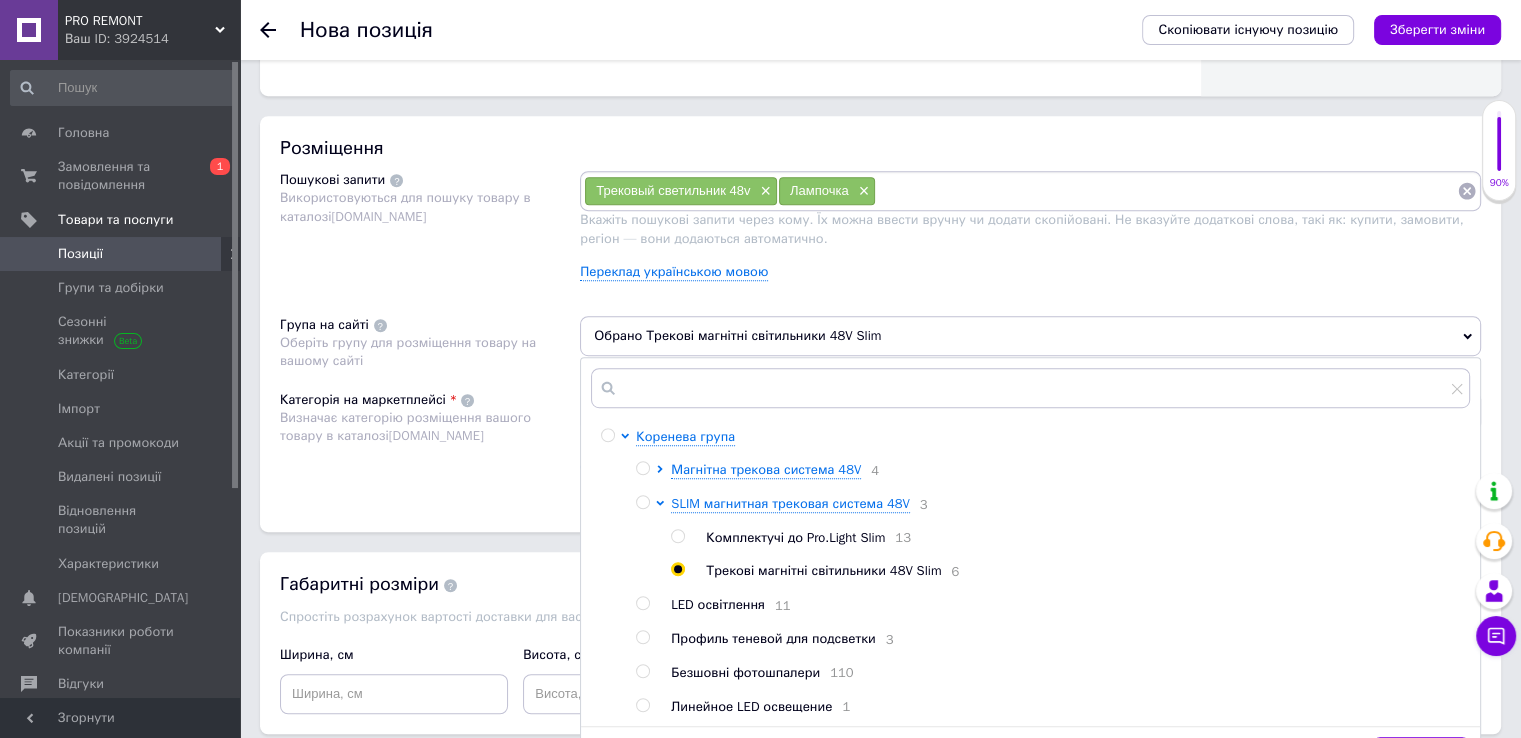 click on "Розміщення Пошукові запити Використовуються для пошуку товару в каталозі  [DOMAIN_NAME] Трековый светильник 48v × Лампочка × Вкажіть пошукові запити через кому. Їх можна ввести вручну чи додати скопійовані. Не вказуйте додаткові слова, такі як: купити, замовити, регіон — вони додаються автоматично. Переклад українською мовою Група на сайті Оберіть групу для розміщення товару на вашому сайті Обрано Трекові магнітні світильники 48V Slim Коренева група Магнітна трекова система 48V 4 SLIM магнитная трековая система 48V 3 Комплектучі до Pro.Light Slim 13 6 LED освітлення 11 3 110 1 Зберегти" at bounding box center (880, 324) 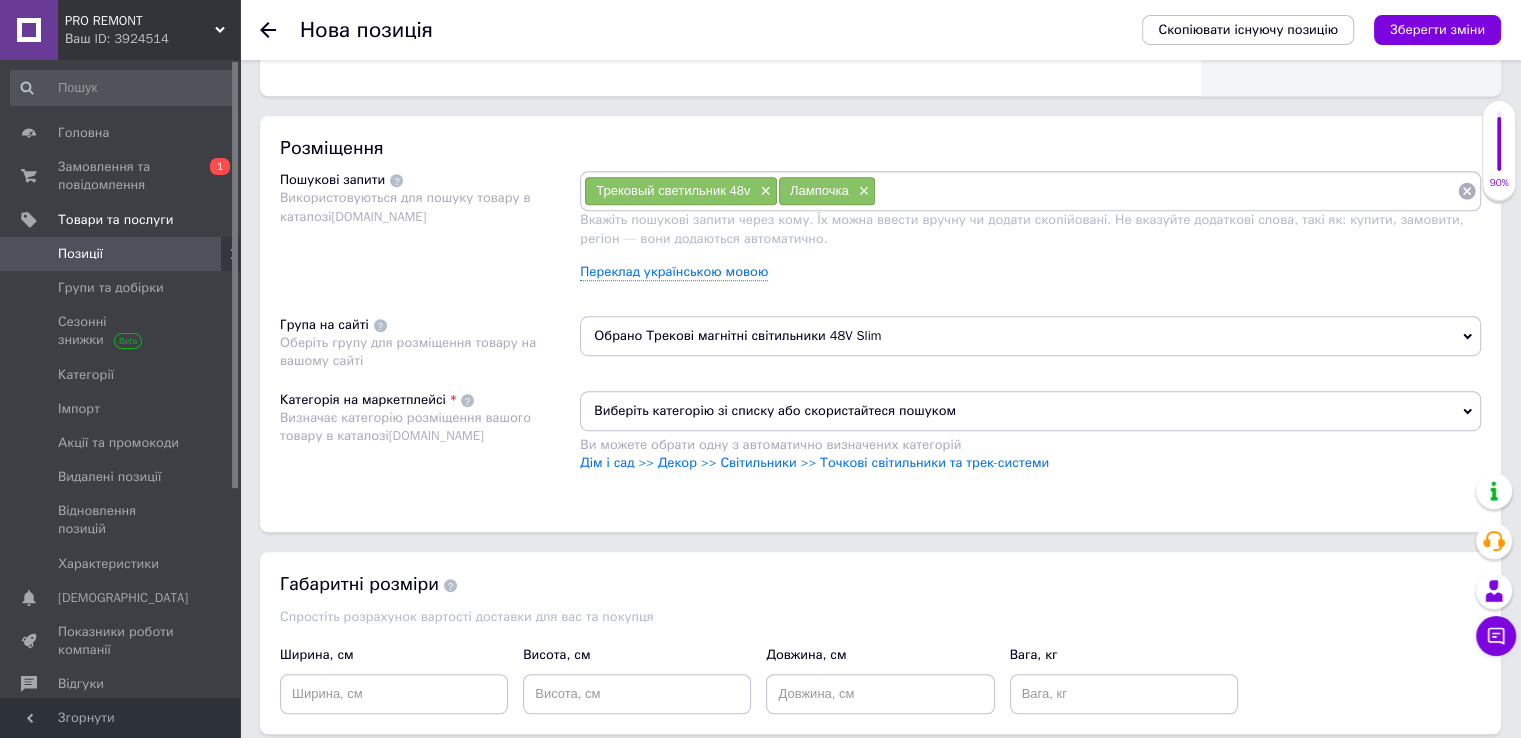click on "Виберіть категорію зі списку або скористайтеся пошуком" at bounding box center (1030, 411) 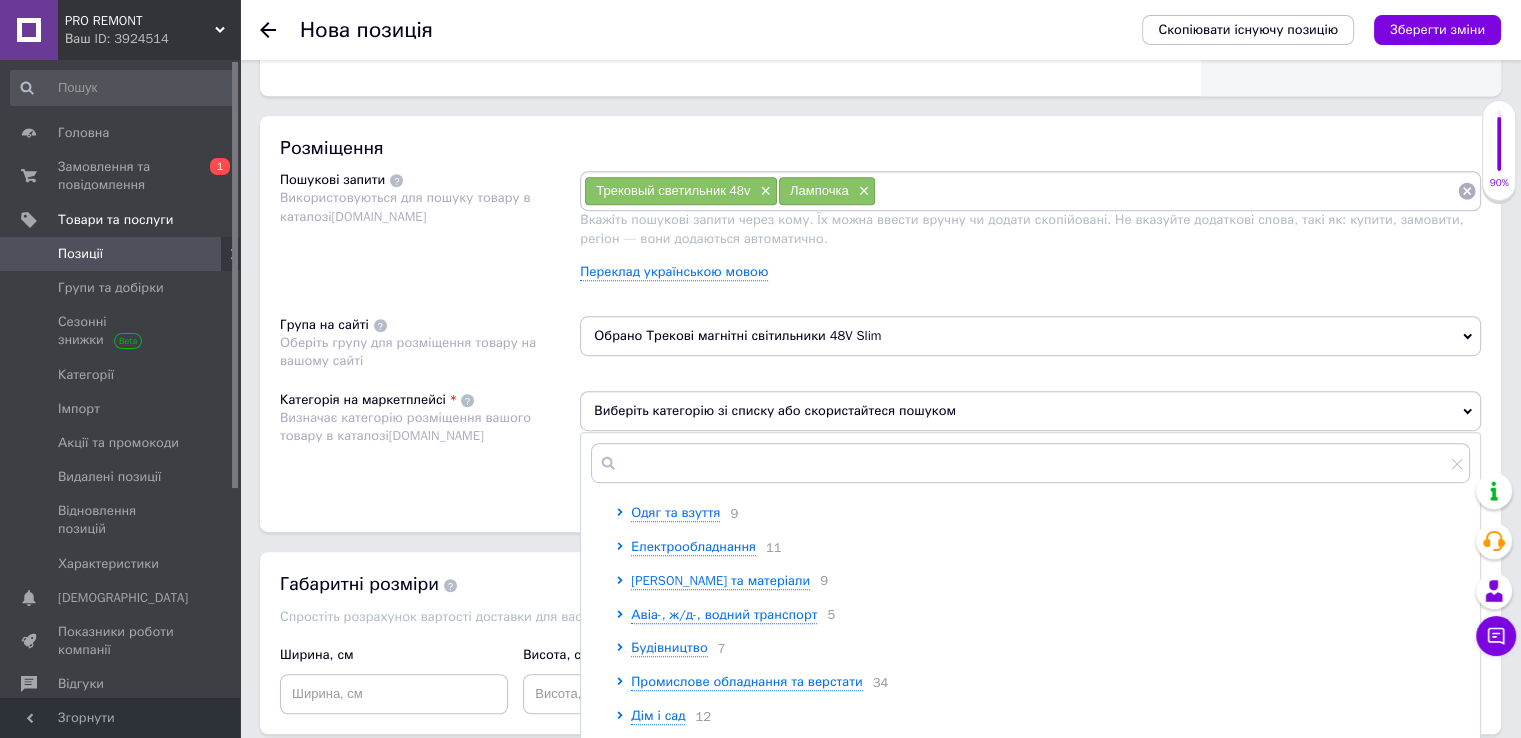 scroll, scrollTop: 200, scrollLeft: 0, axis: vertical 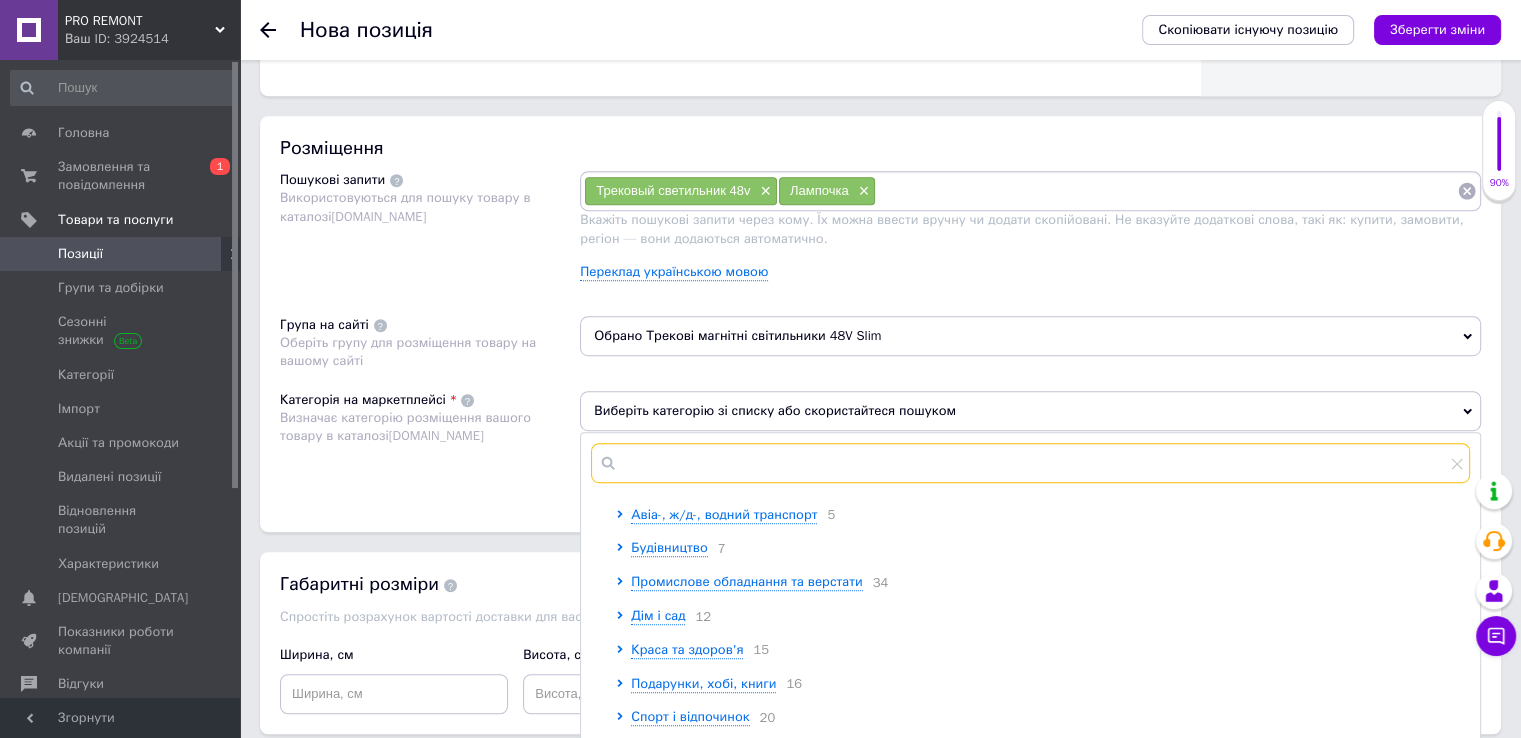click at bounding box center [1030, 463] 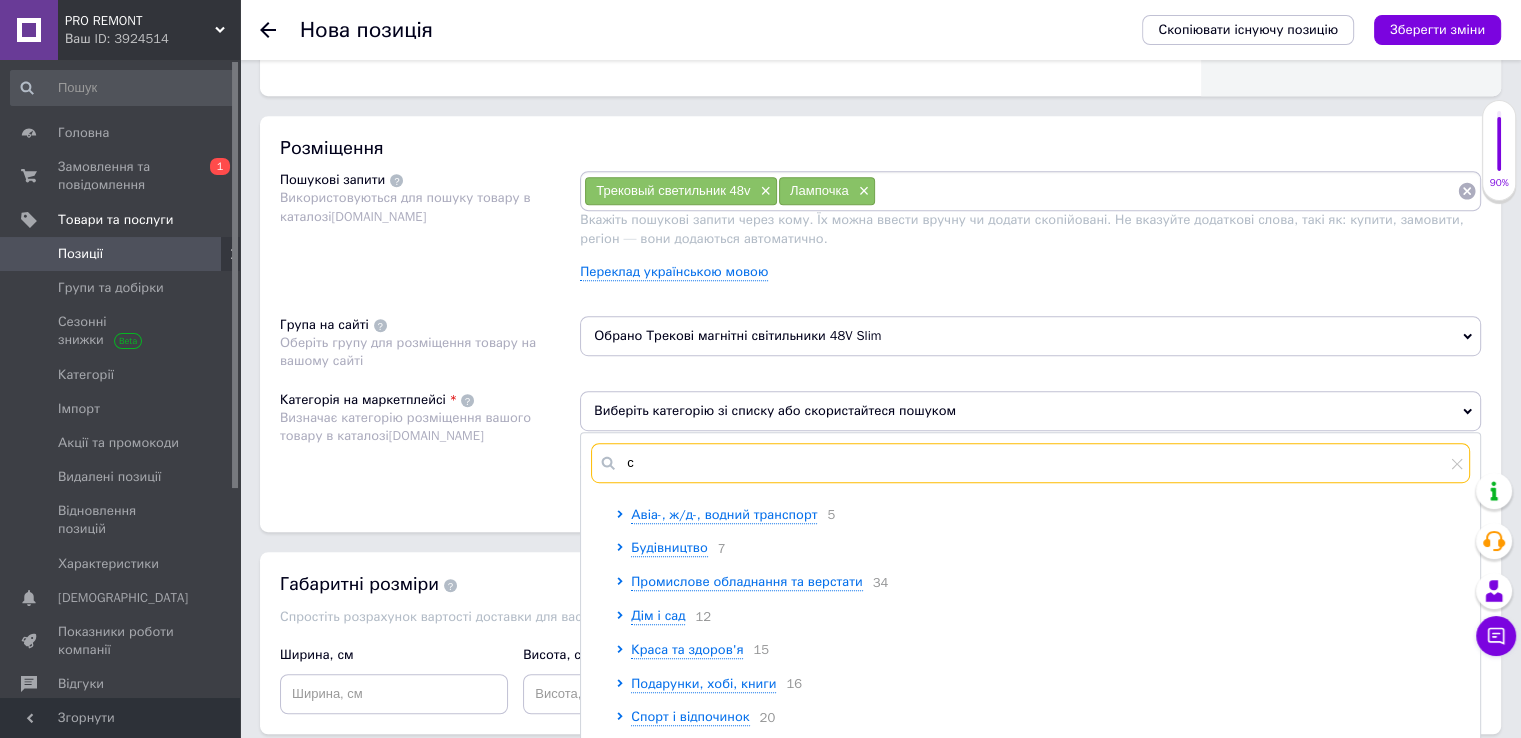 scroll, scrollTop: 0, scrollLeft: 0, axis: both 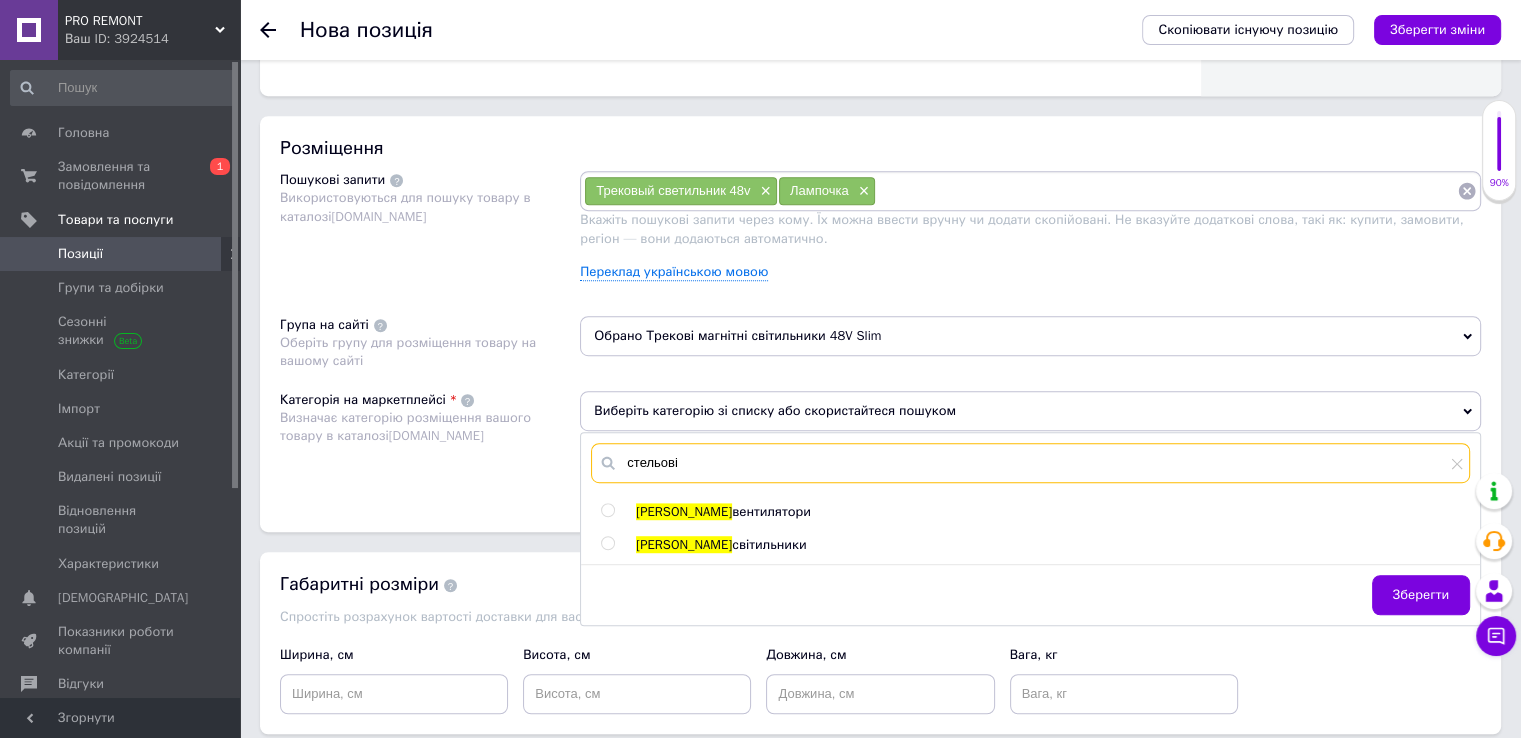 type on "стельові" 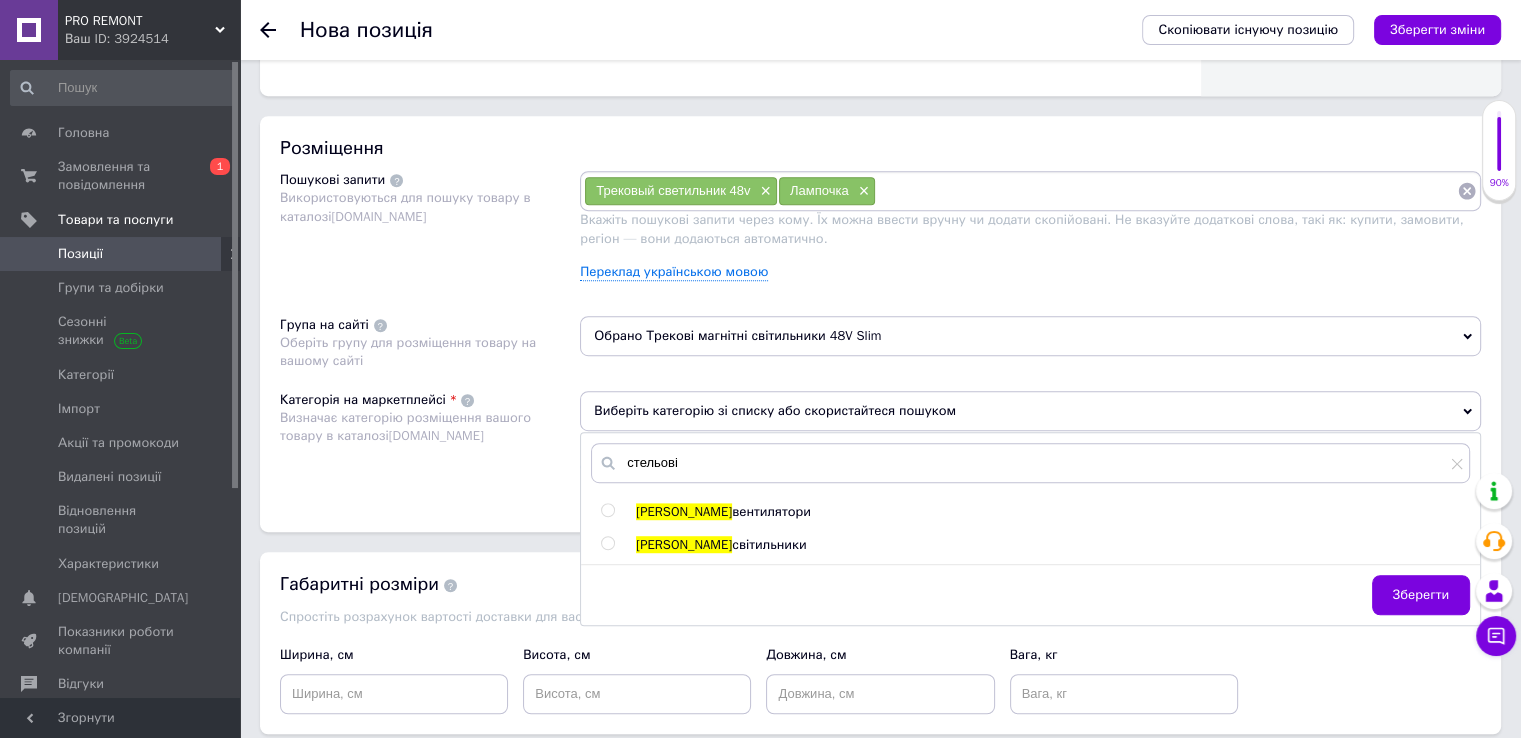 click at bounding box center [607, 543] 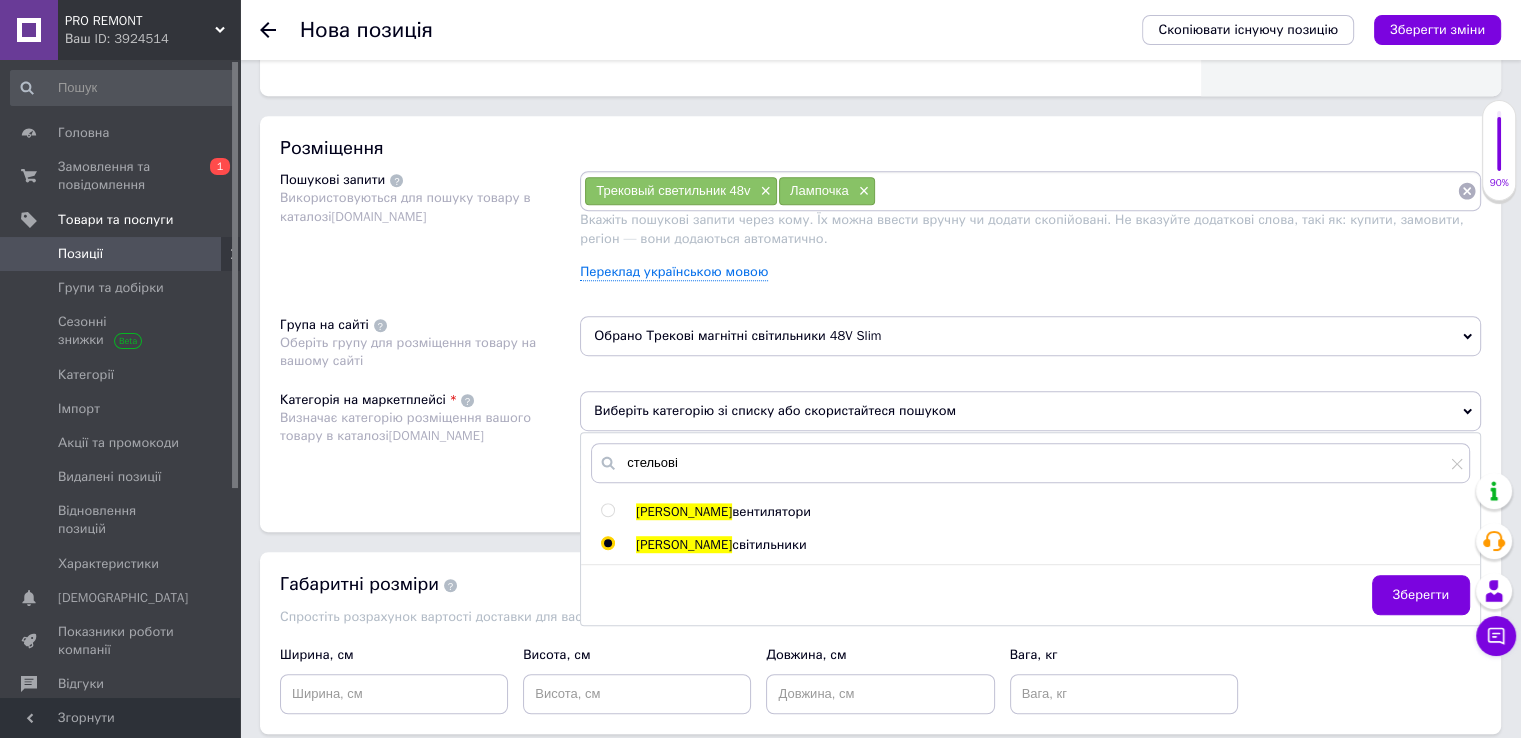 radio on "true" 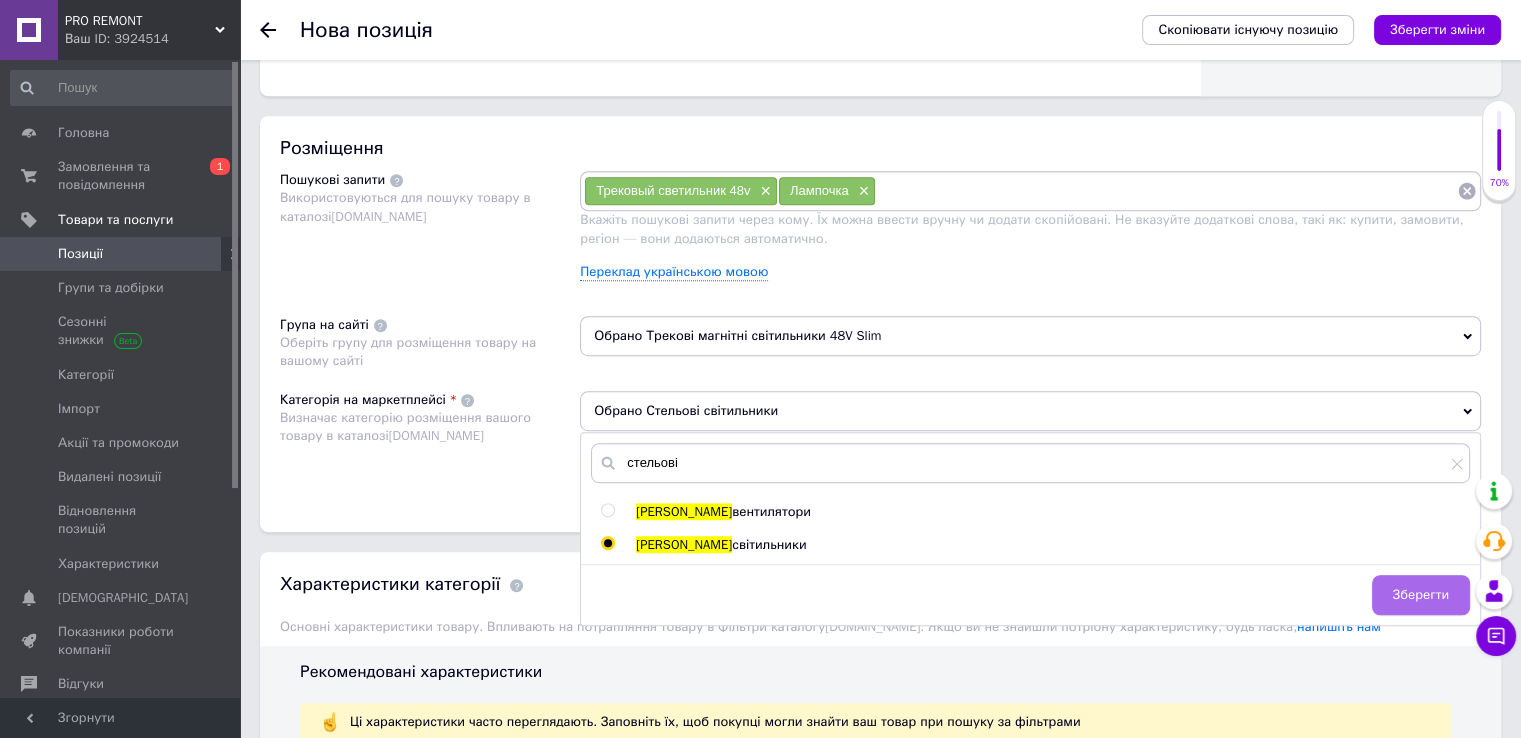 click on "Зберегти" at bounding box center (1421, 595) 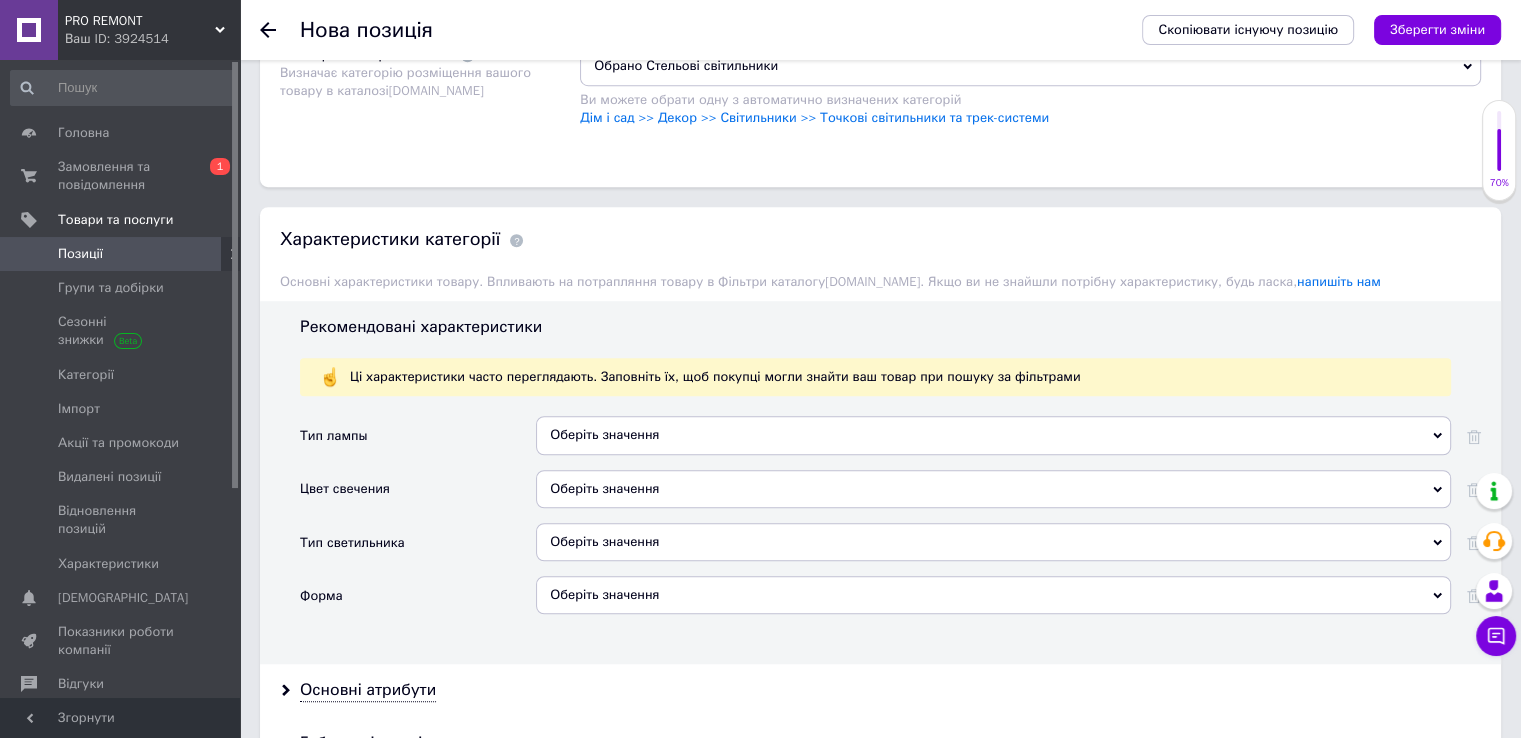 scroll, scrollTop: 1500, scrollLeft: 0, axis: vertical 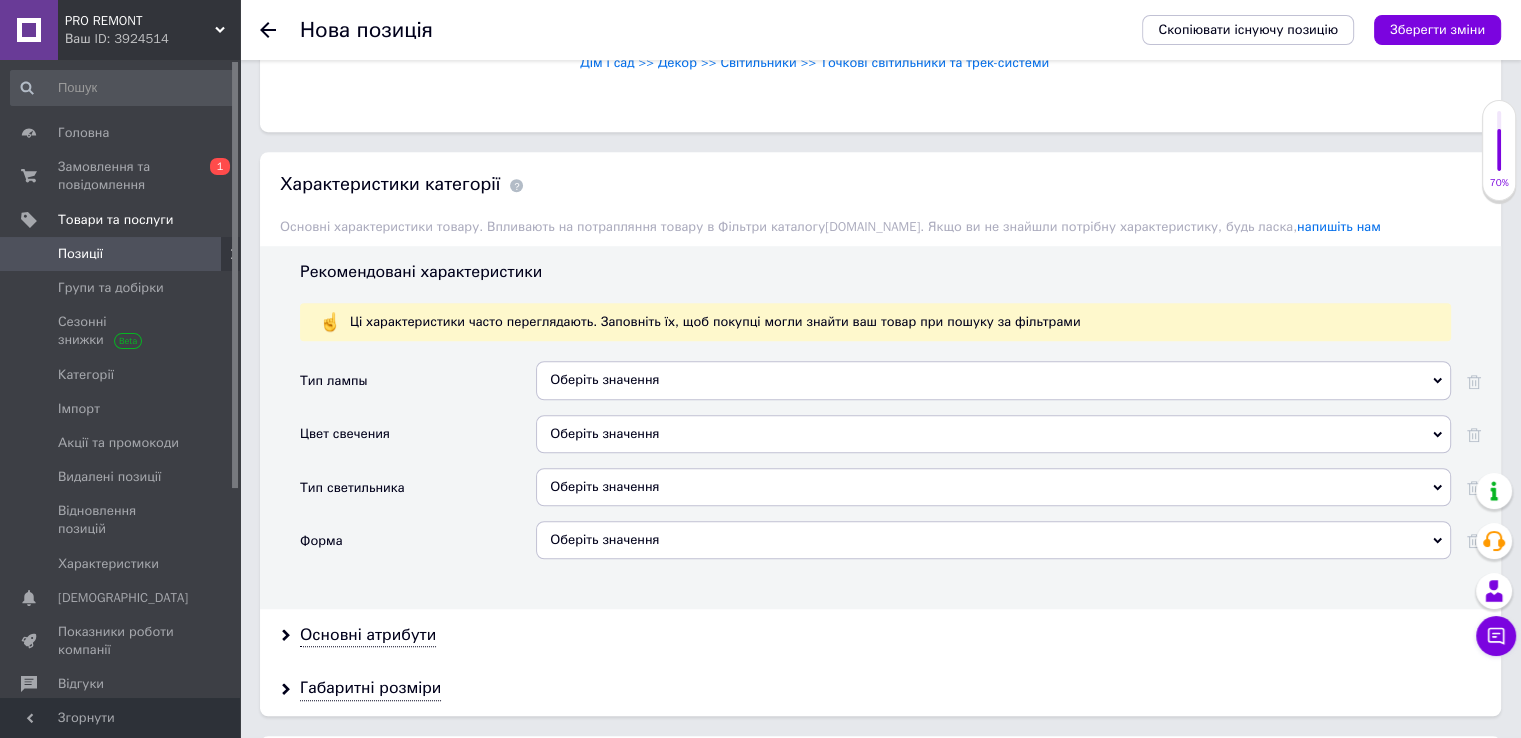click on "Оберіть значення" at bounding box center (993, 380) 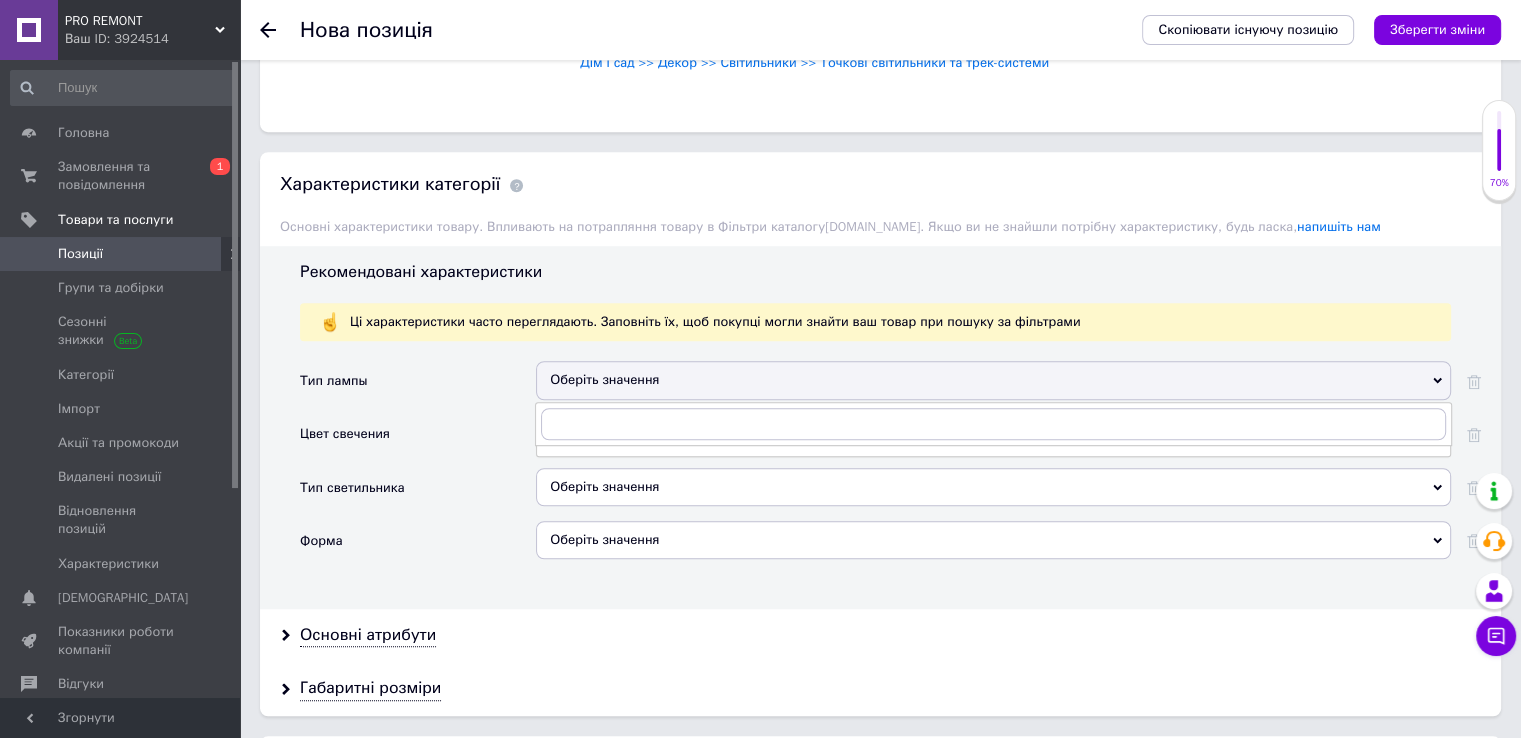 click on "Оберіть значення" at bounding box center [993, 380] 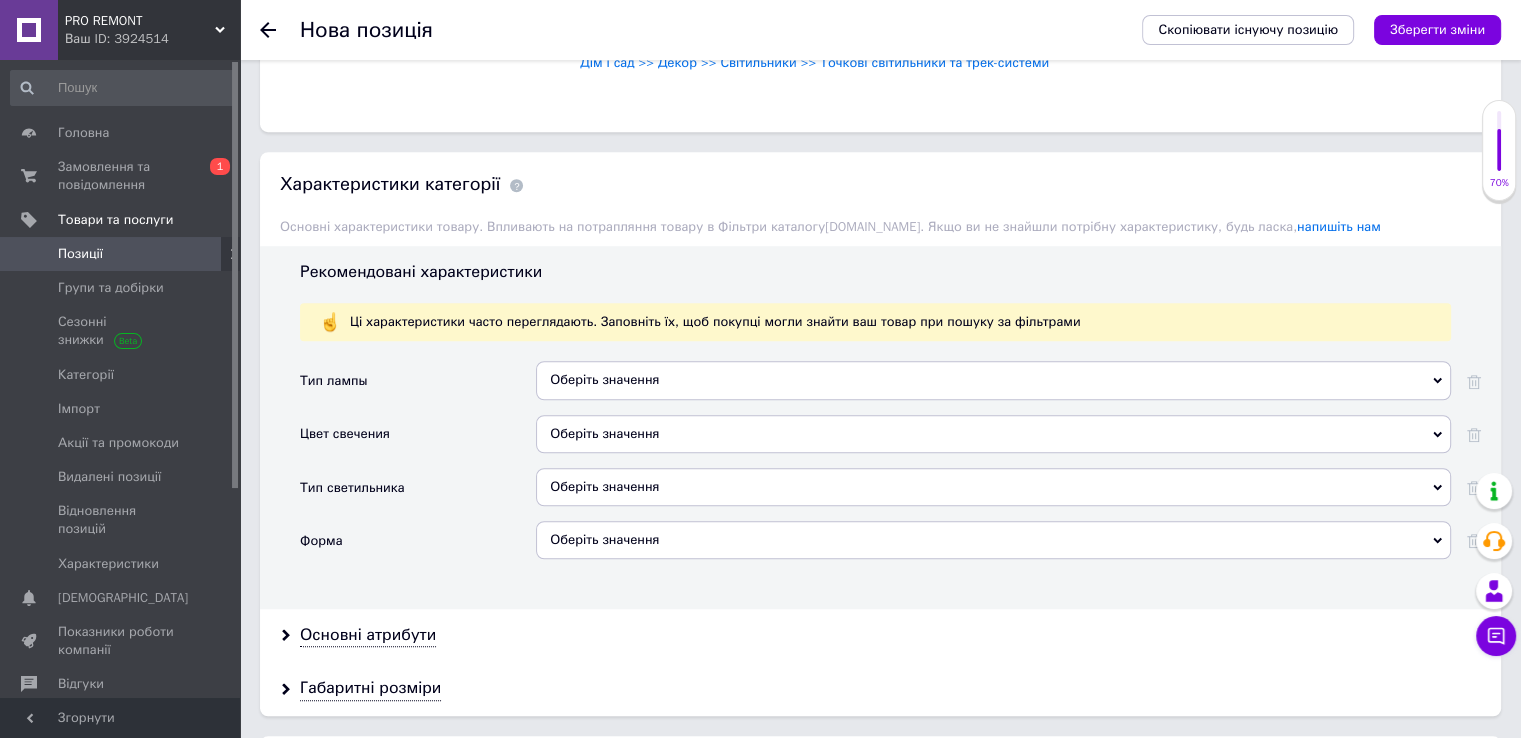click on "Оберіть значення" at bounding box center [993, 434] 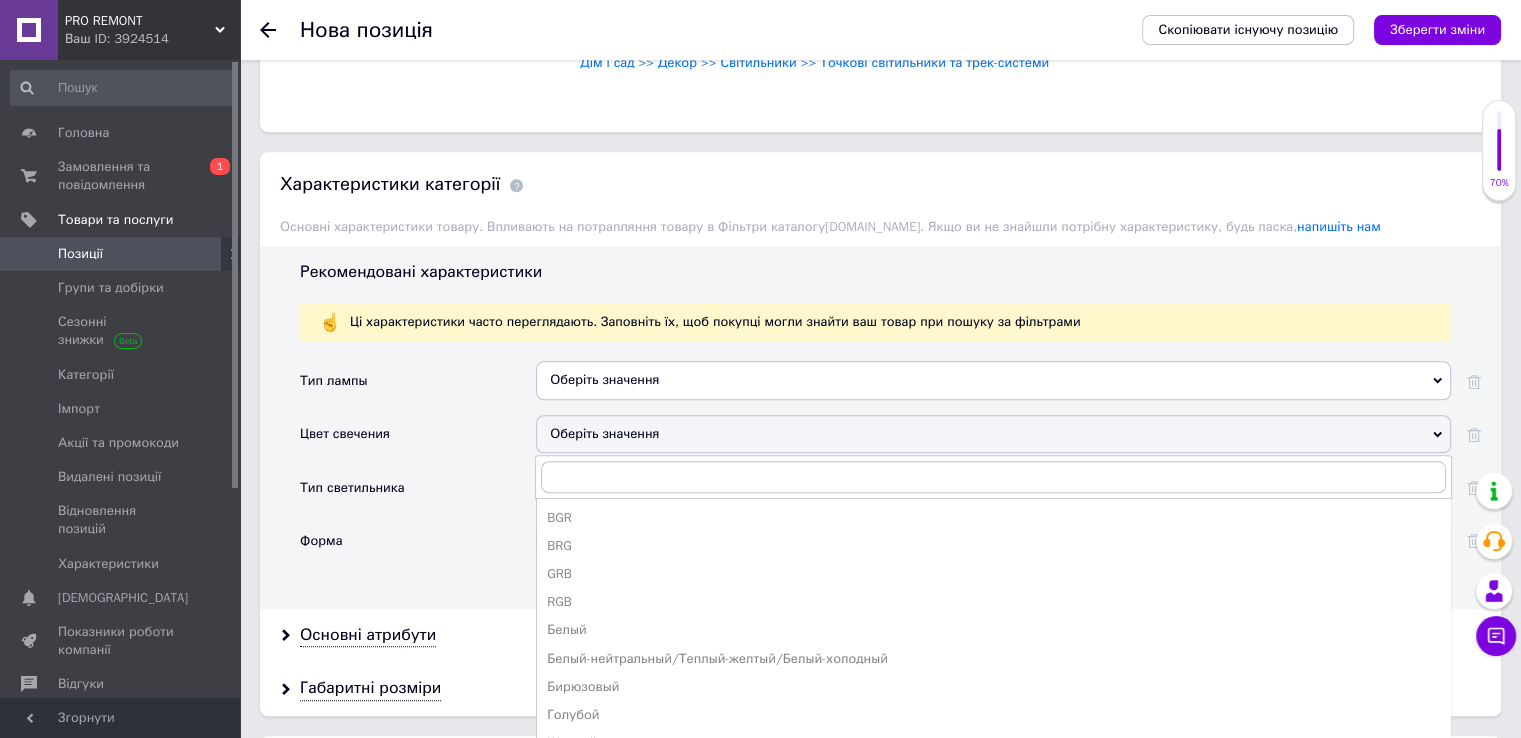 click on "Оберіть значення" at bounding box center (993, 434) 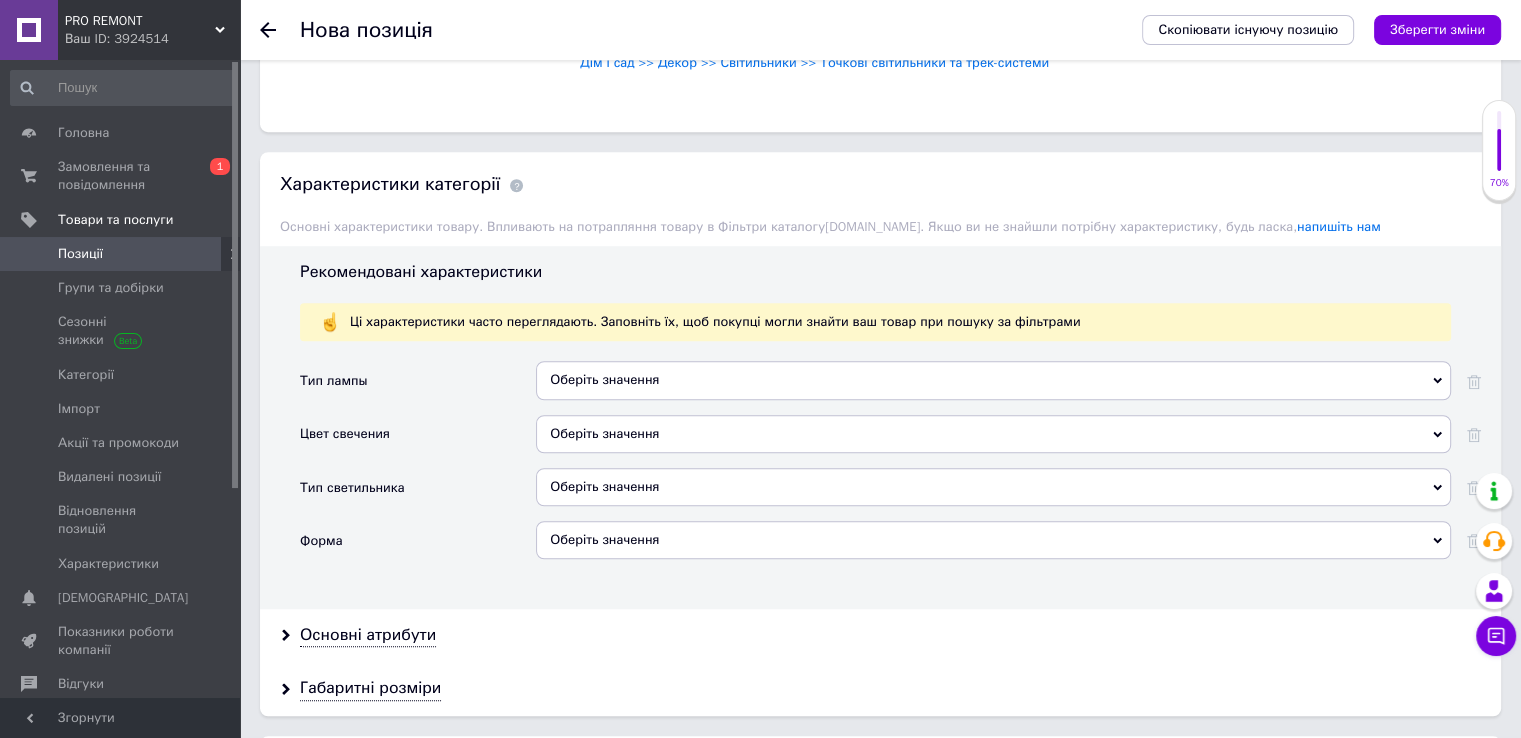 click on "Оберіть значення" at bounding box center [993, 487] 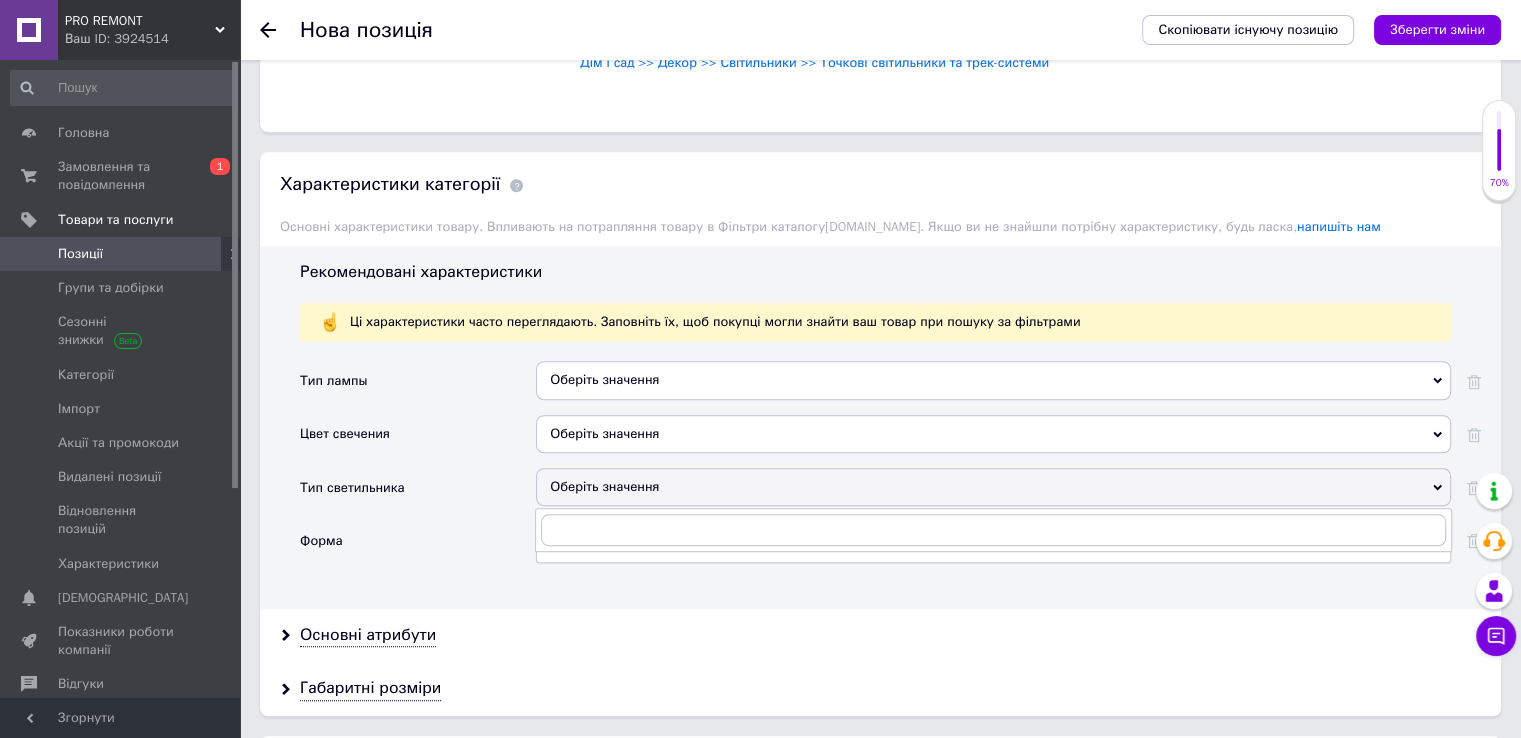 click on "Оберіть значення" at bounding box center [993, 487] 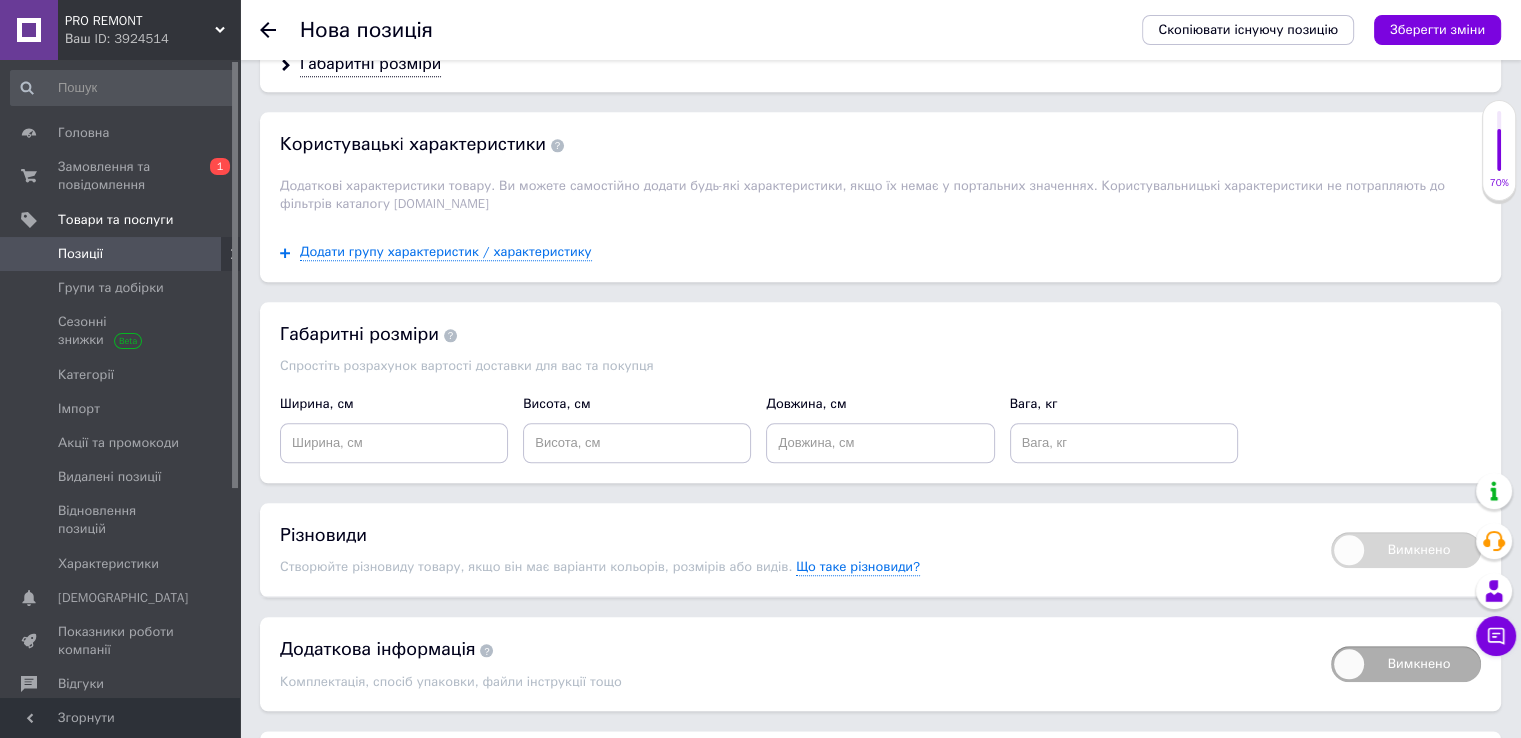 scroll, scrollTop: 2200, scrollLeft: 0, axis: vertical 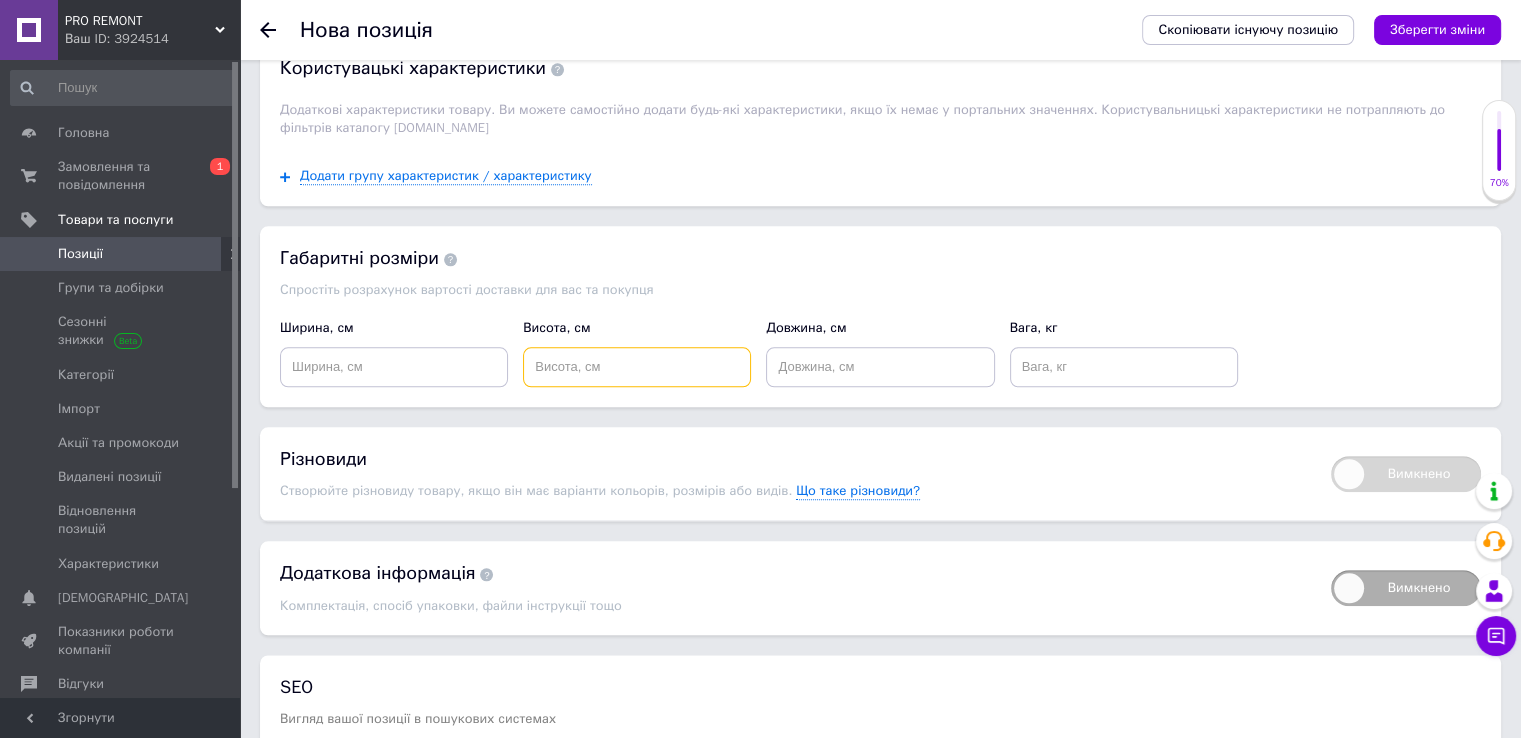 click at bounding box center [637, 367] 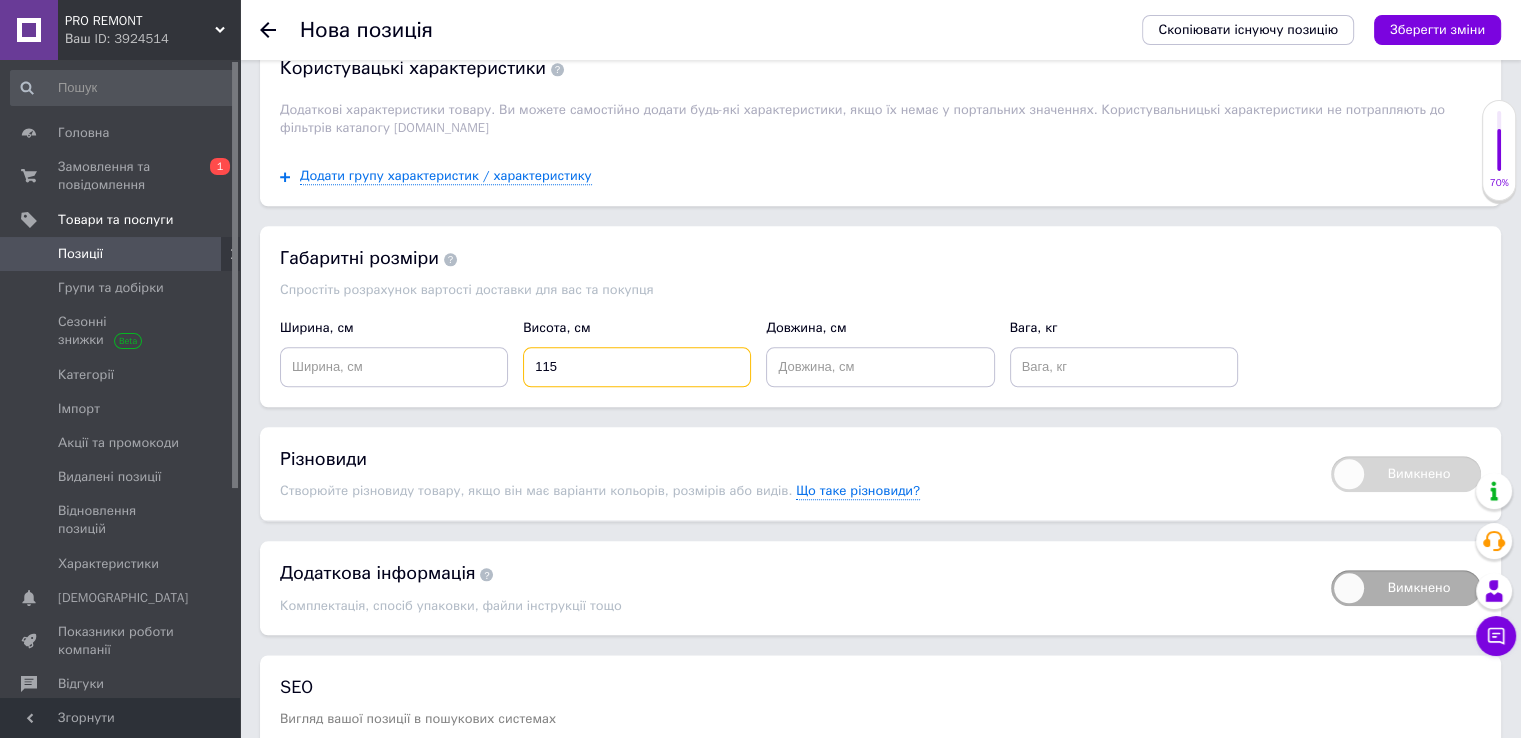 type on "115" 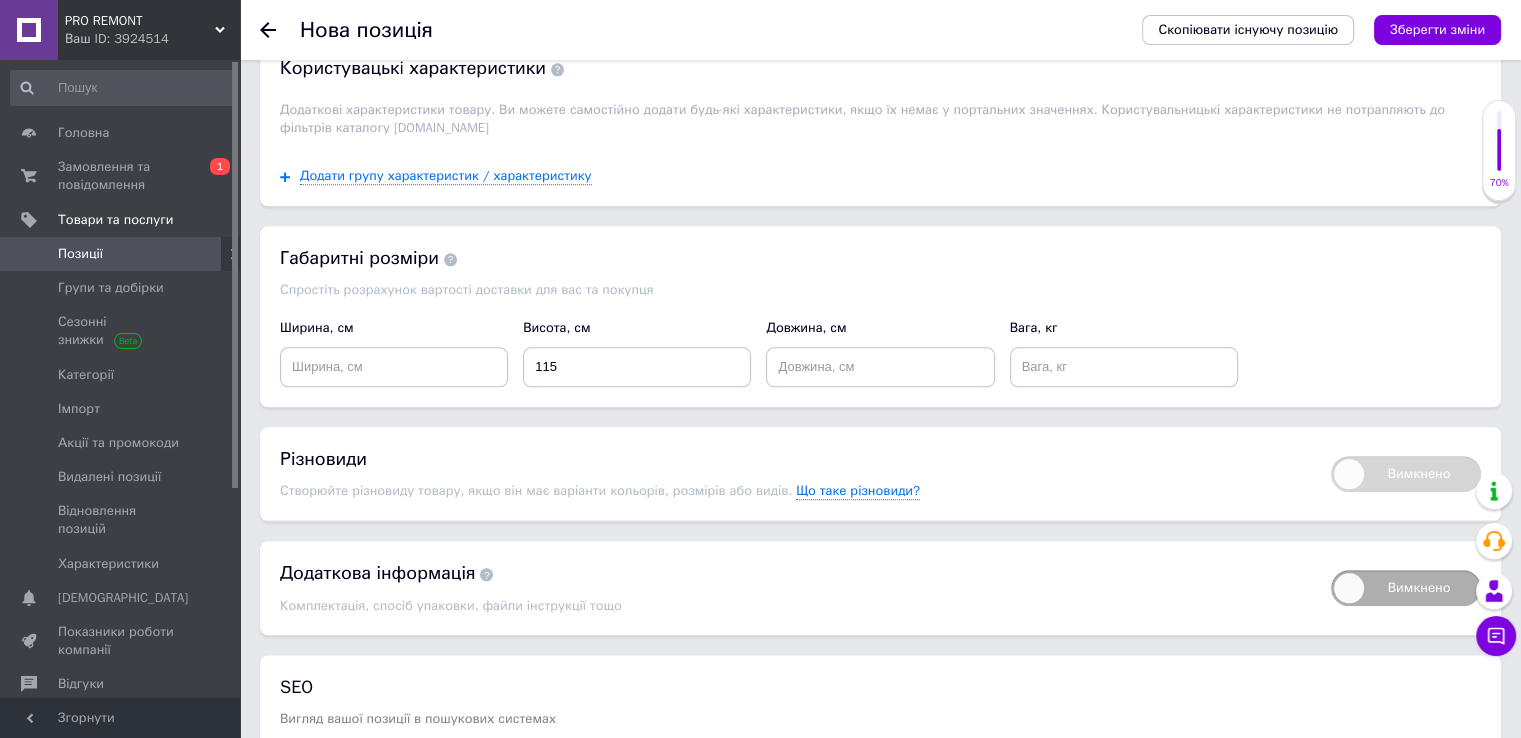 click on "Габаритні розміри Спростіть розрахунок вартості доставки для вас та покупця Ширина, см Висота, см 115 Довжина, см Вага, кг" at bounding box center [880, 316] 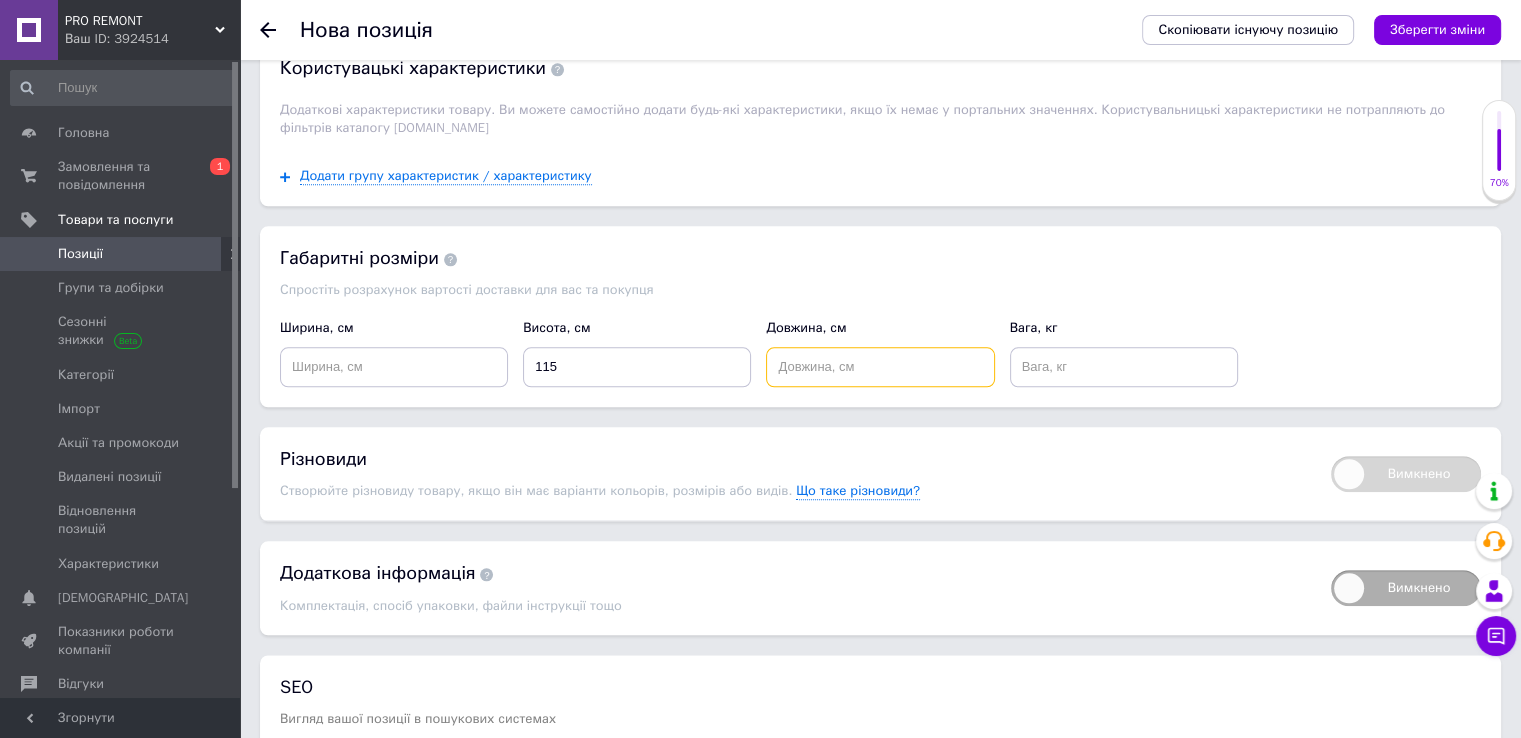 click at bounding box center [880, 367] 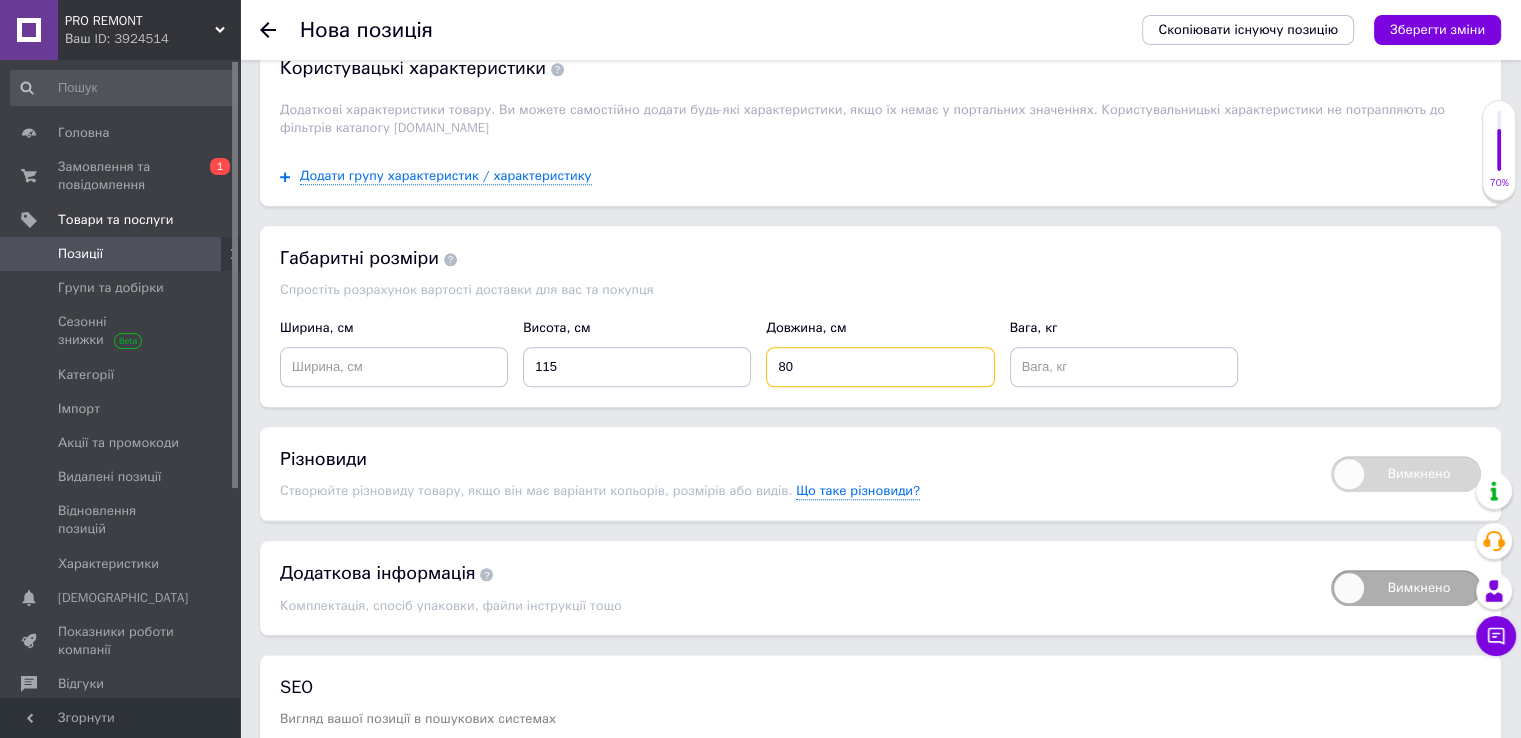 type on "80" 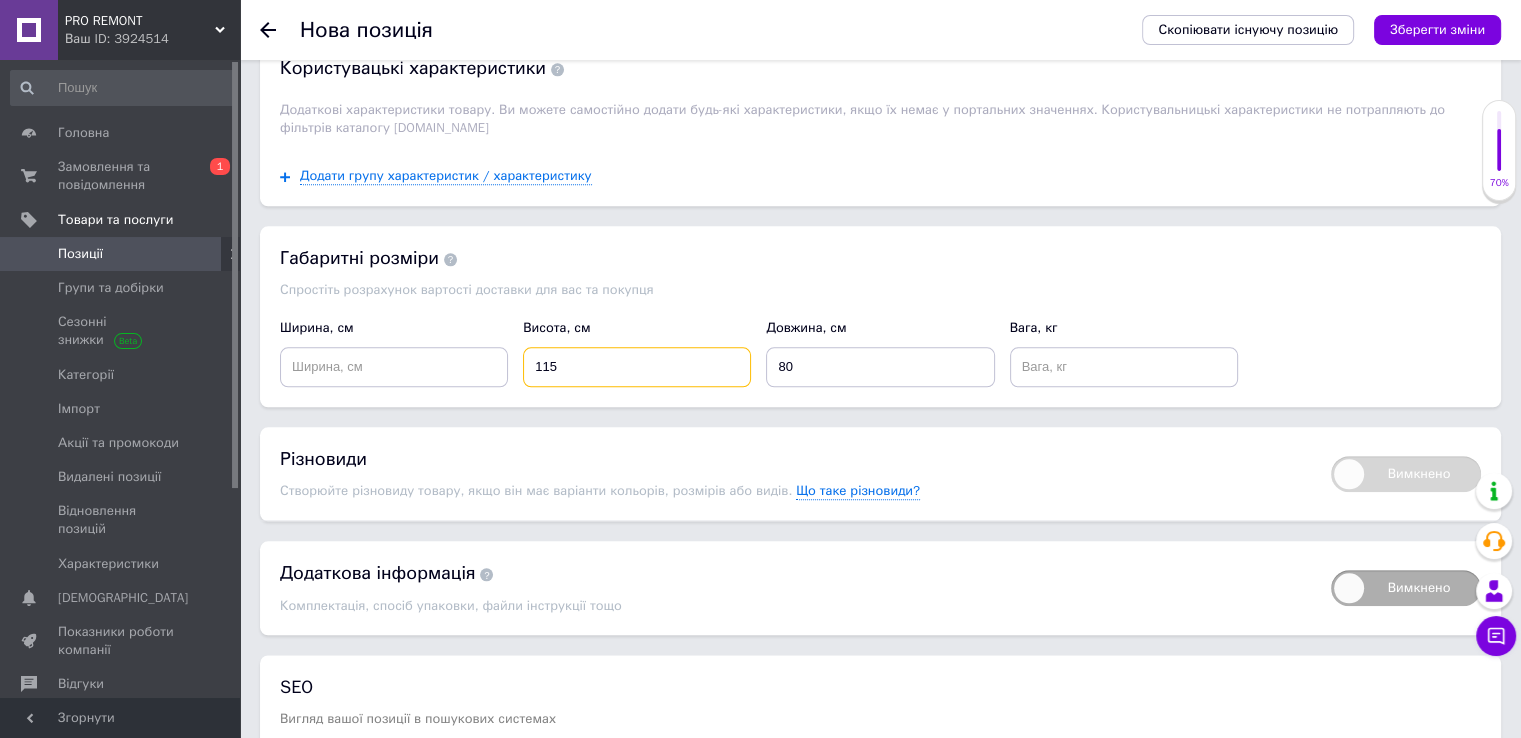 click on "115" at bounding box center (637, 367) 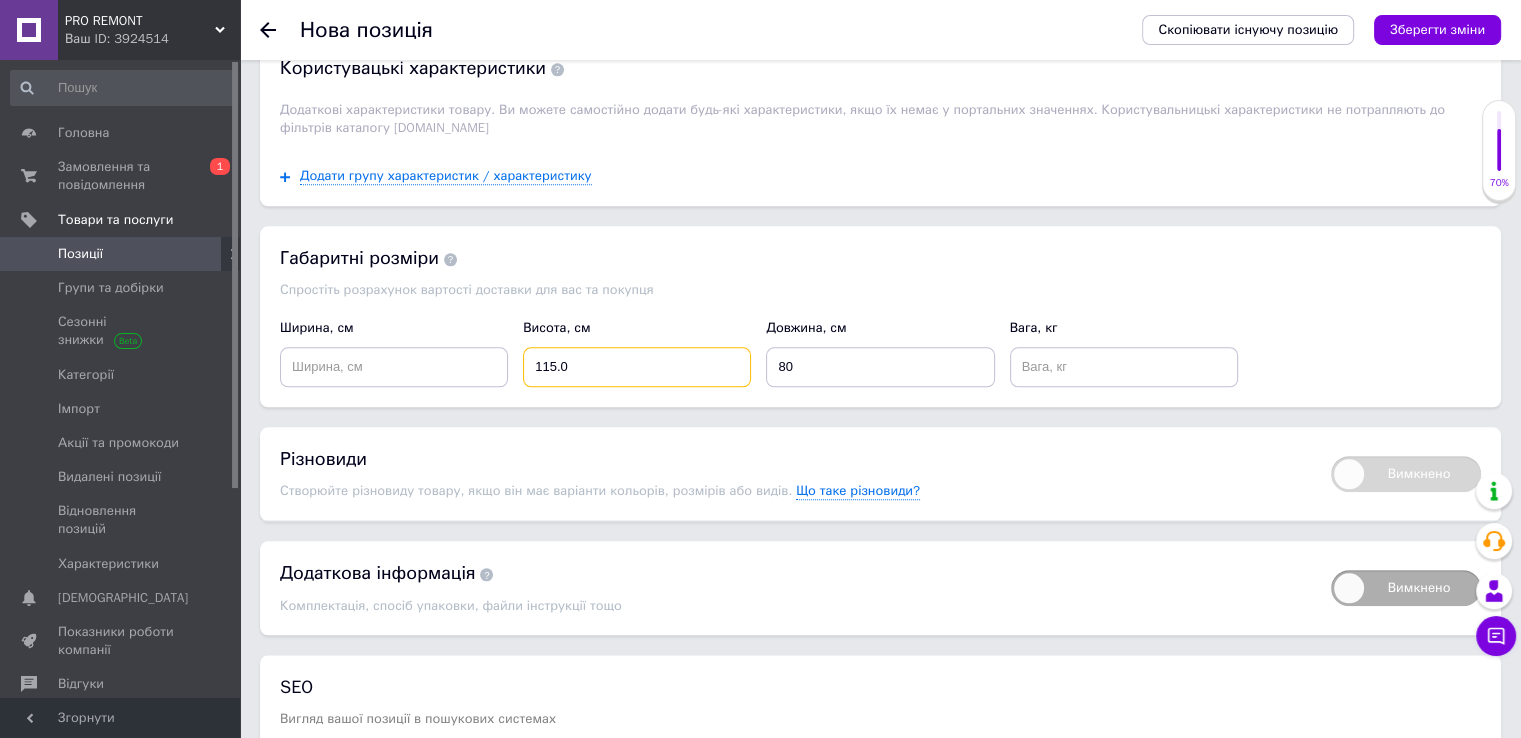 type on "115.0" 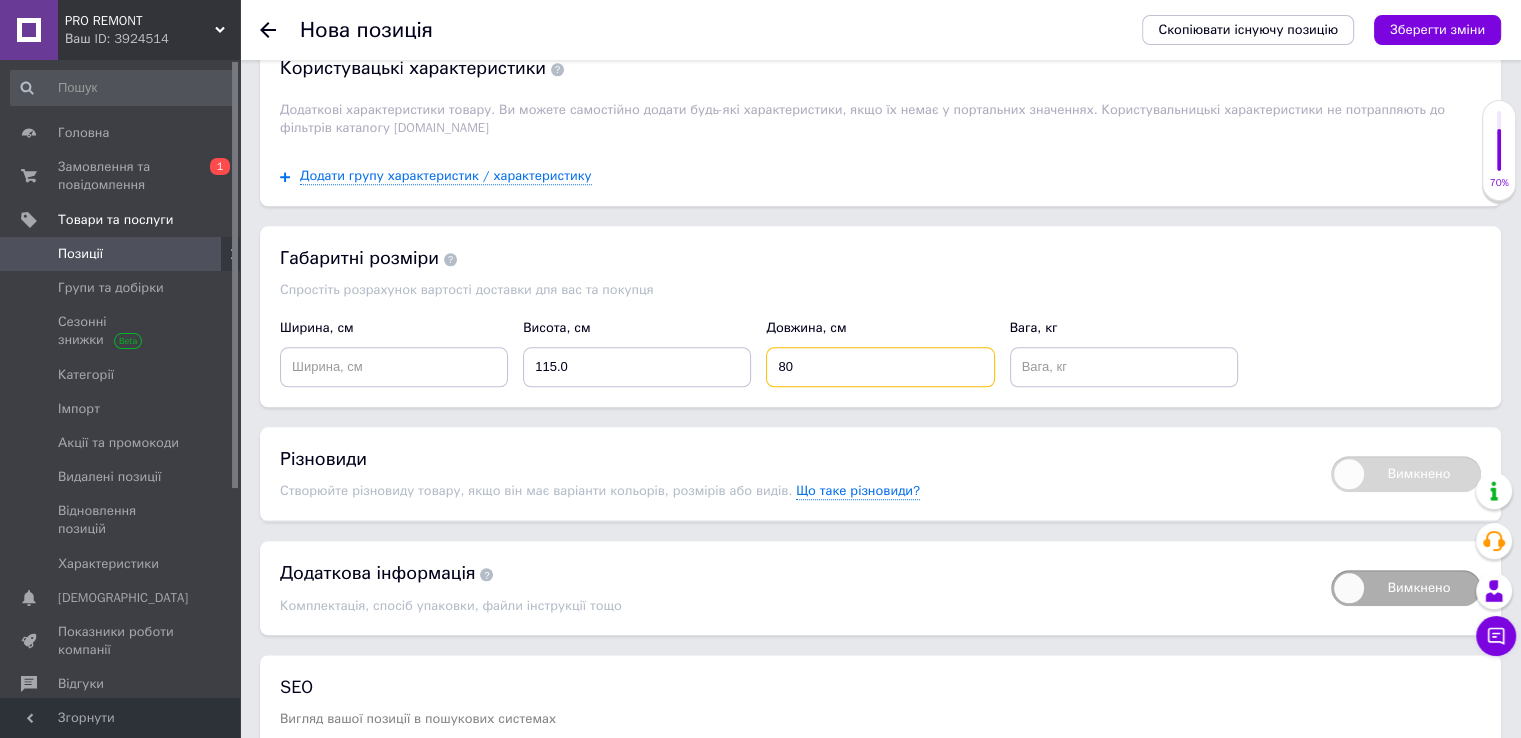 click on "80" at bounding box center [880, 367] 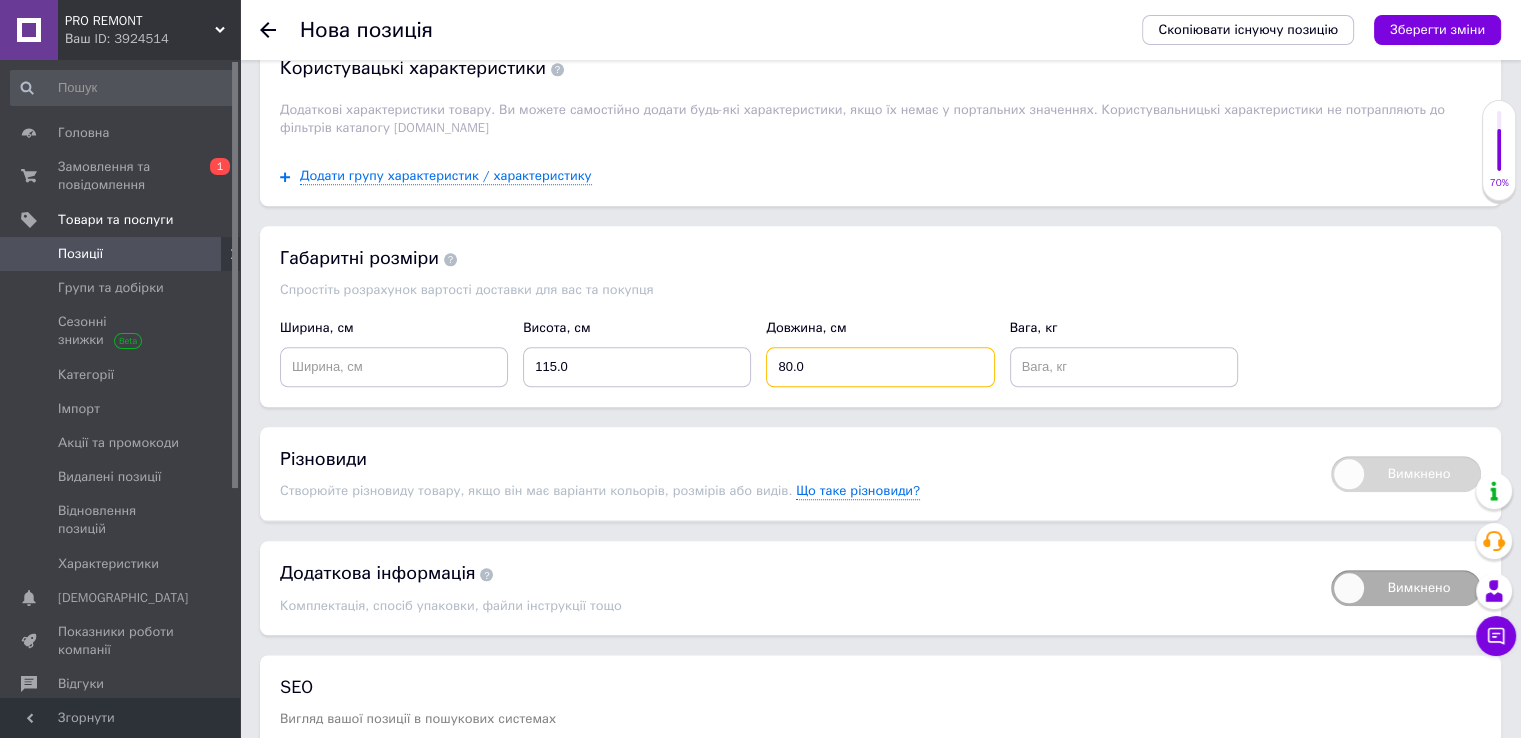 type on "80.0" 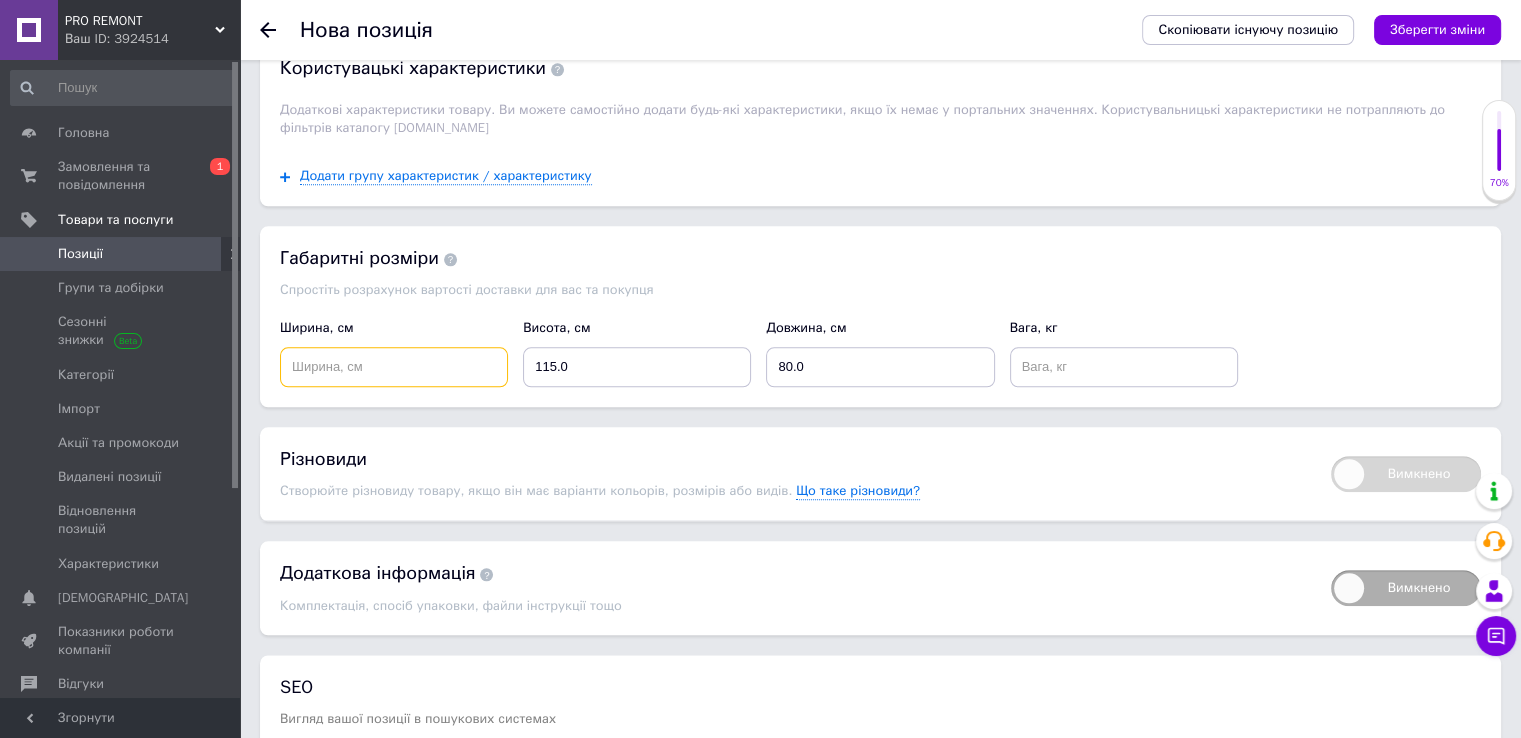 click at bounding box center (394, 367) 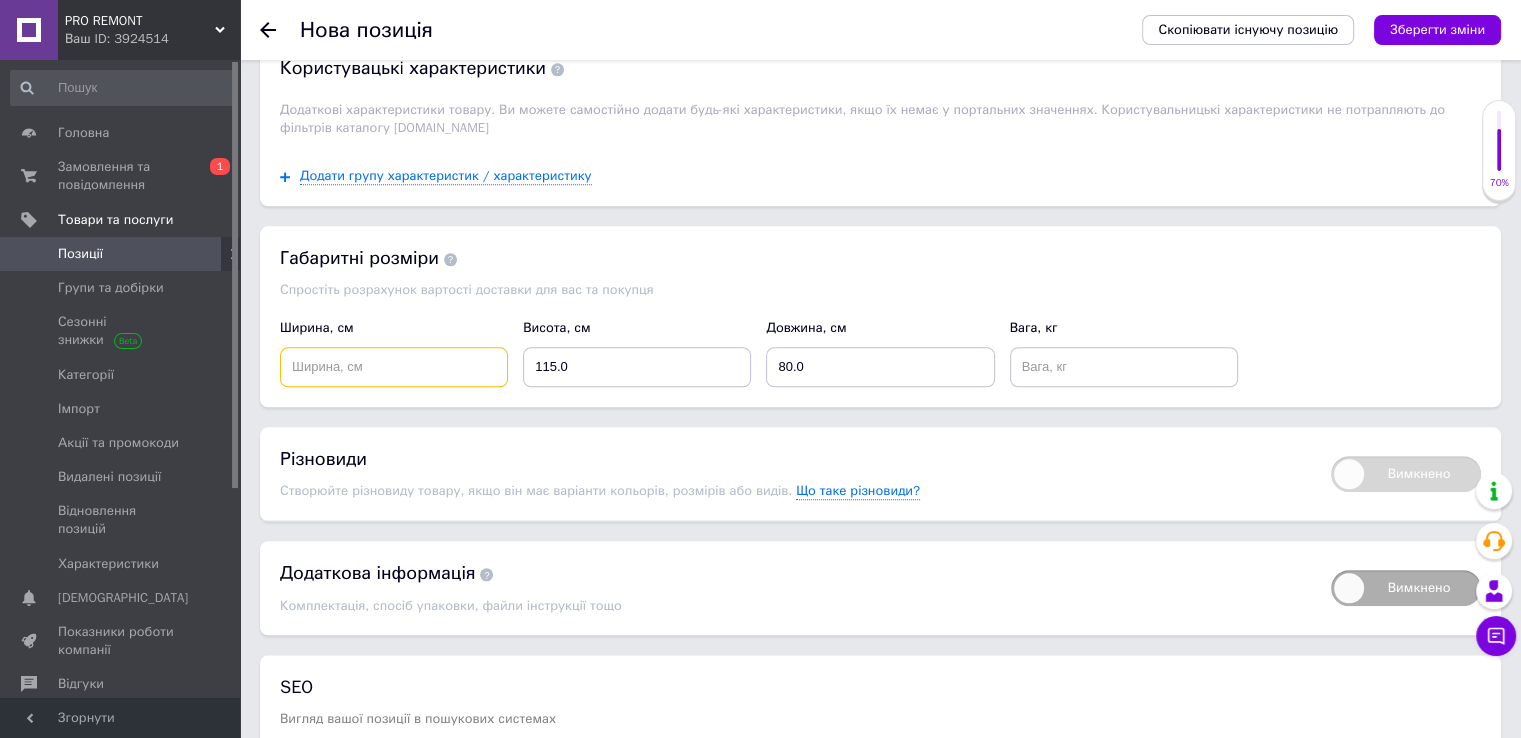 scroll, scrollTop: 2300, scrollLeft: 0, axis: vertical 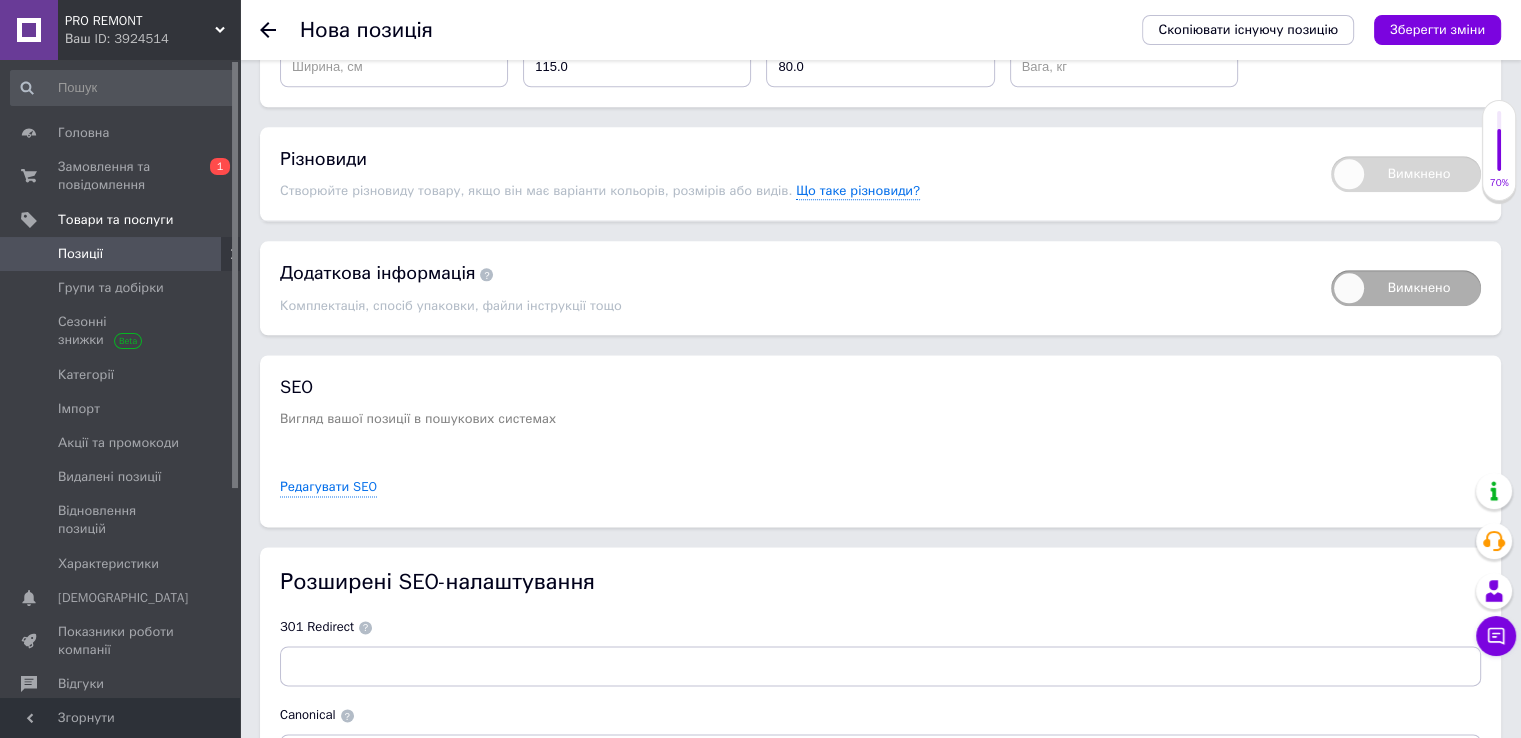 click on "SEO Вигляд вашої позиції в пошукових системах Редагувати SEO" at bounding box center [880, 441] 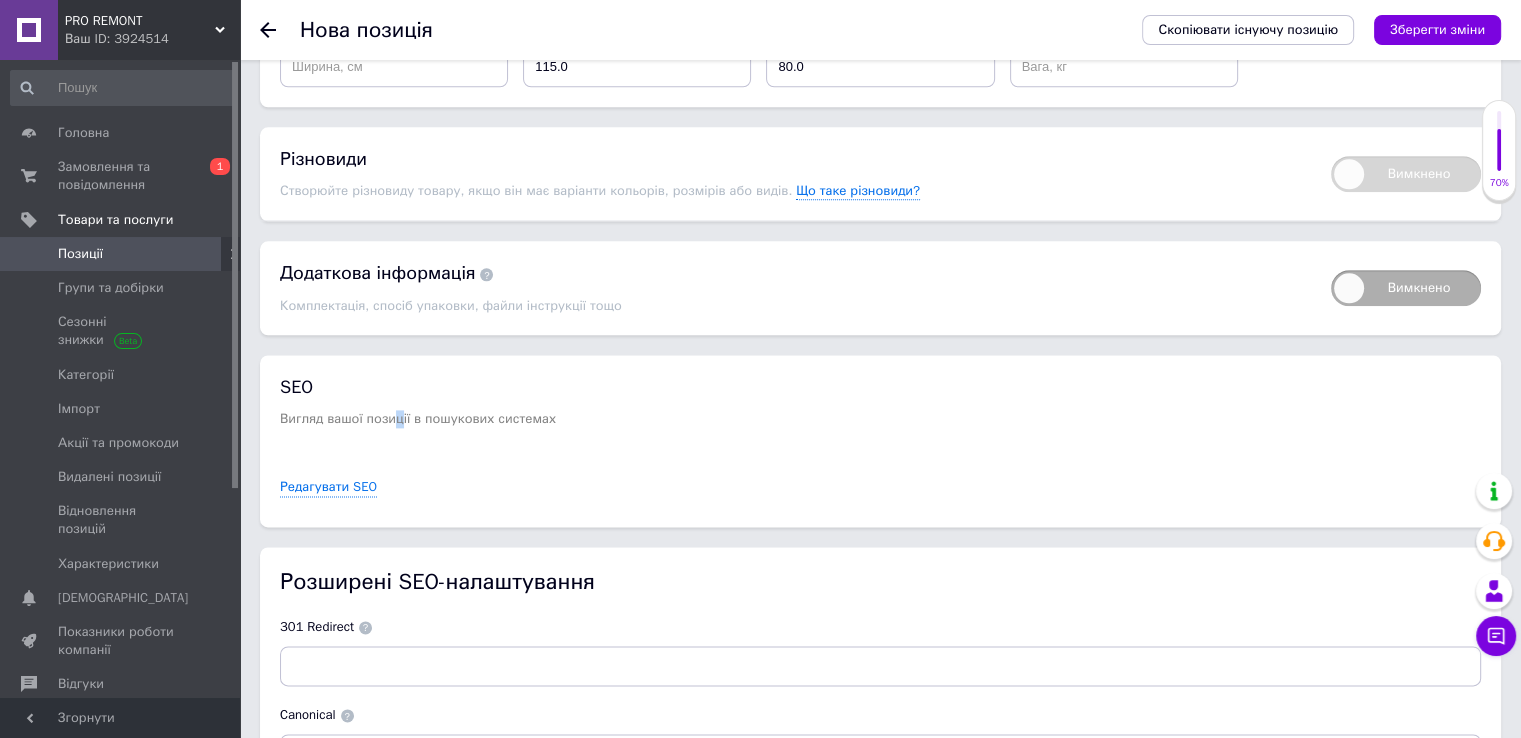 drag, startPoint x: 393, startPoint y: 400, endPoint x: 404, endPoint y: 409, distance: 14.21267 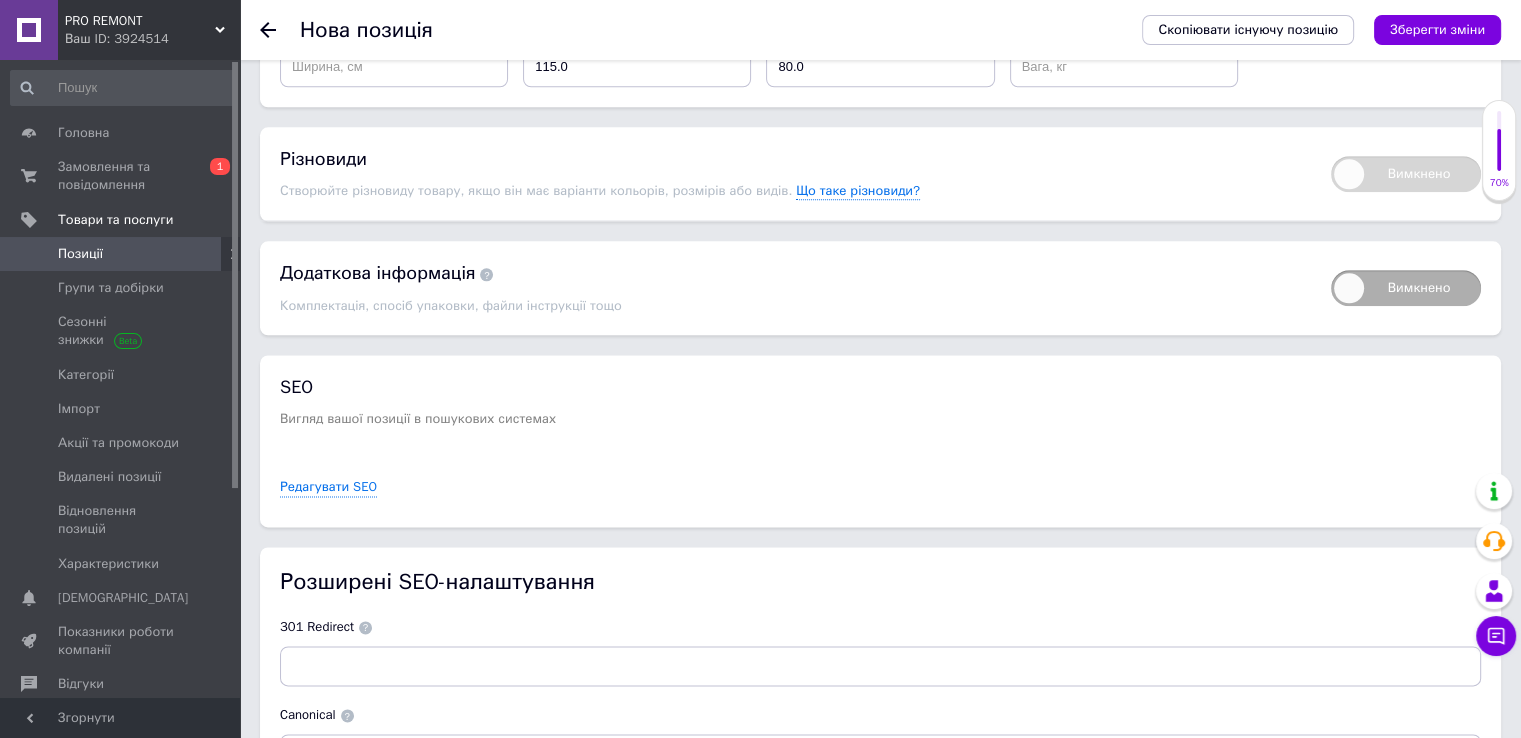 click on "Вигляд вашої позиції в пошукових системах" at bounding box center (880, 419) 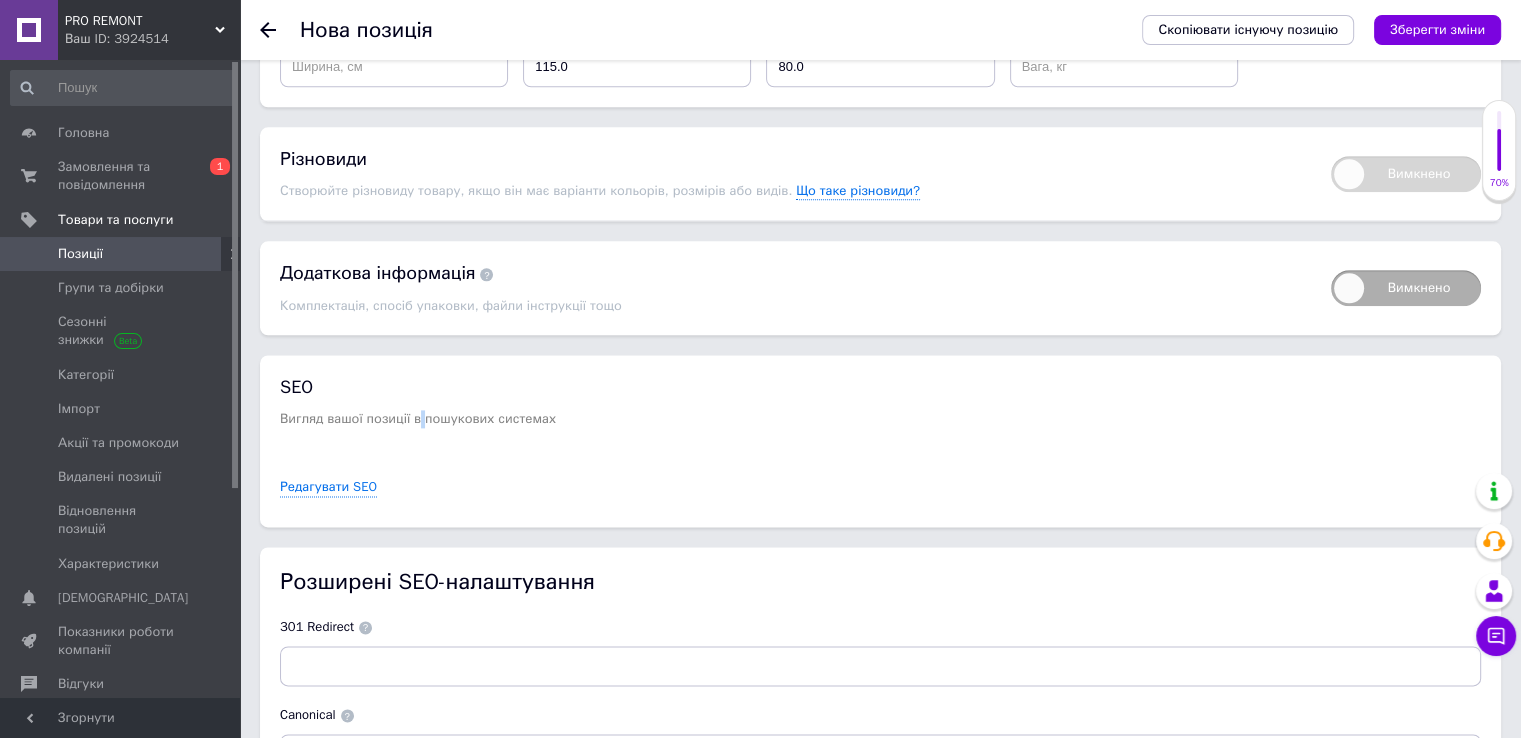 click on "Вигляд вашої позиції в пошукових системах" at bounding box center (880, 419) 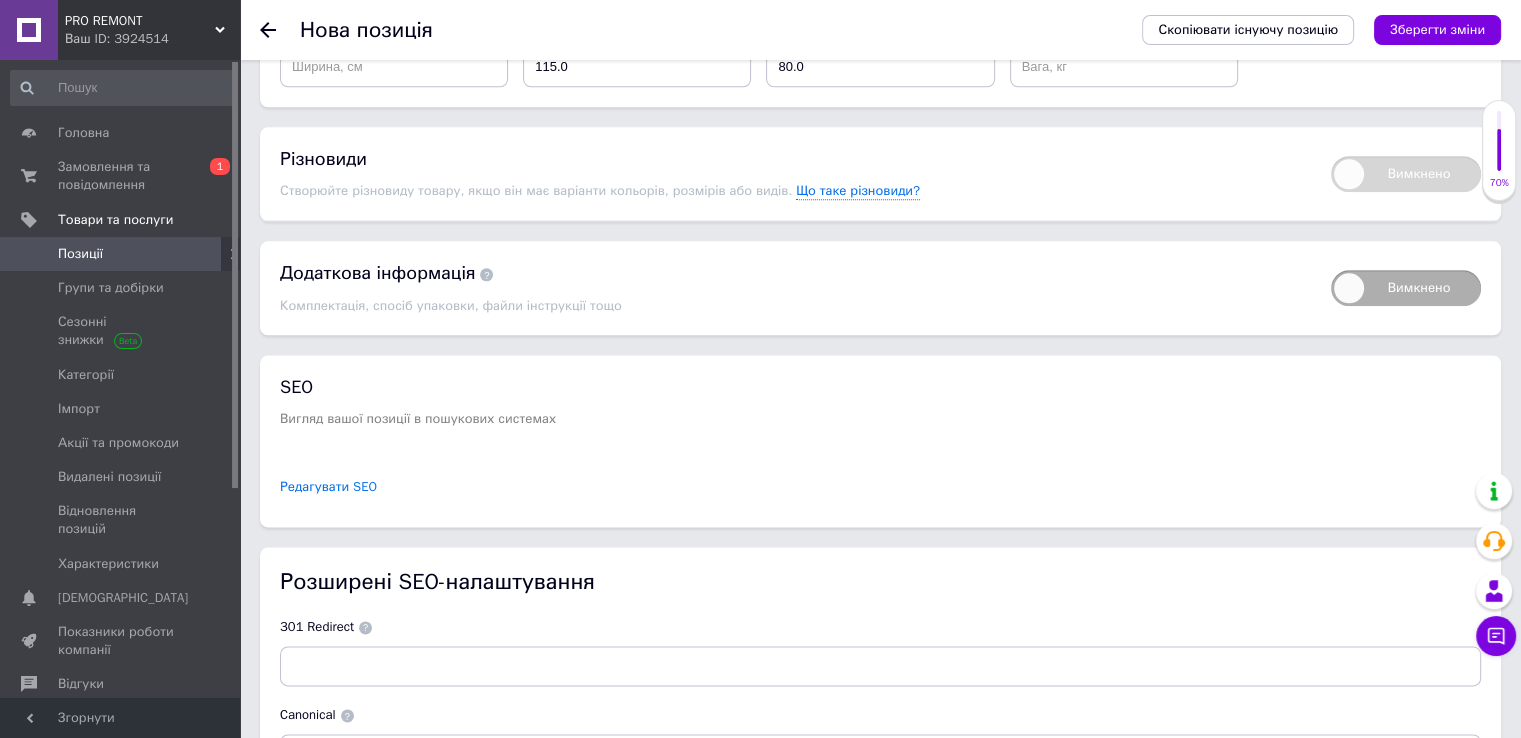 click on "Редагувати SEO" at bounding box center (328, 487) 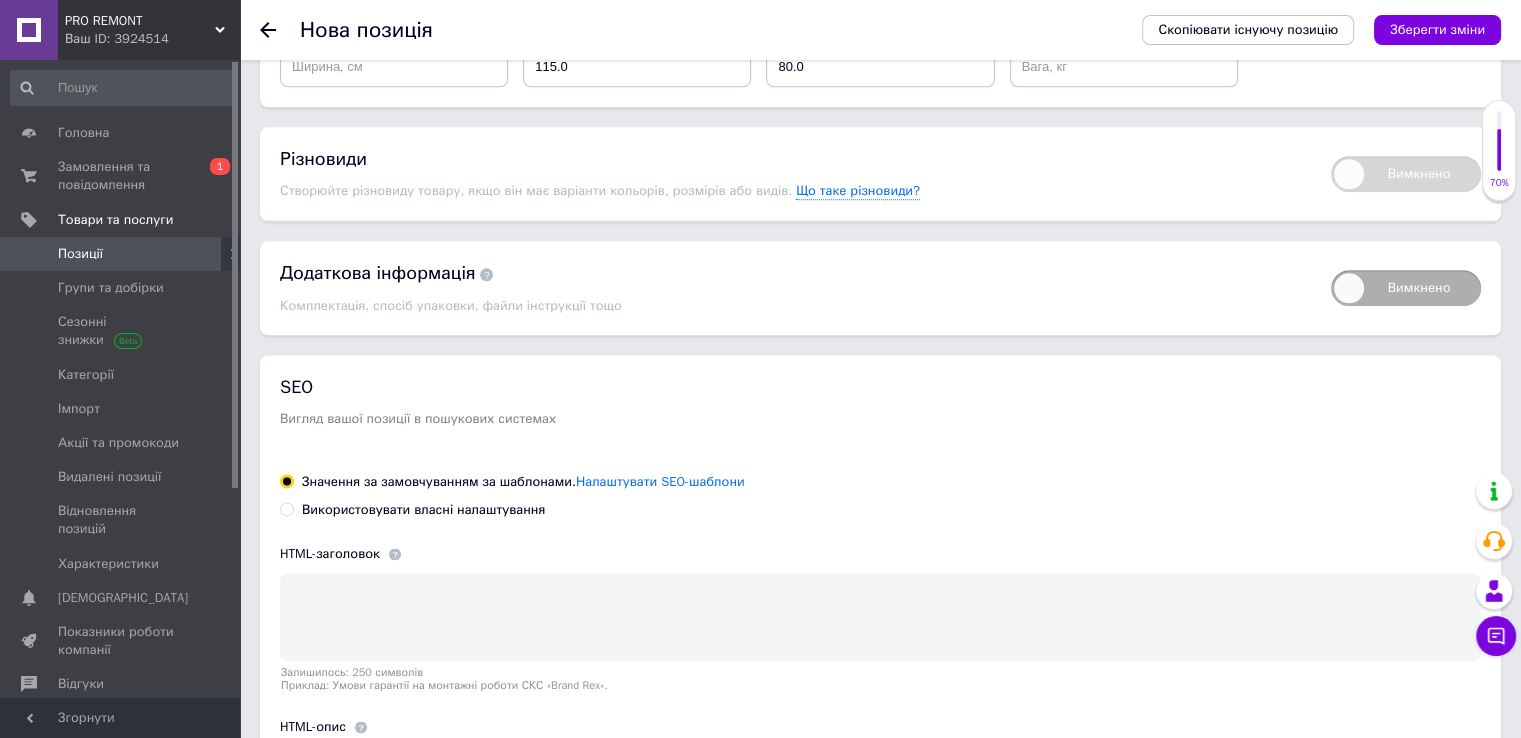 click on "Вигляд вашої позиції в пошукових системах" at bounding box center [880, 419] 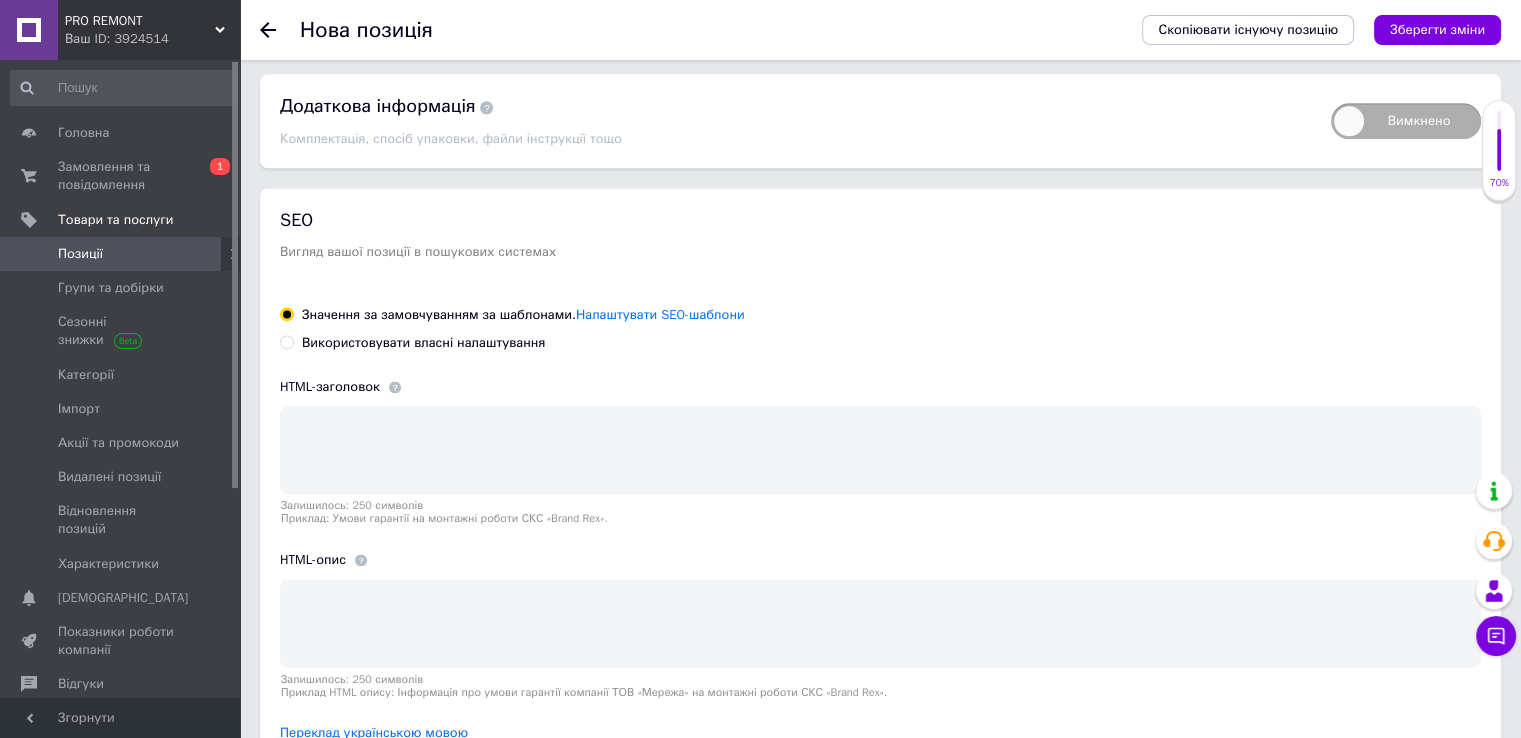 scroll, scrollTop: 2800, scrollLeft: 0, axis: vertical 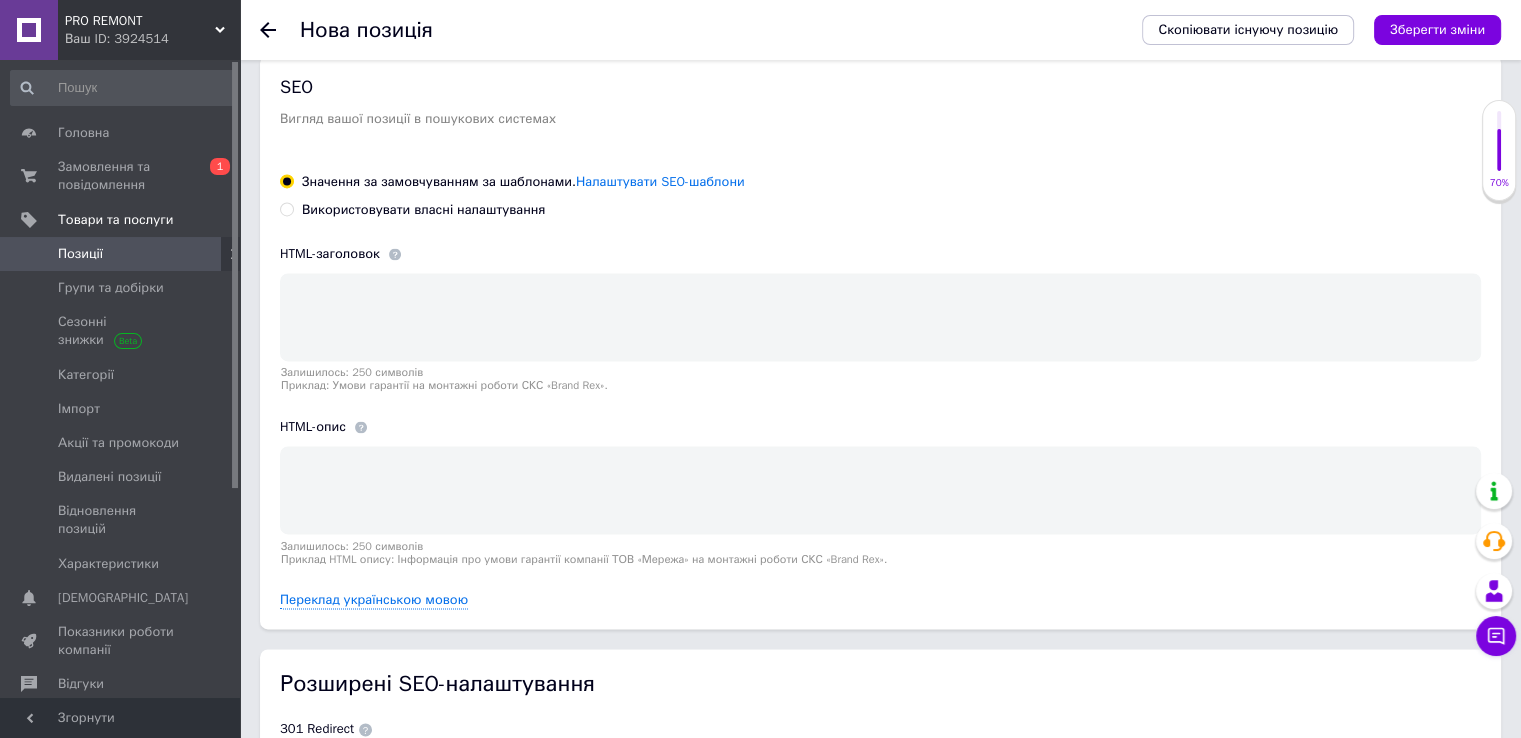 click on "Використовувати власні налаштування" at bounding box center [423, 210] 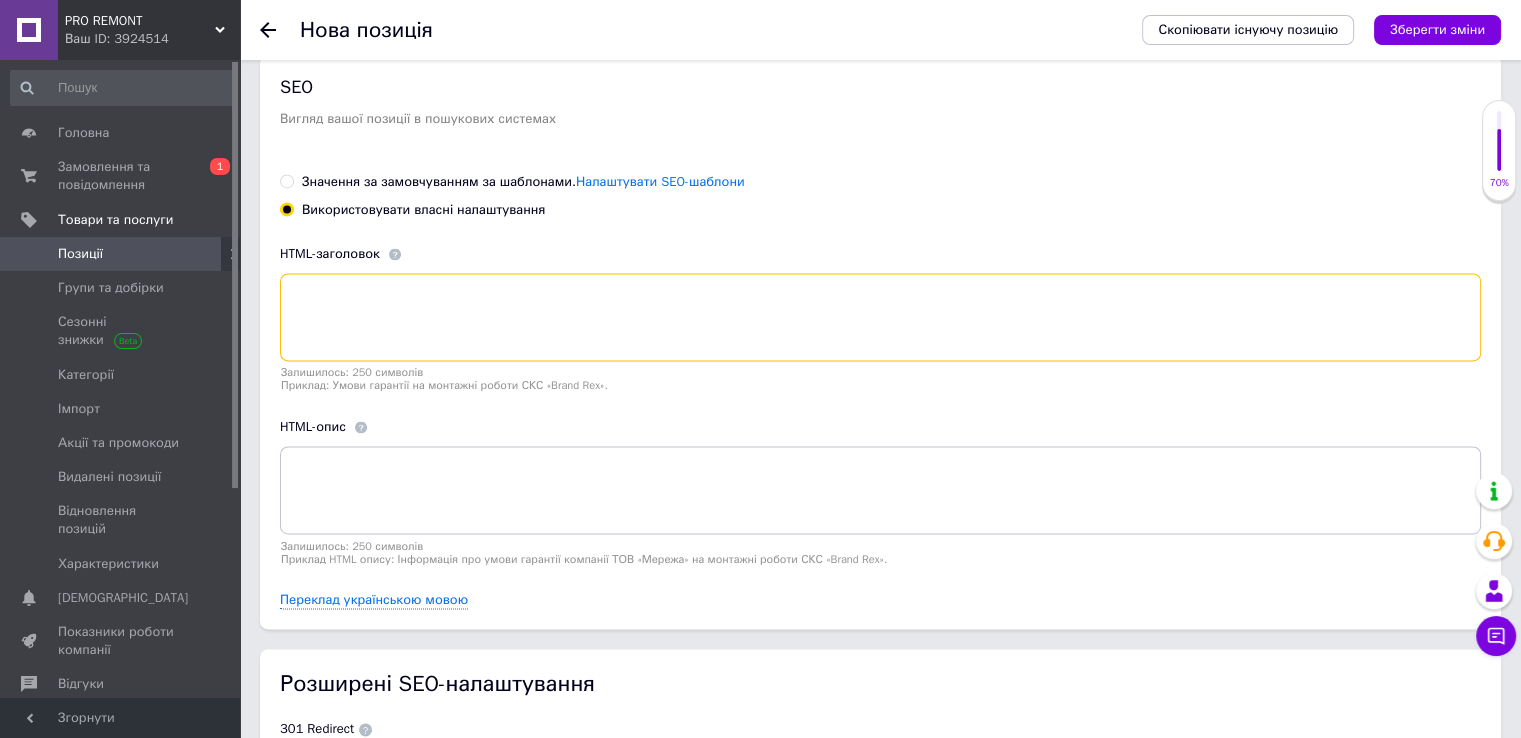 click at bounding box center [880, 317] 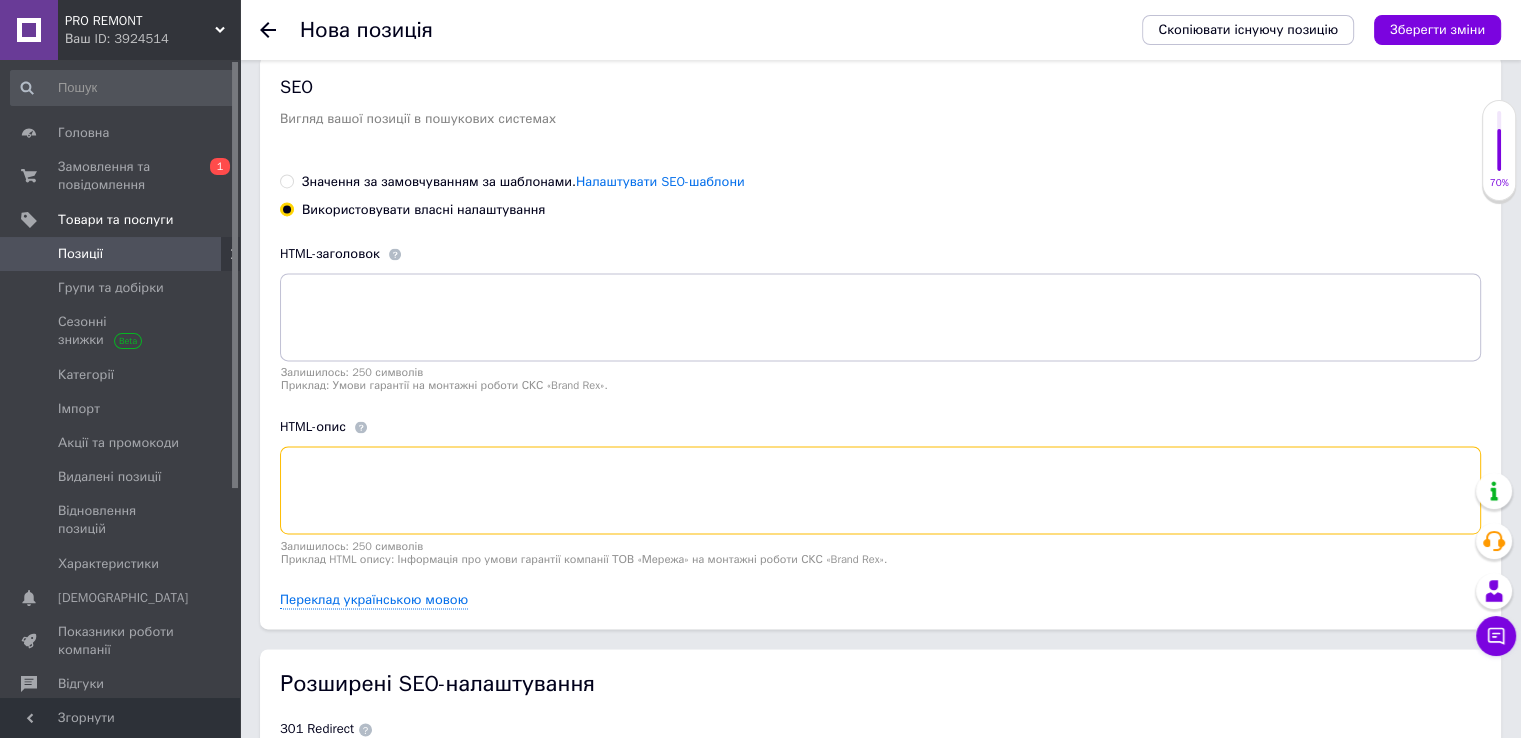 click at bounding box center (880, 490) 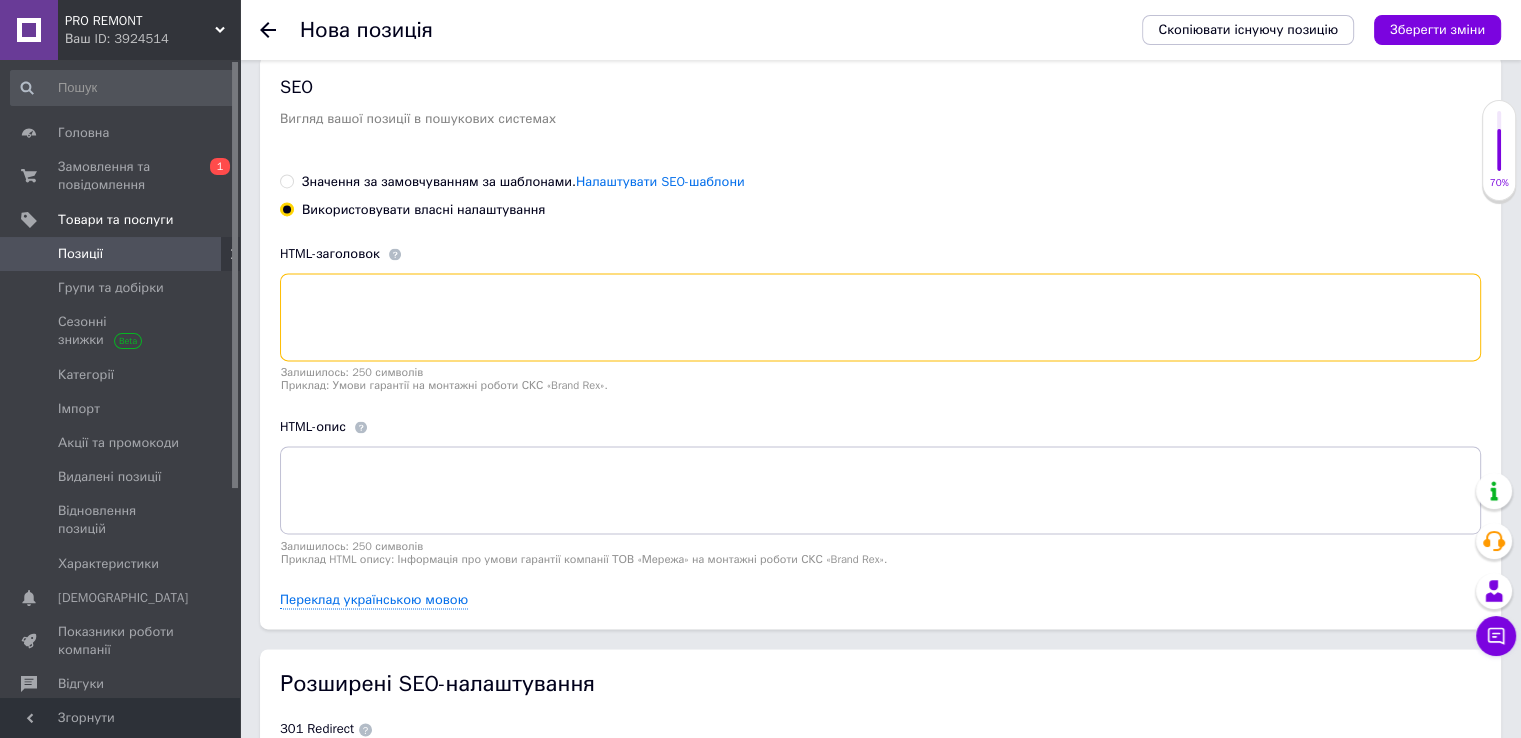 click at bounding box center (880, 317) 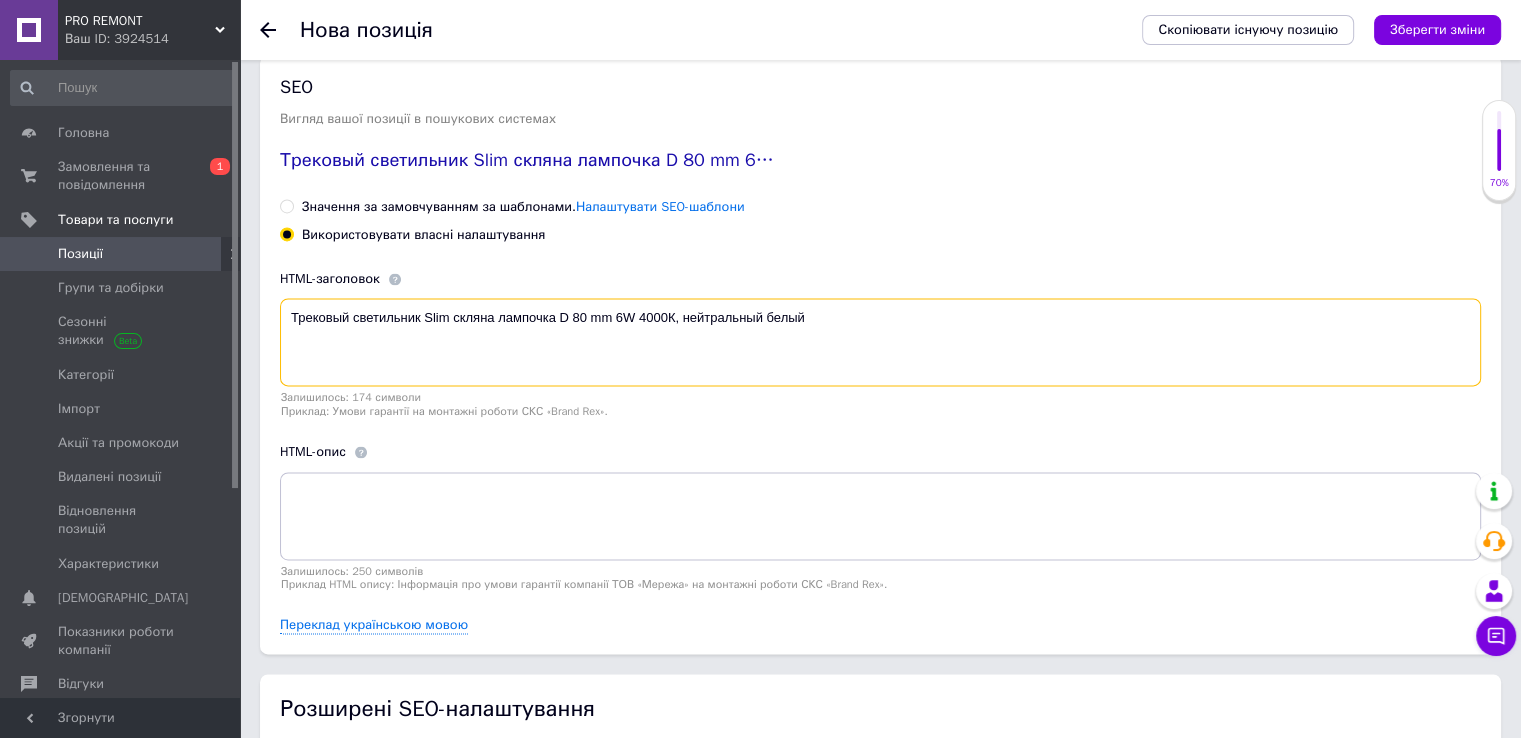 type on "Трековый светильник Slim скляна лампочка D 80 mm 6W 4000К, нейтральный белый" 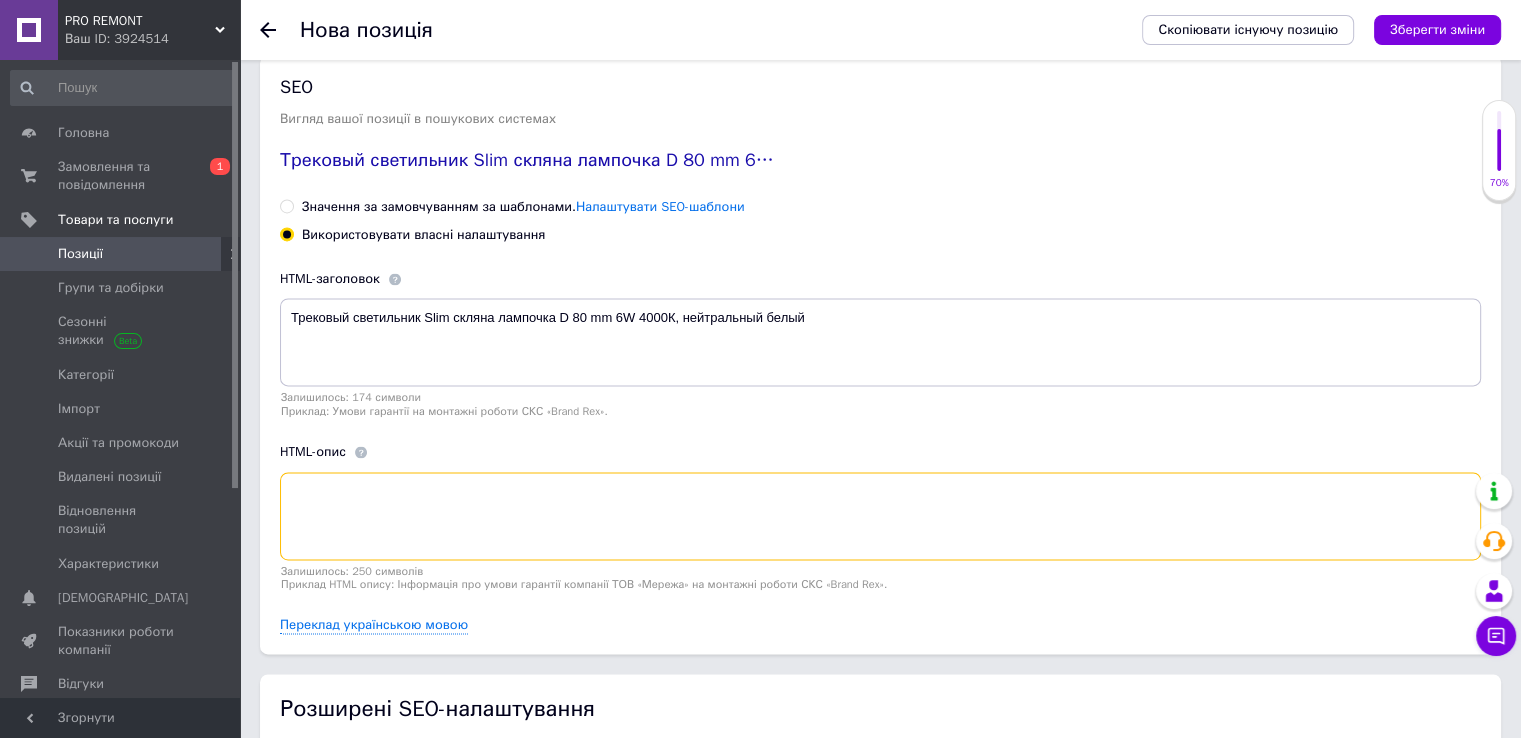 click at bounding box center [880, 516] 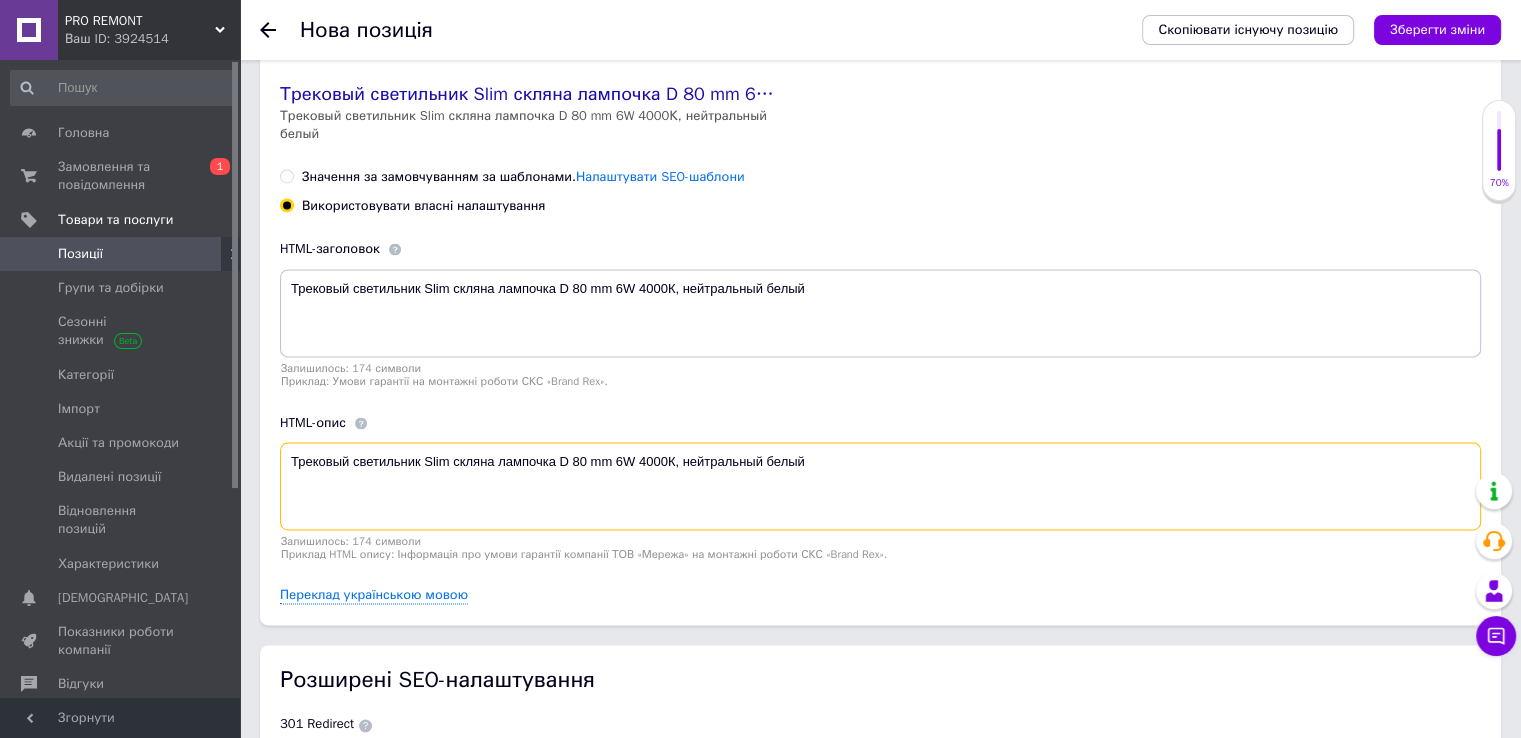 scroll, scrollTop: 2900, scrollLeft: 0, axis: vertical 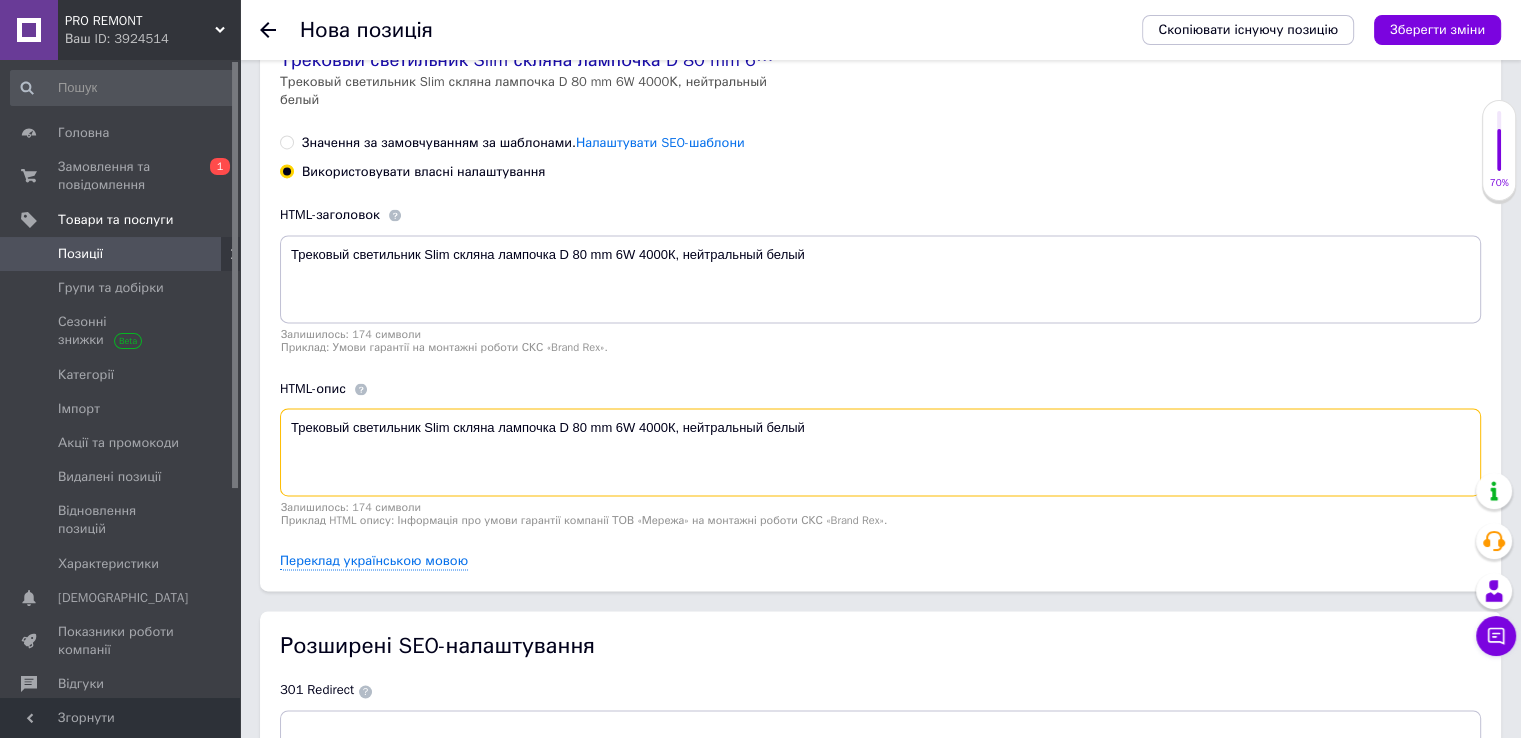 click on "Трековый светильник Slim скляна лампочка D 80 mm 6W 4000К, нейтральный белый" at bounding box center (880, 452) 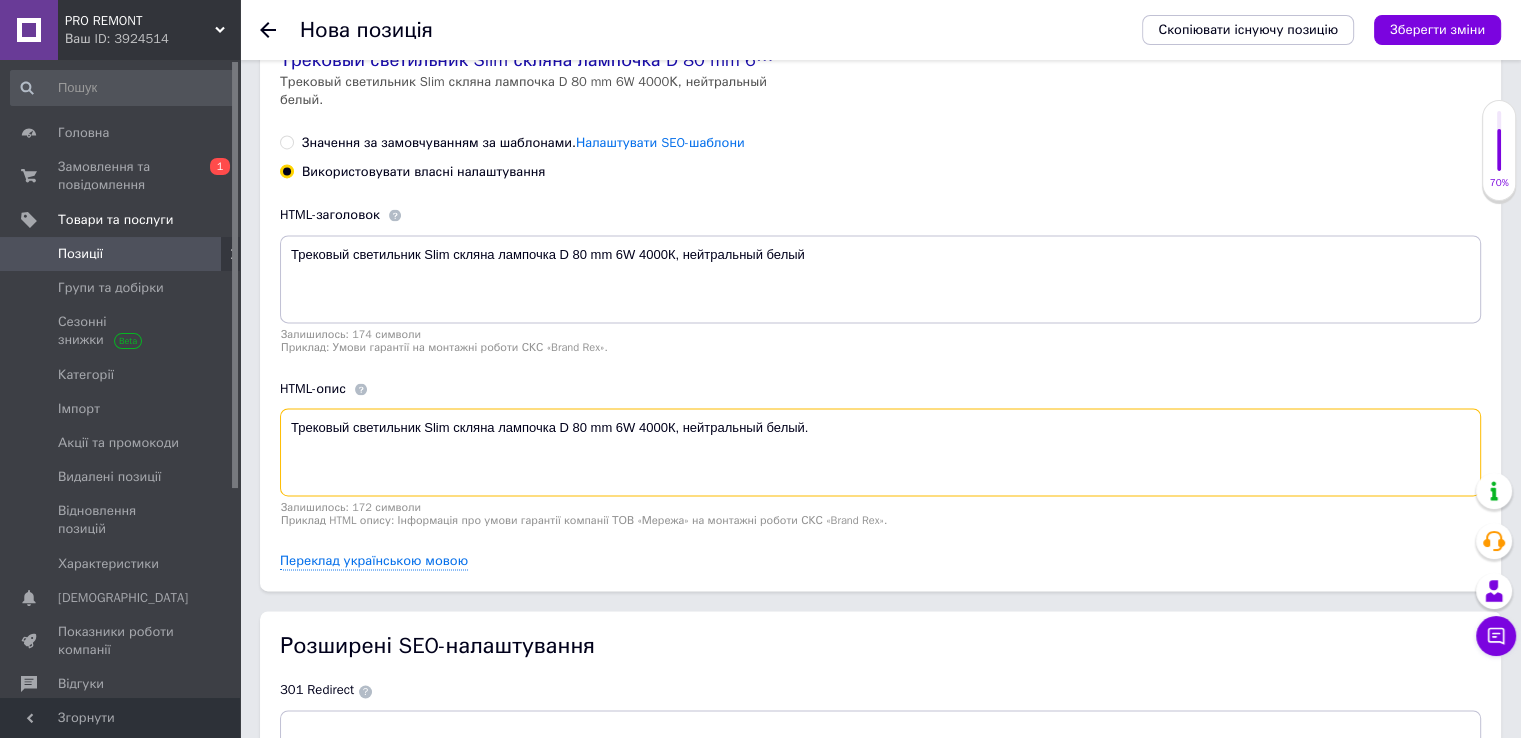 paste on "Детальна інформація про товар/послугу та постачальника. Ціна та умови поставки" 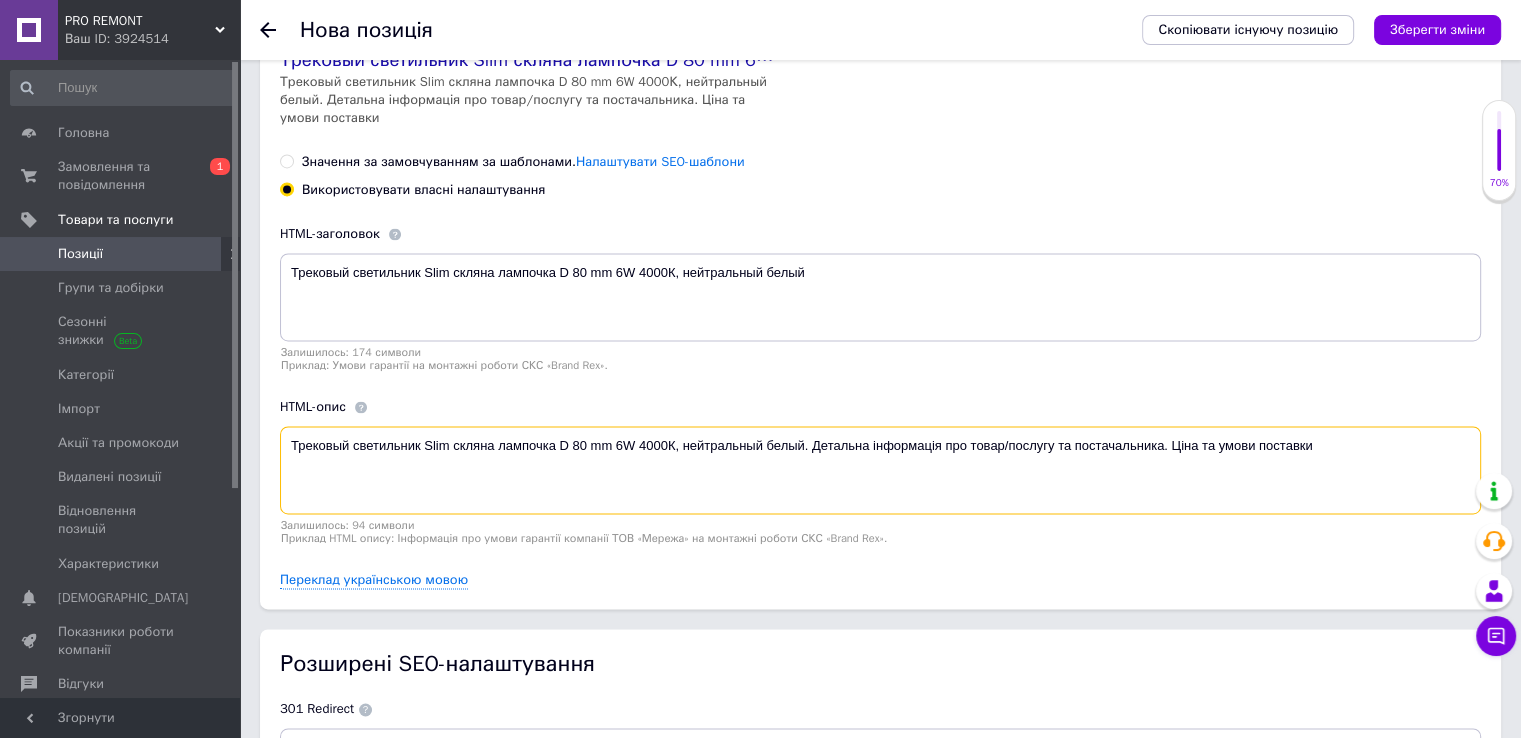 type on "Трековый светильник Slim скляна лампочка D 80 mm 6W 4000К, нейтральный белый. Детальна інформація про товар/послугу та постачальника. Ціна та умови поставки" 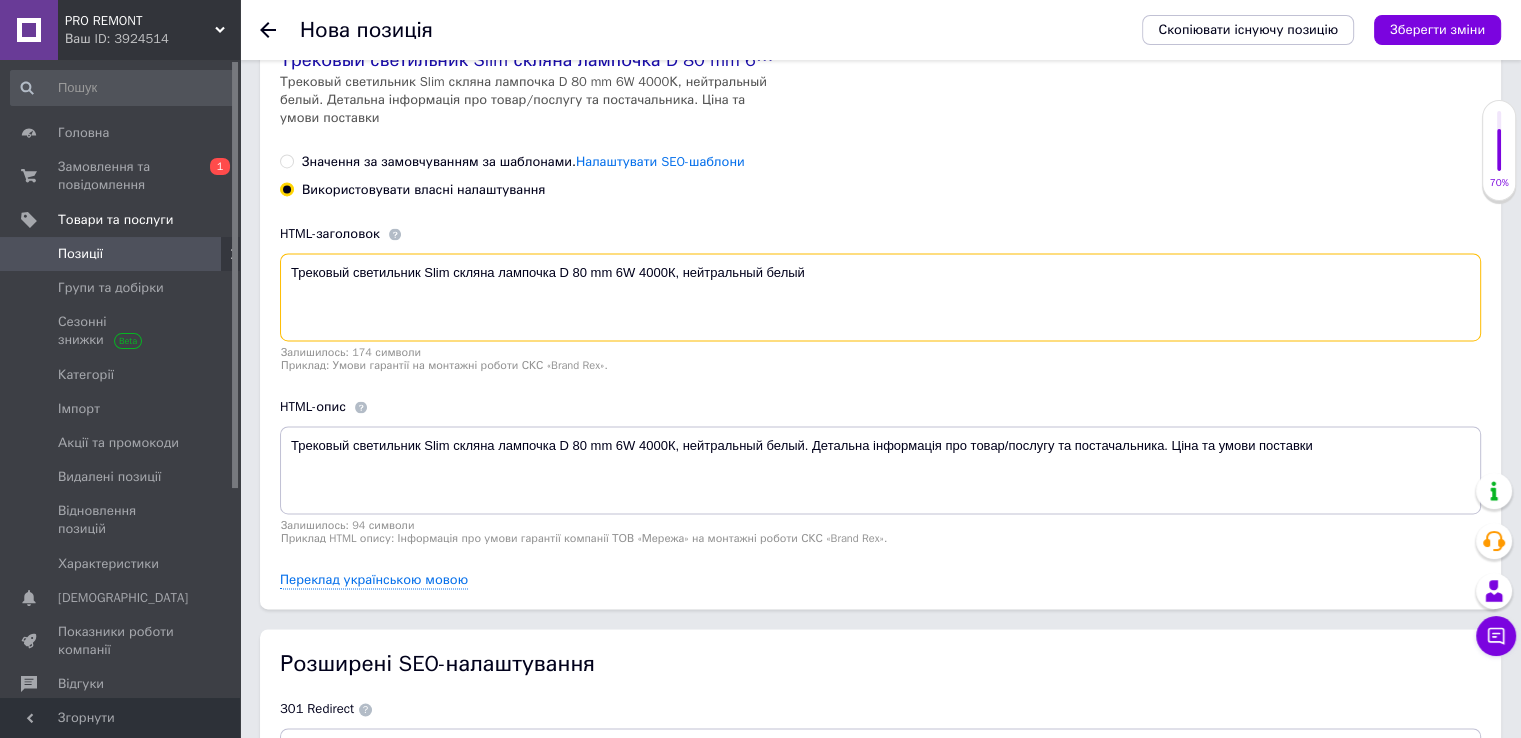 click on "Трековый светильник Slim скляна лампочка D 80 mm 6W 4000К, нейтральный белый" at bounding box center (880, 297) 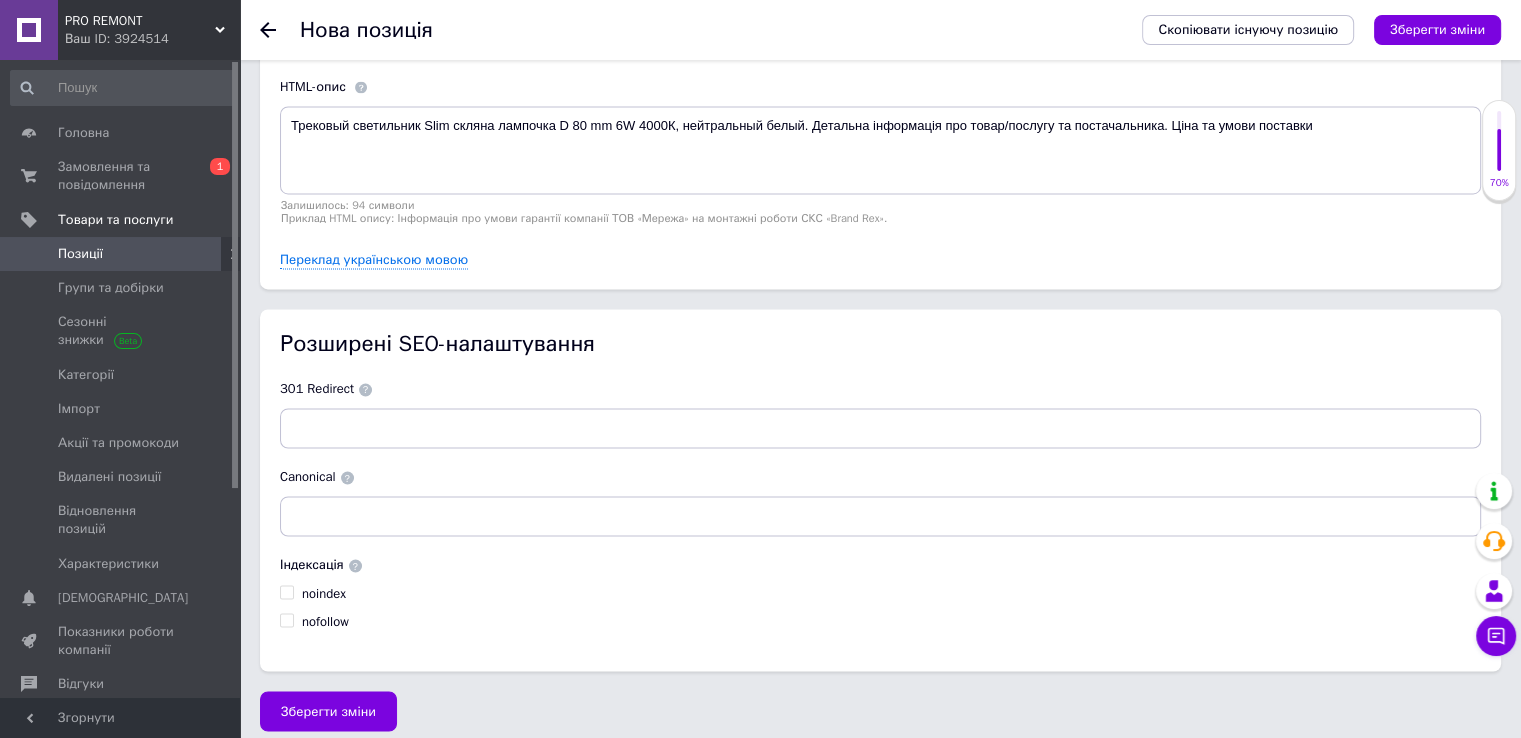 scroll, scrollTop: 3224, scrollLeft: 0, axis: vertical 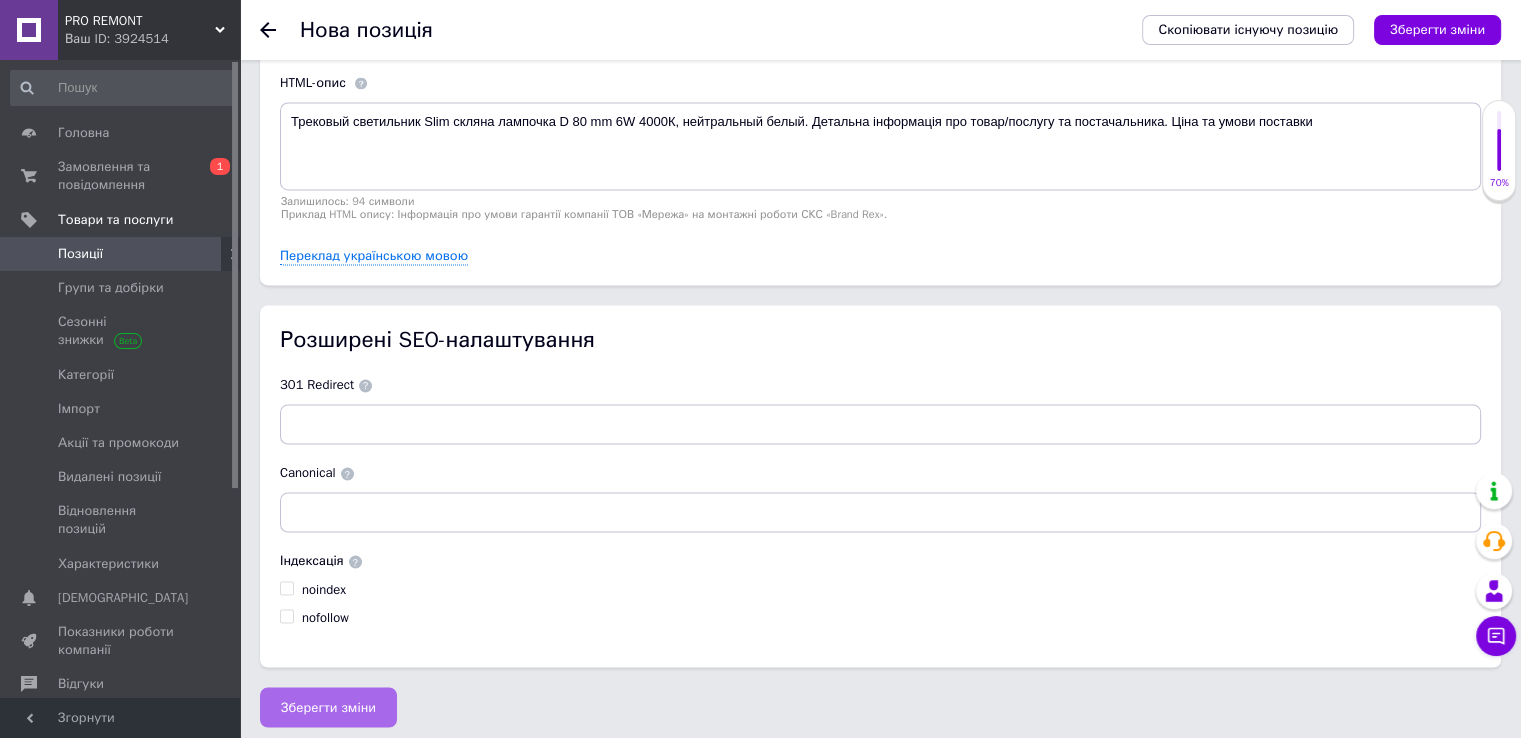 click on "Зберегти зміни" at bounding box center [328, 707] 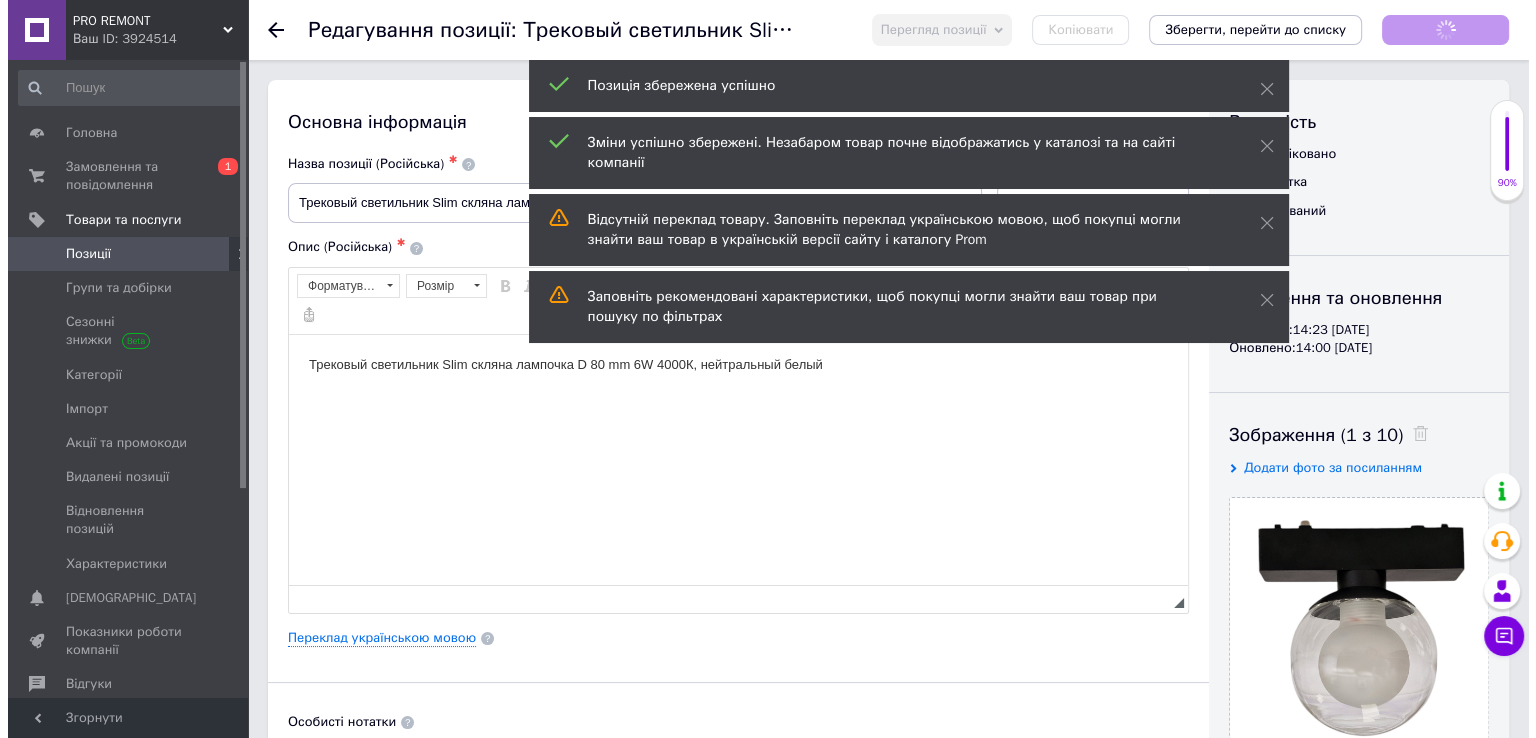 scroll, scrollTop: 0, scrollLeft: 0, axis: both 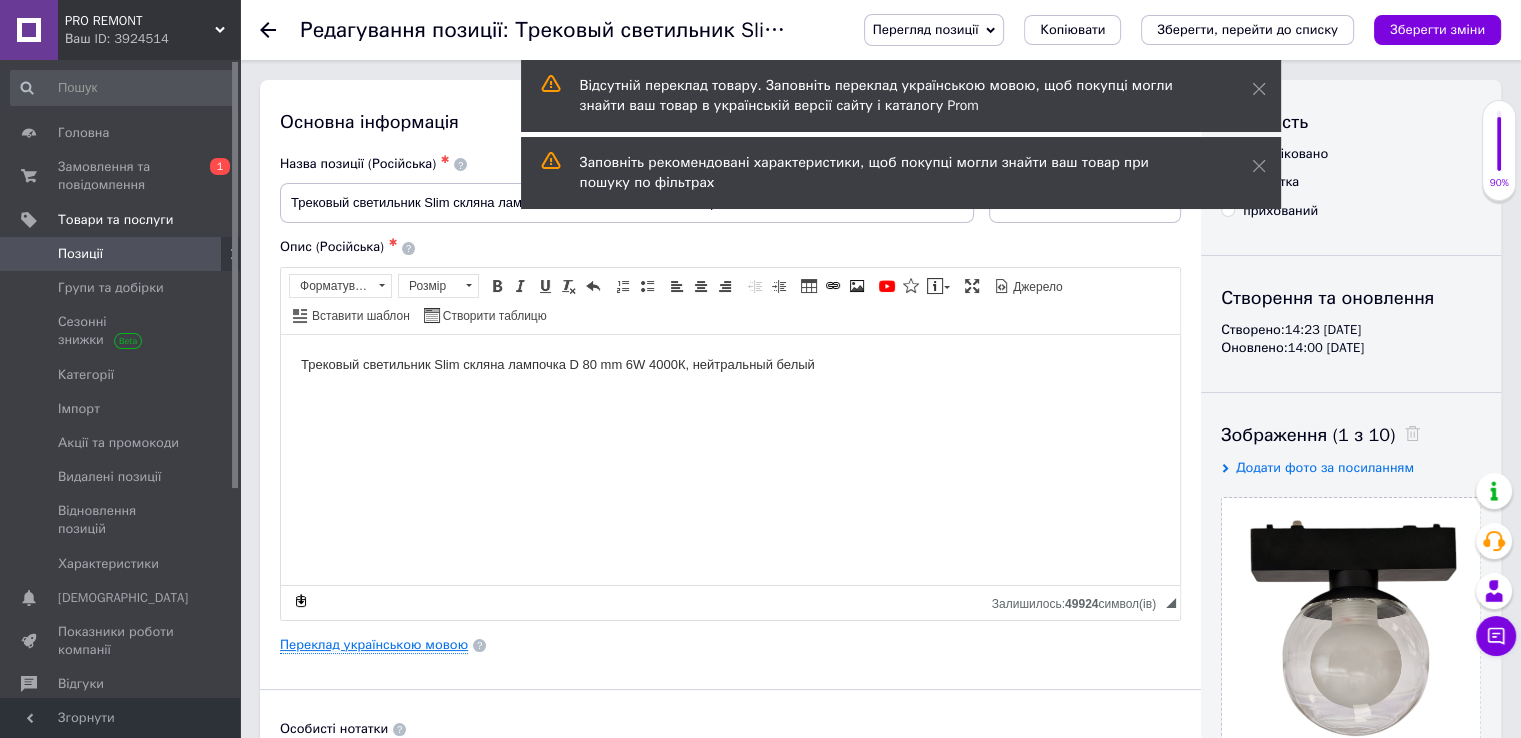 click on "Переклад українською мовою" at bounding box center [374, 645] 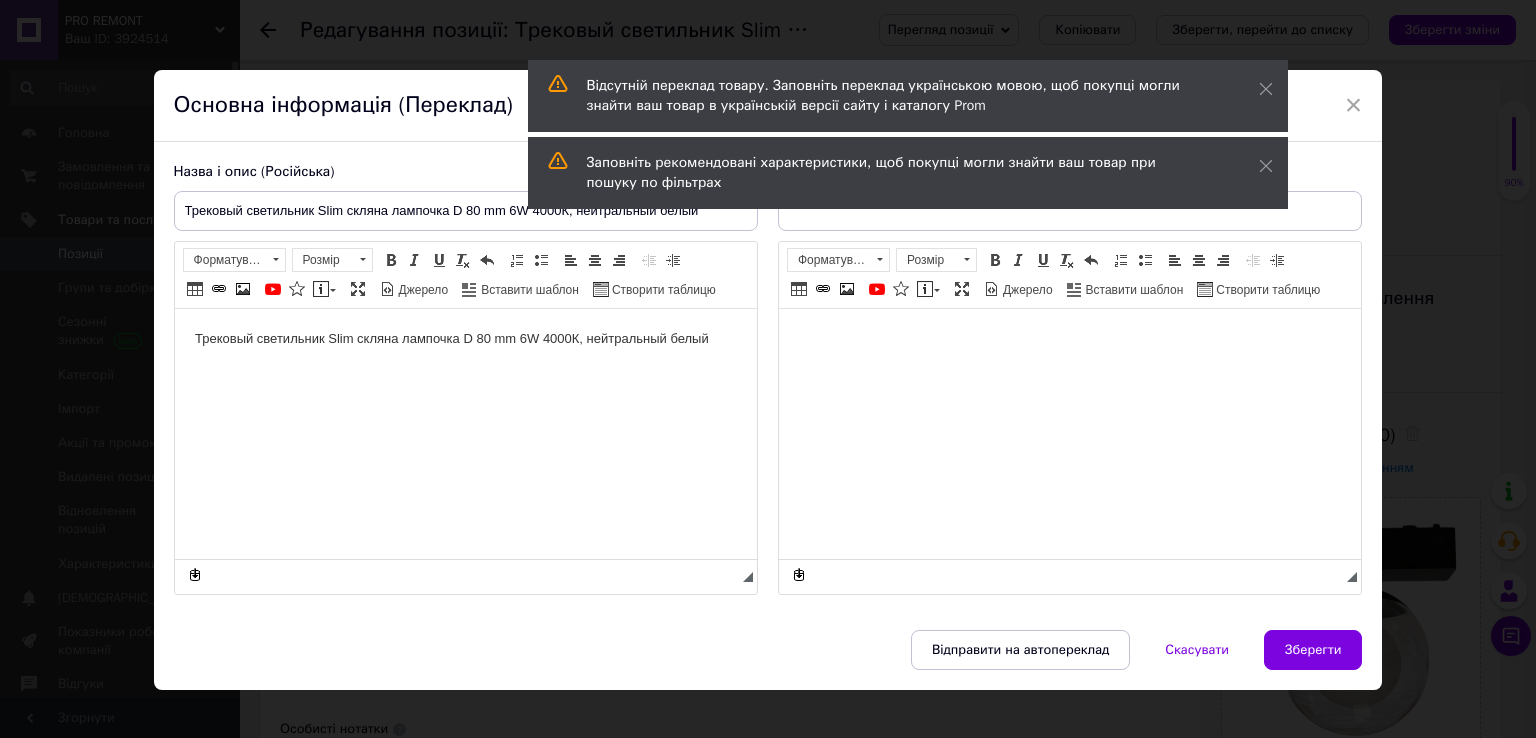 scroll, scrollTop: 0, scrollLeft: 0, axis: both 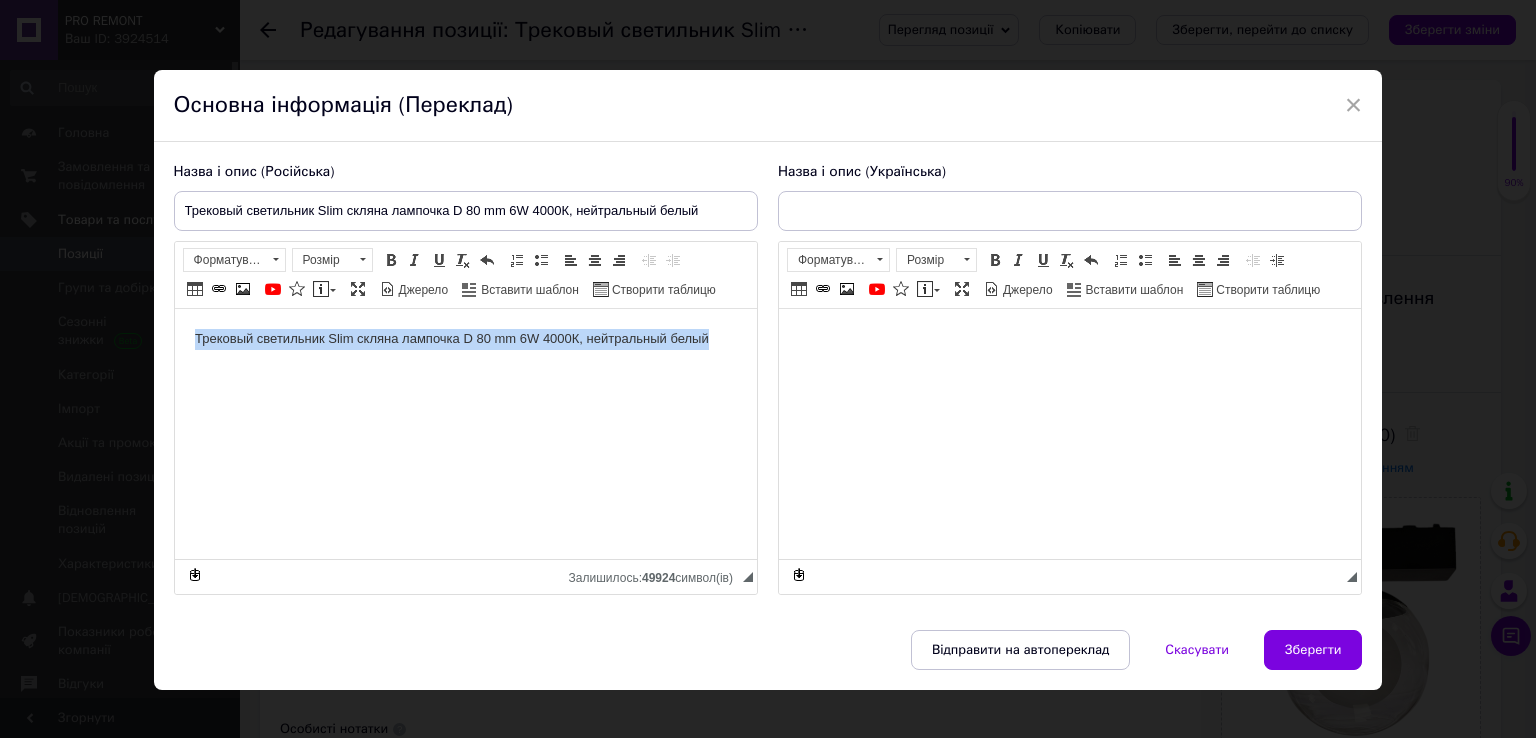 drag, startPoint x: 731, startPoint y: 340, endPoint x: 0, endPoint y: 274, distance: 733.97345 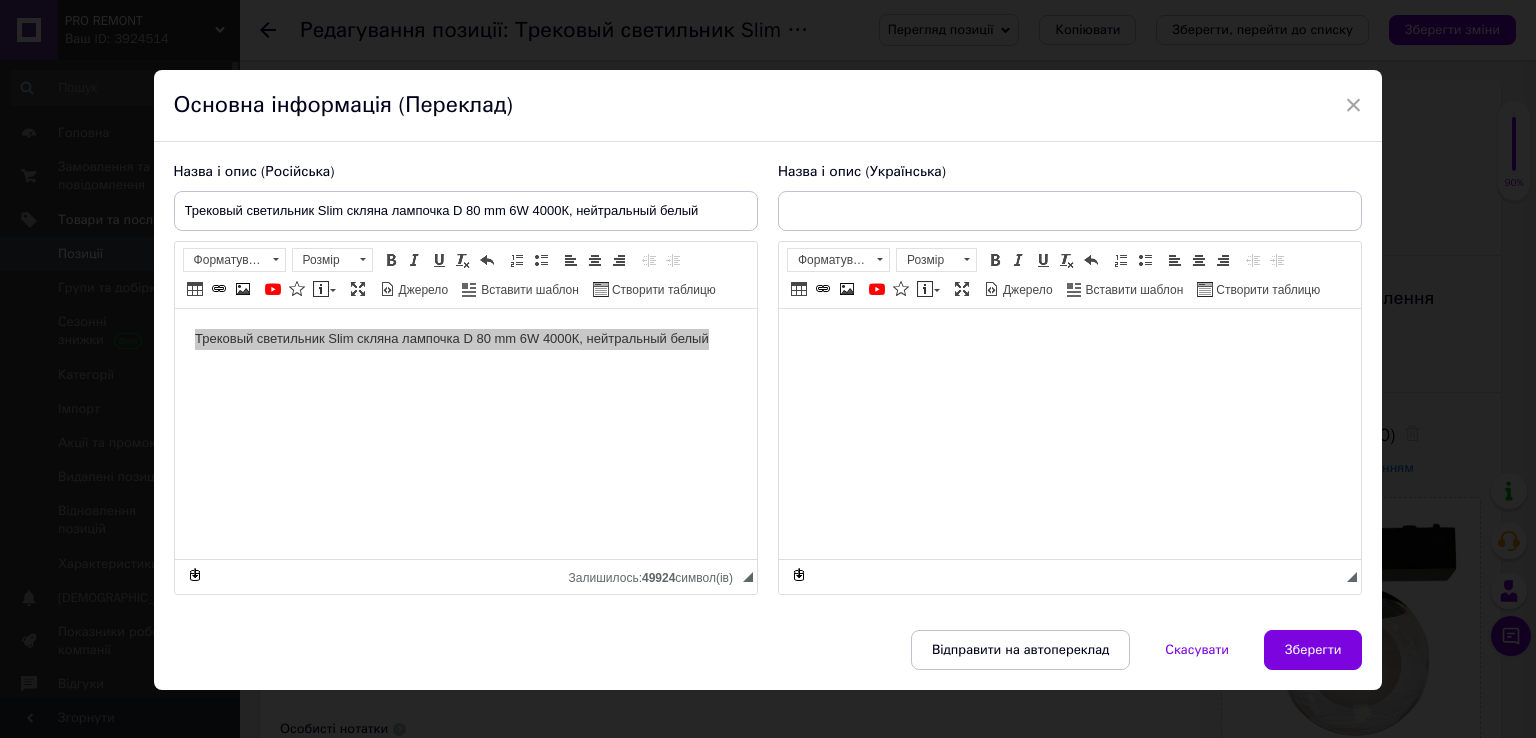 click at bounding box center (1069, 339) 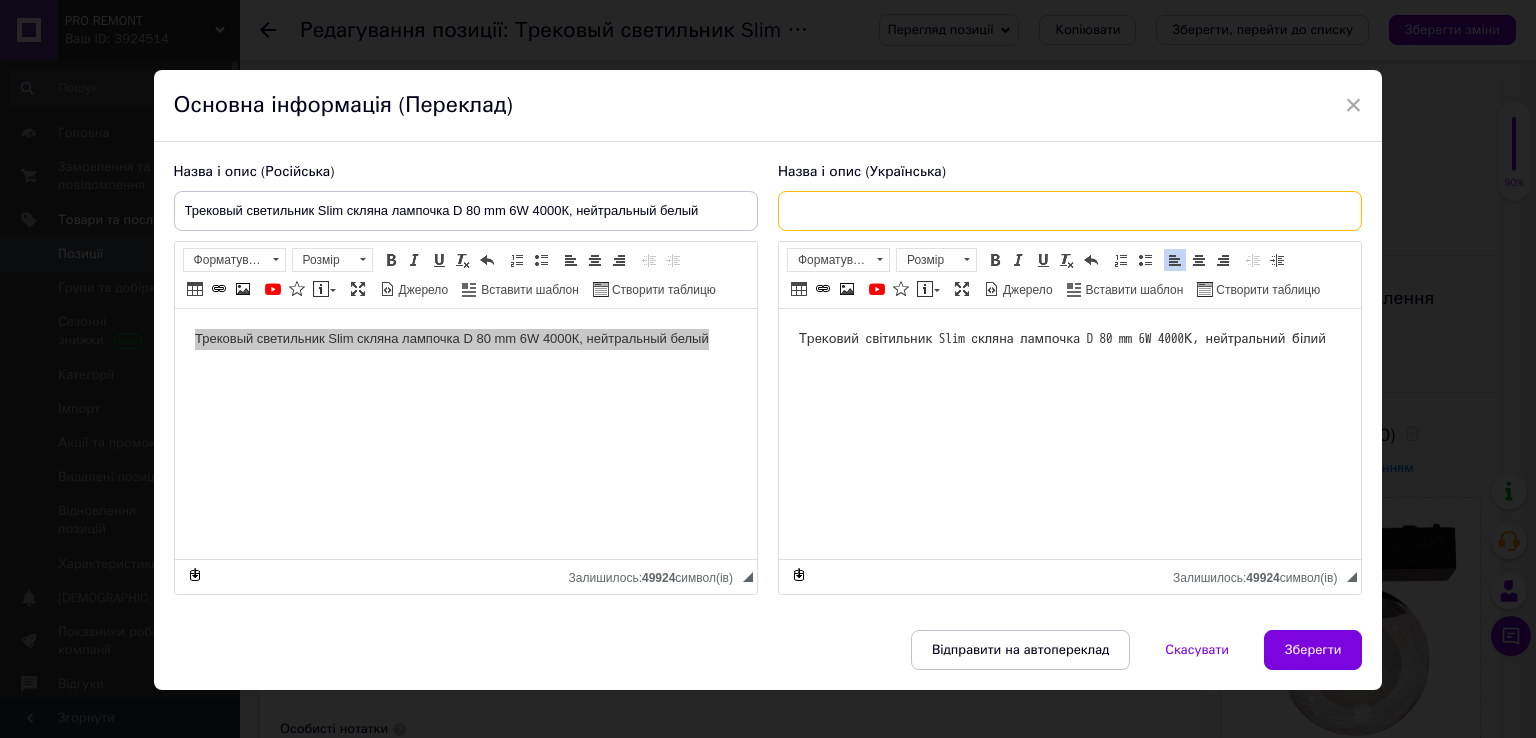 click at bounding box center [1070, 211] 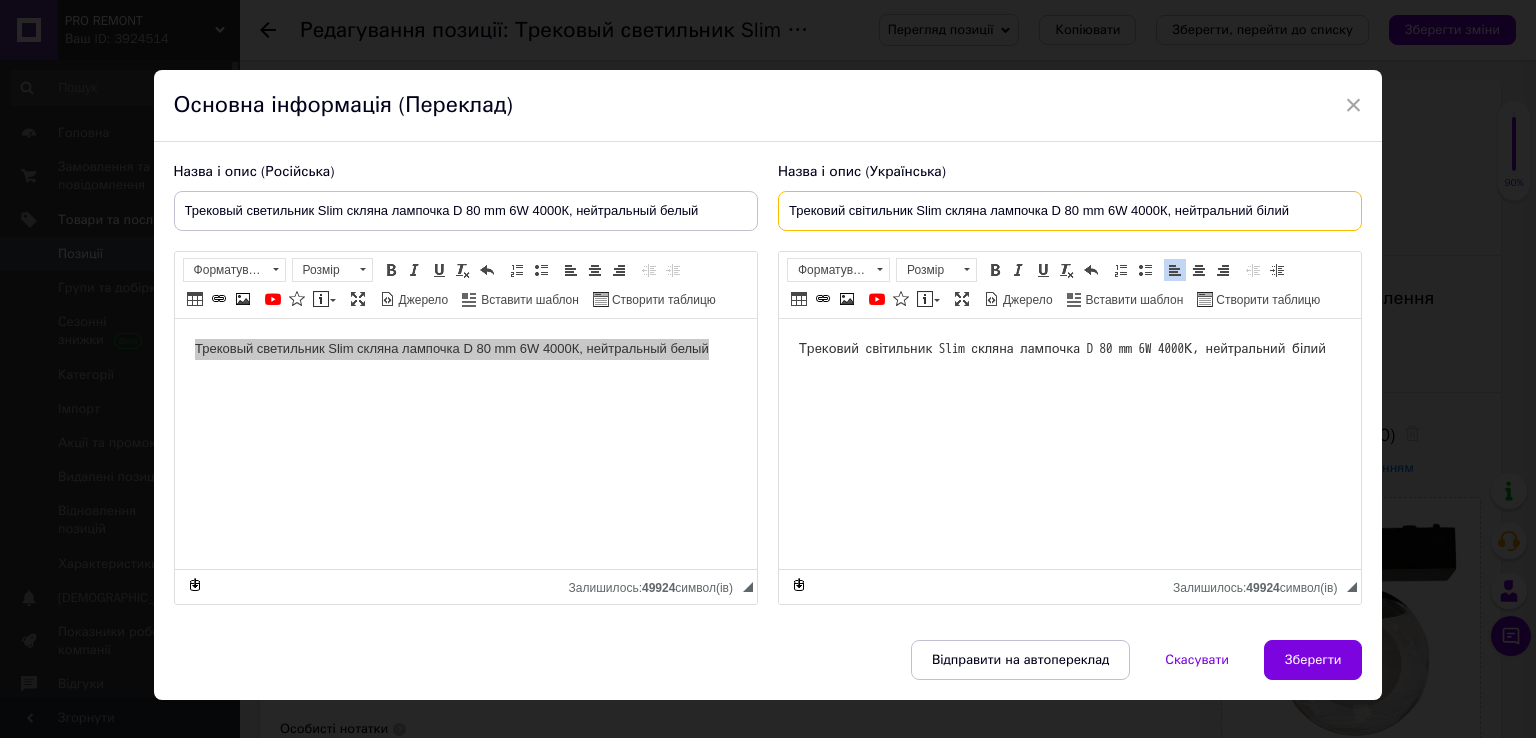type on "Трековий світильник Slim скляна лампочка D 80 mm 6W 4000К, нейтральний білий" 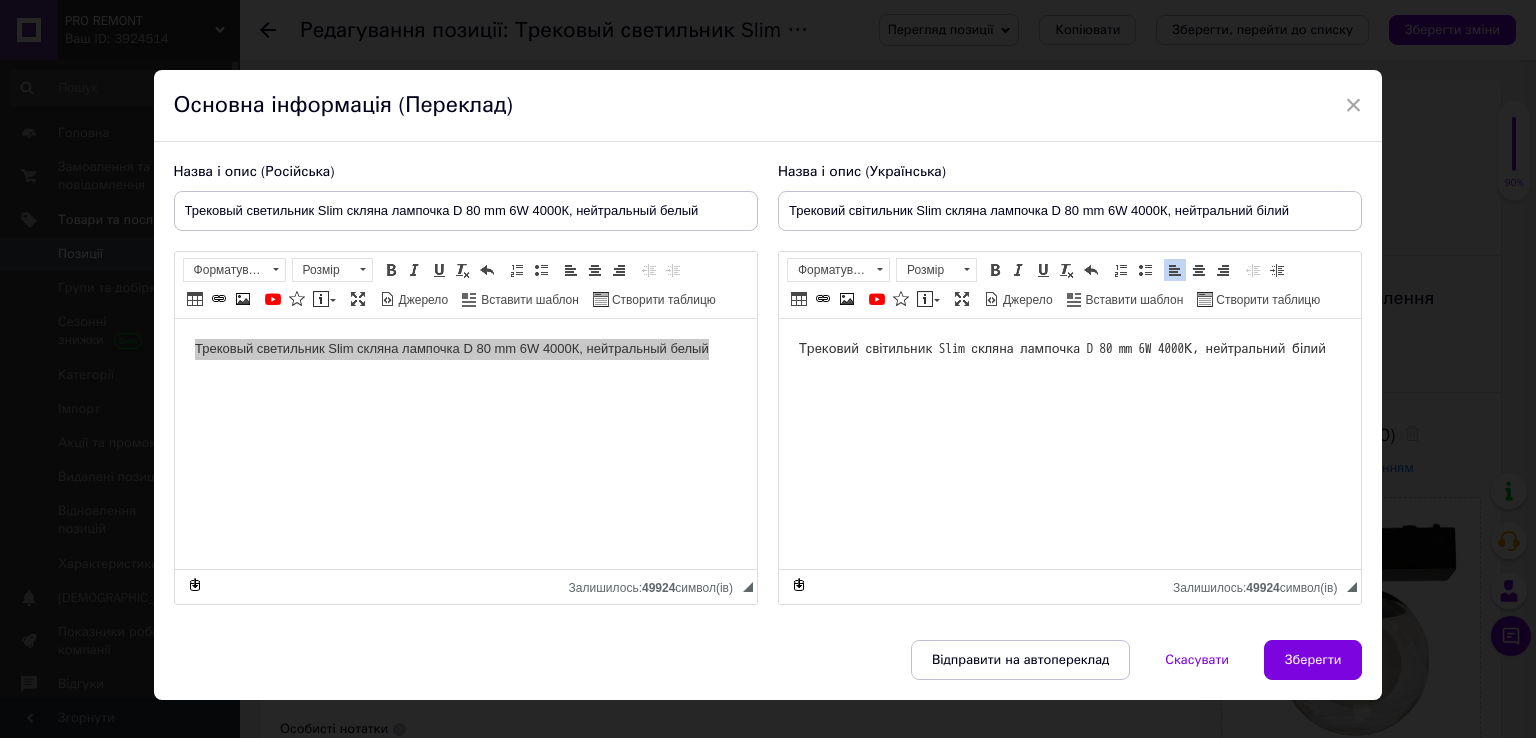 click on "Трековий світильник Slim скляна лампочка D 80 mm 6W 4000К, нейтральний білий" at bounding box center (1069, 349) 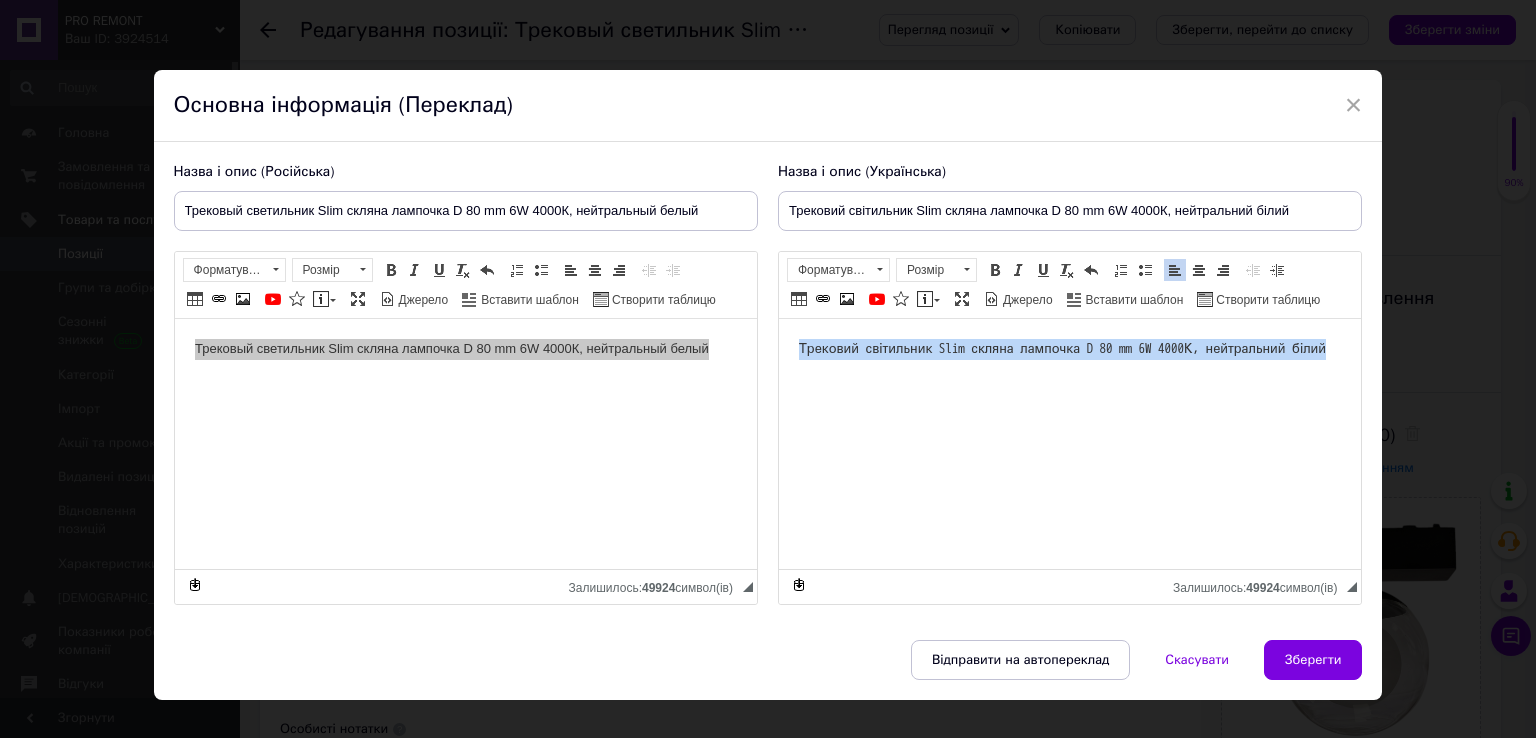 drag, startPoint x: 903, startPoint y: 377, endPoint x: 735, endPoint y: 316, distance: 178.73164 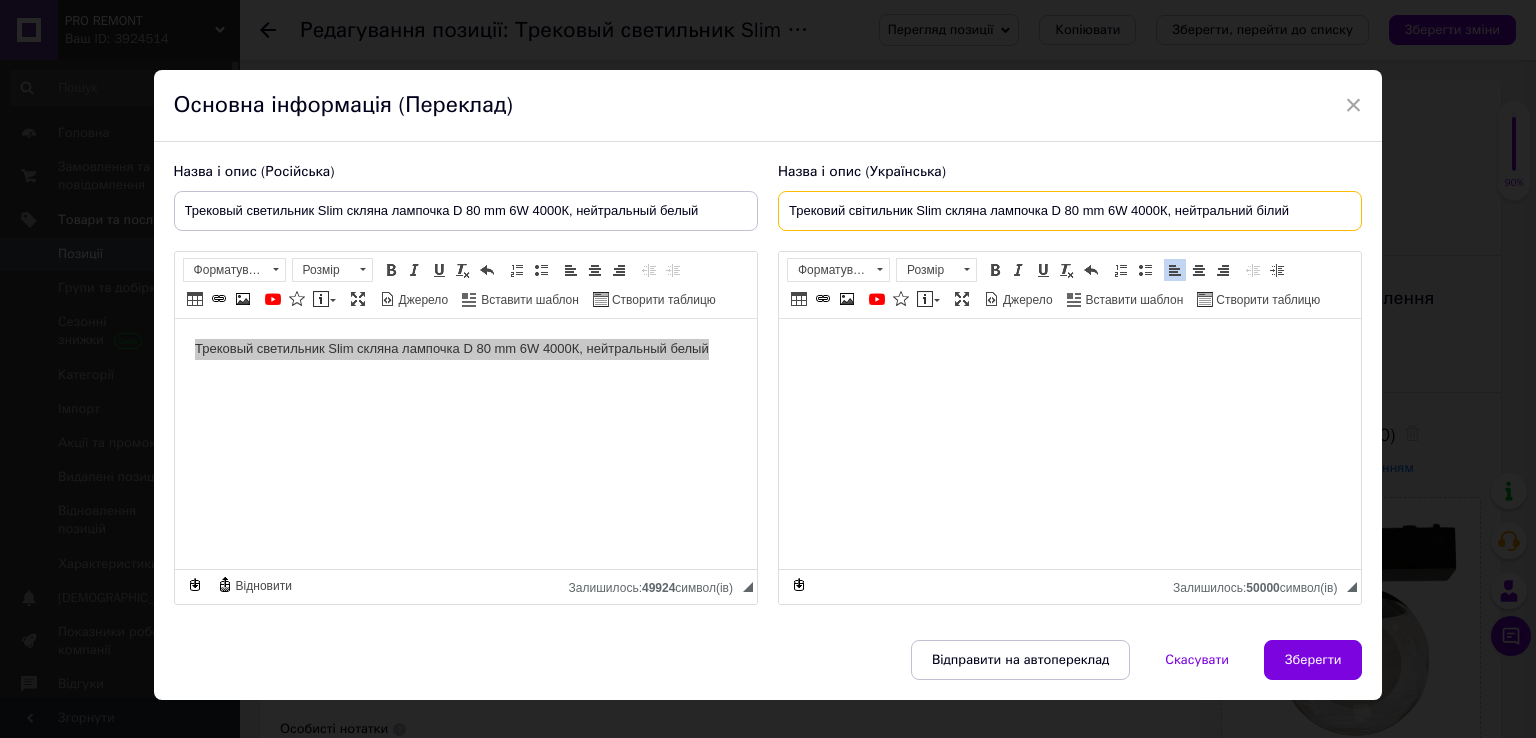 drag, startPoint x: 1334, startPoint y: 217, endPoint x: 260, endPoint y: 217, distance: 1074 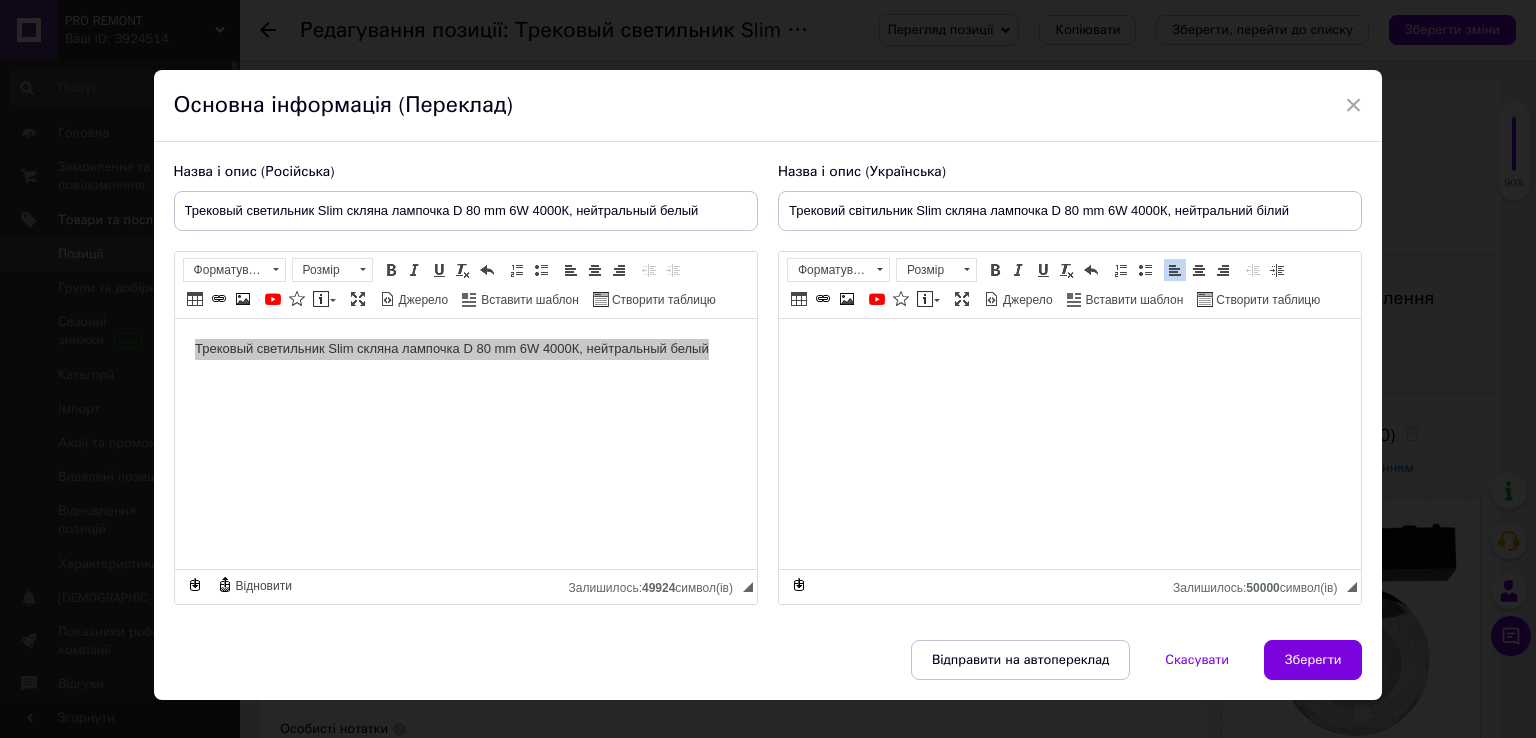 click at bounding box center (1069, 349) 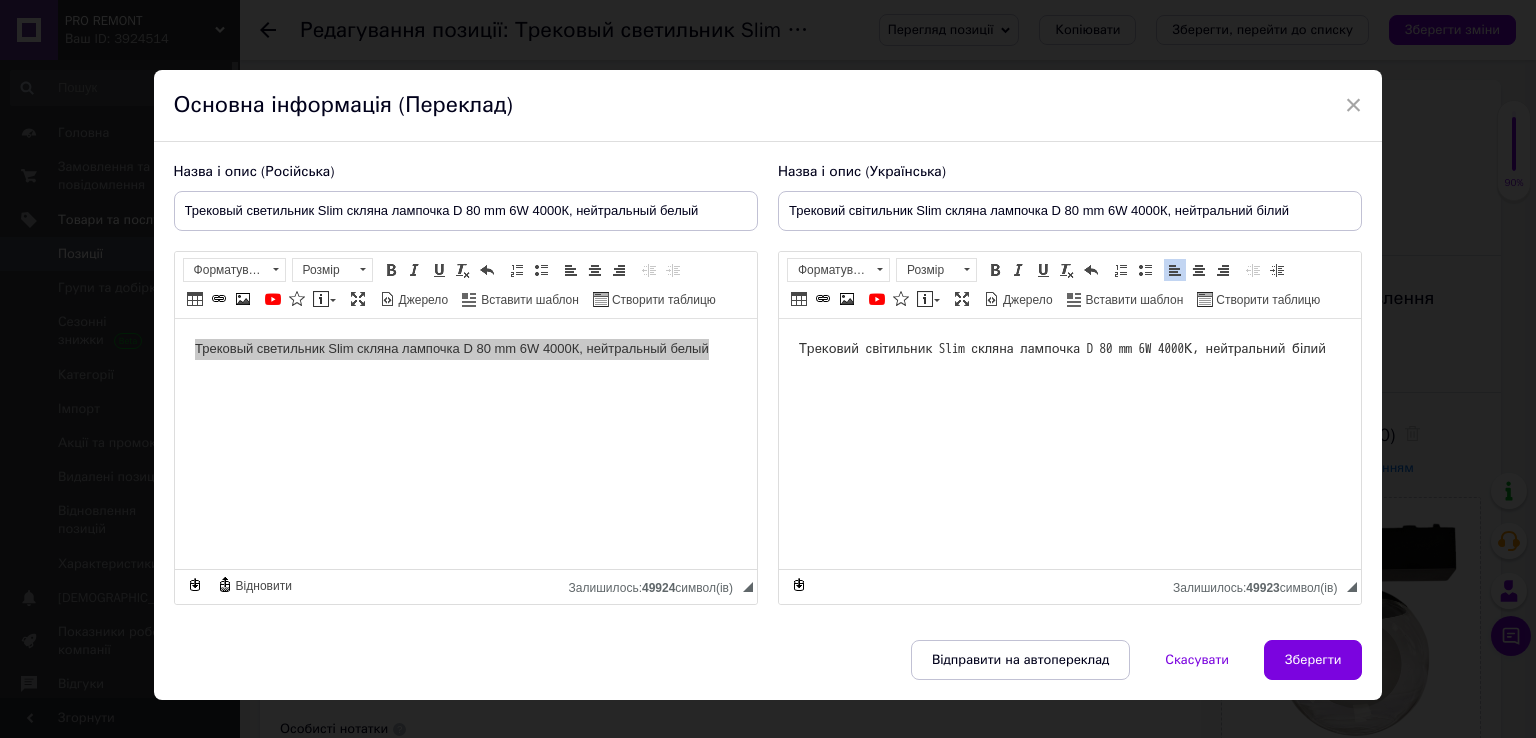click on "Трековий світильник Slim скляна лампочка D 80 mm 6W 4000К, нейтральний білий" at bounding box center (1069, 349) 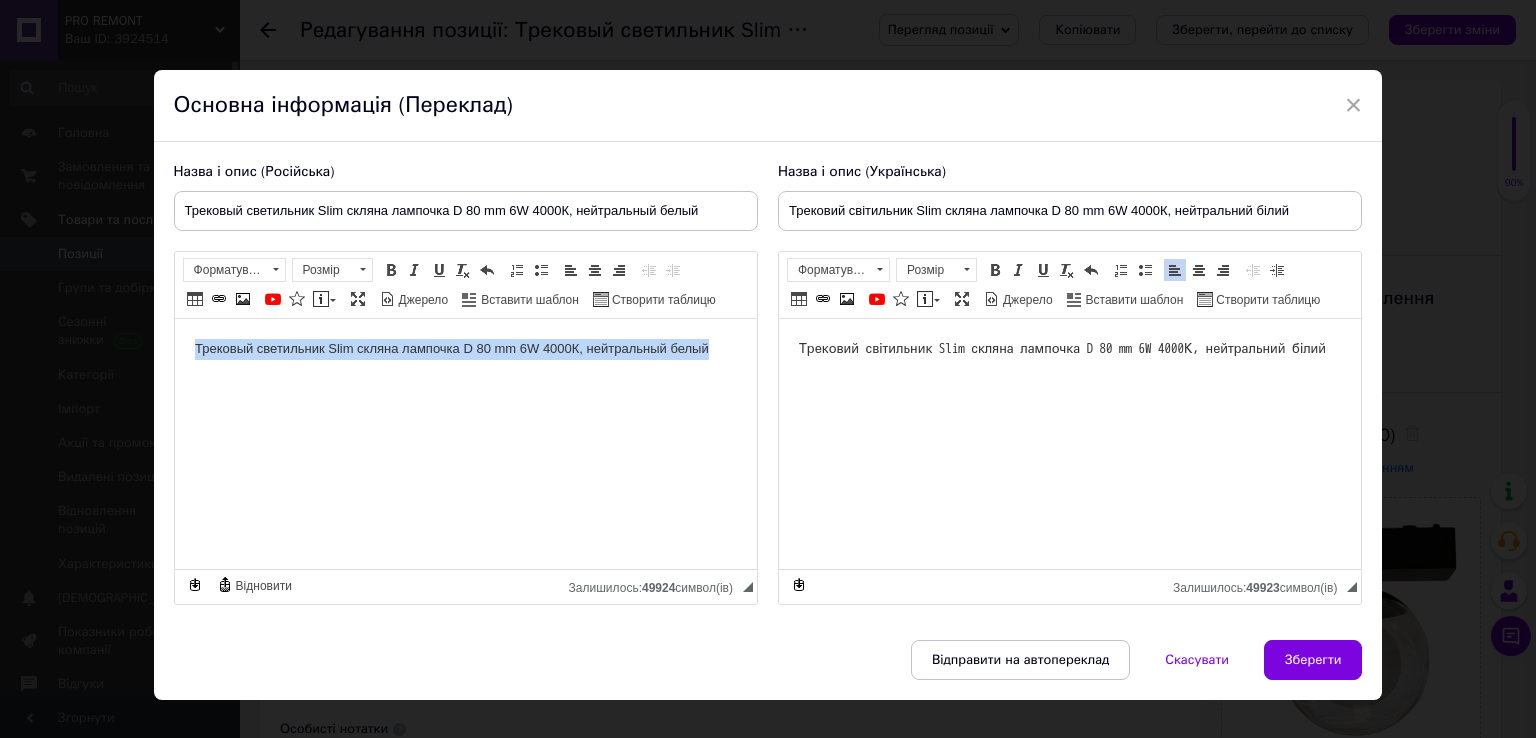 click on "Трековый светильник Slim скляна лампочка D 80 mm 6W 4000К, нейтральный белый" at bounding box center [465, 349] 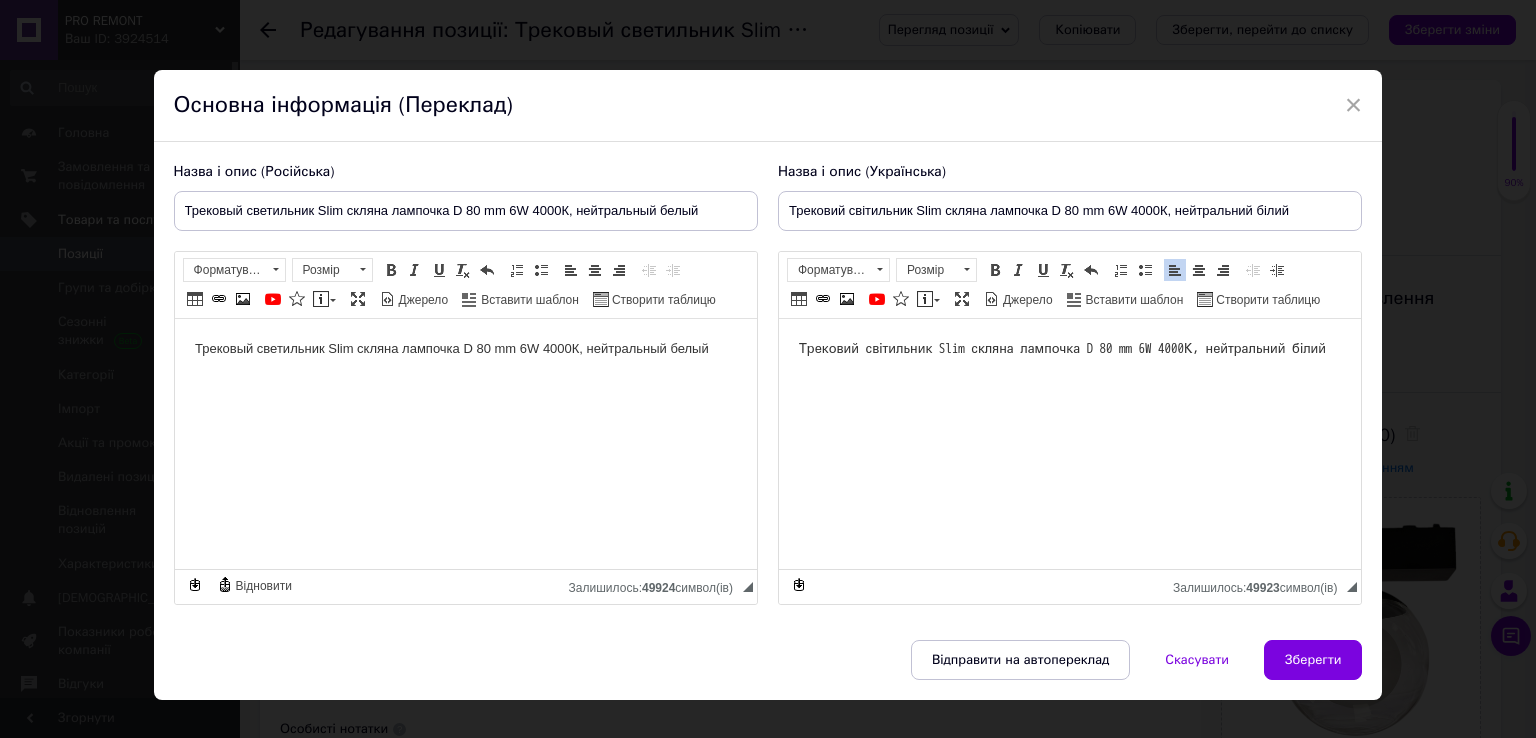 click on "Трековий світильник Slim скляна лампочка D 80 mm 6W 4000К, нейтральний білий" at bounding box center (1069, 349) 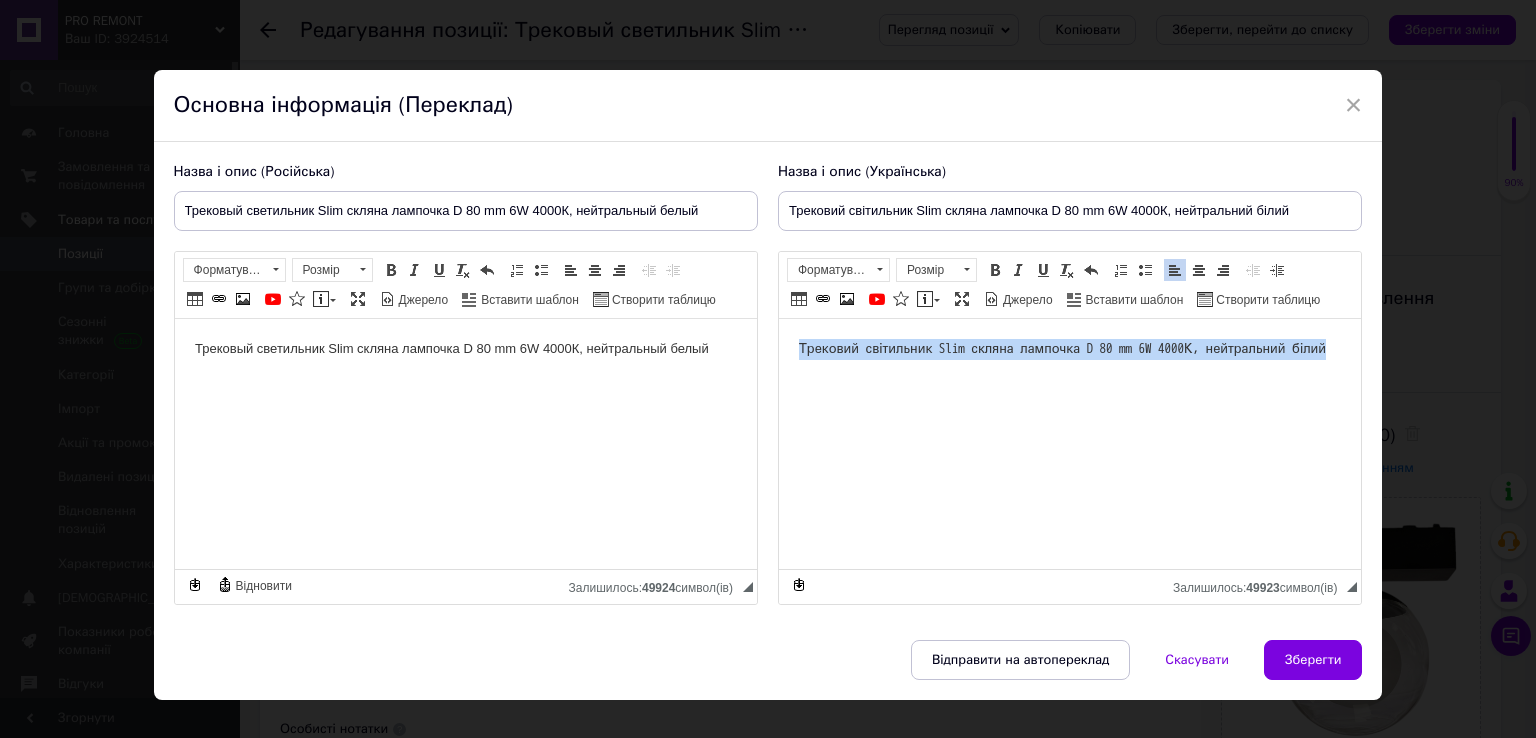 drag, startPoint x: 900, startPoint y: 384, endPoint x: 1352, endPoint y: 323, distance: 456.09756 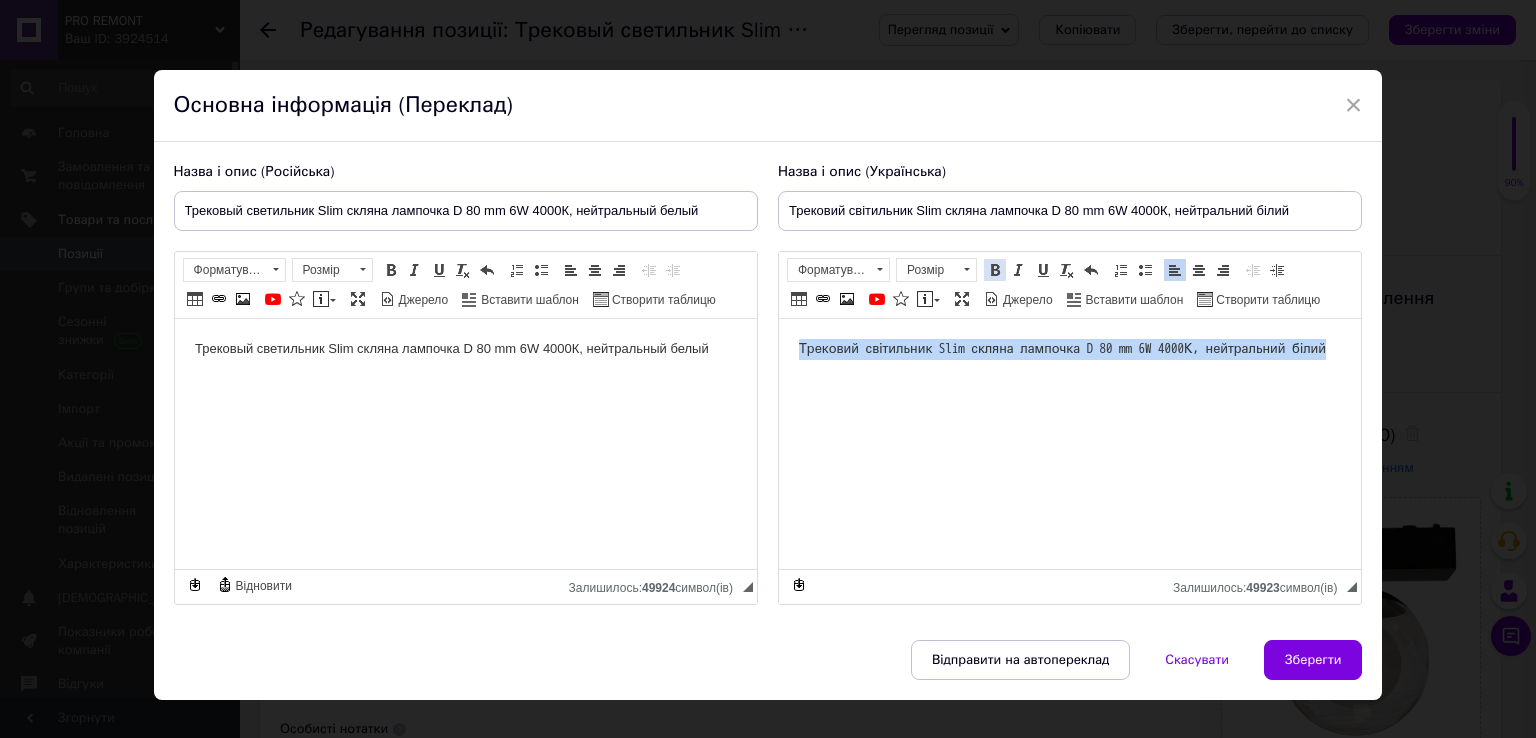 click at bounding box center [995, 270] 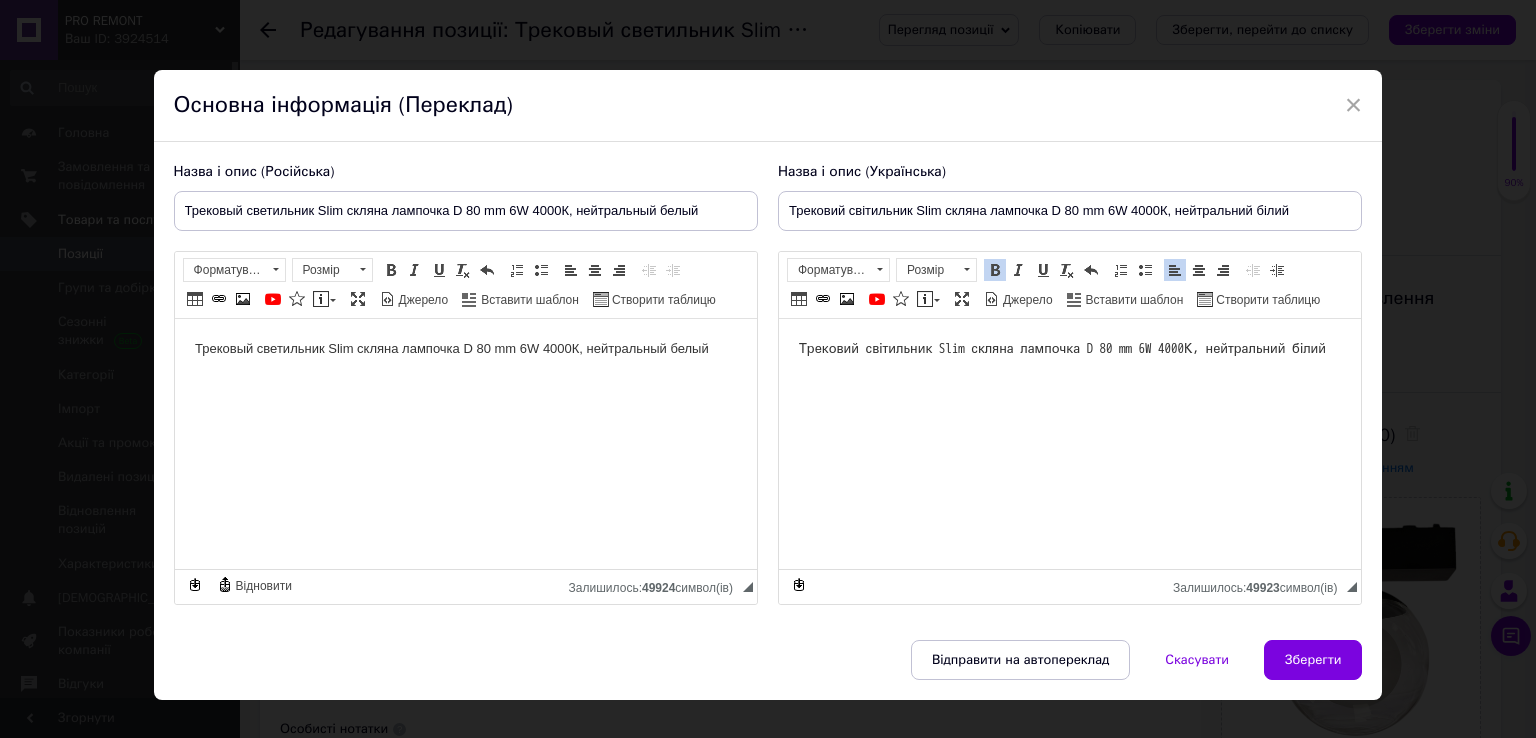 click at bounding box center (995, 270) 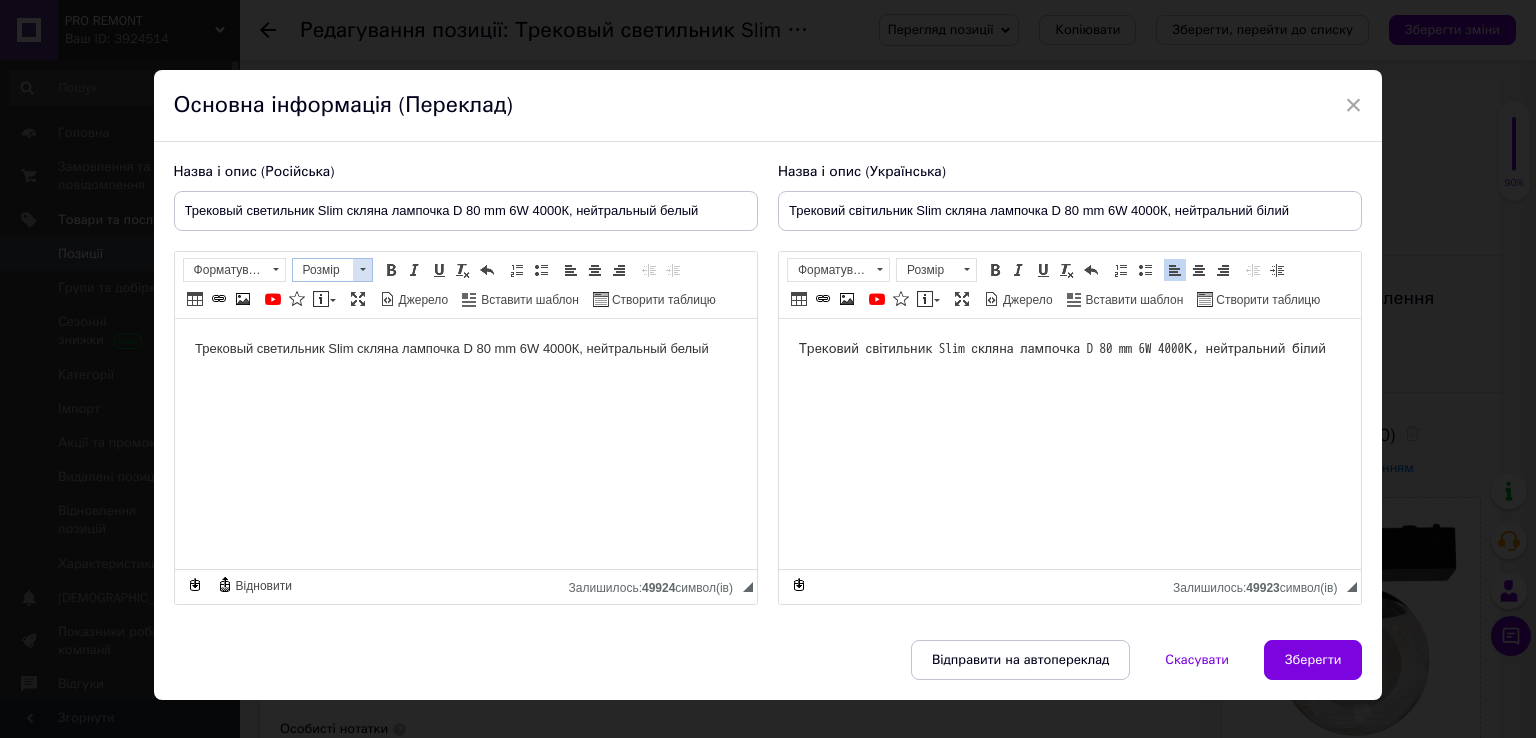 click at bounding box center [362, 270] 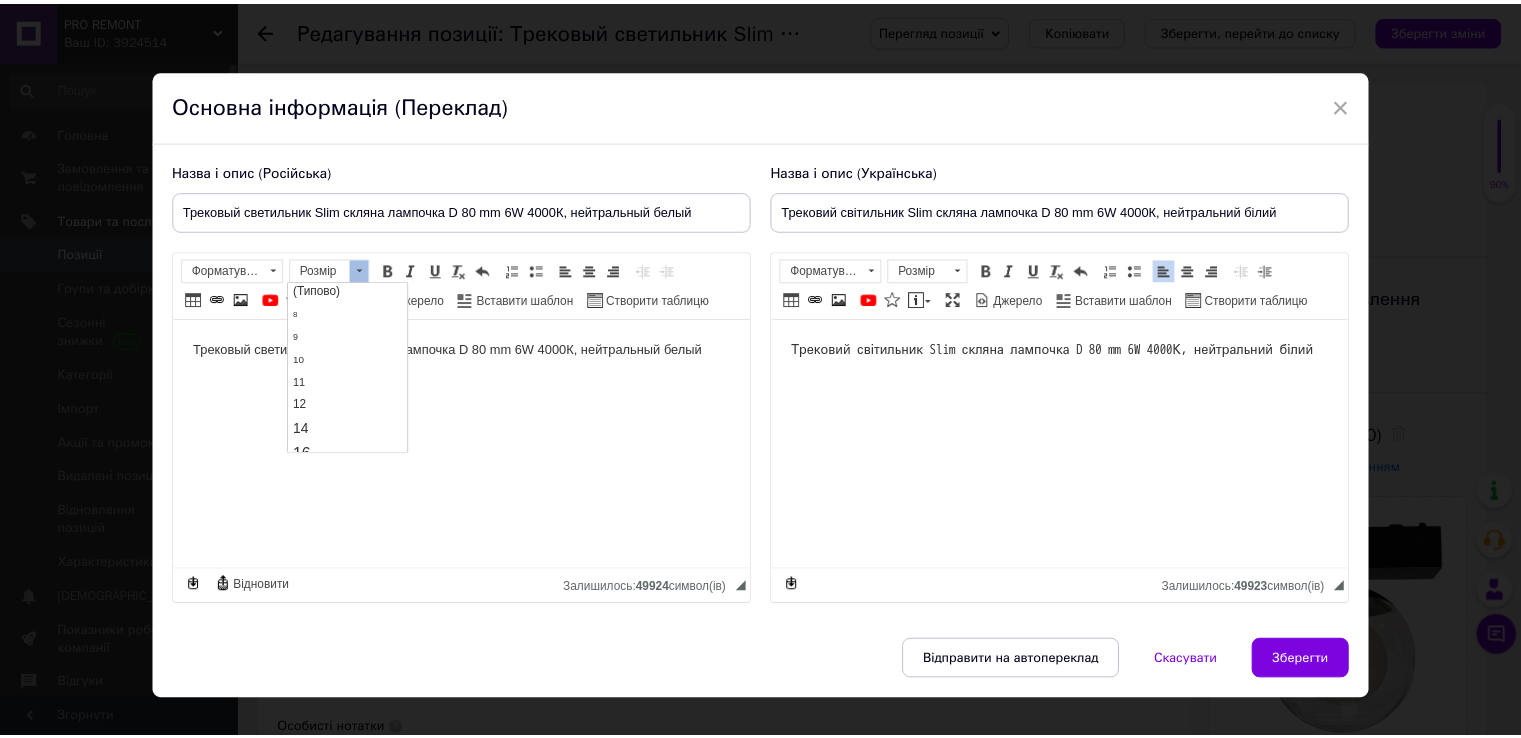 scroll, scrollTop: 0, scrollLeft: 0, axis: both 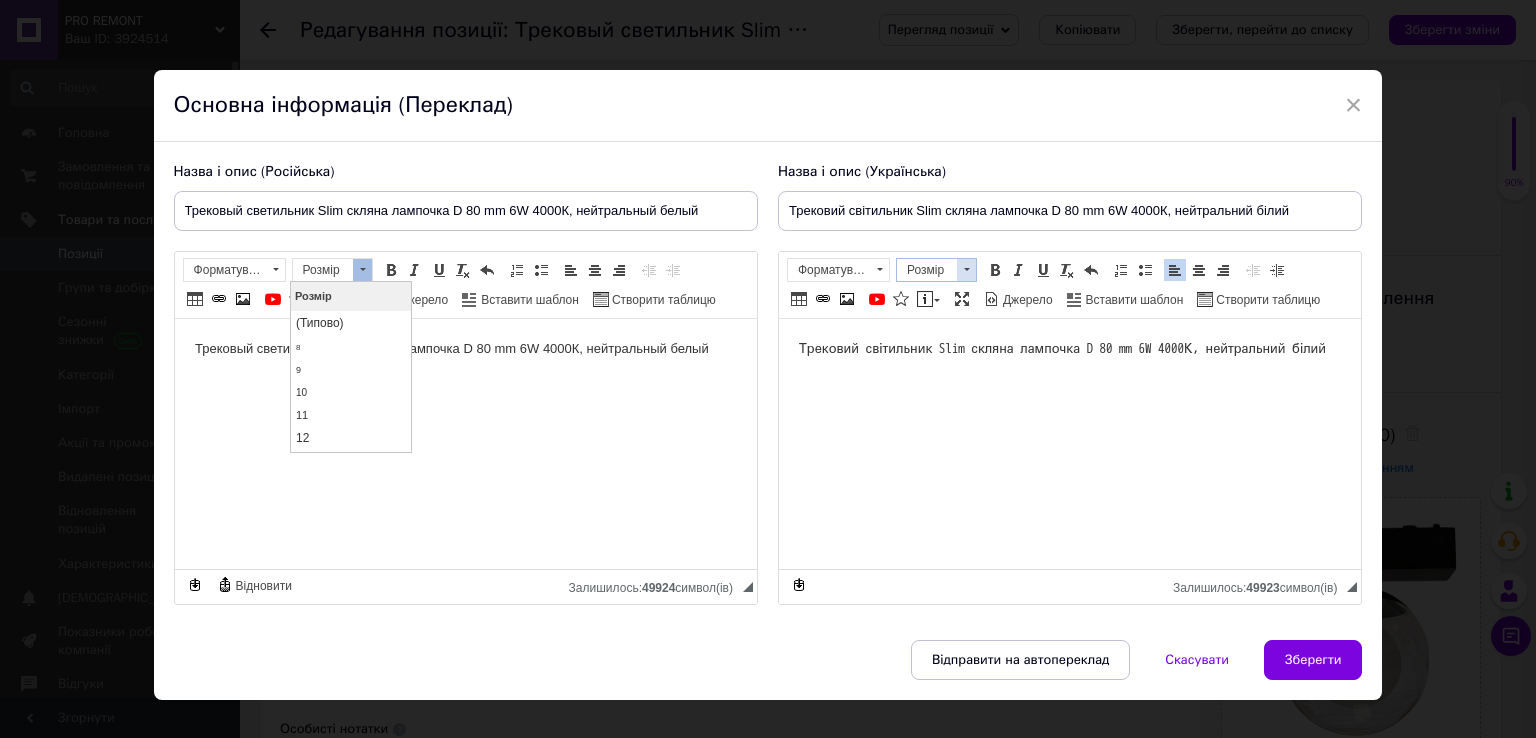 click on "Розмір" at bounding box center [927, 270] 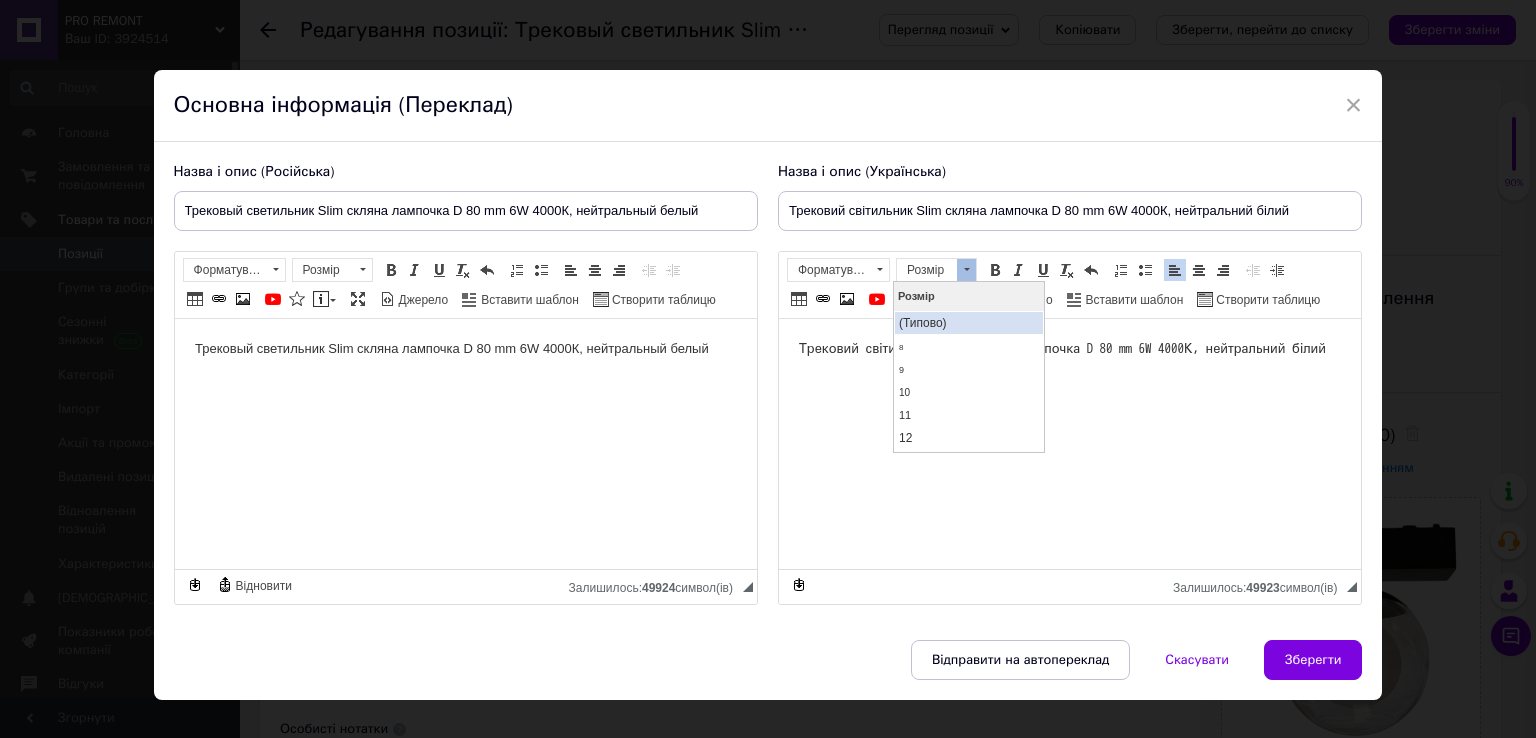 click on "(Типово)" at bounding box center [968, 322] 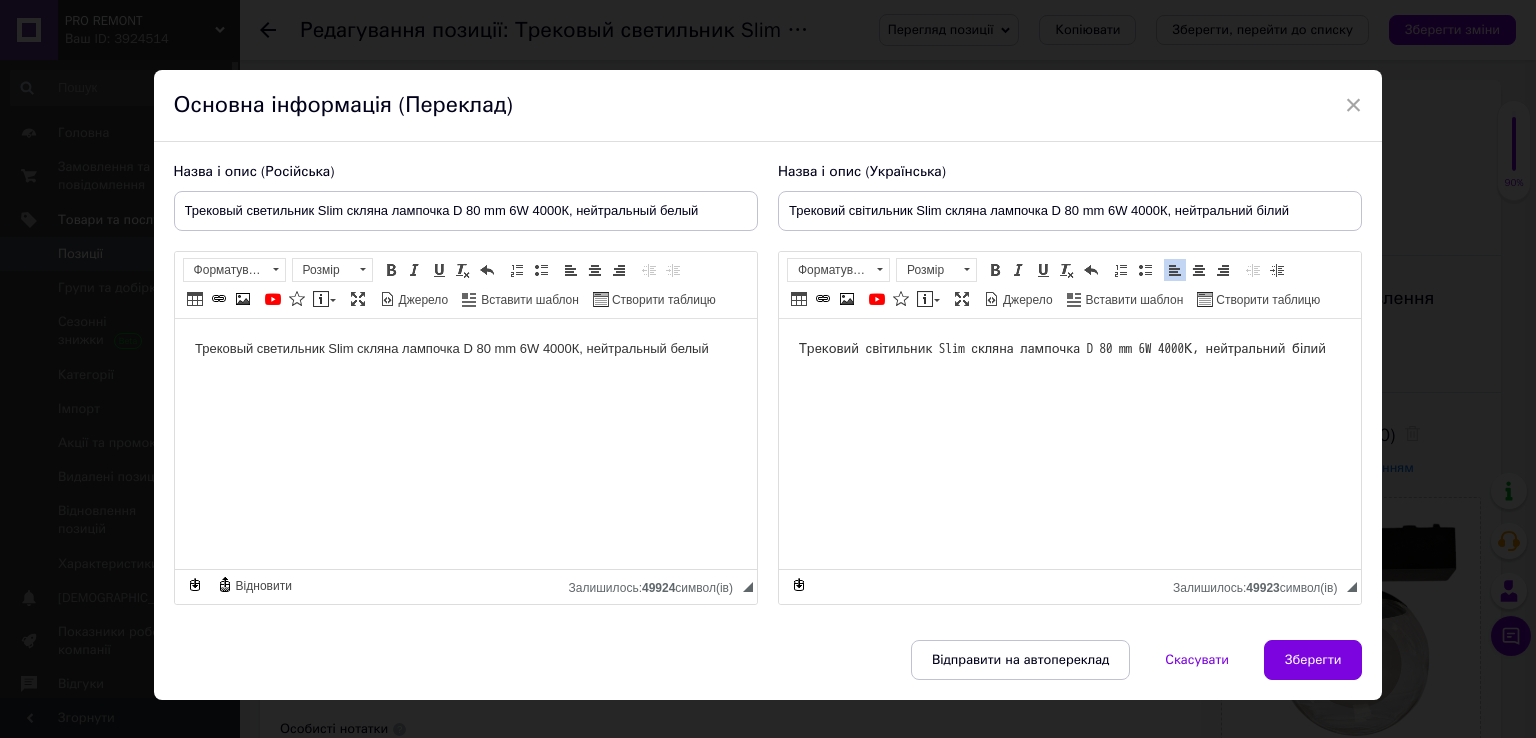 click on "Трековий світильник Slim скляна лампочка D 80 mm 6W 4000К, нейтральний білий" at bounding box center [1069, 349] 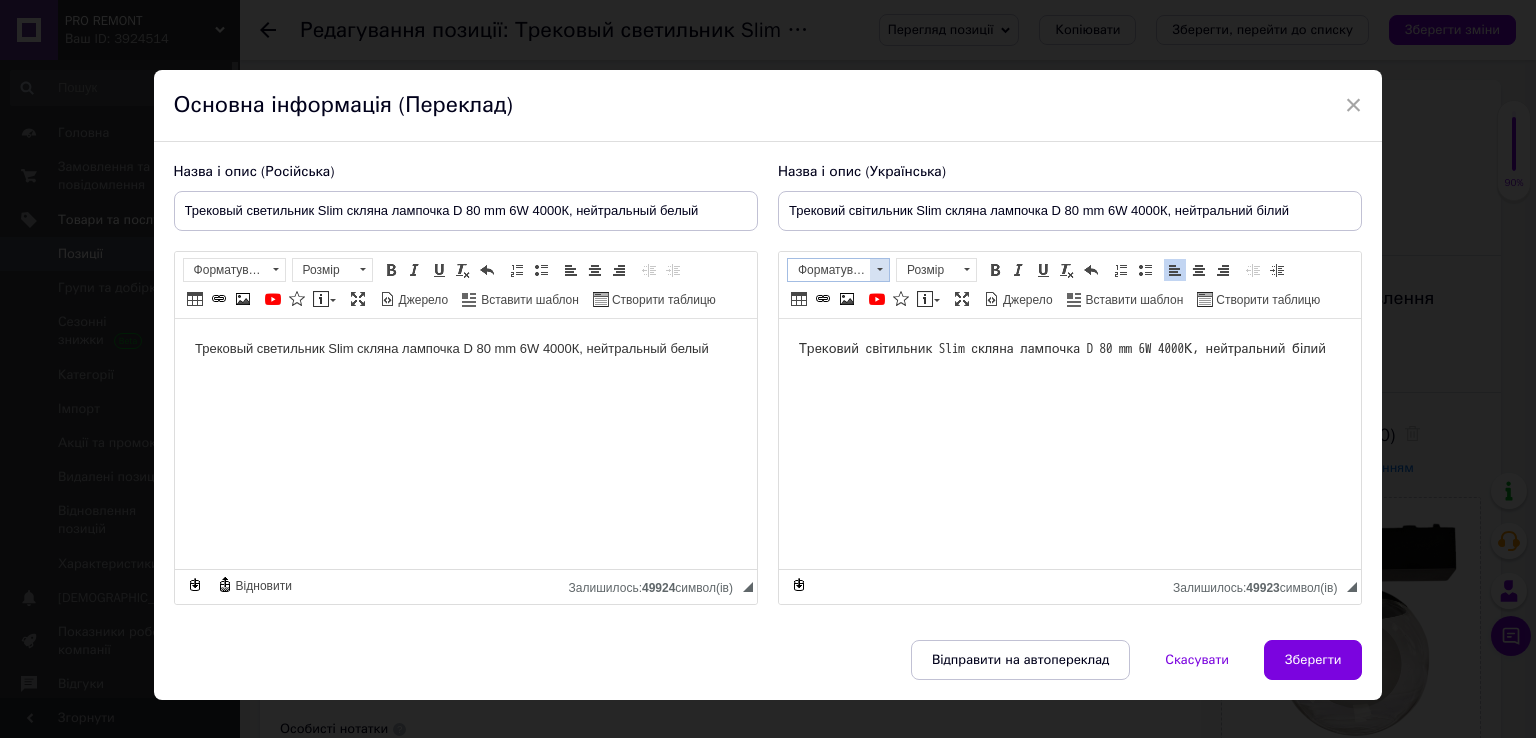 click at bounding box center [879, 270] 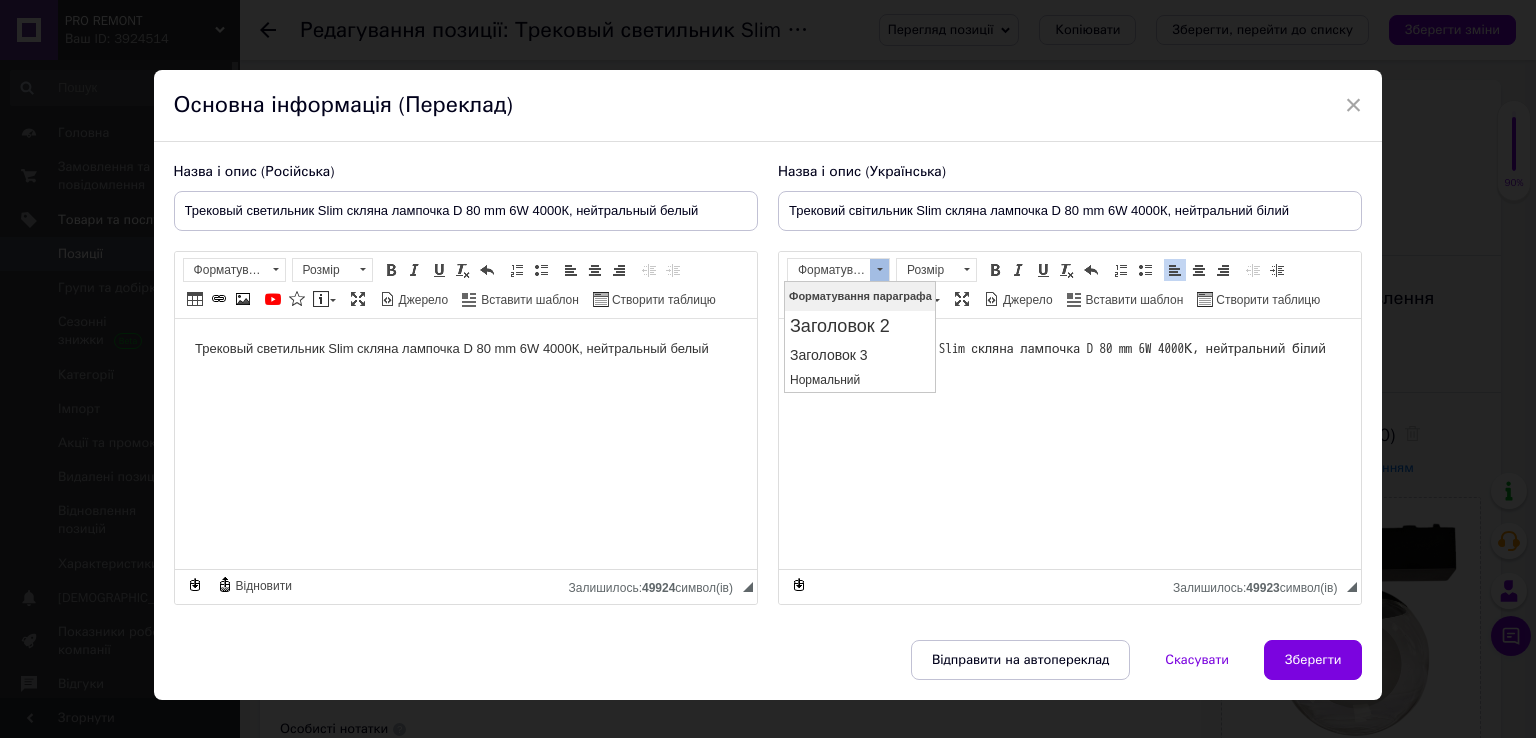 click at bounding box center (879, 270) 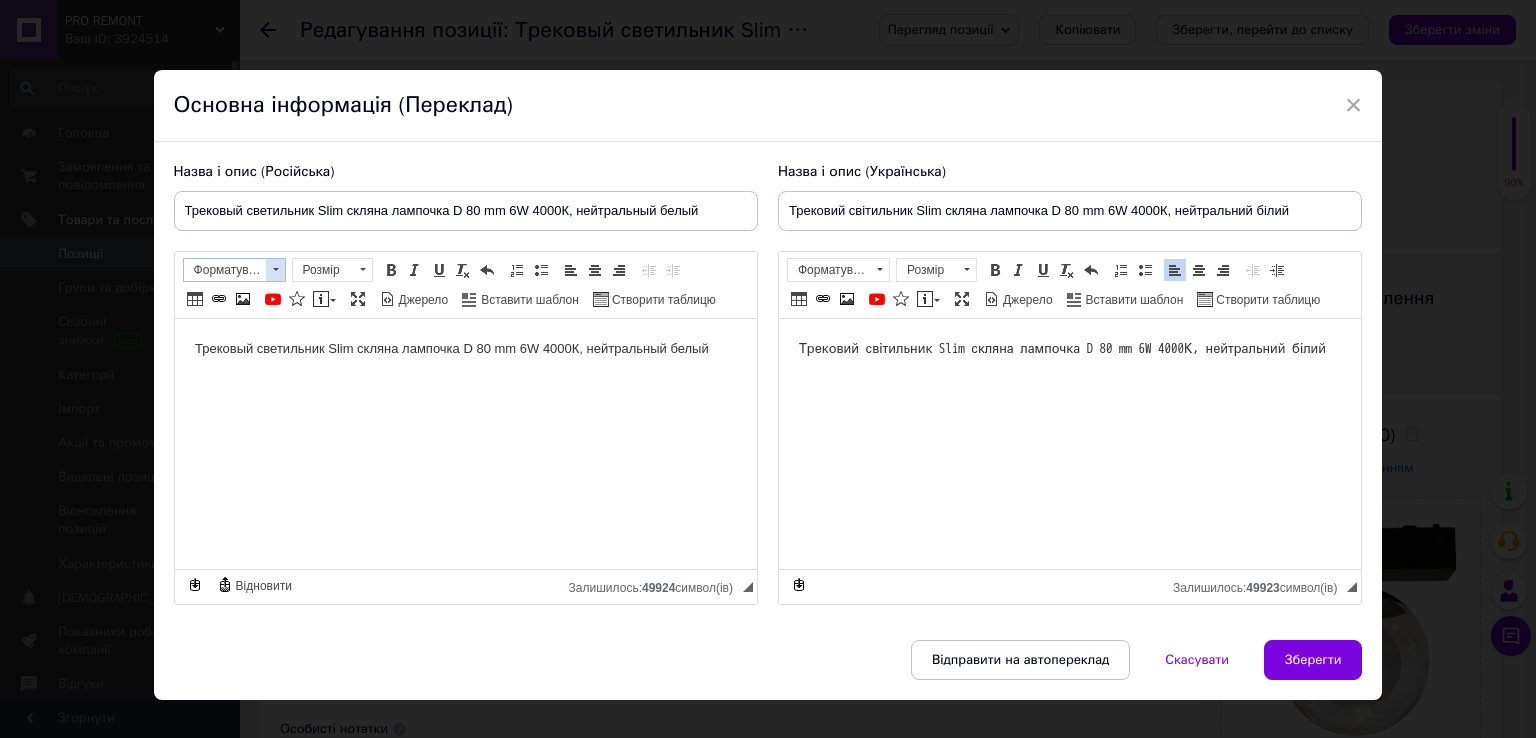 click at bounding box center (275, 270) 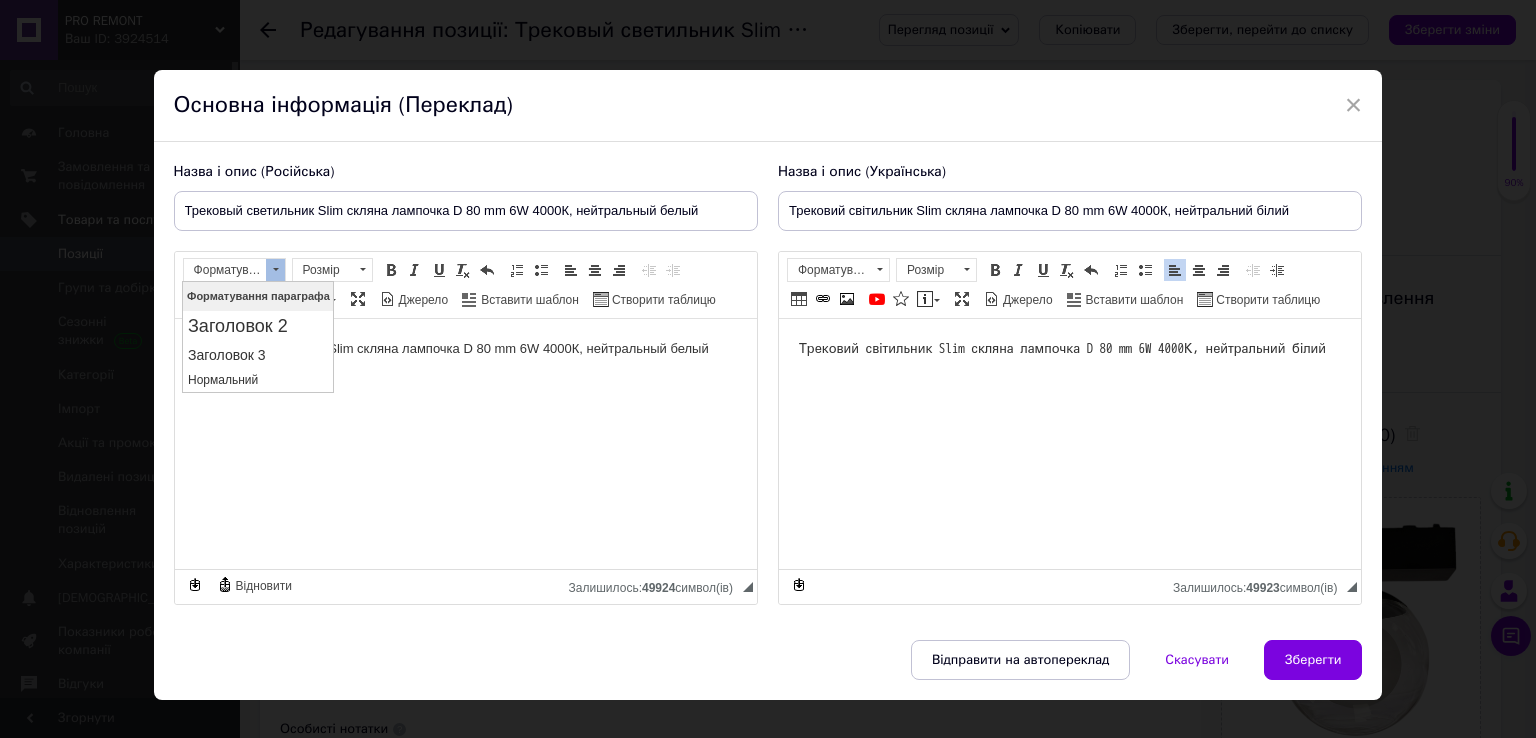click at bounding box center (275, 270) 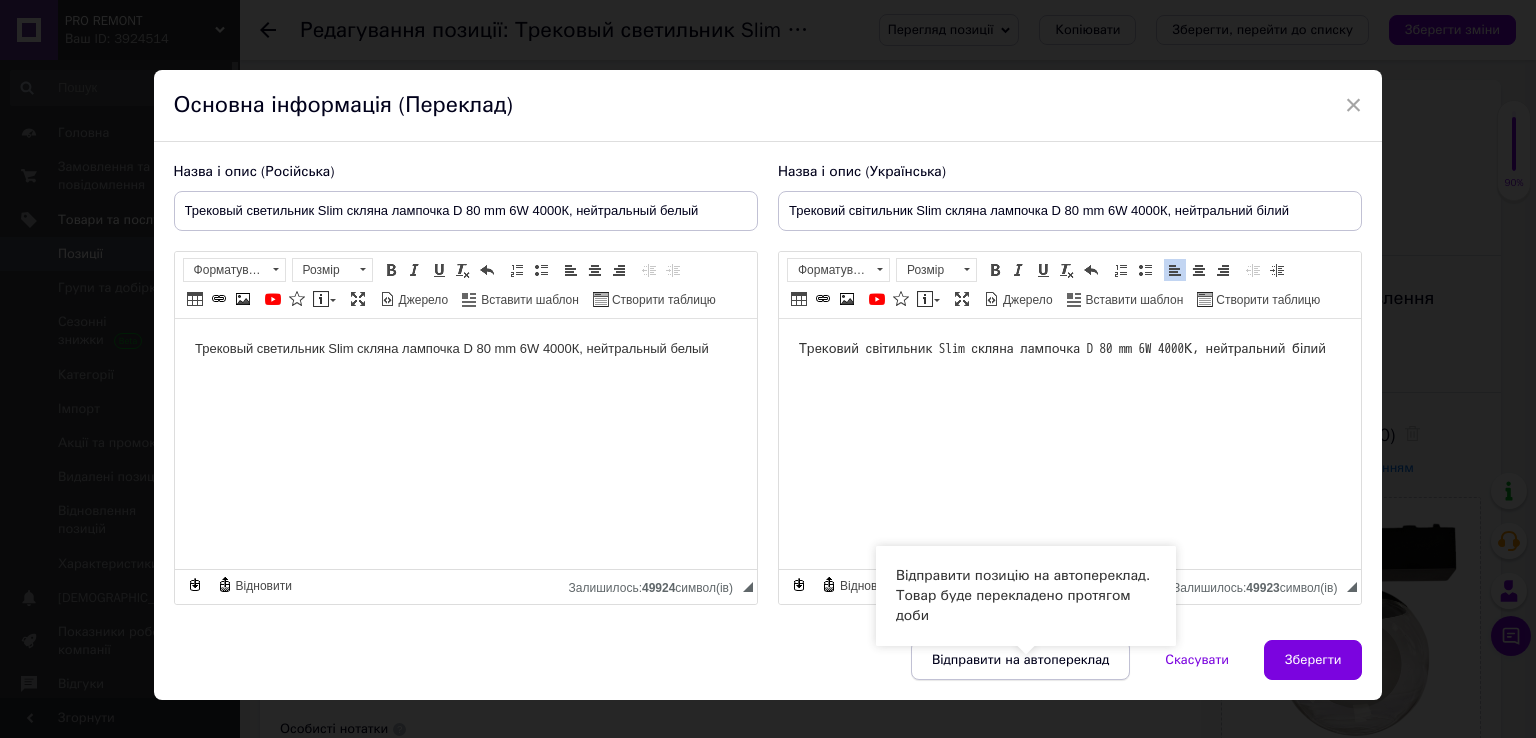 click on "Відправити на автопереклад" at bounding box center (1020, 660) 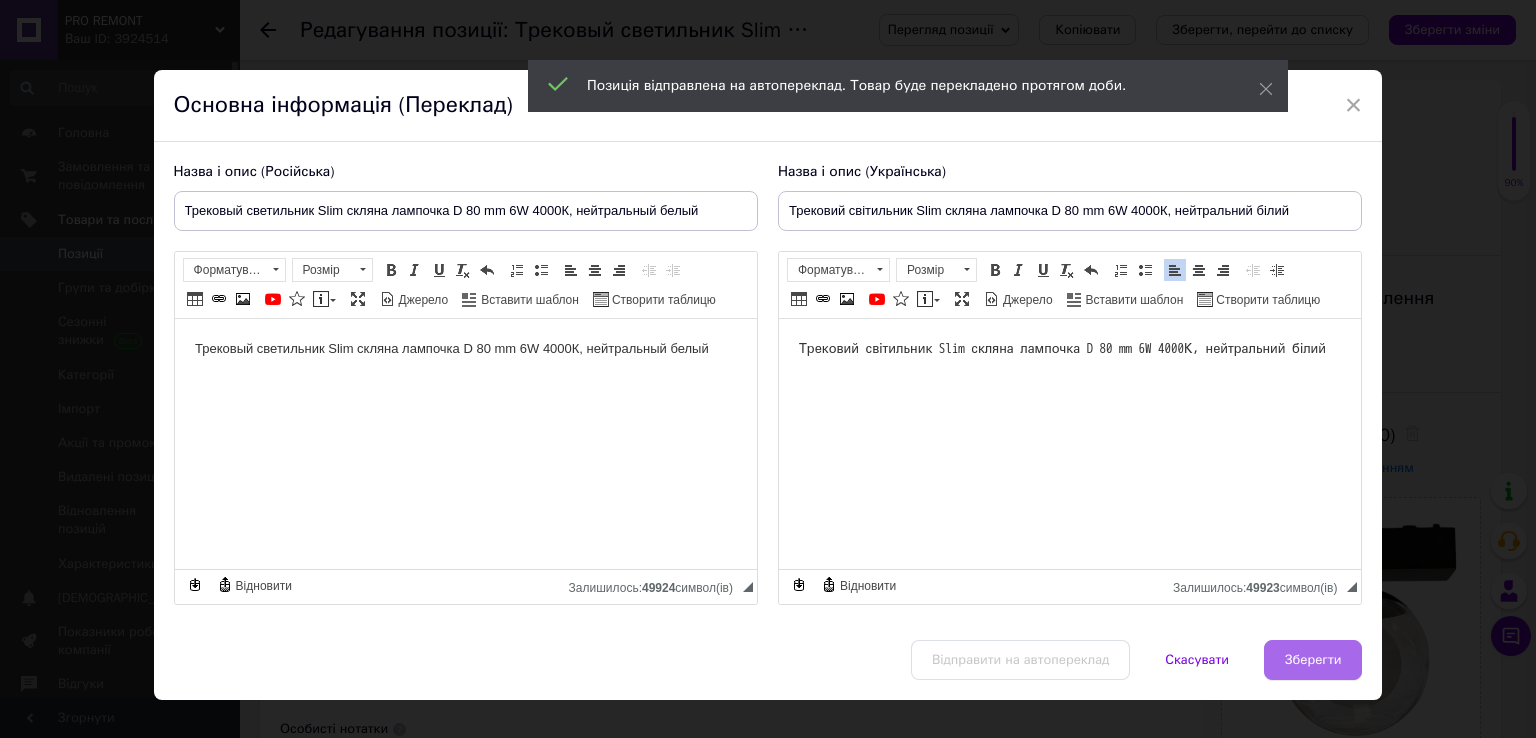 click on "Зберегти" at bounding box center (1313, 660) 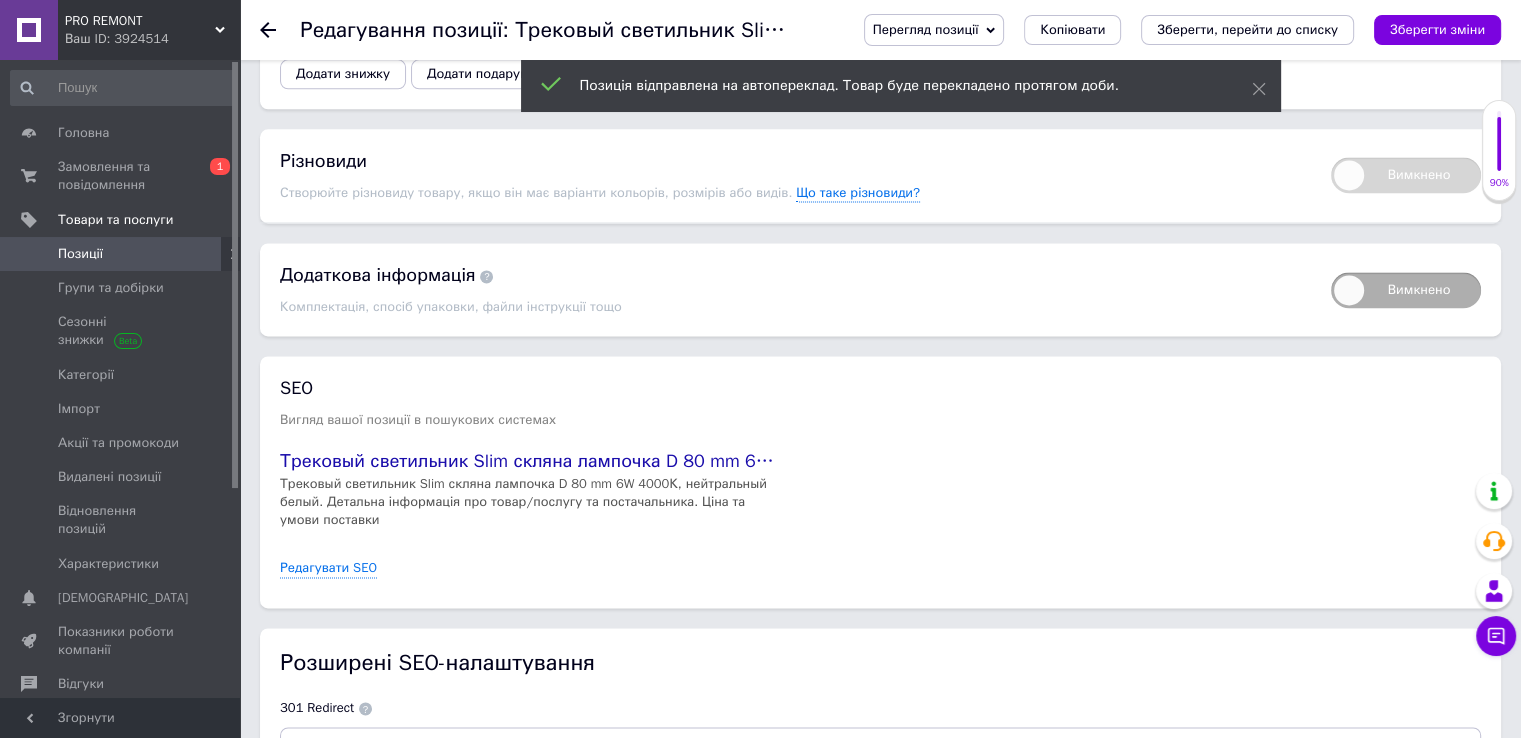 scroll, scrollTop: 2800, scrollLeft: 0, axis: vertical 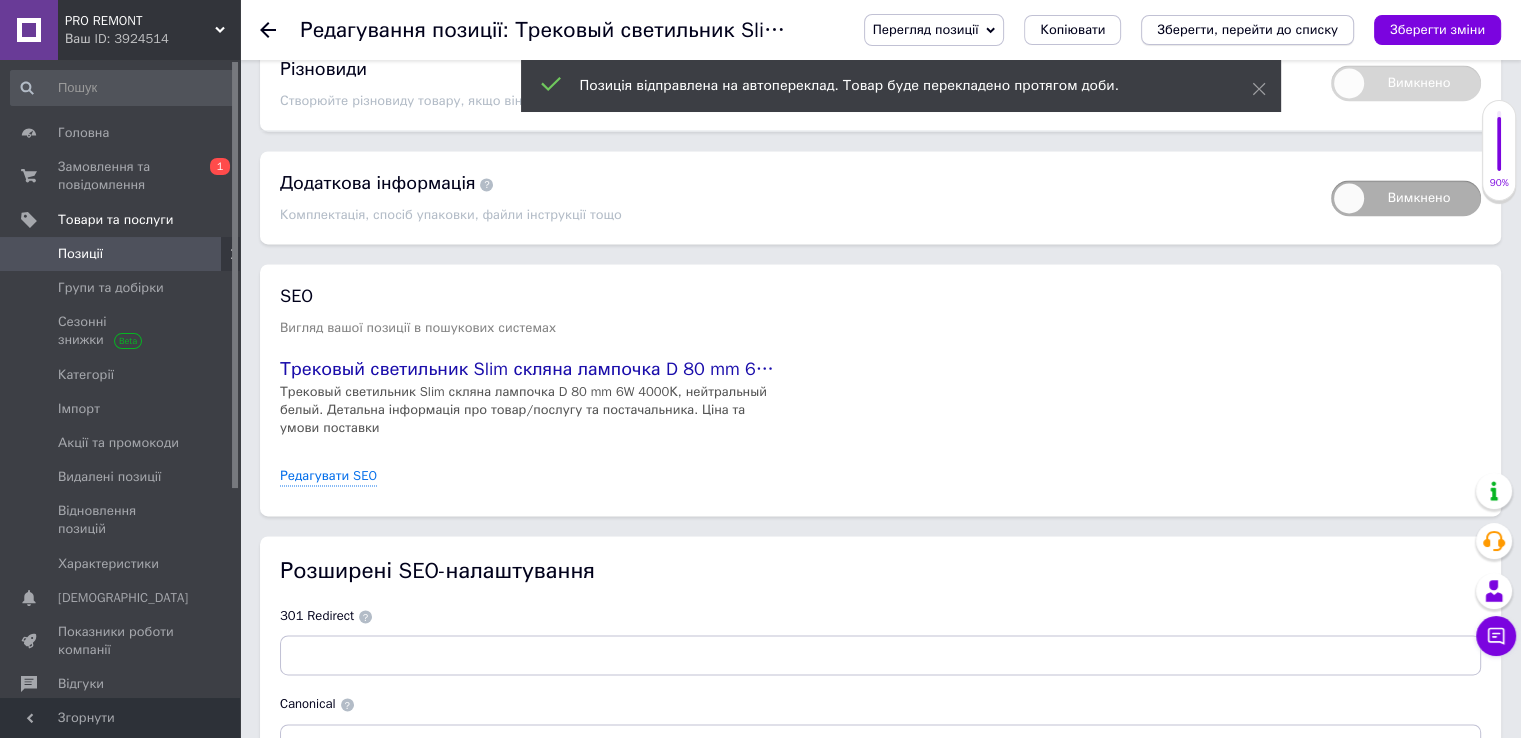 click on "Зберегти, перейти до списку" at bounding box center (1247, 29) 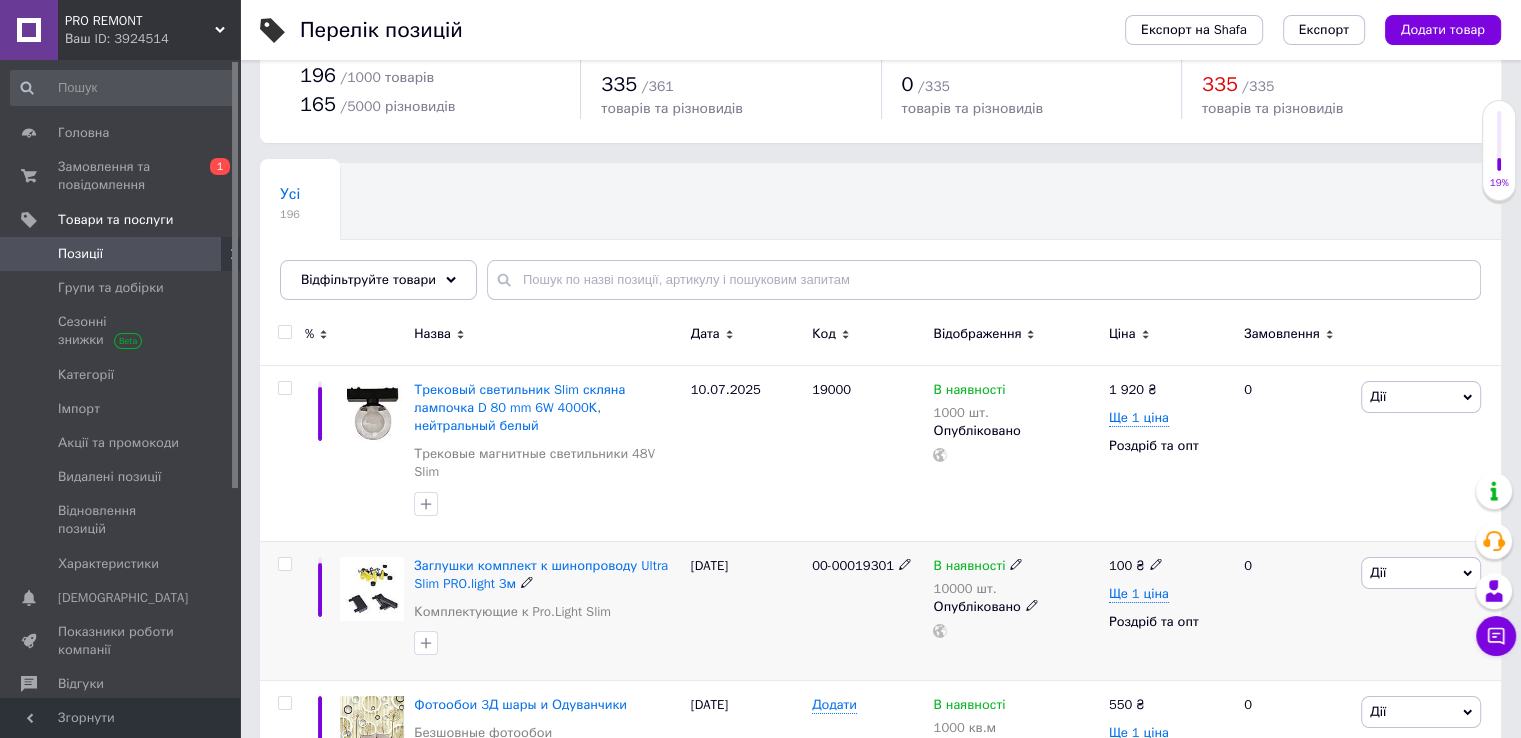 scroll, scrollTop: 100, scrollLeft: 0, axis: vertical 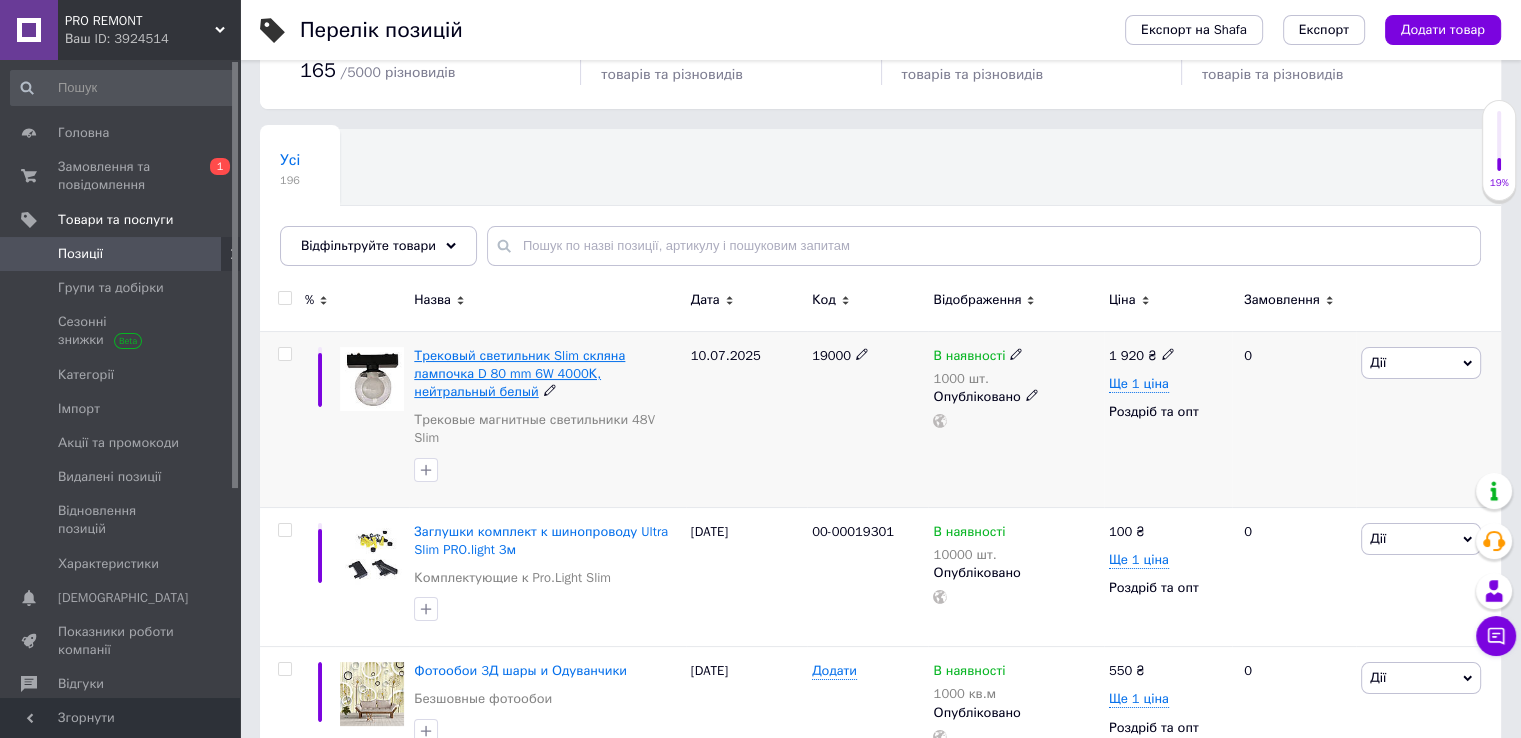 click on "Трековый светильник Slim скляна лампочка D 80 mm 6W 4000К, нейтральный белый" at bounding box center [519, 373] 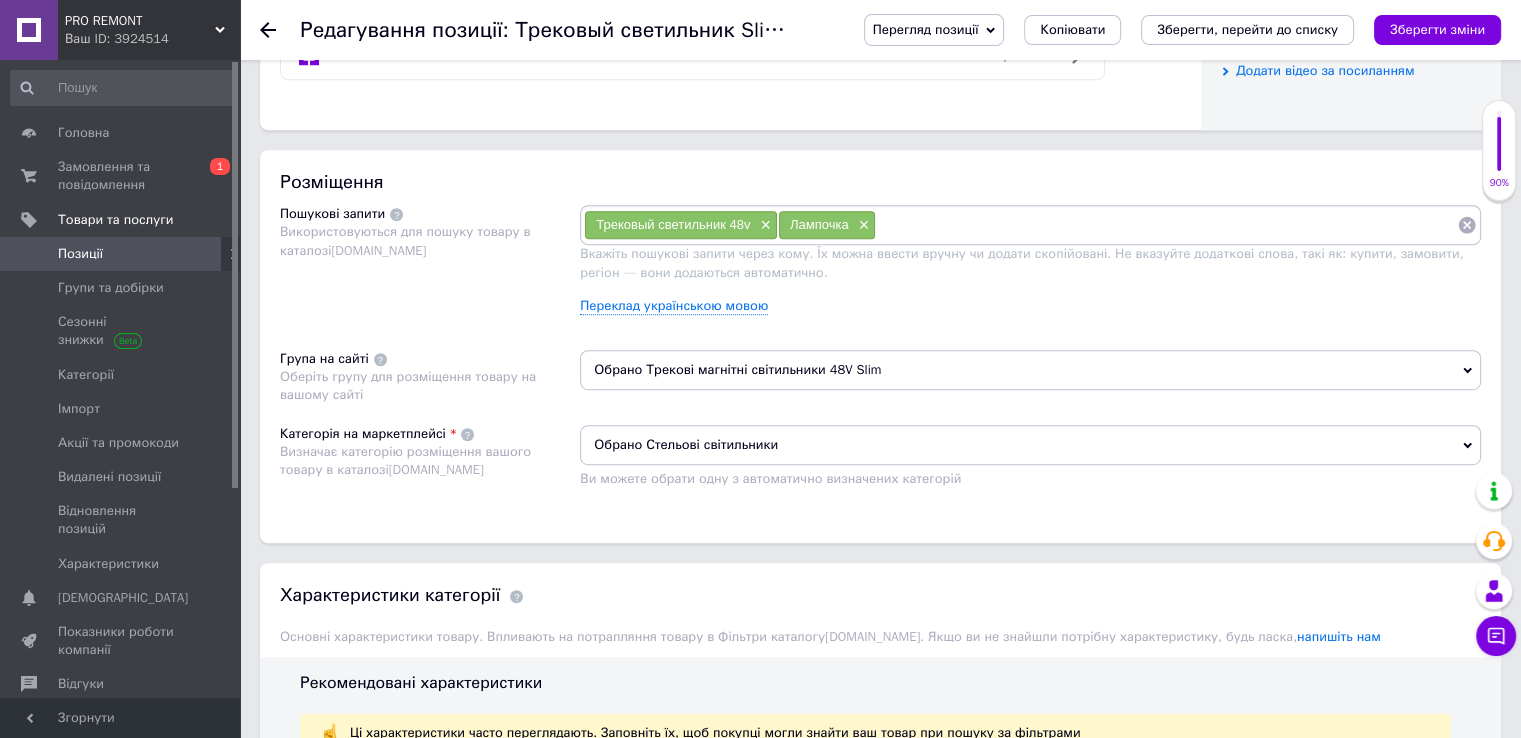 scroll, scrollTop: 1100, scrollLeft: 0, axis: vertical 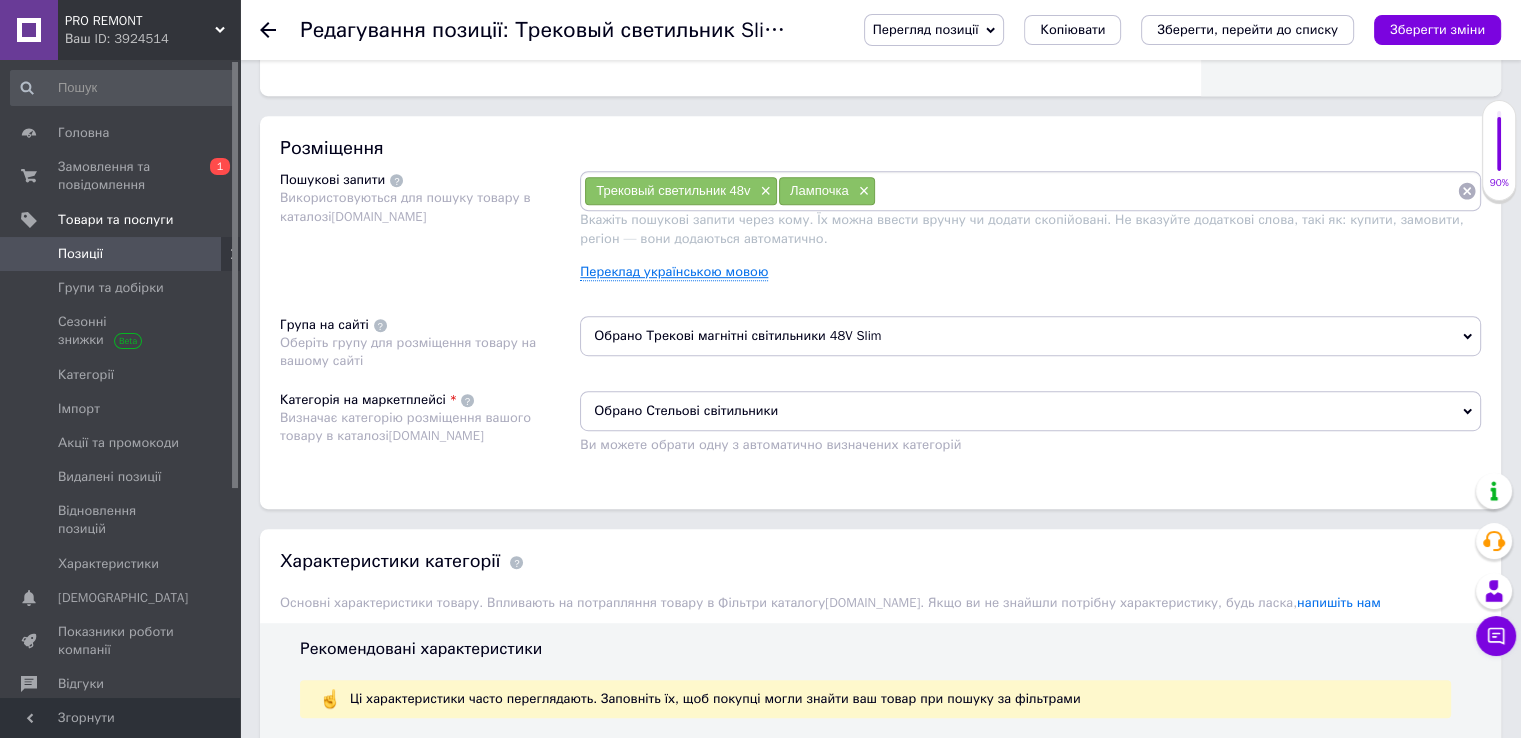 click on "Переклад українською мовою" at bounding box center (674, 272) 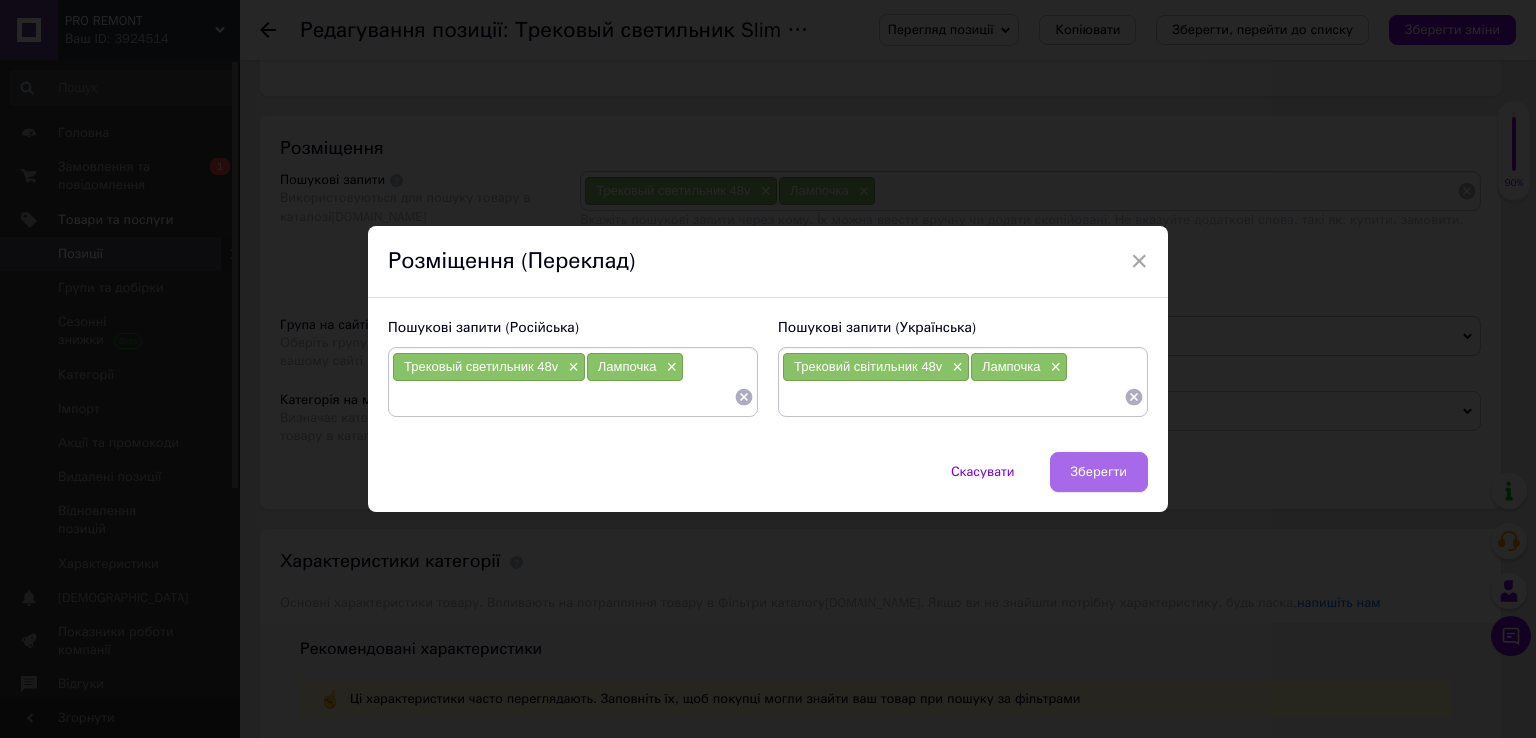 click on "Зберегти" at bounding box center (1099, 472) 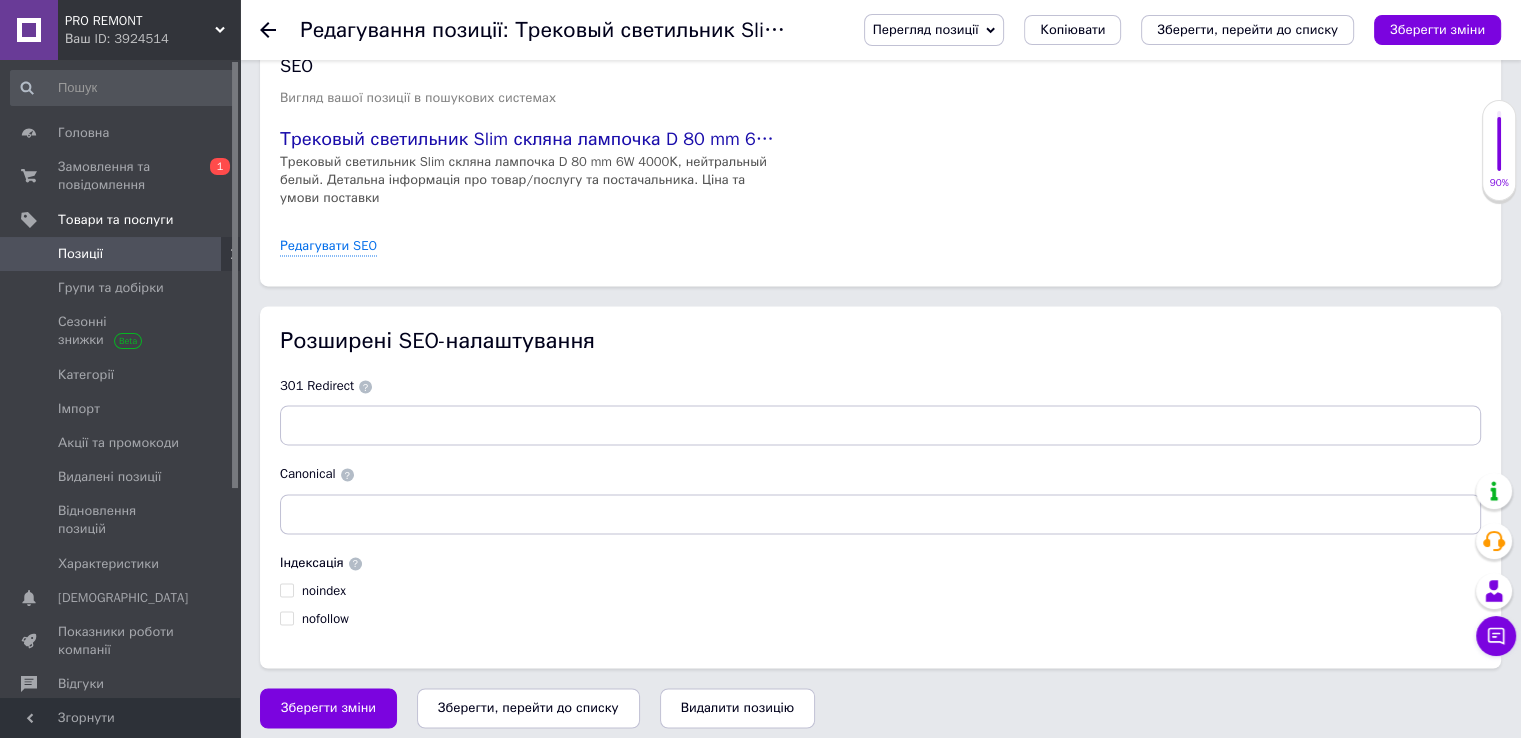 scroll, scrollTop: 3032, scrollLeft: 0, axis: vertical 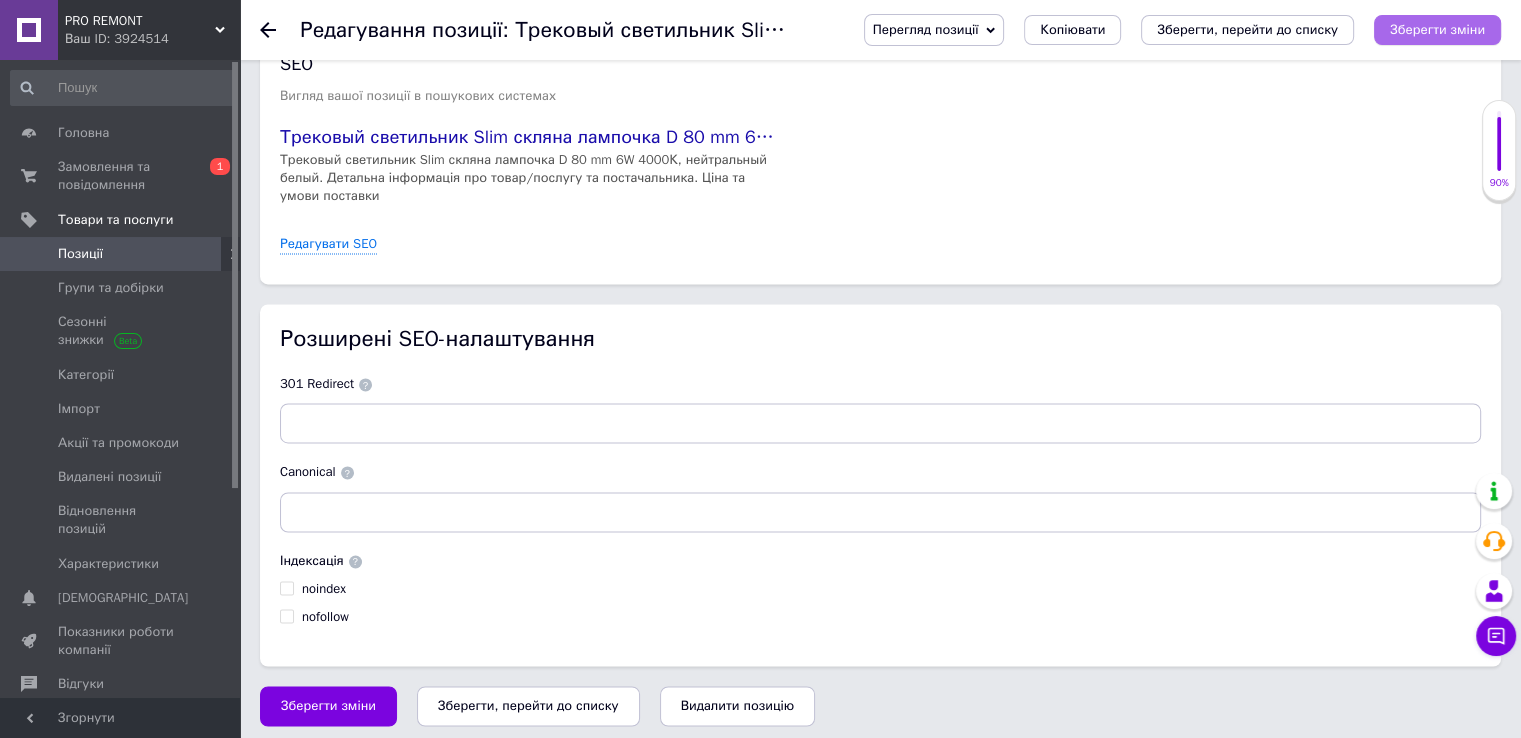 click on "Зберегти зміни" at bounding box center [1437, 29] 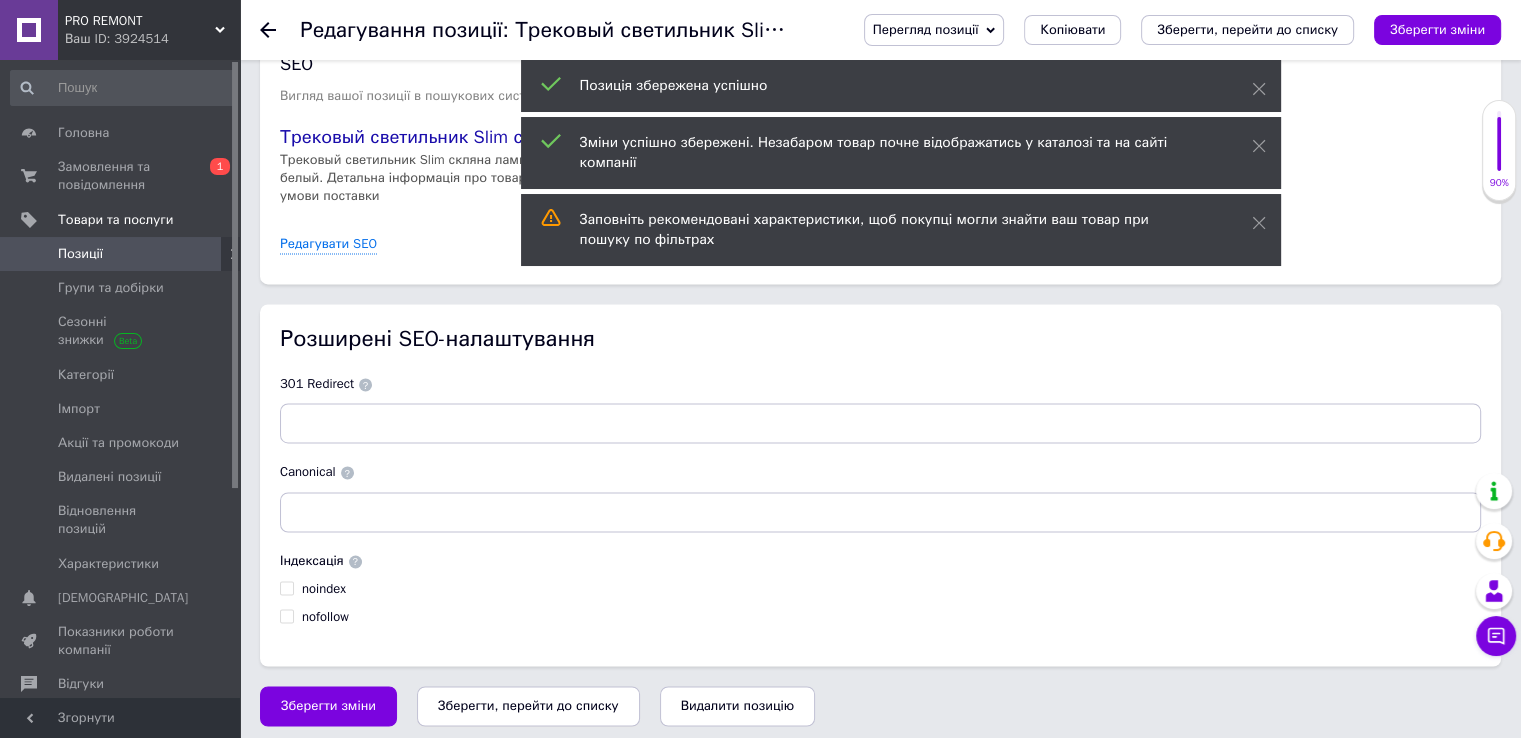 click on "Зберегти, перейти до списку" at bounding box center [528, 705] 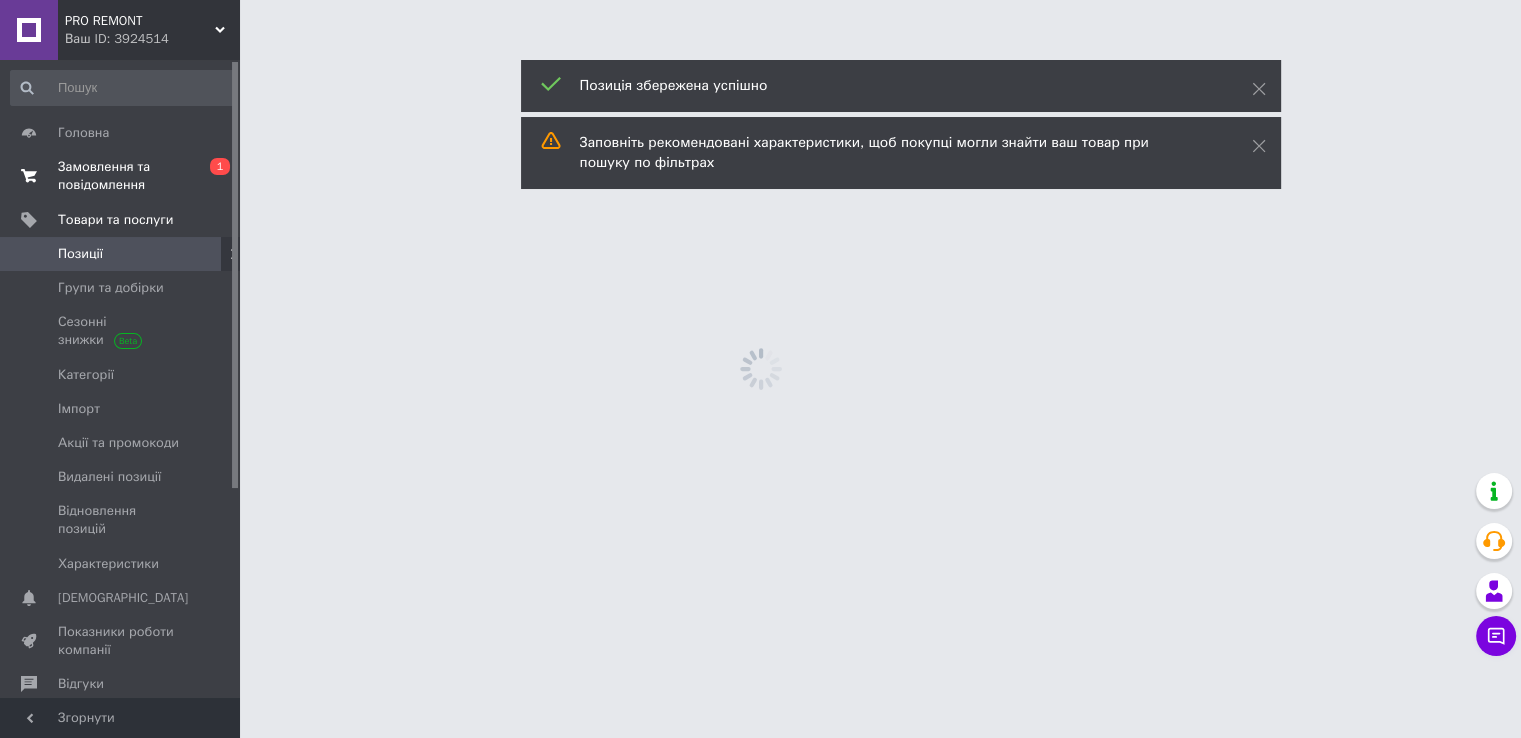 scroll, scrollTop: 0, scrollLeft: 0, axis: both 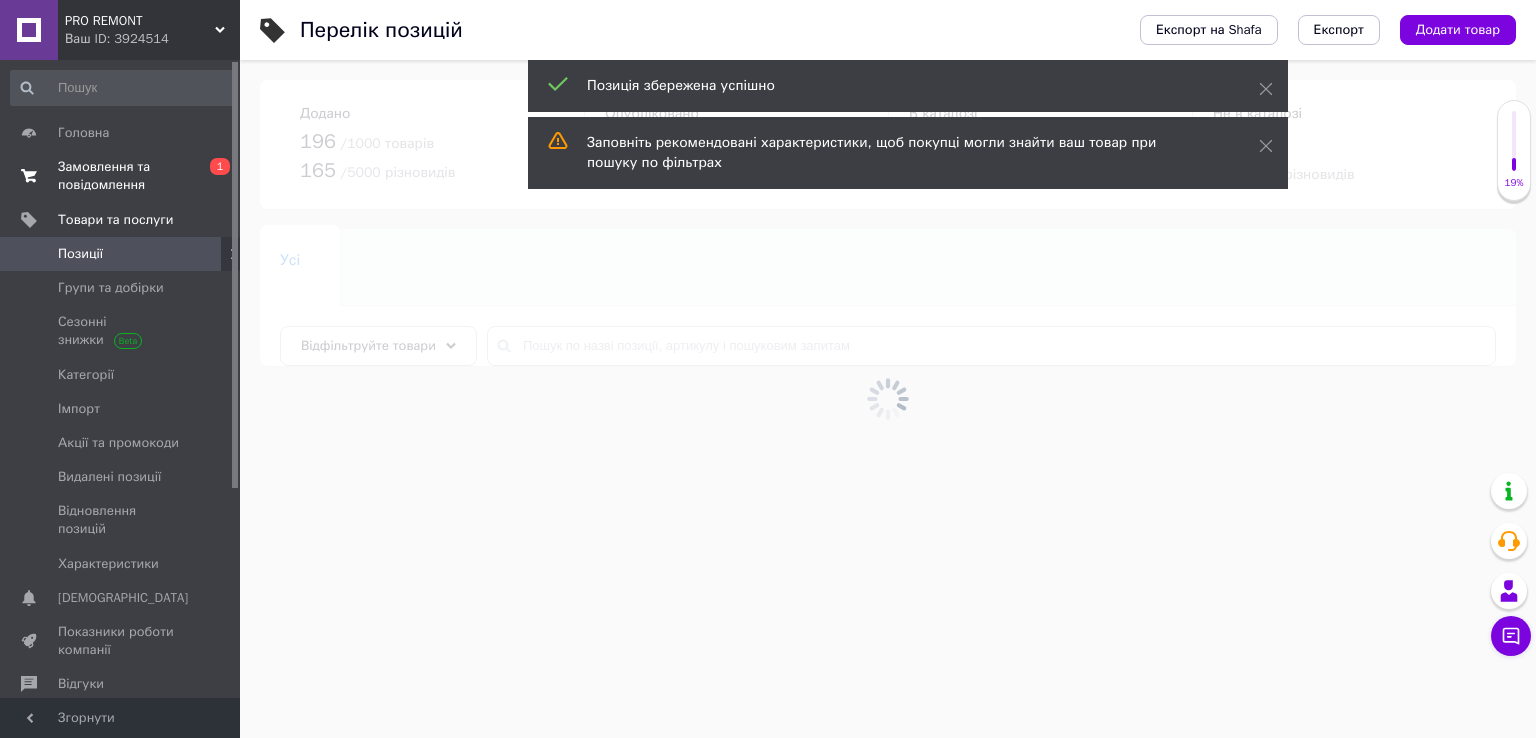 click on "Замовлення та повідомлення" at bounding box center [121, 176] 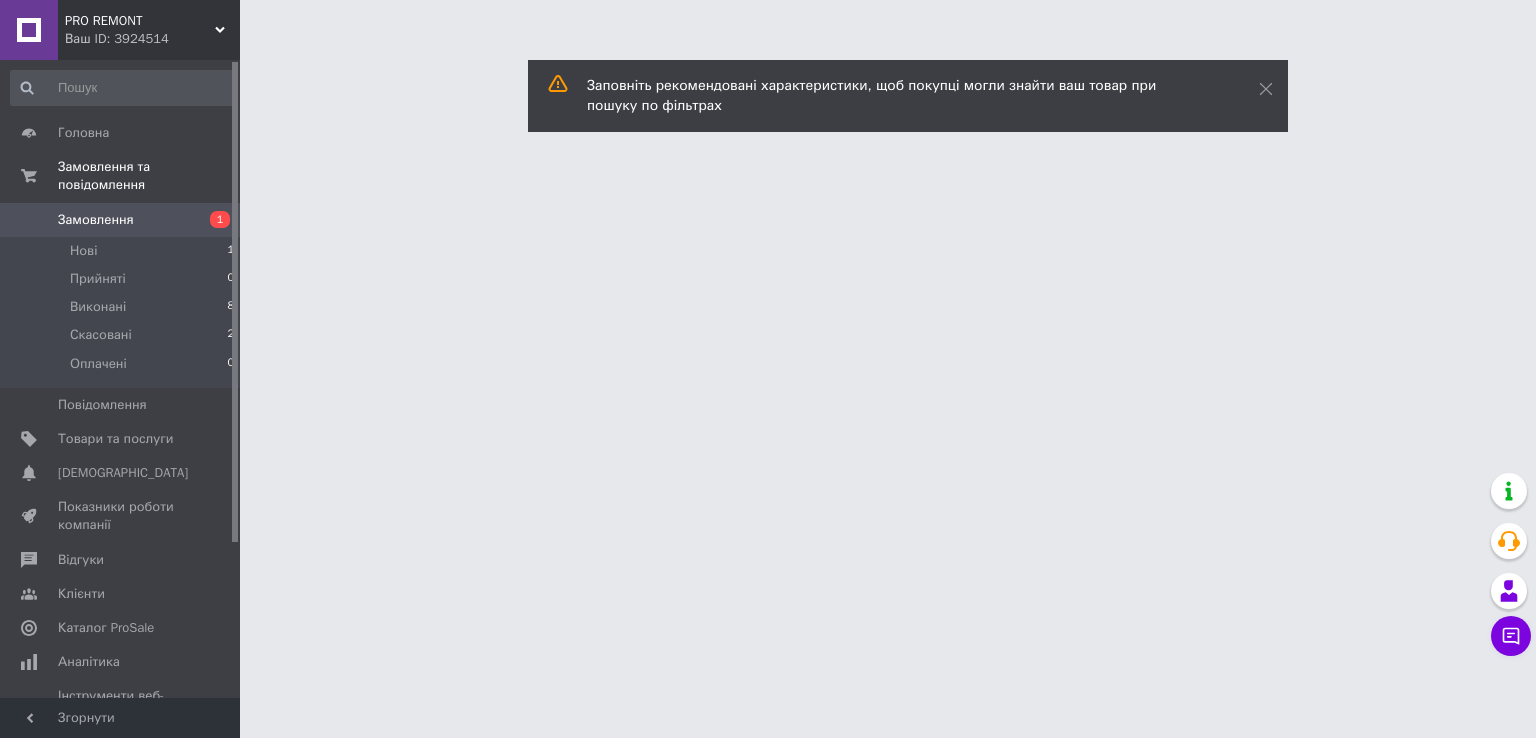 click on "Замовлення" at bounding box center [121, 220] 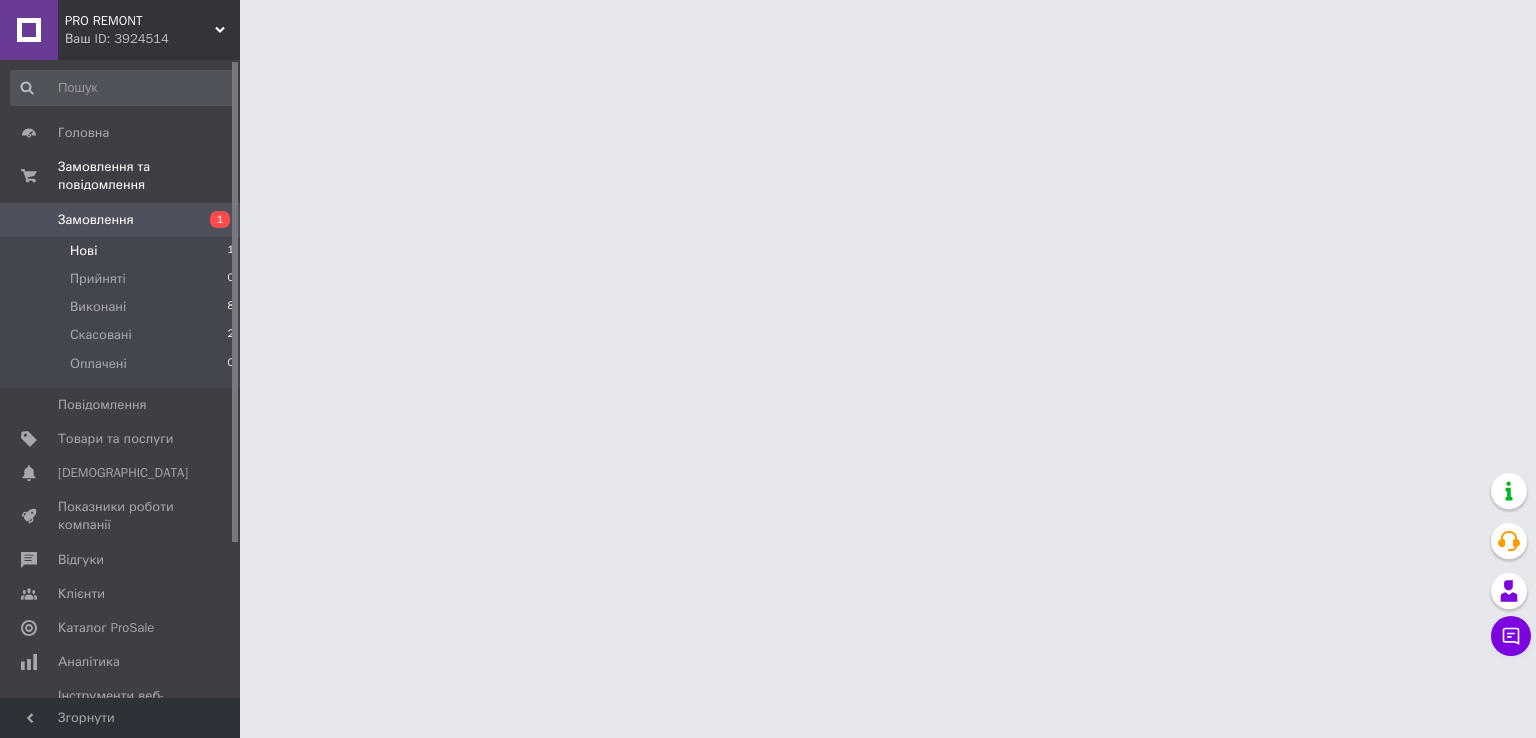 click on "Нові 1" at bounding box center [123, 251] 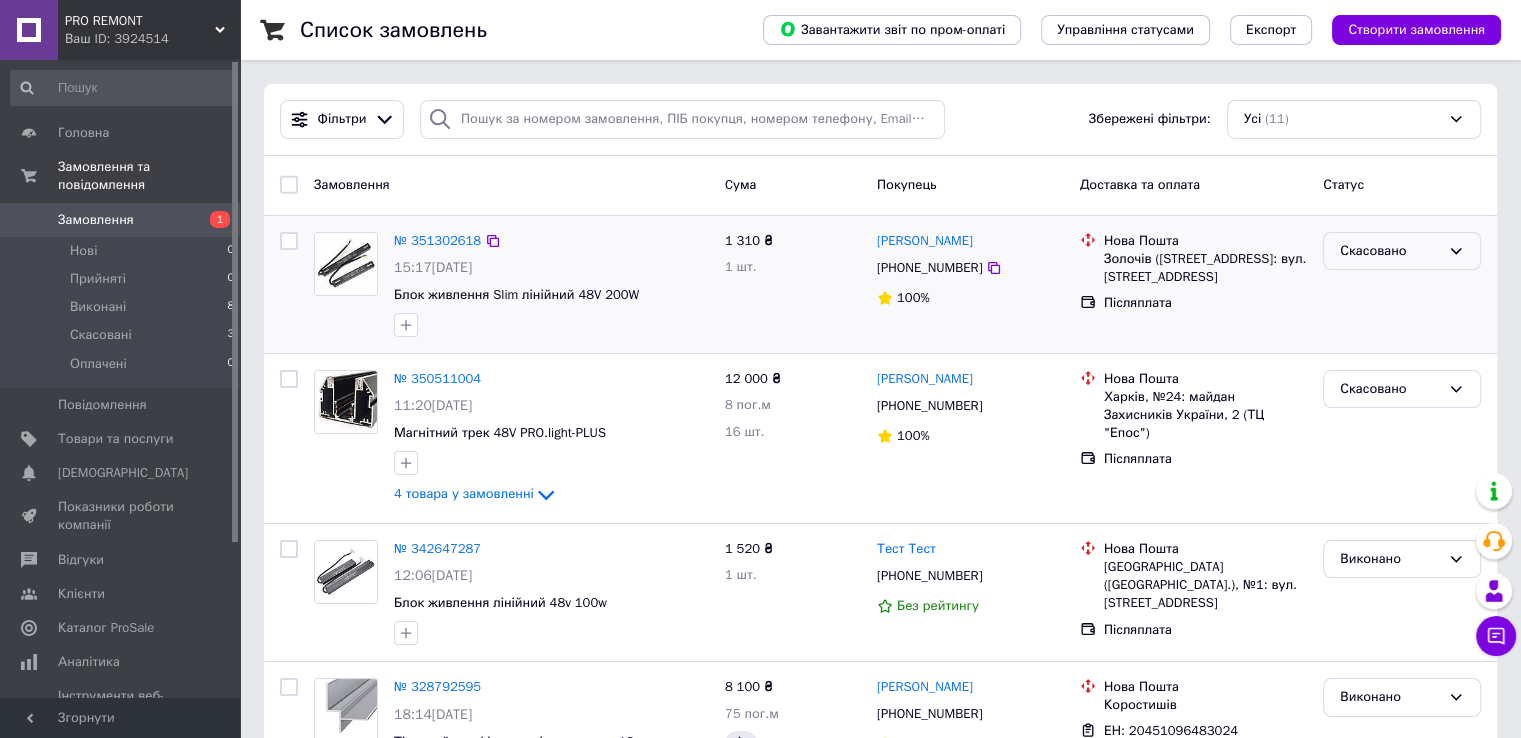 click on "Скасовано" at bounding box center [1390, 251] 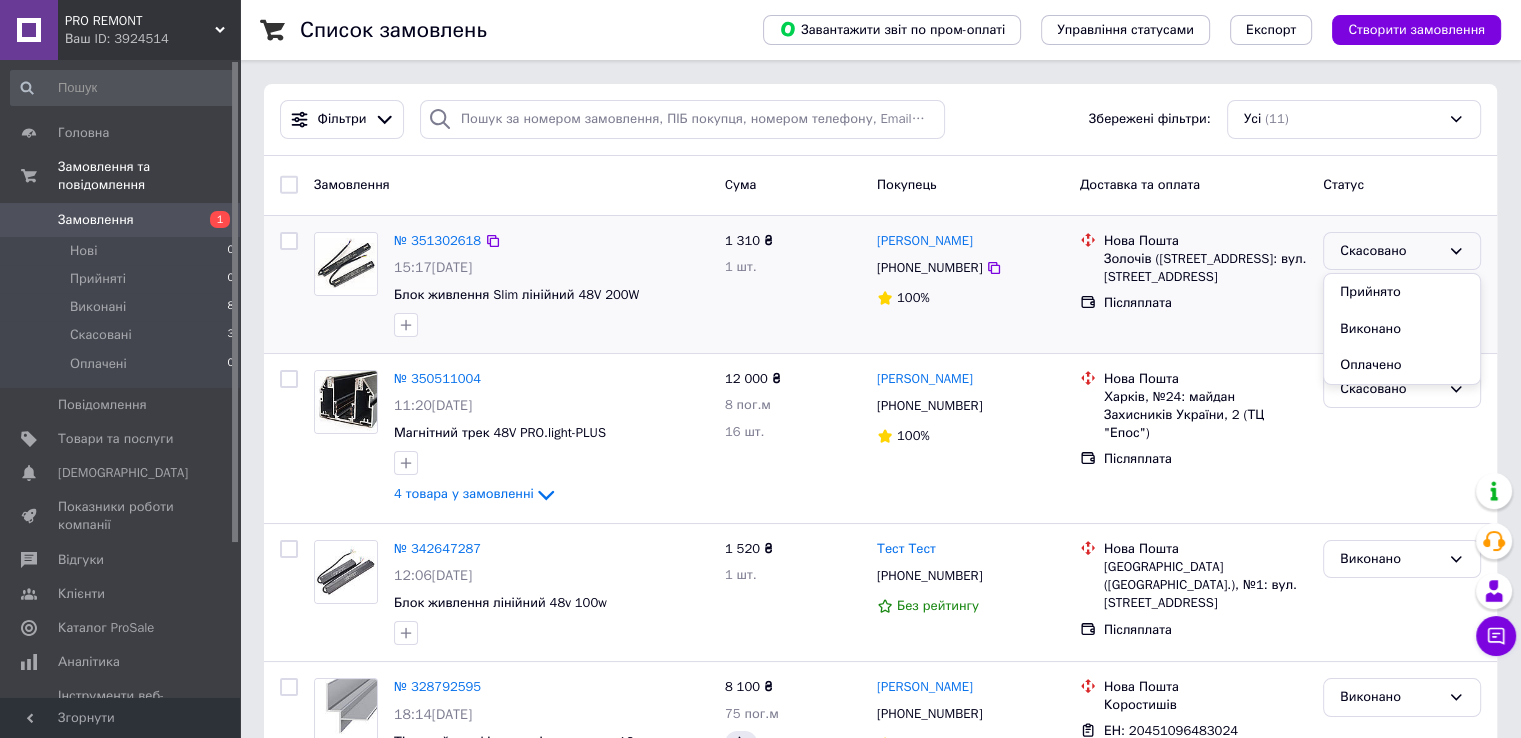 click on "Скасовано" at bounding box center (1390, 251) 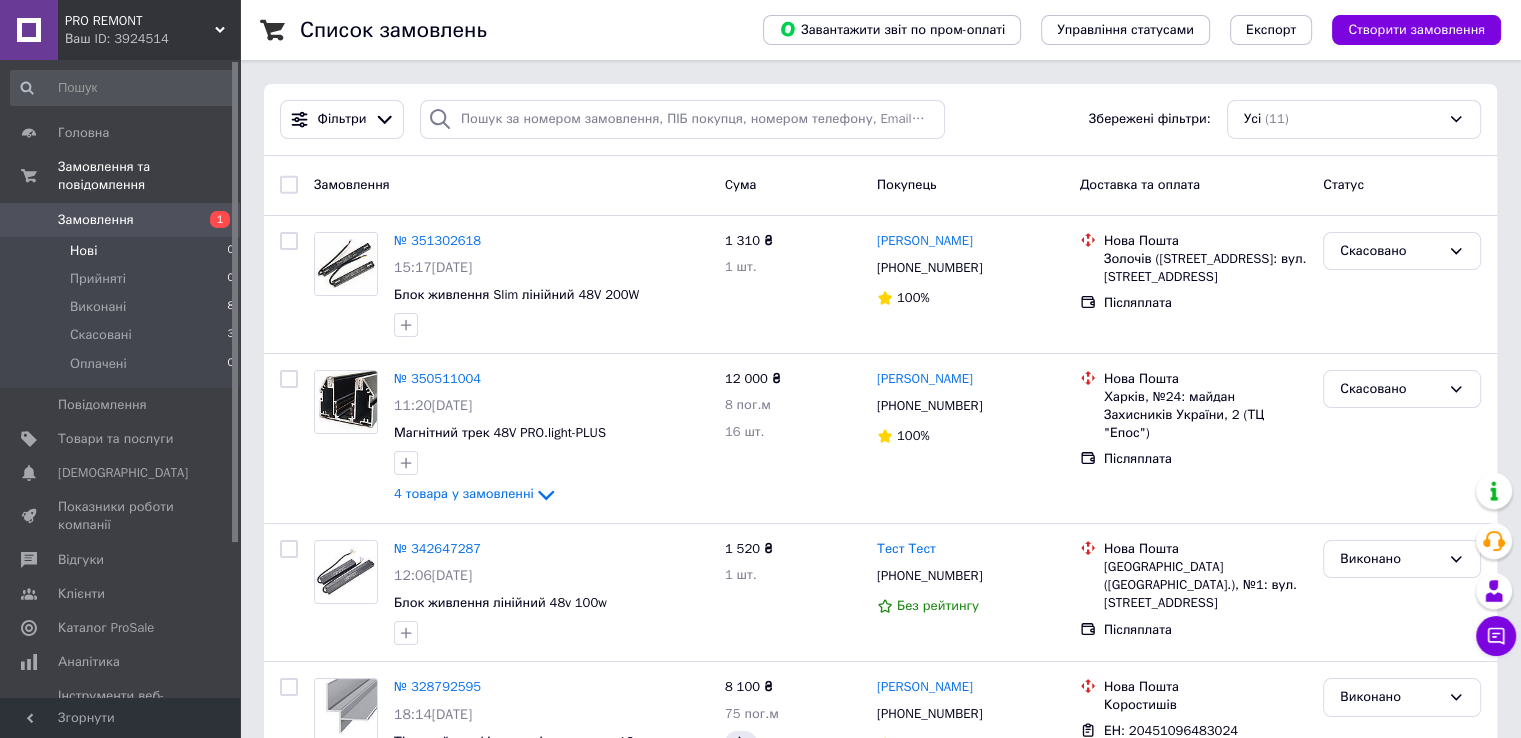 click on "Нові 0" at bounding box center [123, 251] 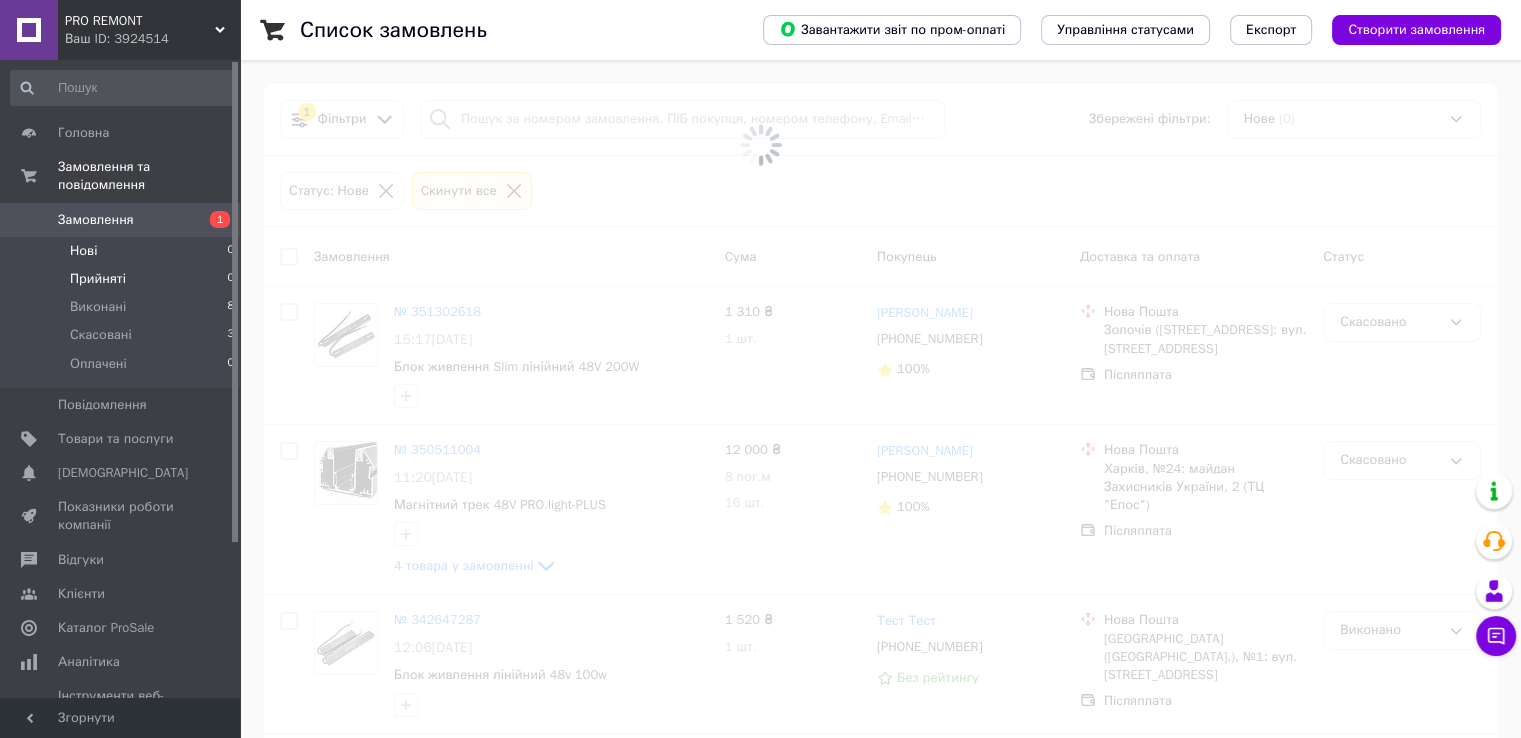 click on "Прийняті 0" at bounding box center [123, 279] 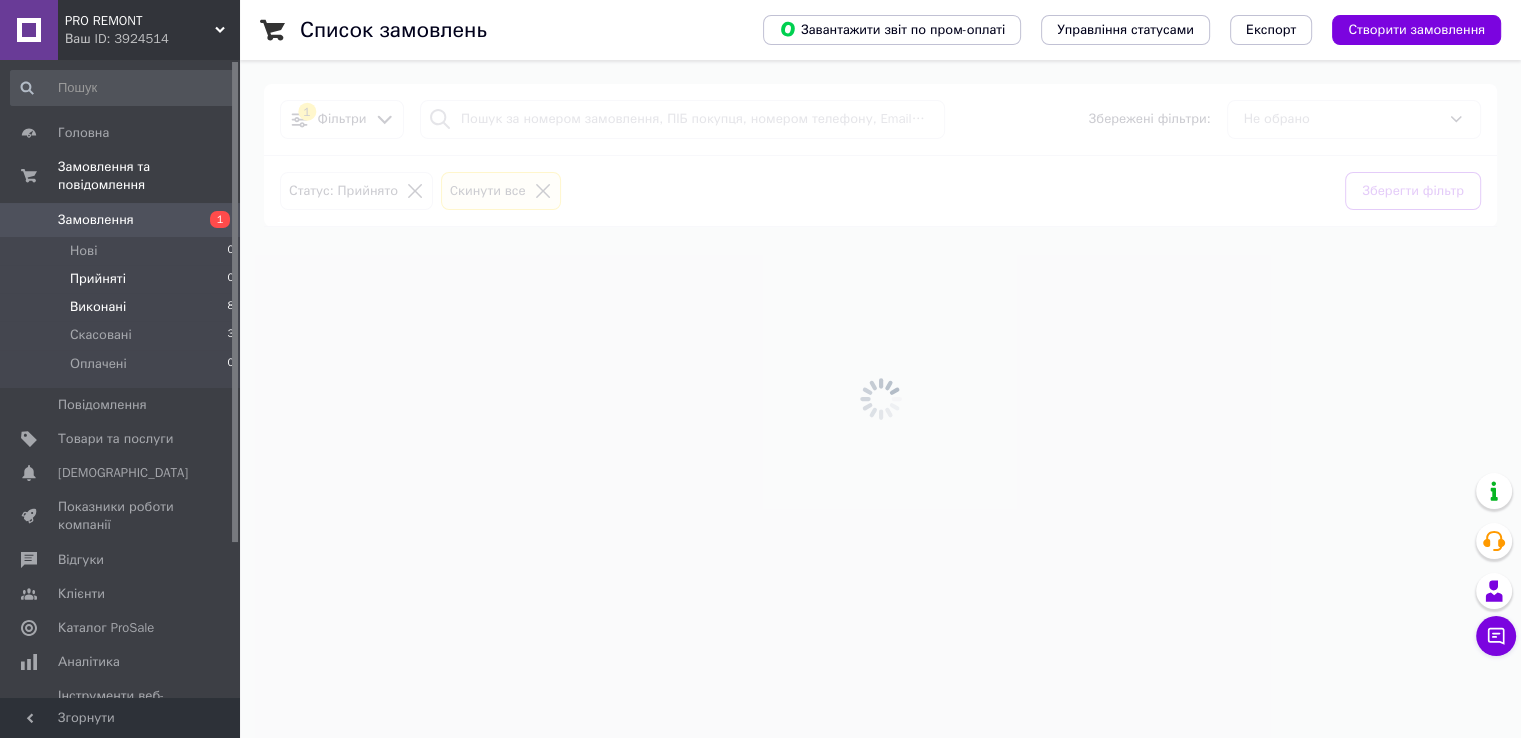 click on "Виконані 8" at bounding box center (123, 307) 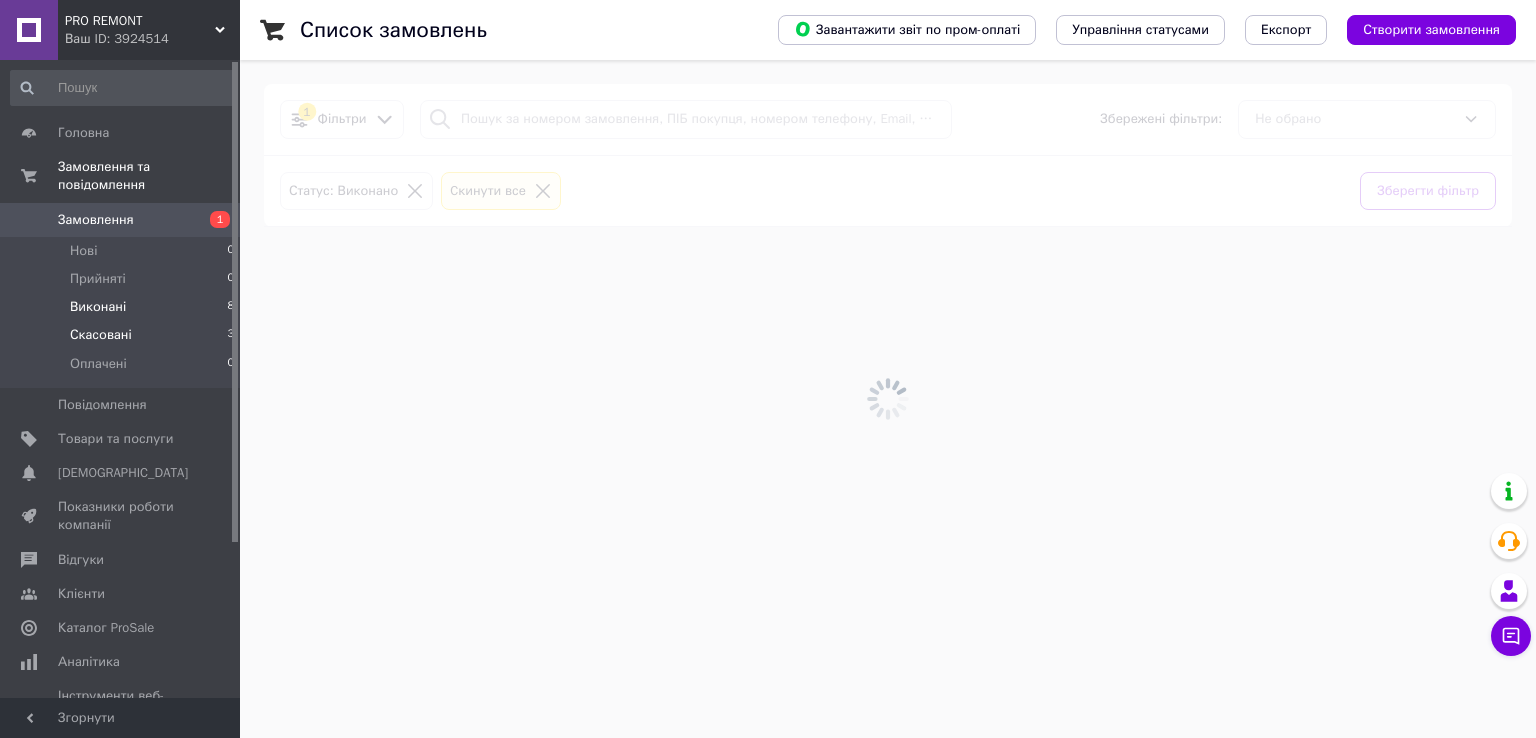 click on "Скасовані 3" at bounding box center (123, 335) 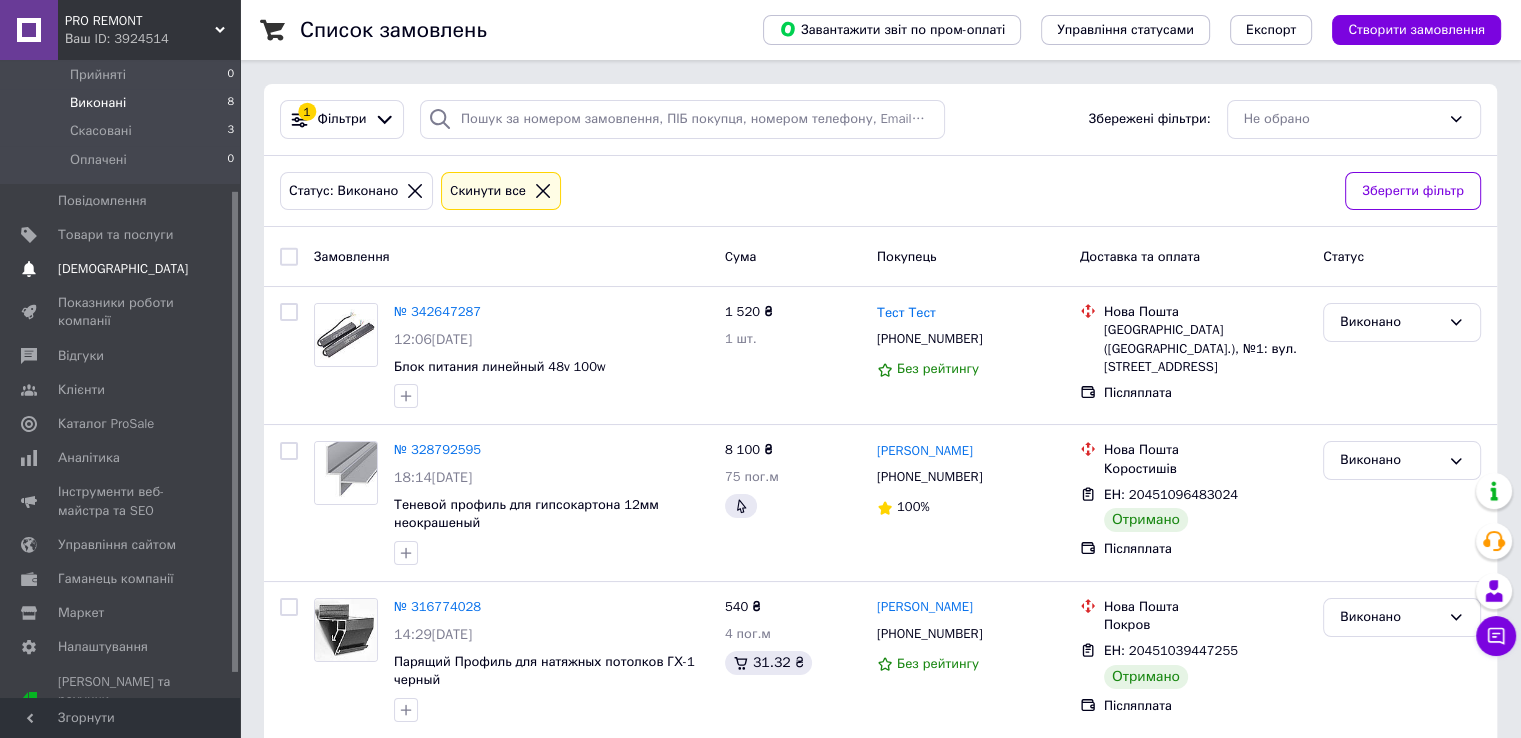 scroll, scrollTop: 0, scrollLeft: 0, axis: both 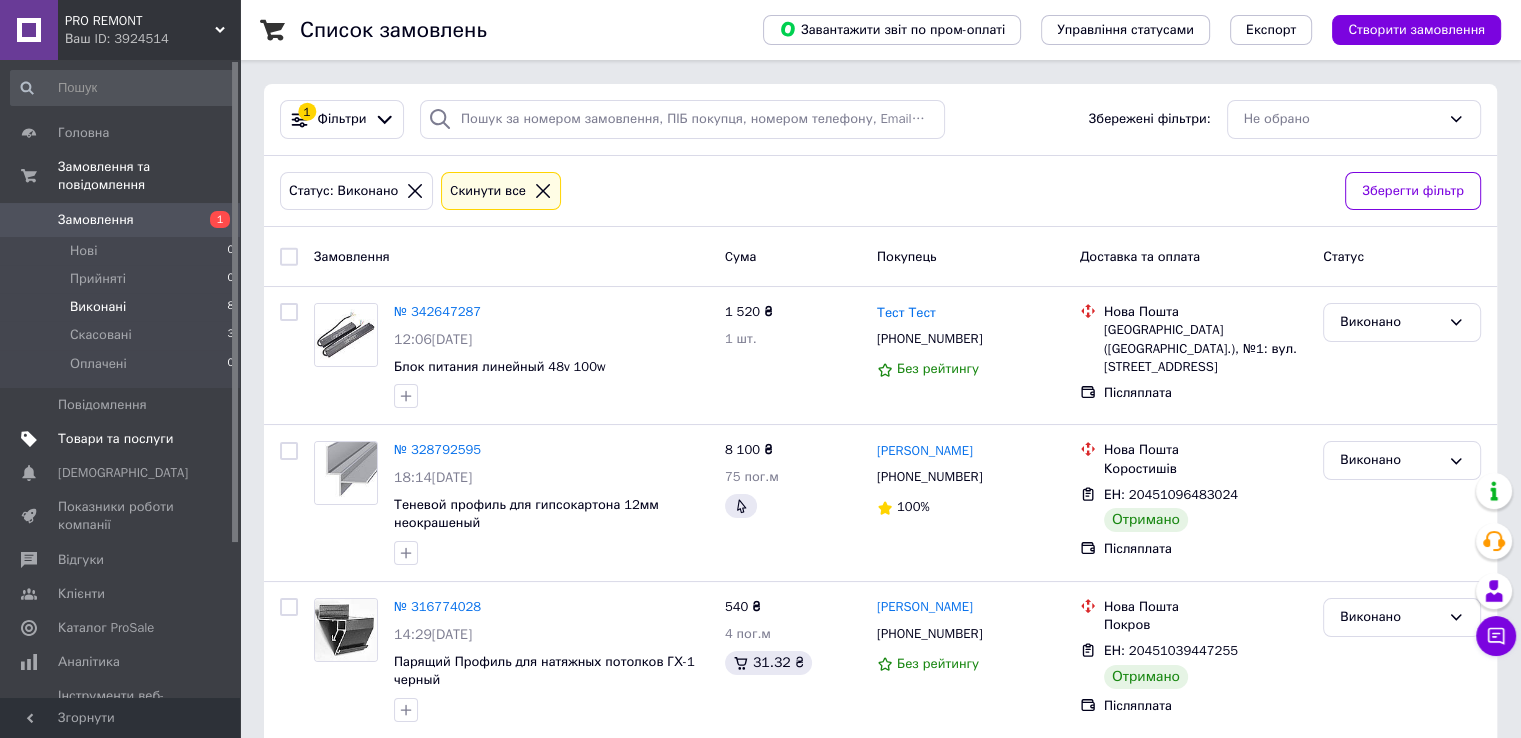 click on "Товари та послуги" at bounding box center [115, 439] 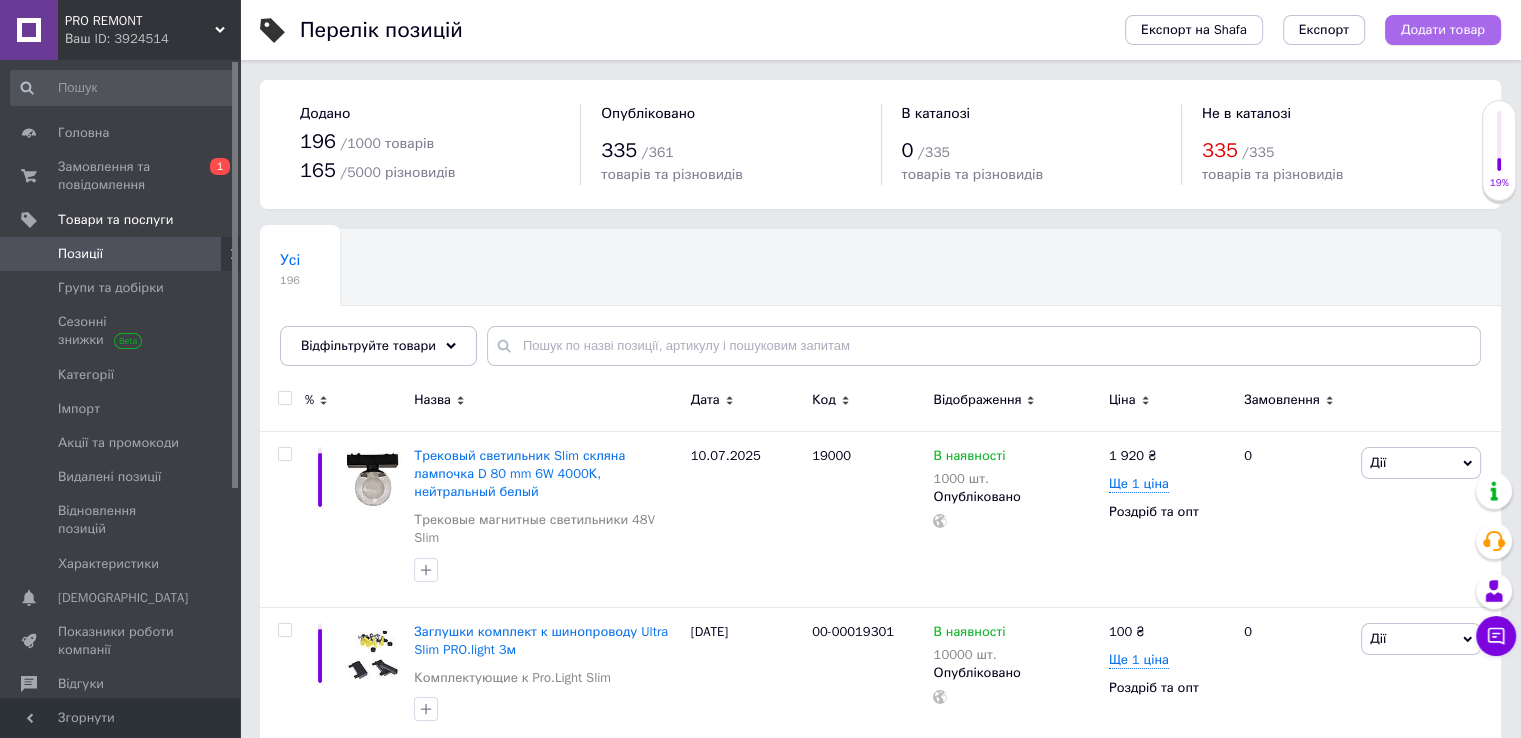 click on "Додати товар" at bounding box center (1443, 30) 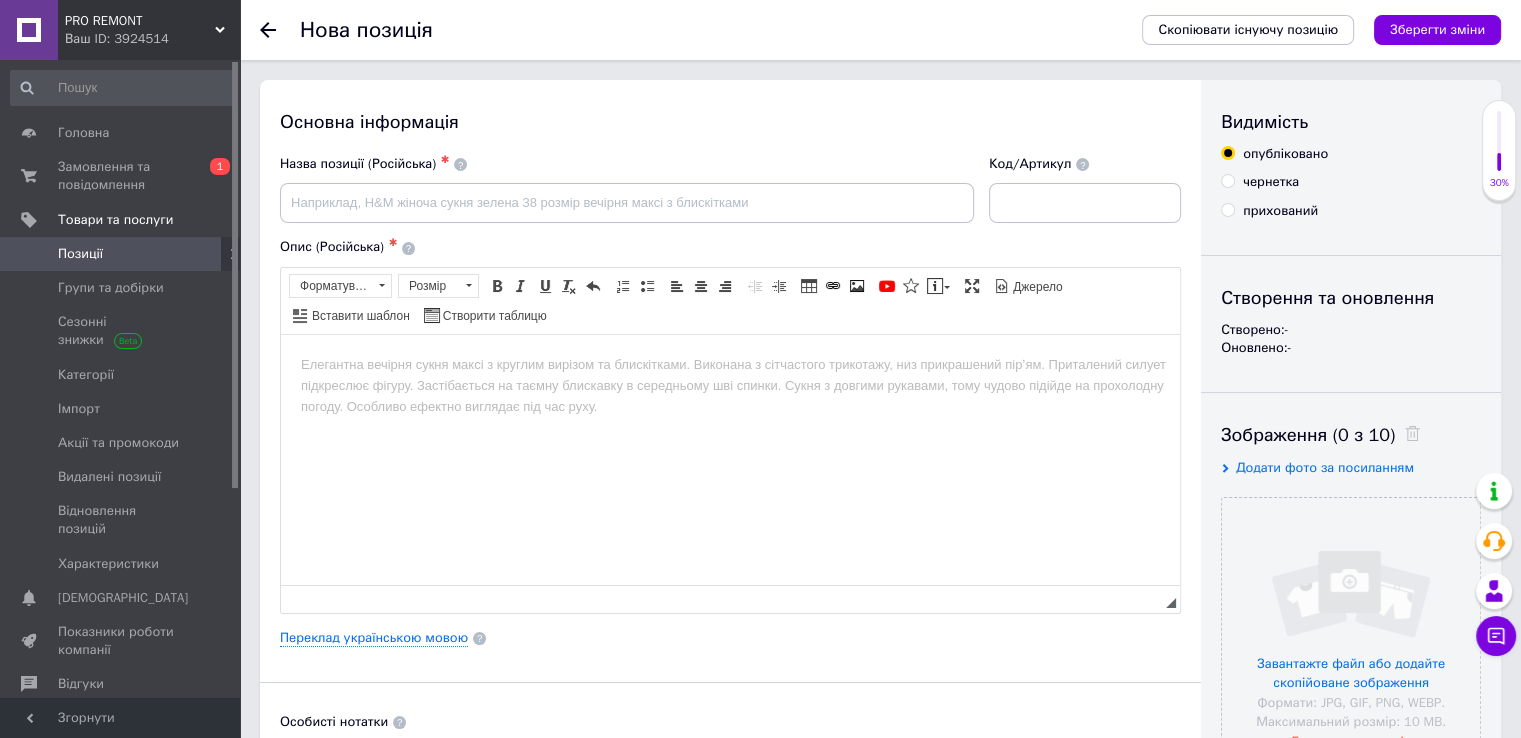 scroll, scrollTop: 0, scrollLeft: 0, axis: both 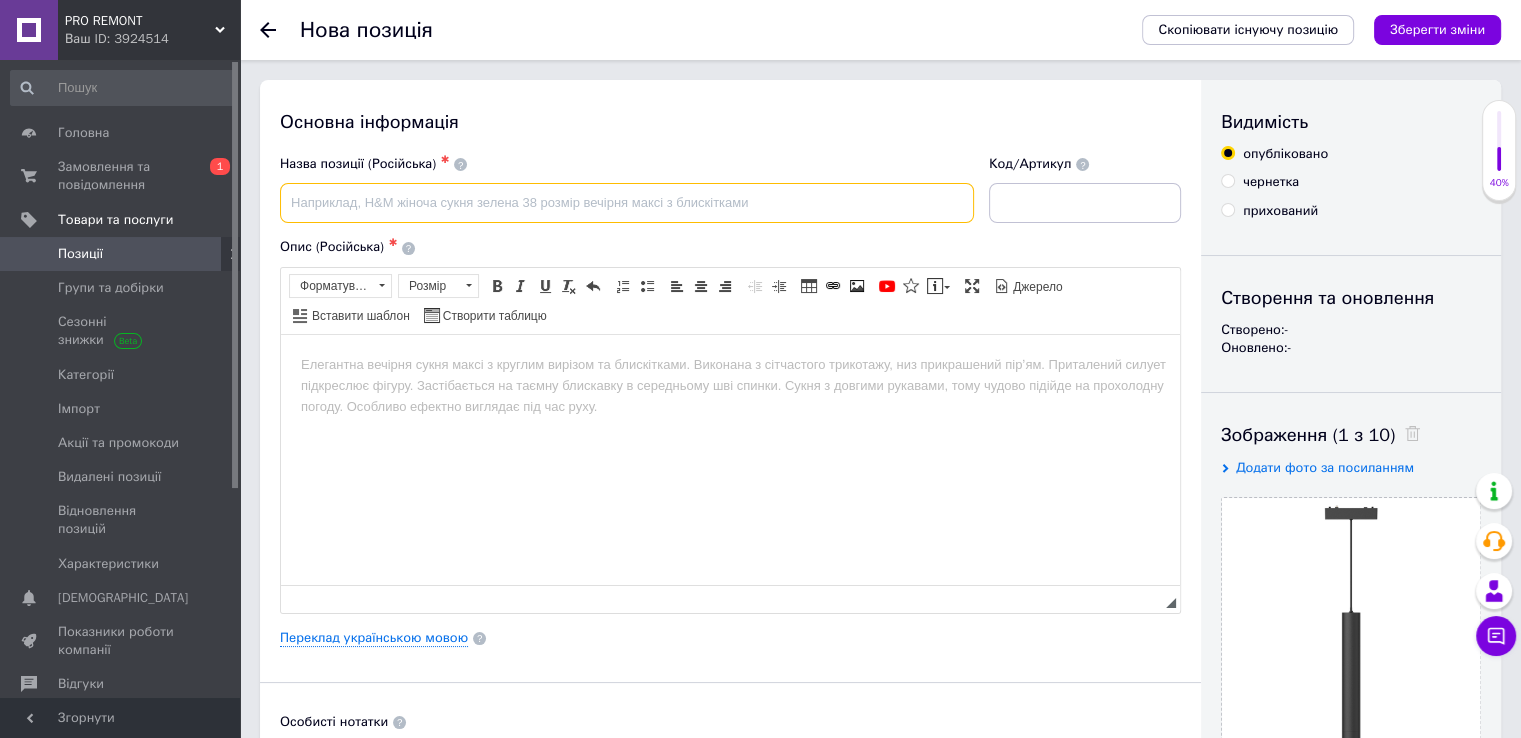 click at bounding box center (627, 203) 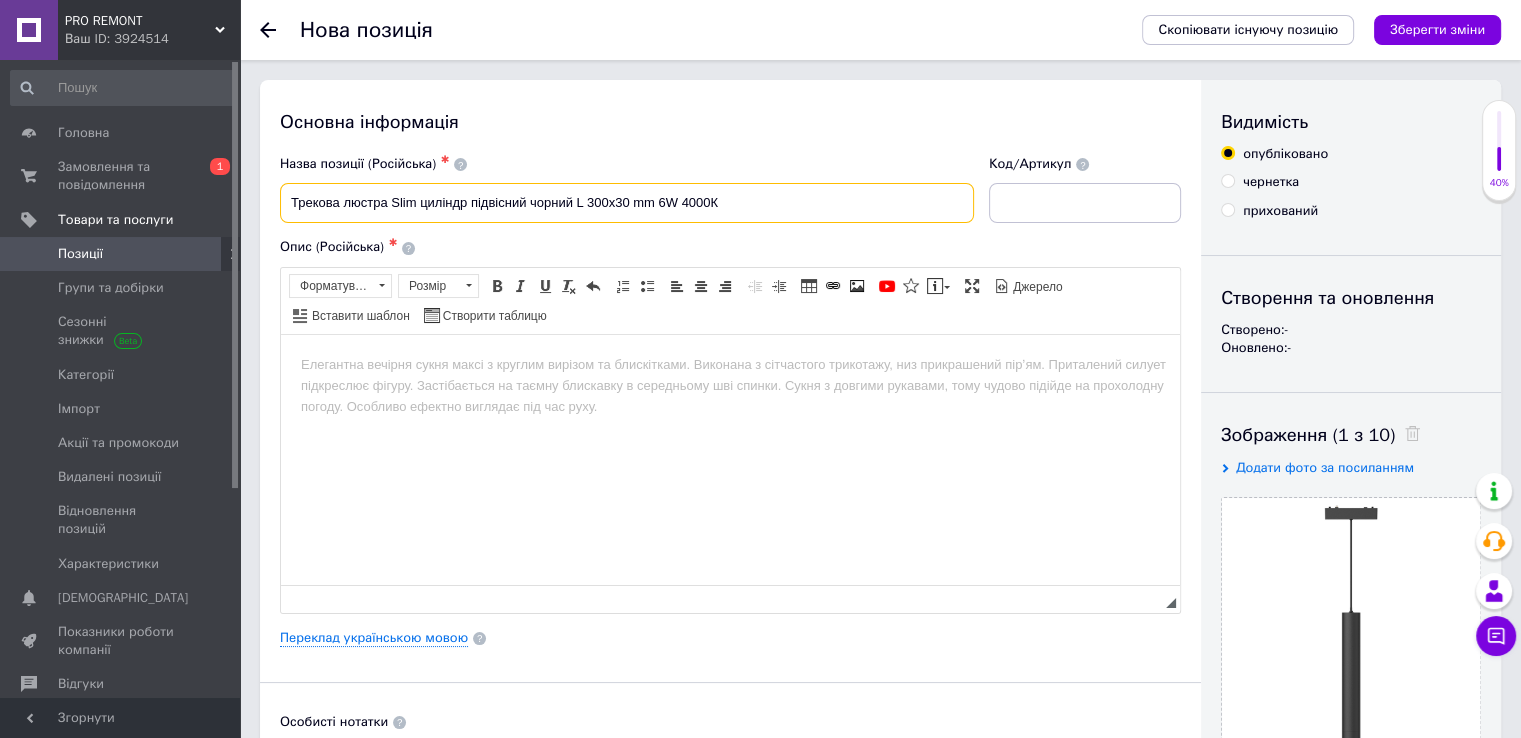 type on "Трекова люстра Slim циліндр підвісний чорний L 300x30 mm 6W 4000К" 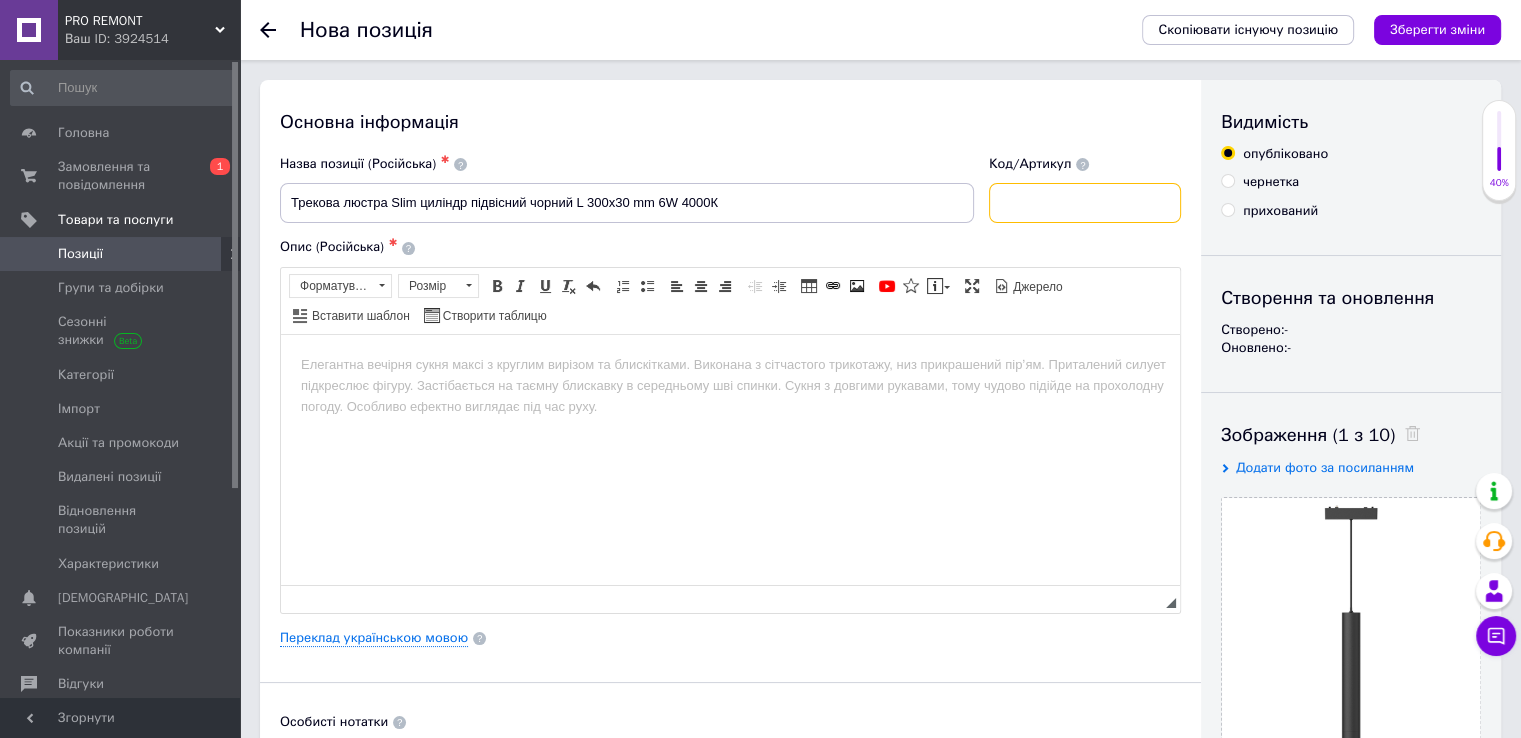 click at bounding box center (1085, 203) 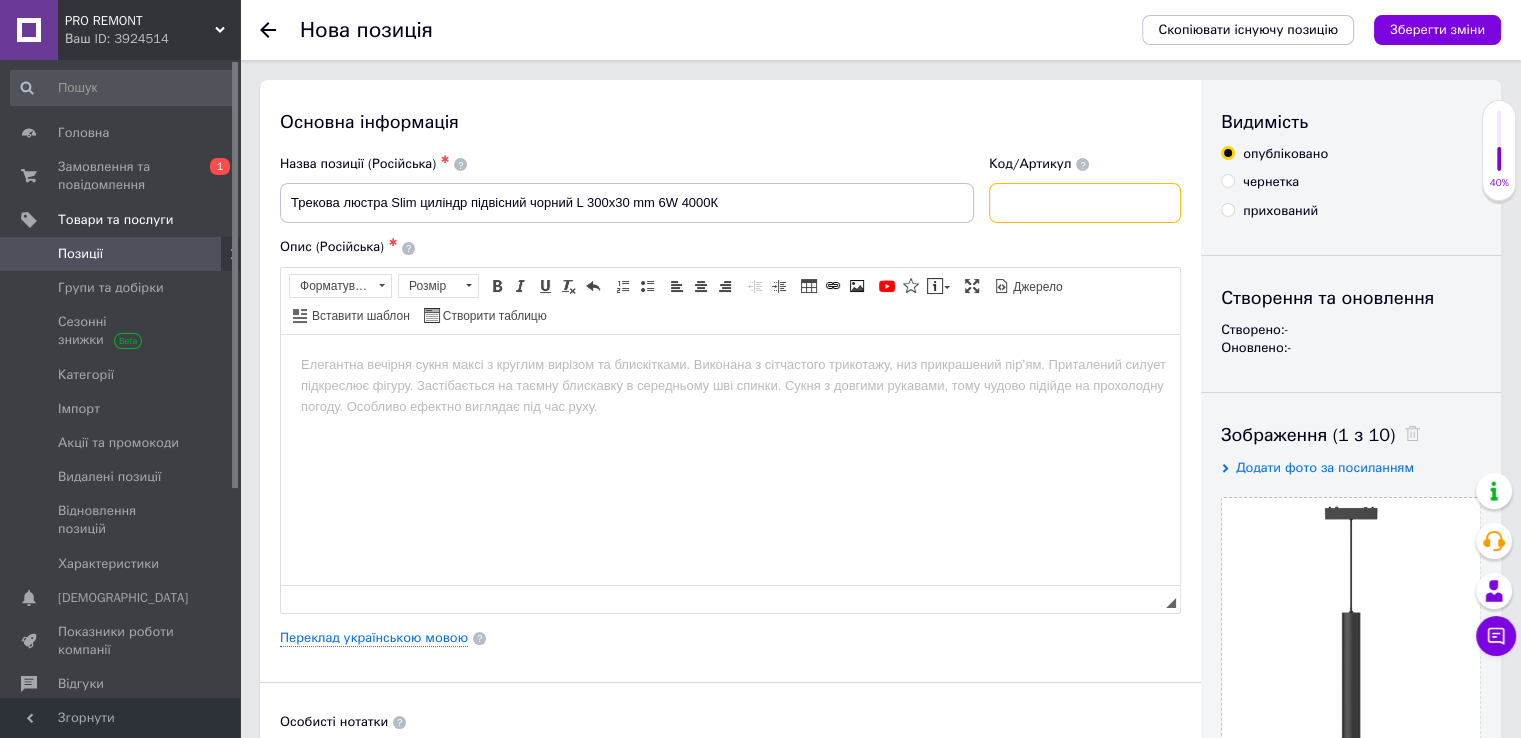 paste on "18891" 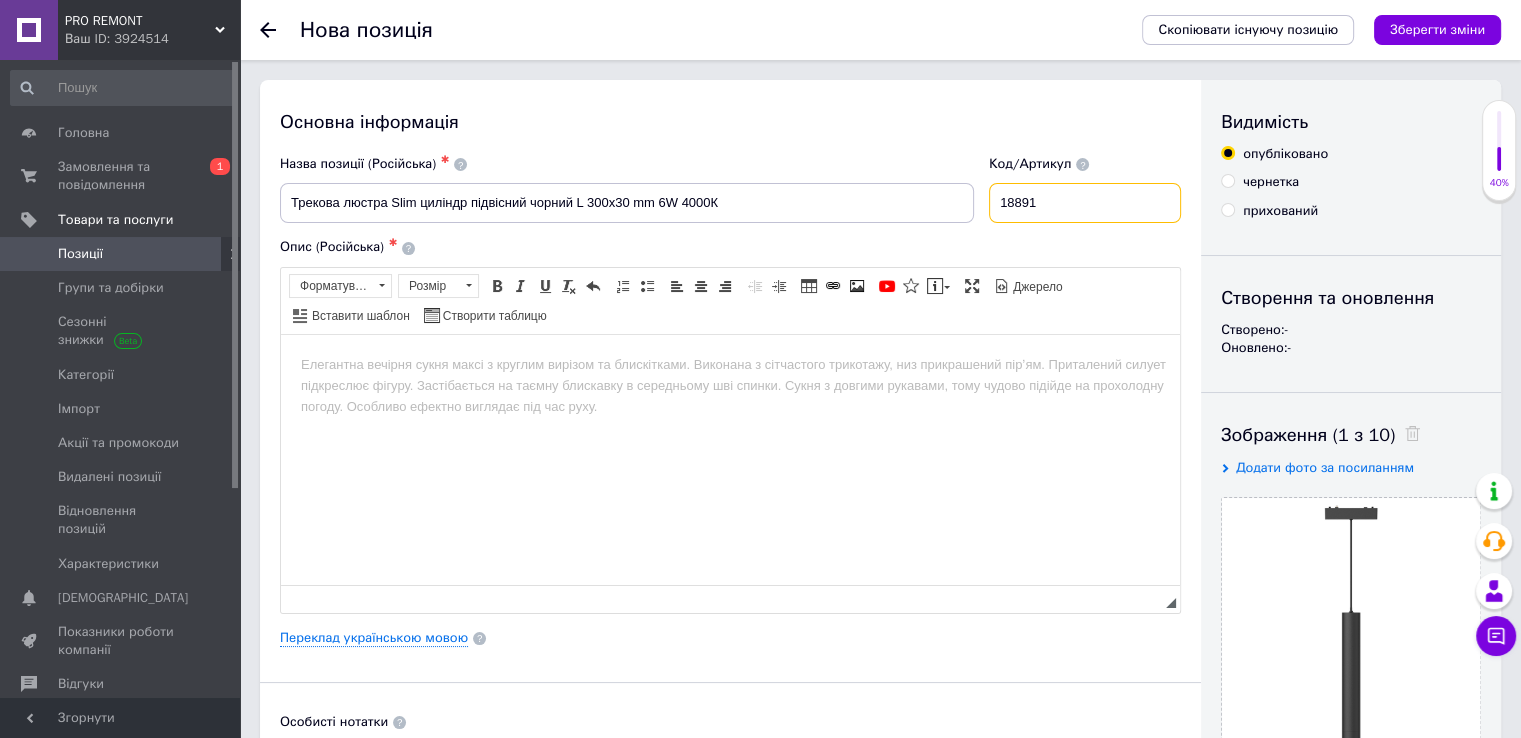 type on "18891" 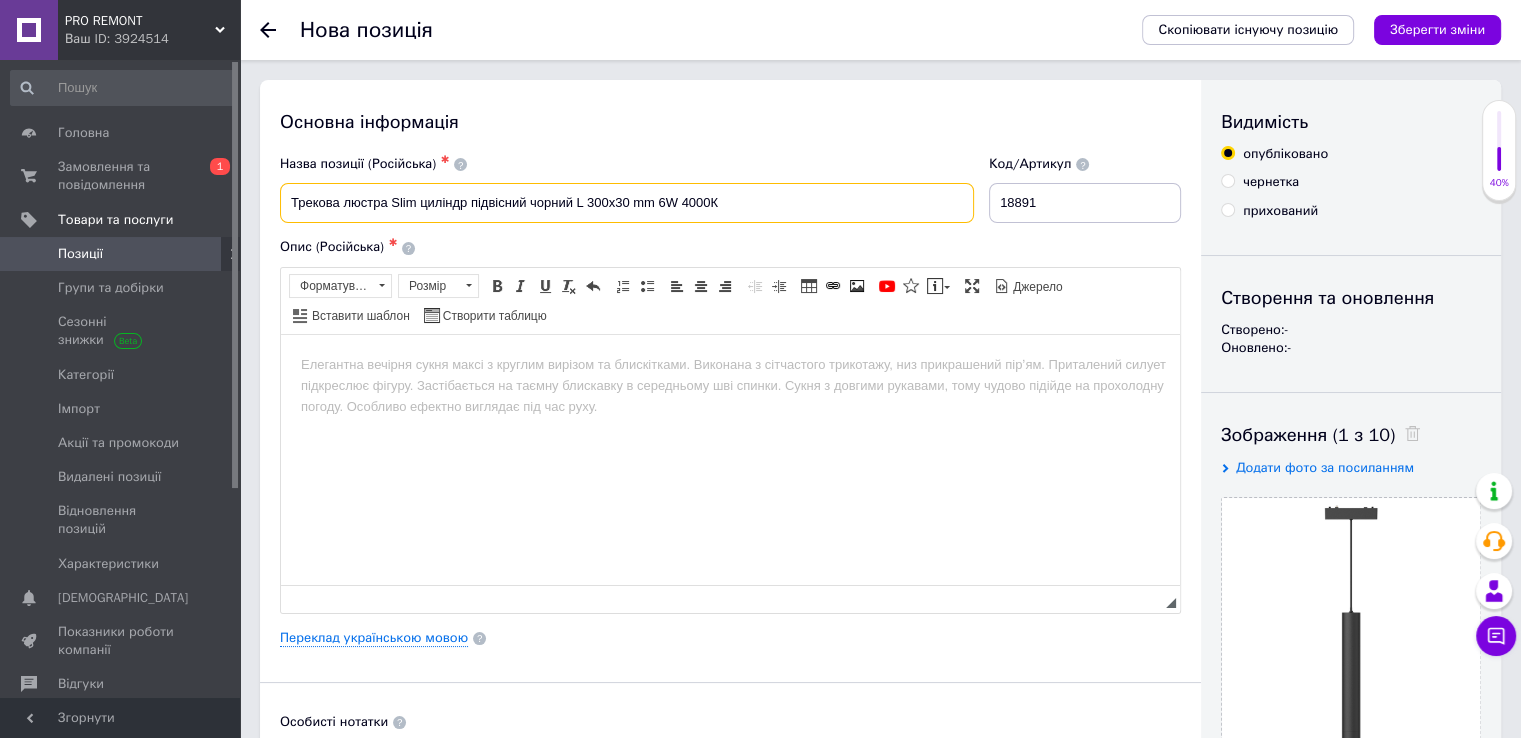 click on "Трекова люстра Slim циліндр підвісний чорний L 300x30 mm 6W 4000К" at bounding box center [627, 203] 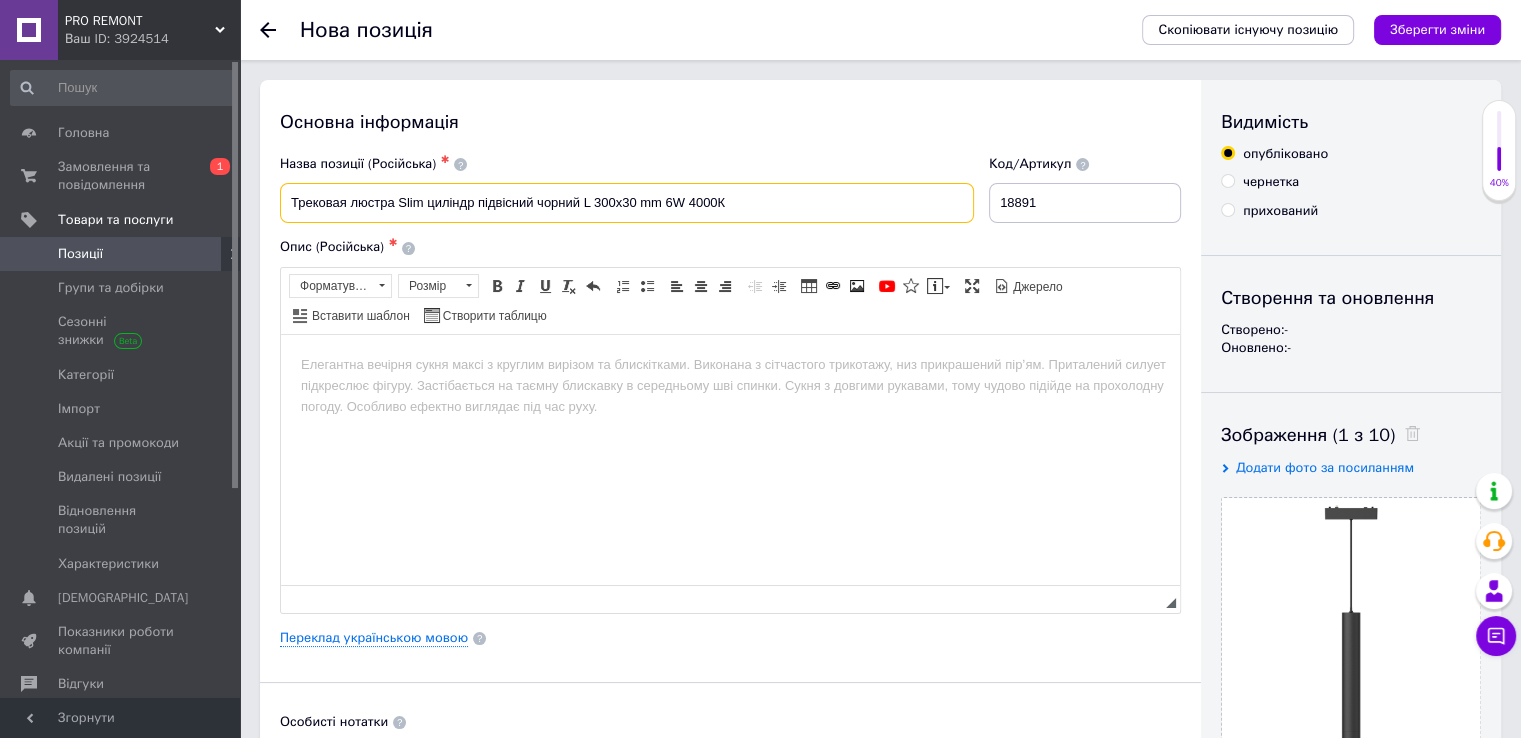 click on "Трековая люстра Slim циліндр підвісний чорний L 300x30 mm 6W 4000К" at bounding box center (627, 203) 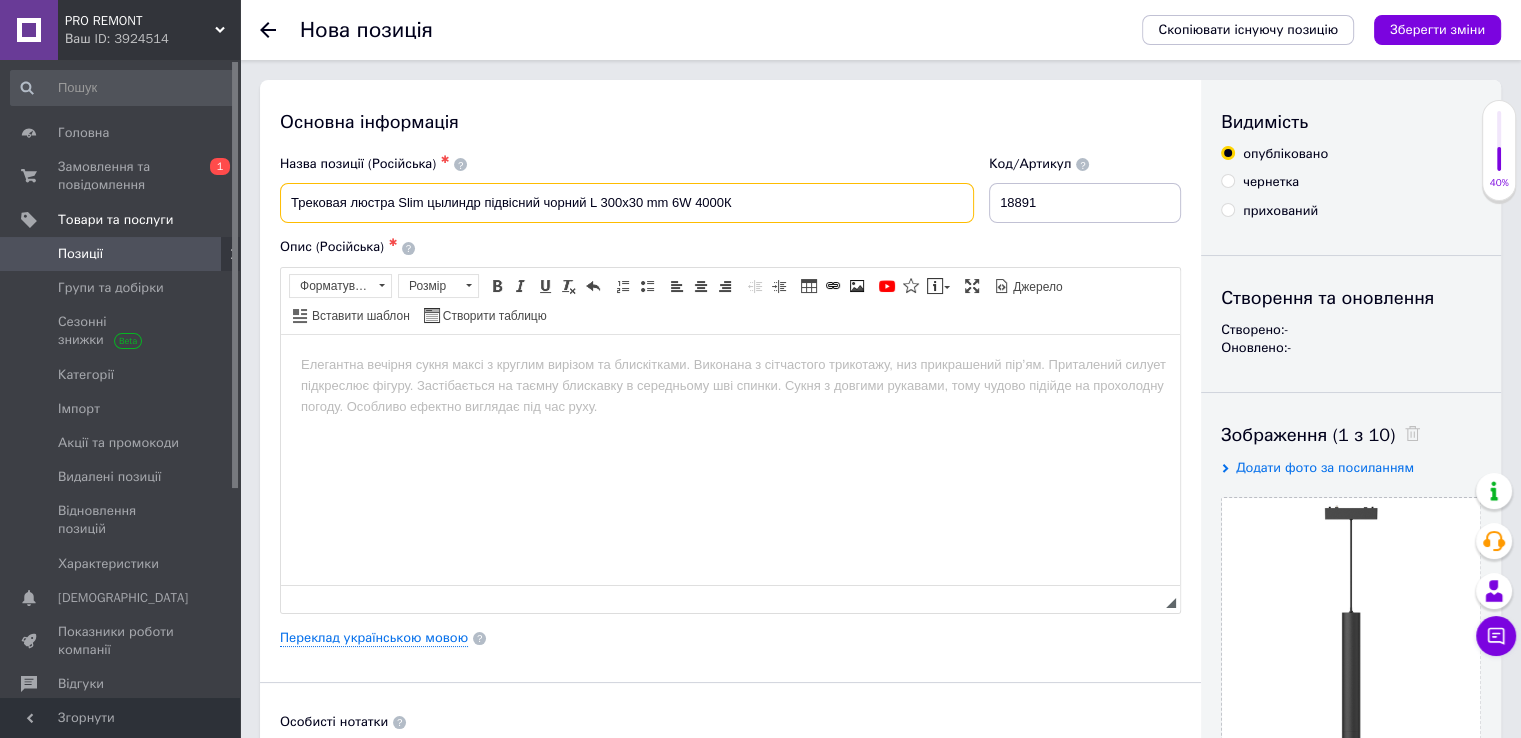 click on "Трековая люстра Slim цылиндр підвісний чорний L 300x30 mm 6W 4000К" at bounding box center (627, 203) 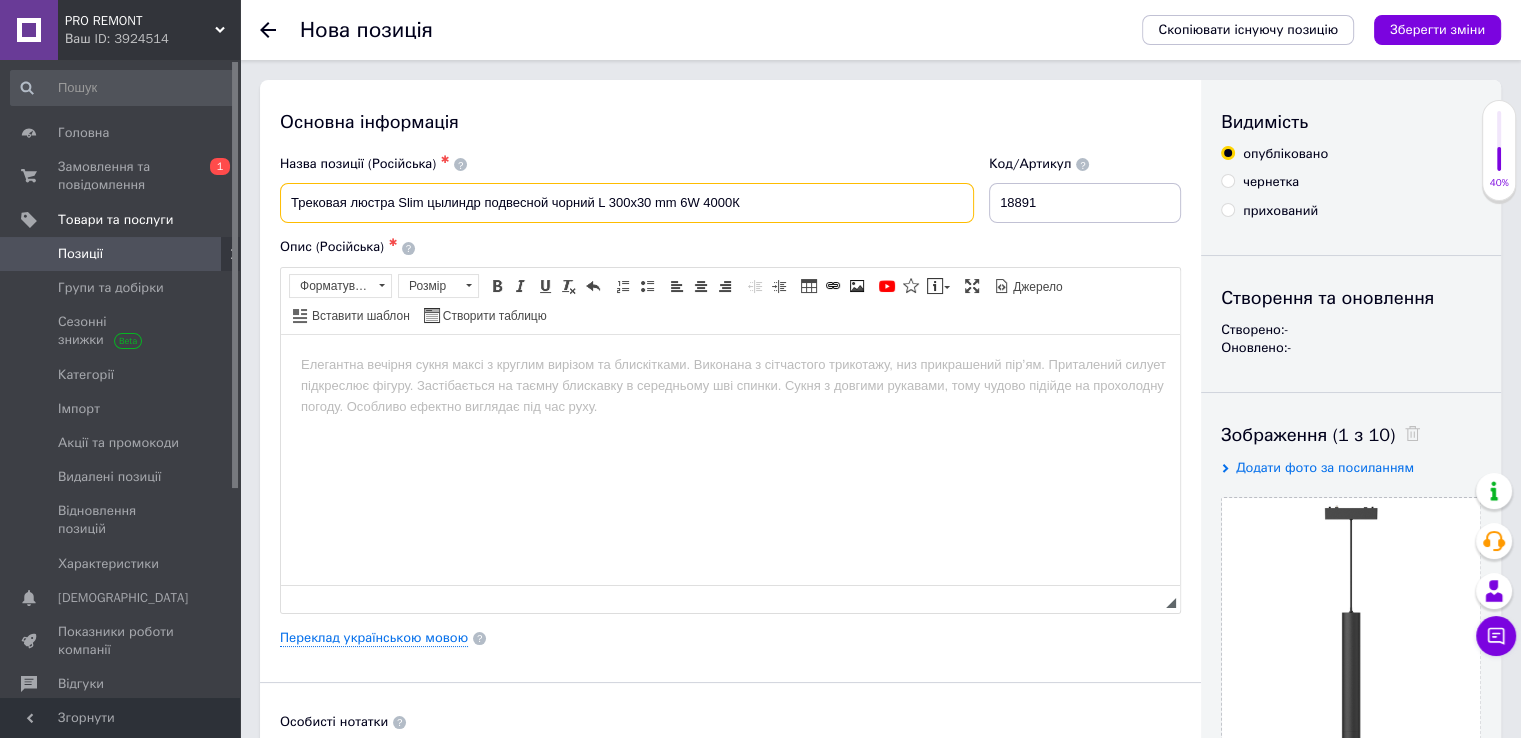 click on "Трековая люстра Slim цылиндр подвесной чорний L 300x30 mm 6W 4000К" at bounding box center [627, 203] 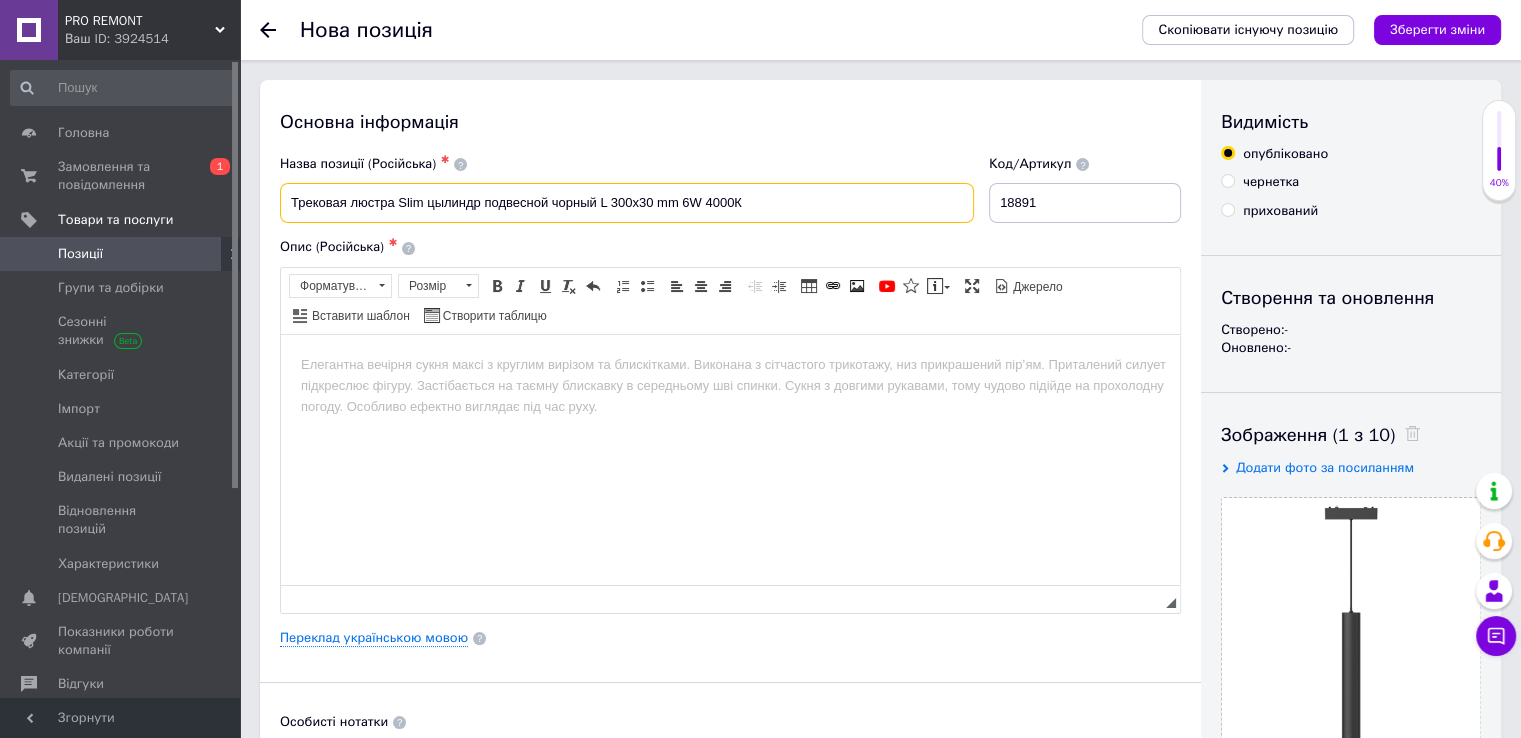 click on "Трековая люстра Slim цылиндр подвесной чорный L 300x30 mm 6W 4000К" at bounding box center (627, 203) 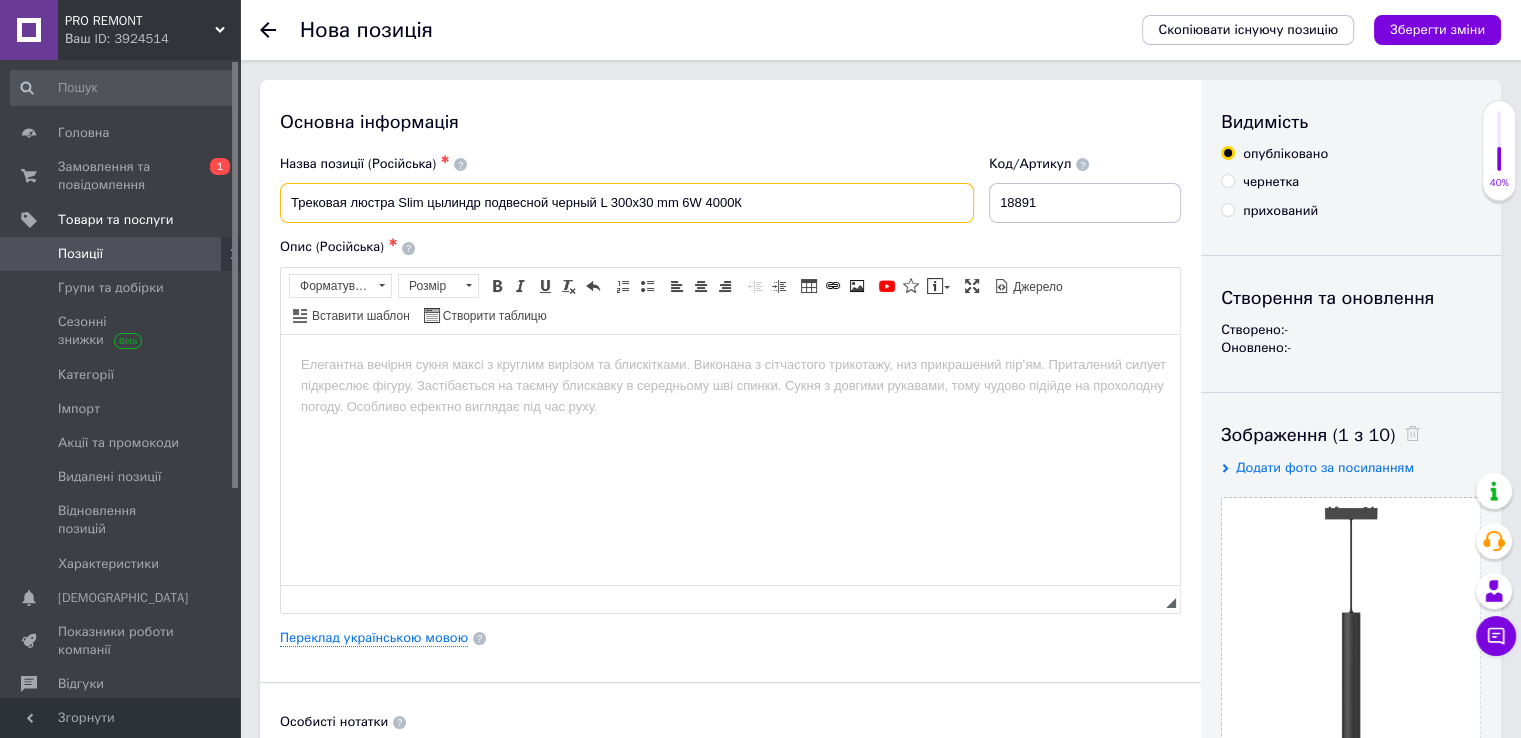 click on "Трековая люстра Slim цылиндр подвесной черный L 300x30 mm 6W 4000К" at bounding box center (627, 203) 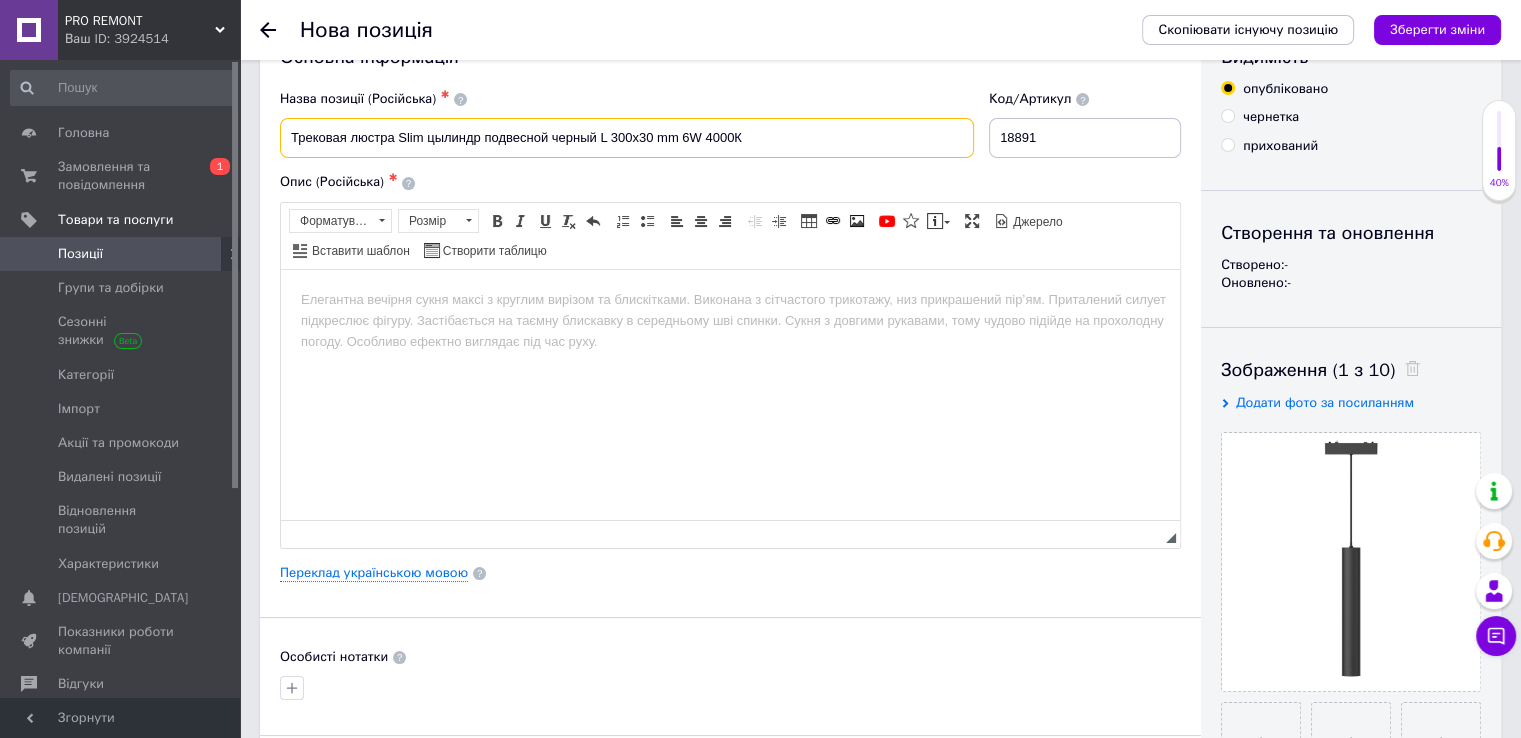 scroll, scrollTop: 100, scrollLeft: 0, axis: vertical 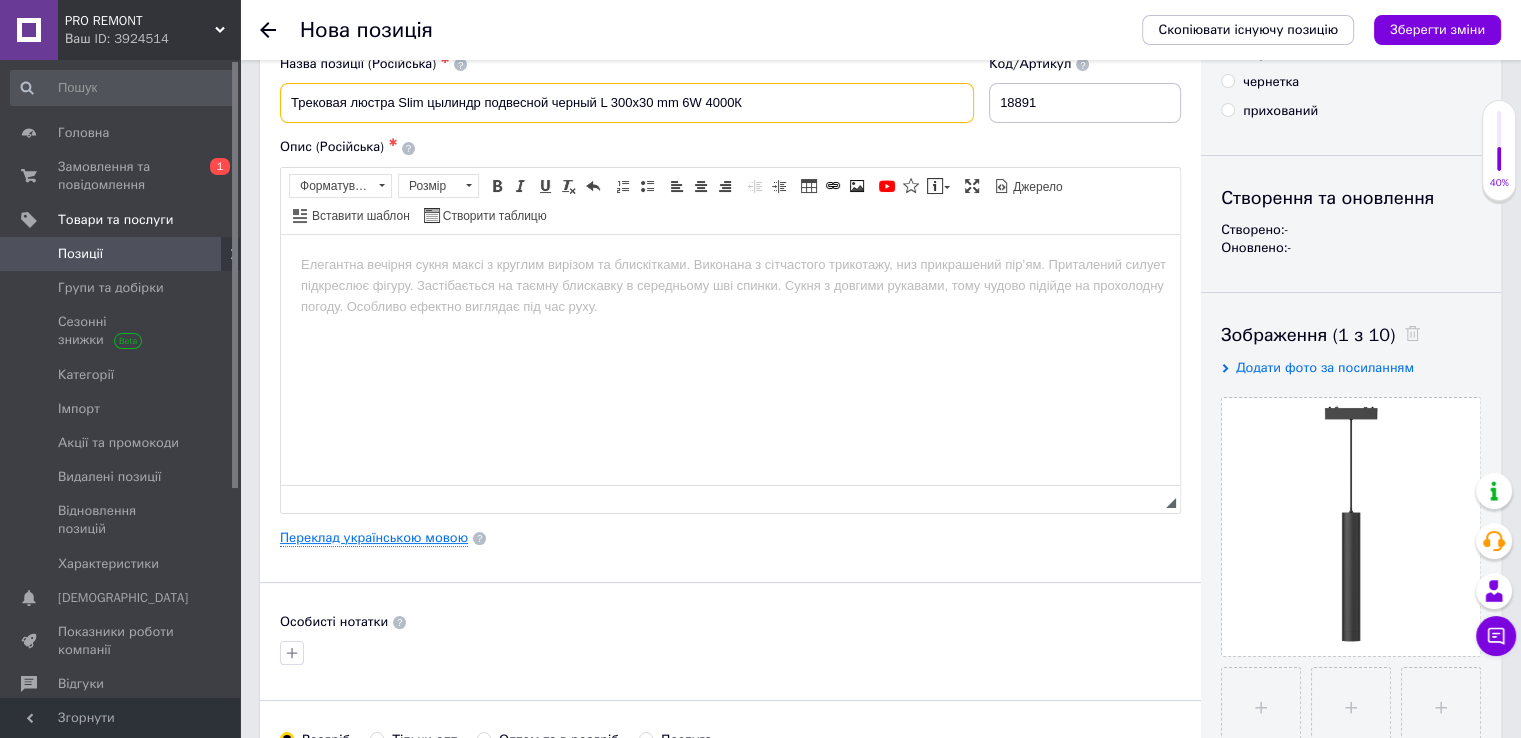 type on "Трековая люстра Slim цылиндр подвесной черный L 300x30 mm 6W 4000К" 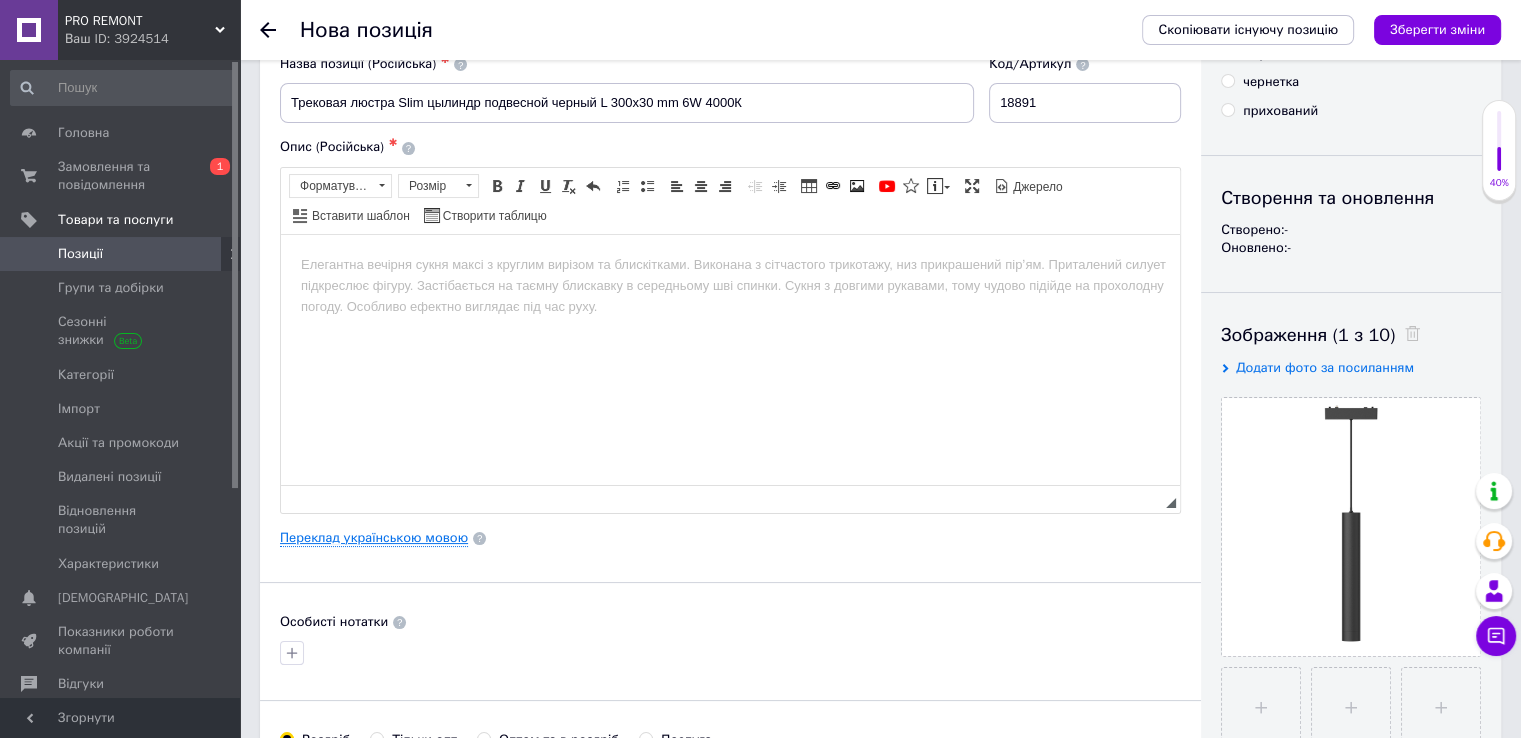 click on "Переклад українською мовою" at bounding box center [374, 538] 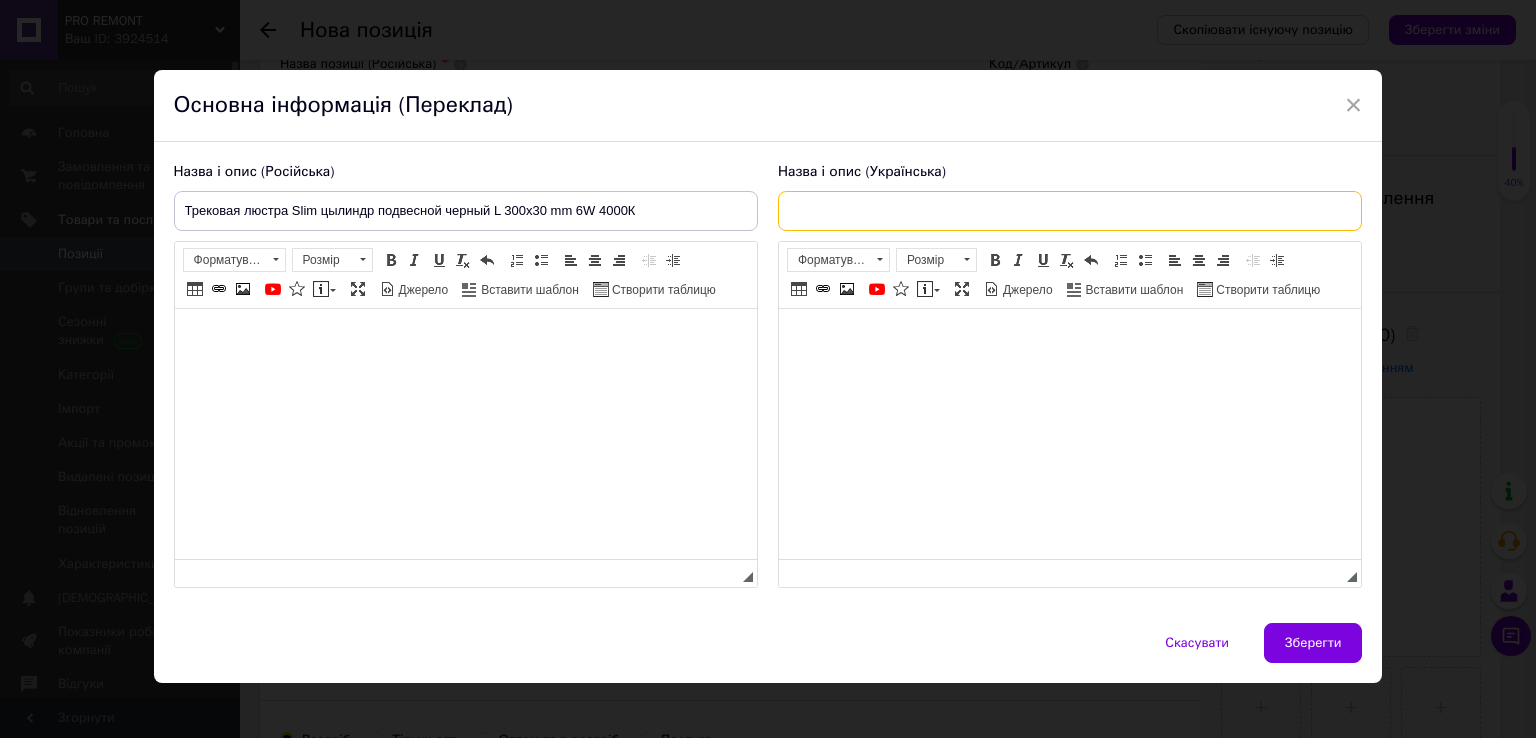 click at bounding box center (1070, 211) 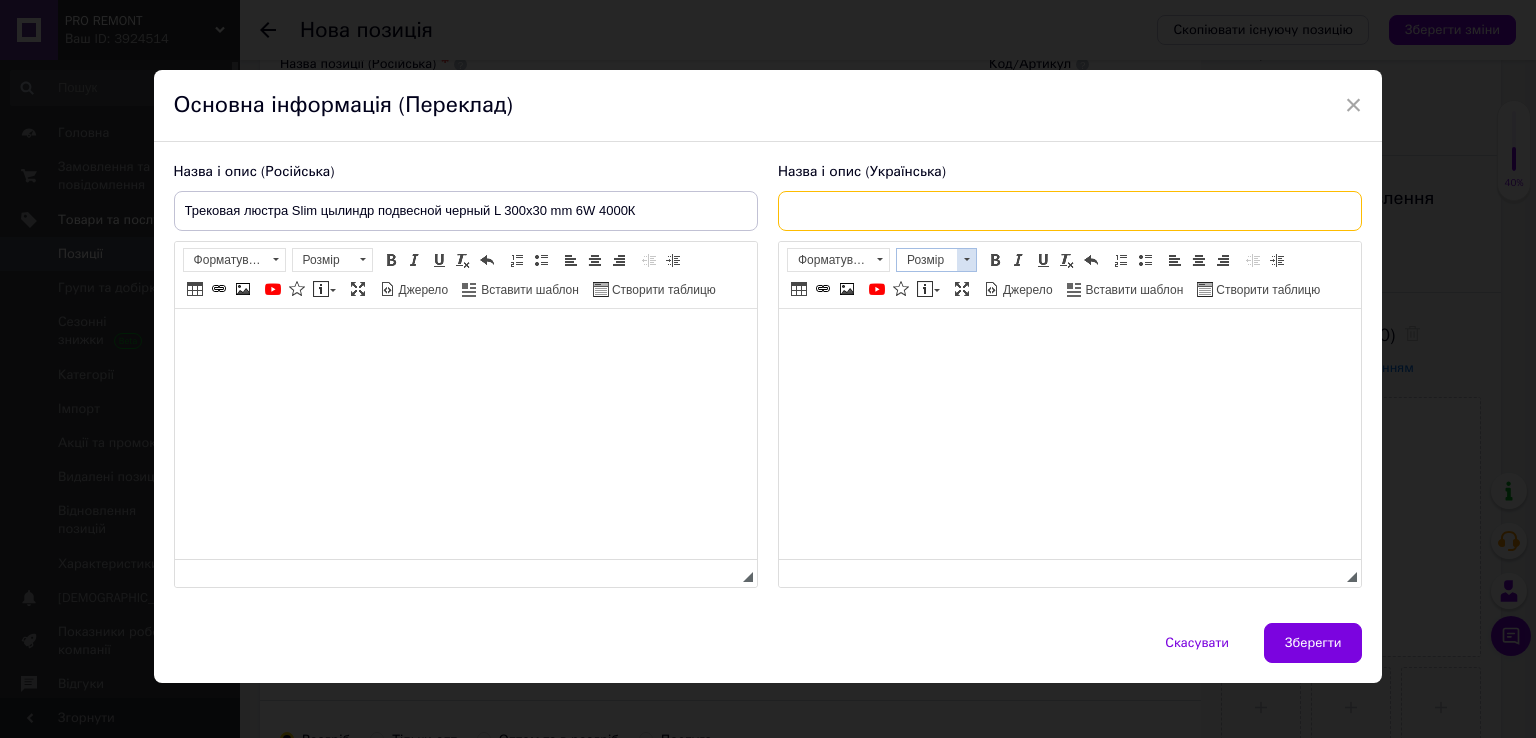 paste on "Трекова люстра Slim циліндр підвісний чорний L 300x30 mm 6W 4000К" 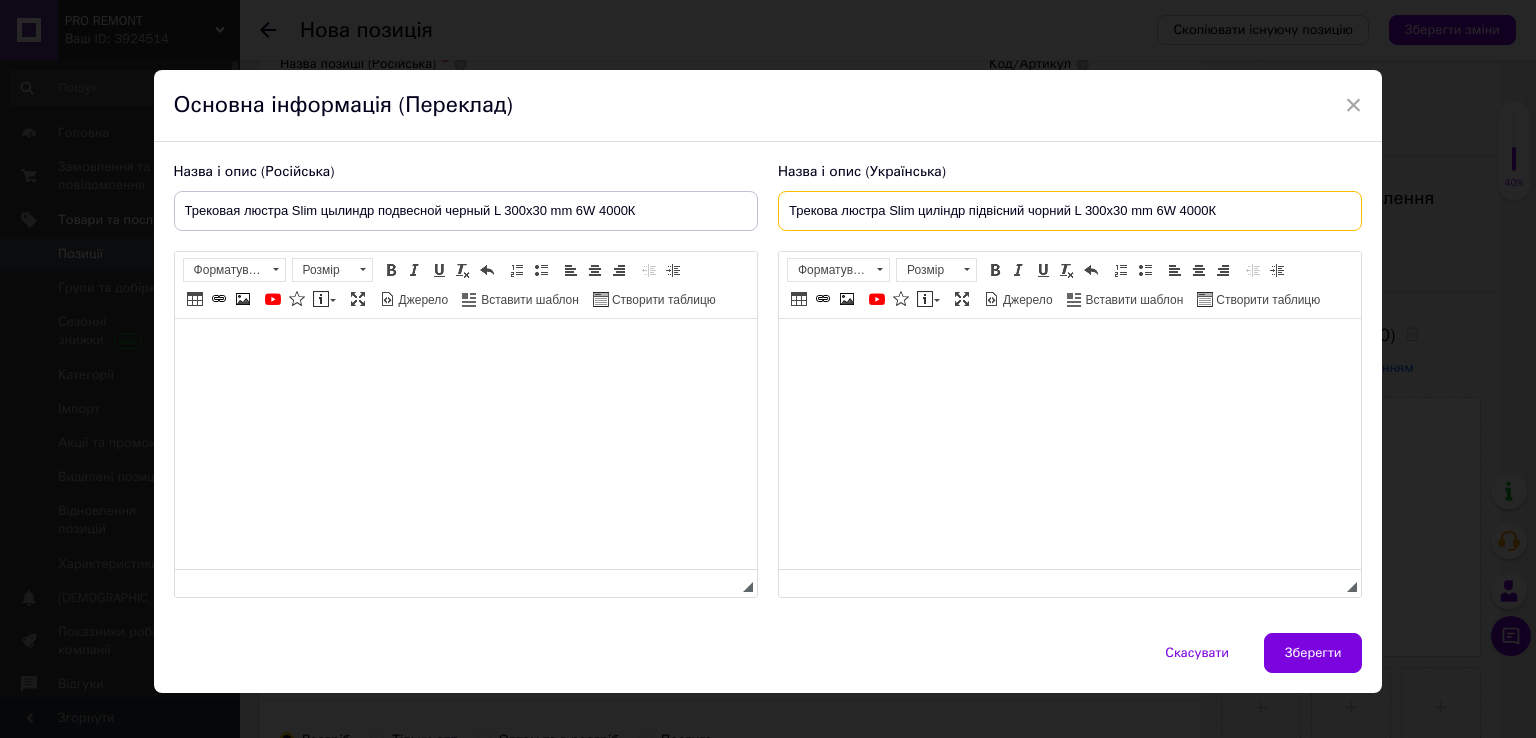type on "Трекова люстра Slim циліндр підвісний чорний L 300x30 mm 6W 4000К" 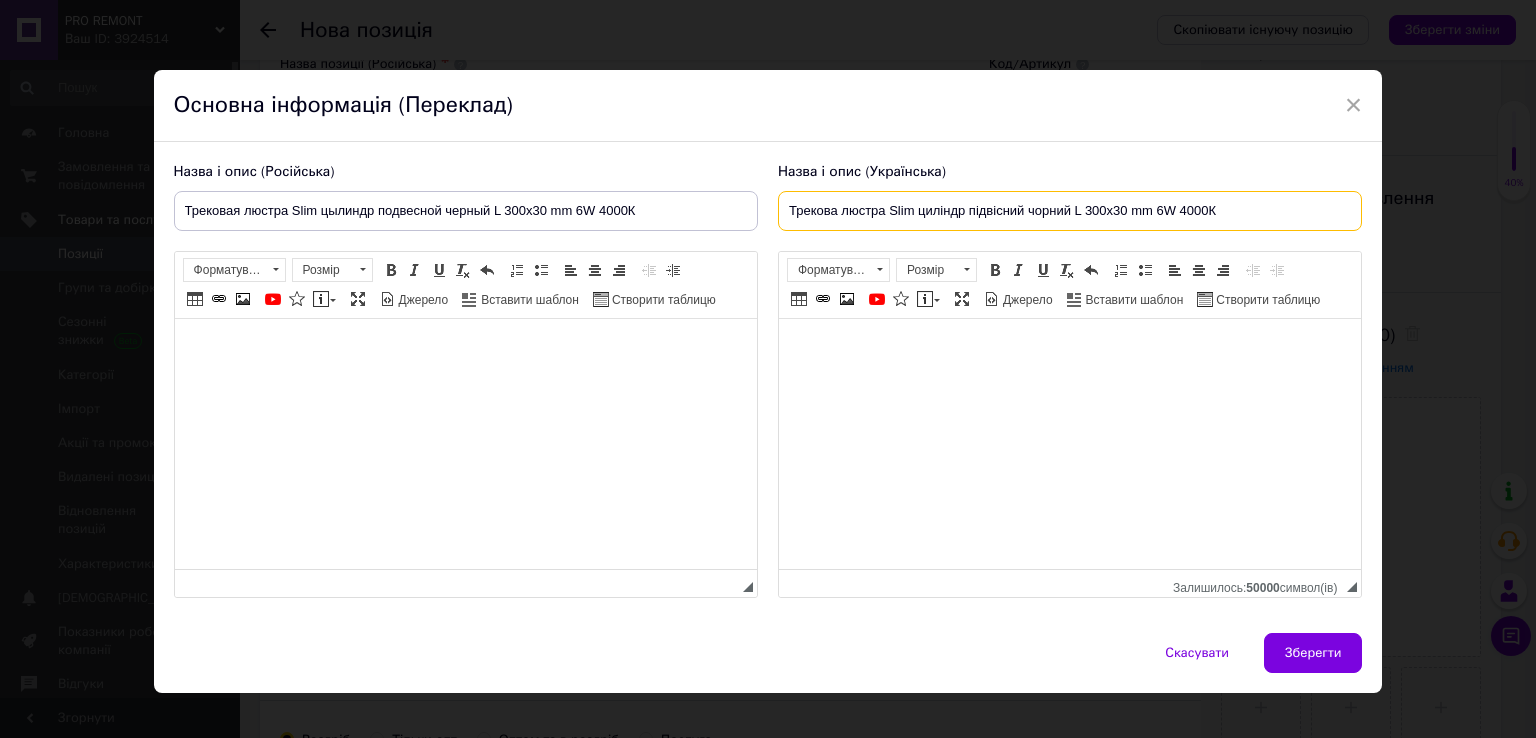drag, startPoint x: 1268, startPoint y: 185, endPoint x: 892, endPoint y: 205, distance: 376.53152 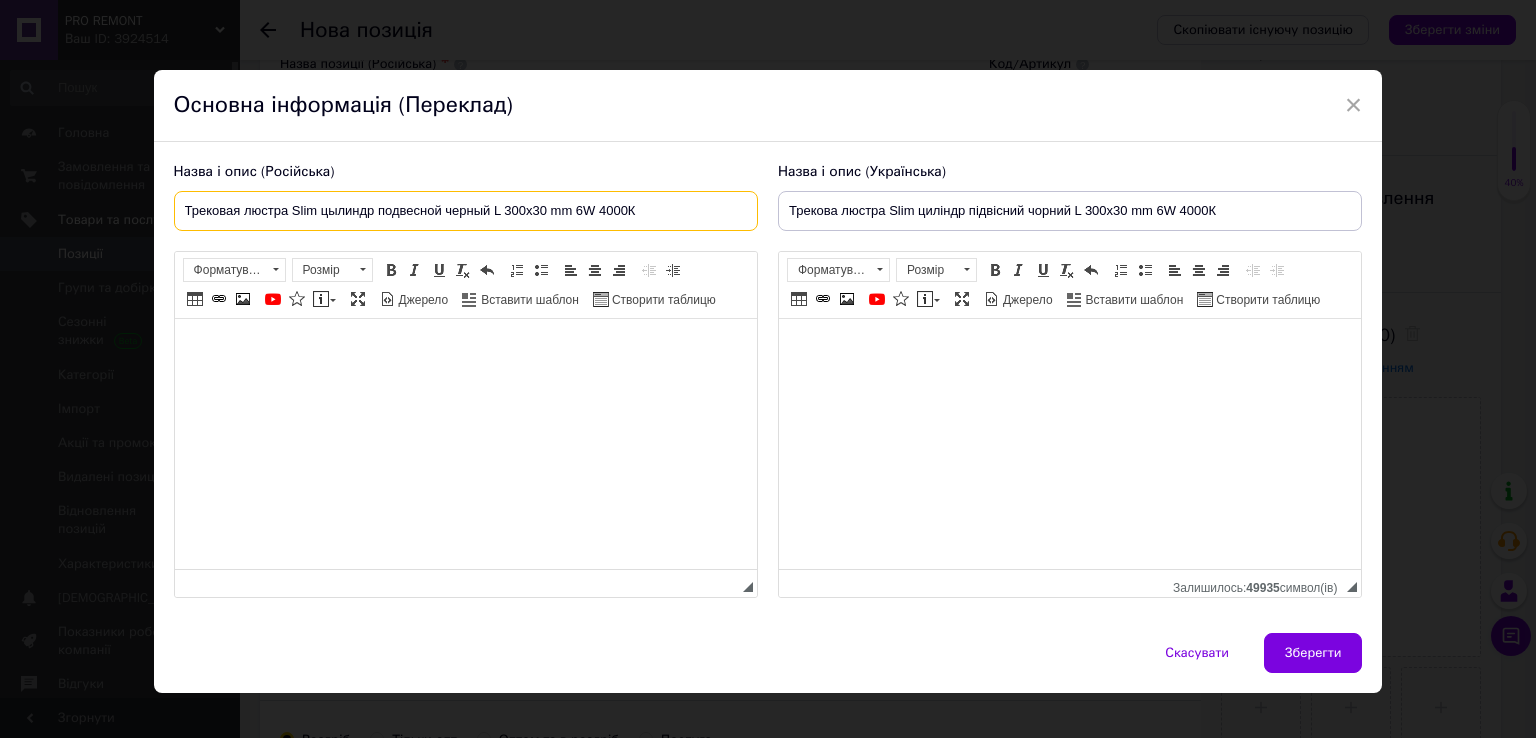 drag, startPoint x: 692, startPoint y: 219, endPoint x: 0, endPoint y: 219, distance: 692 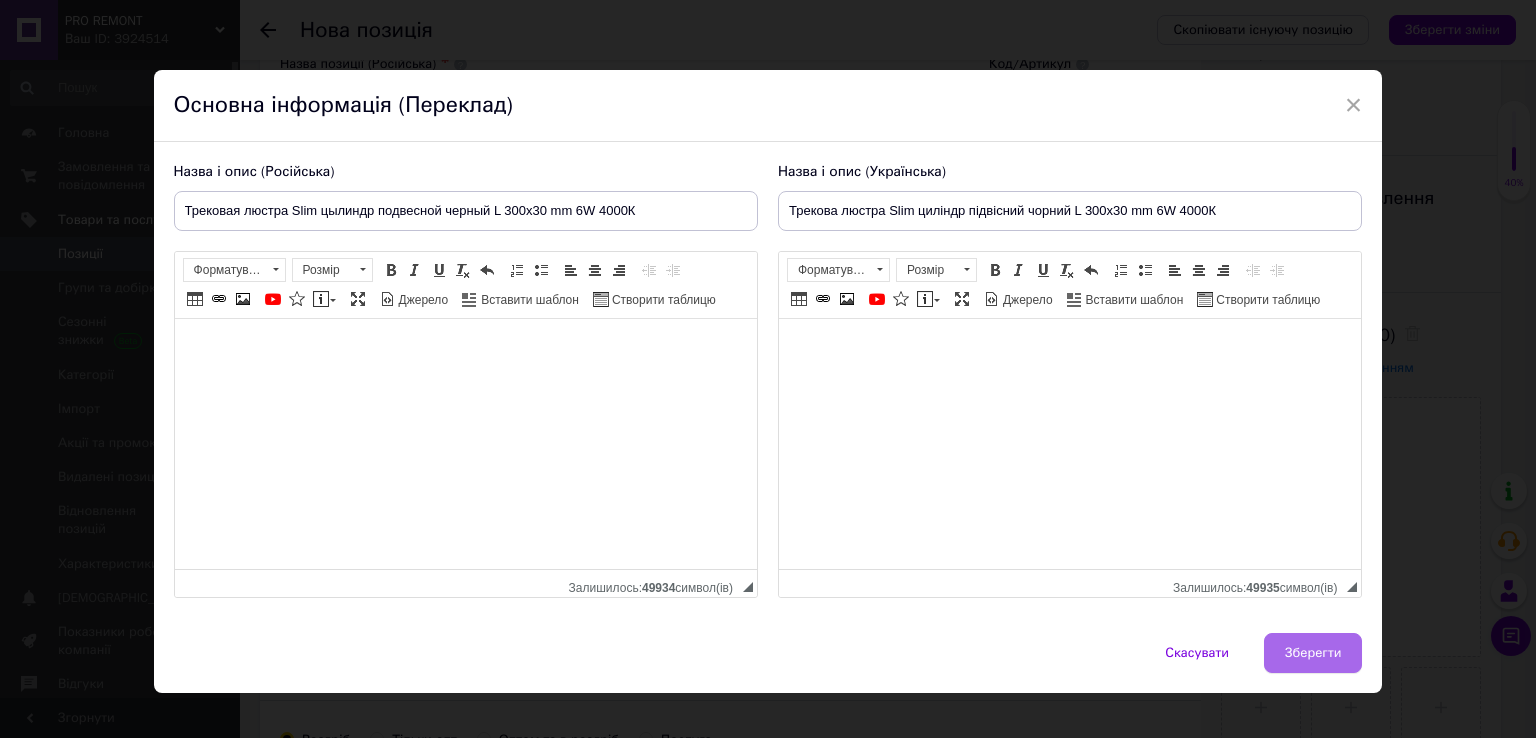click on "Зберегти" at bounding box center [1313, 653] 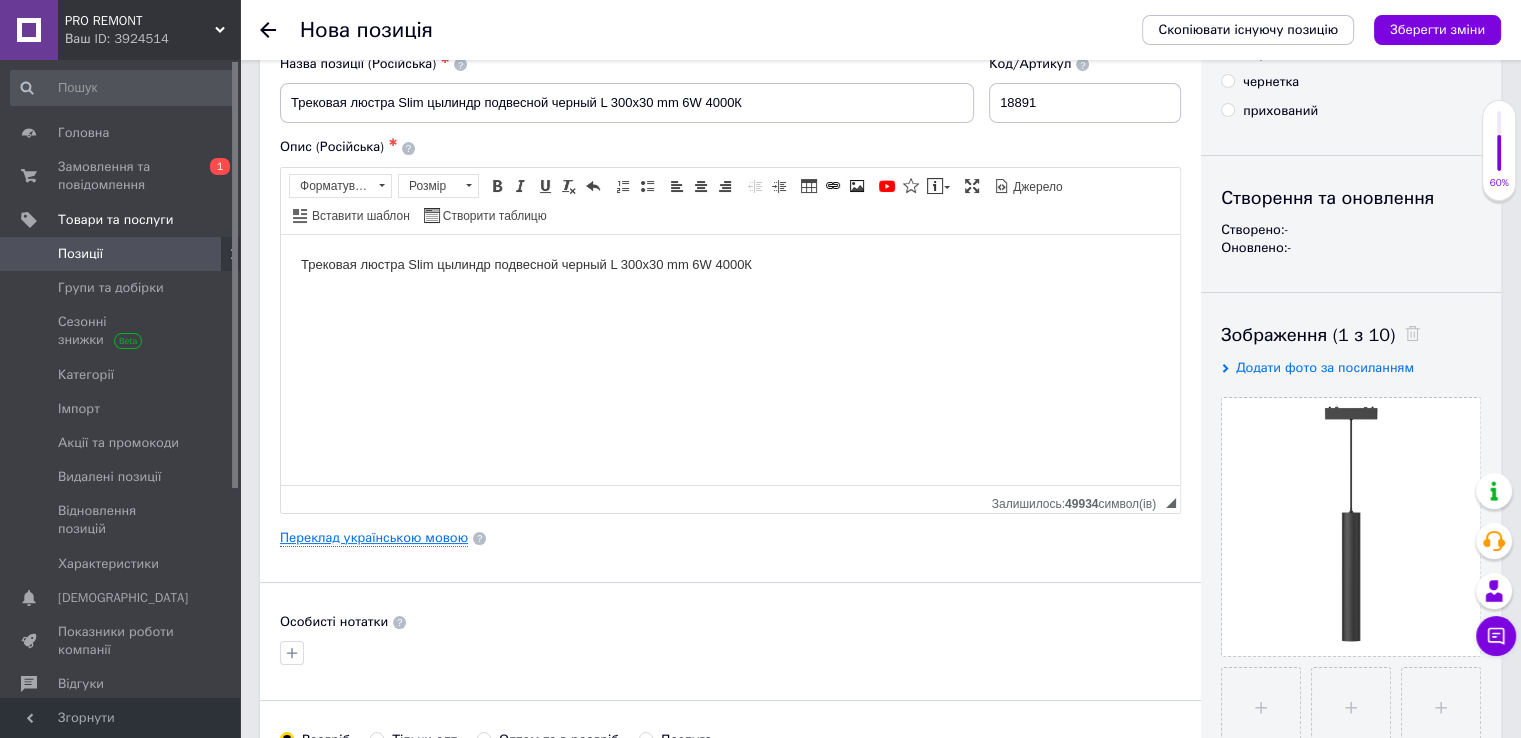 click on "Переклад українською мовою" at bounding box center [374, 538] 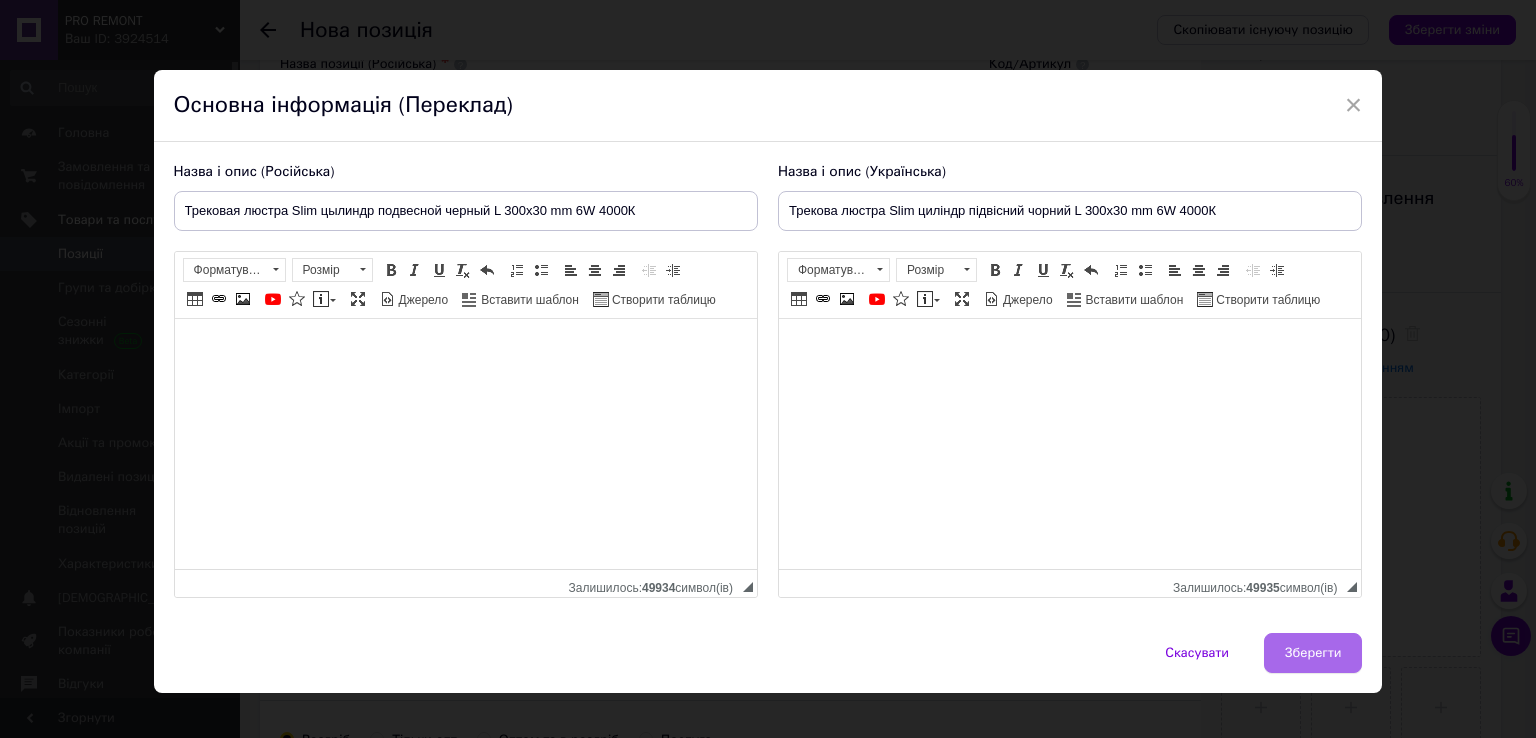 click on "Зберегти" at bounding box center (1313, 653) 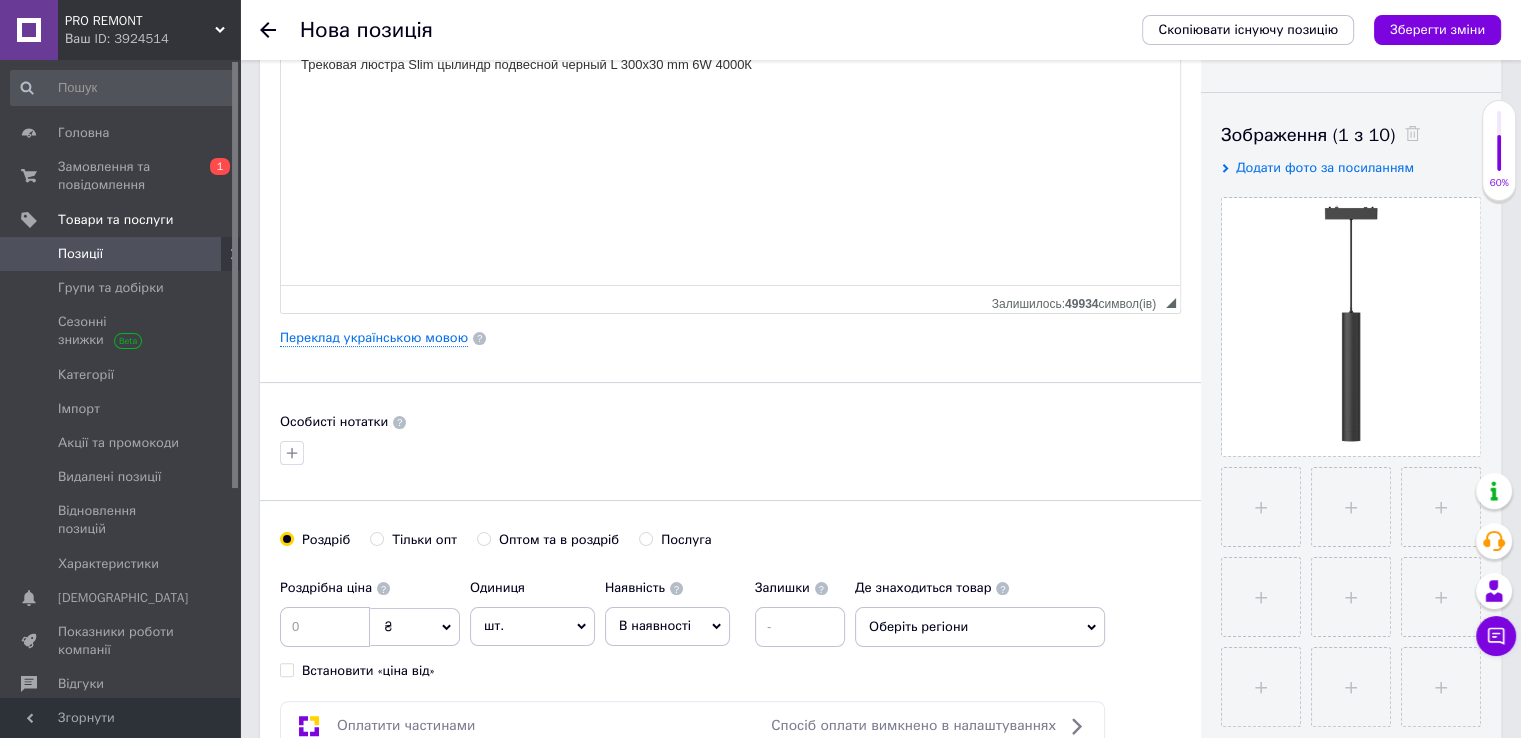 scroll, scrollTop: 400, scrollLeft: 0, axis: vertical 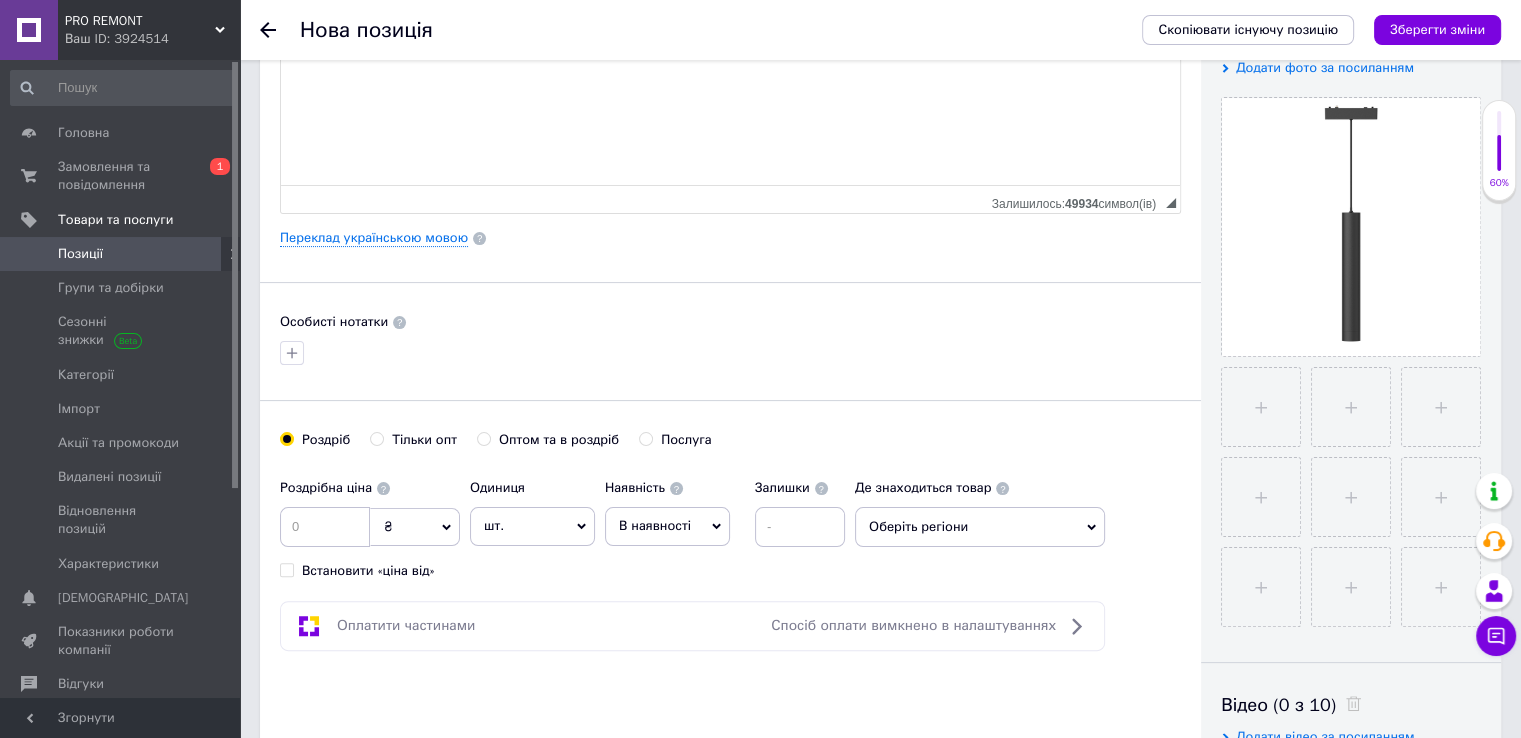 click on "Оптом та в роздріб" at bounding box center (548, 440) 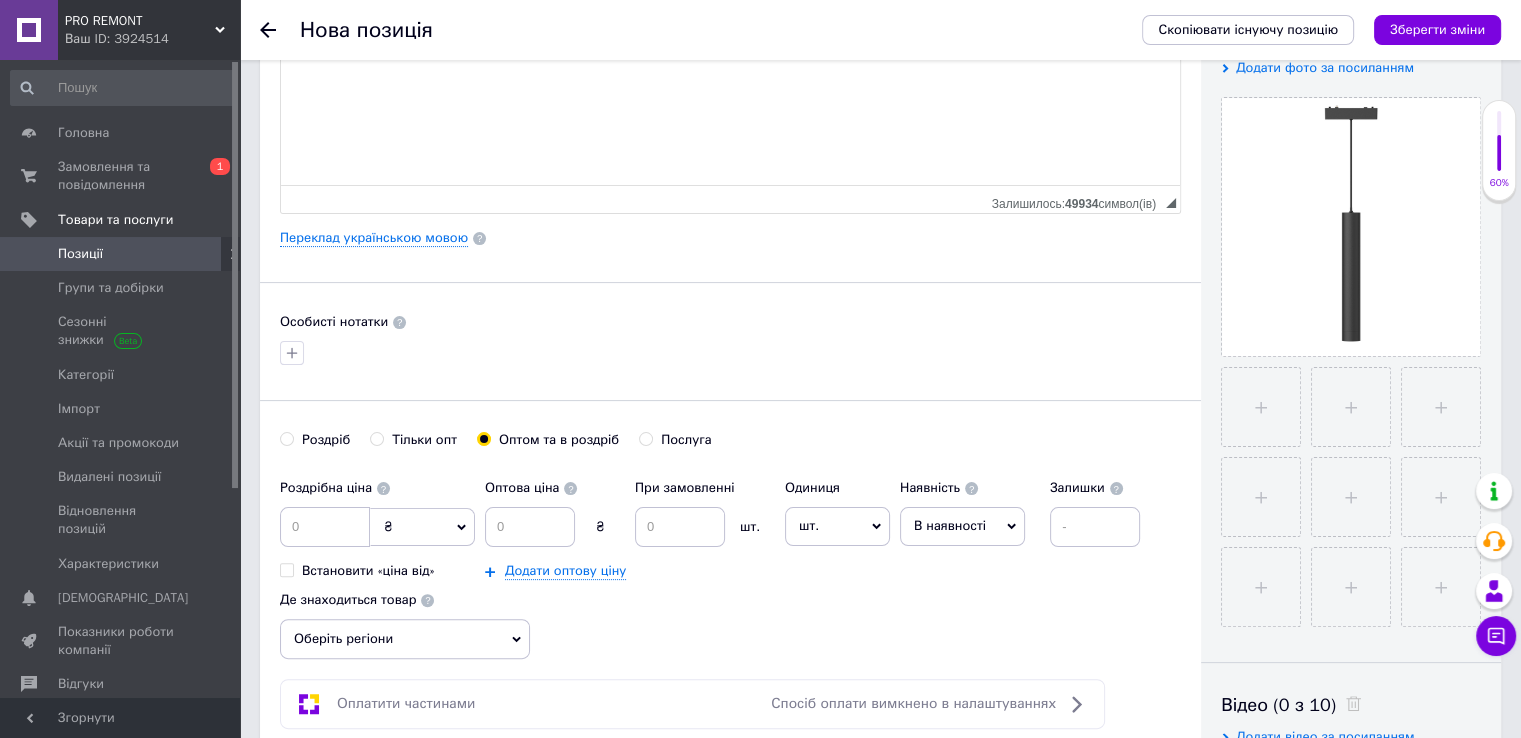 click on "Оптом та в роздріб" at bounding box center (483, 438) 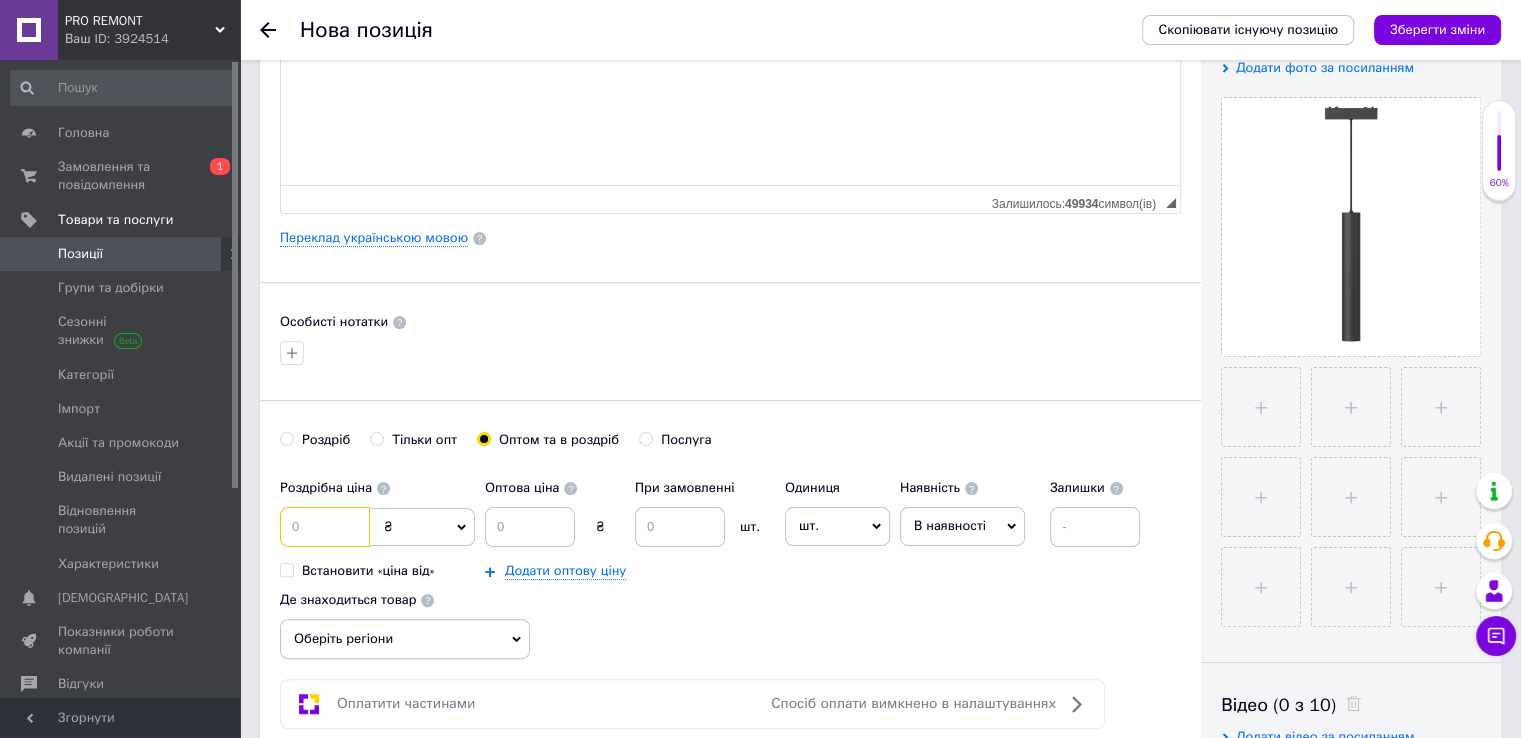 click at bounding box center (325, 527) 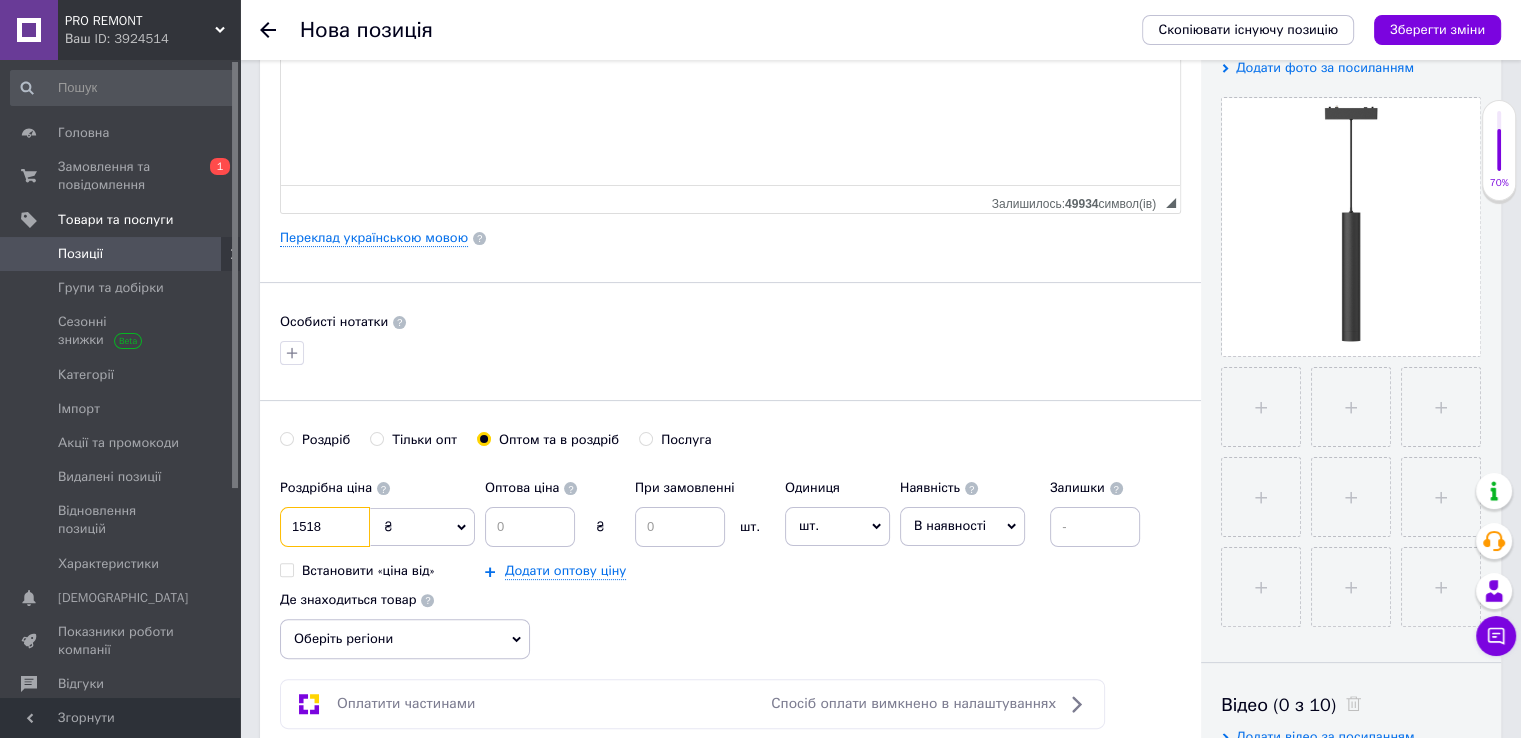 type on "1518" 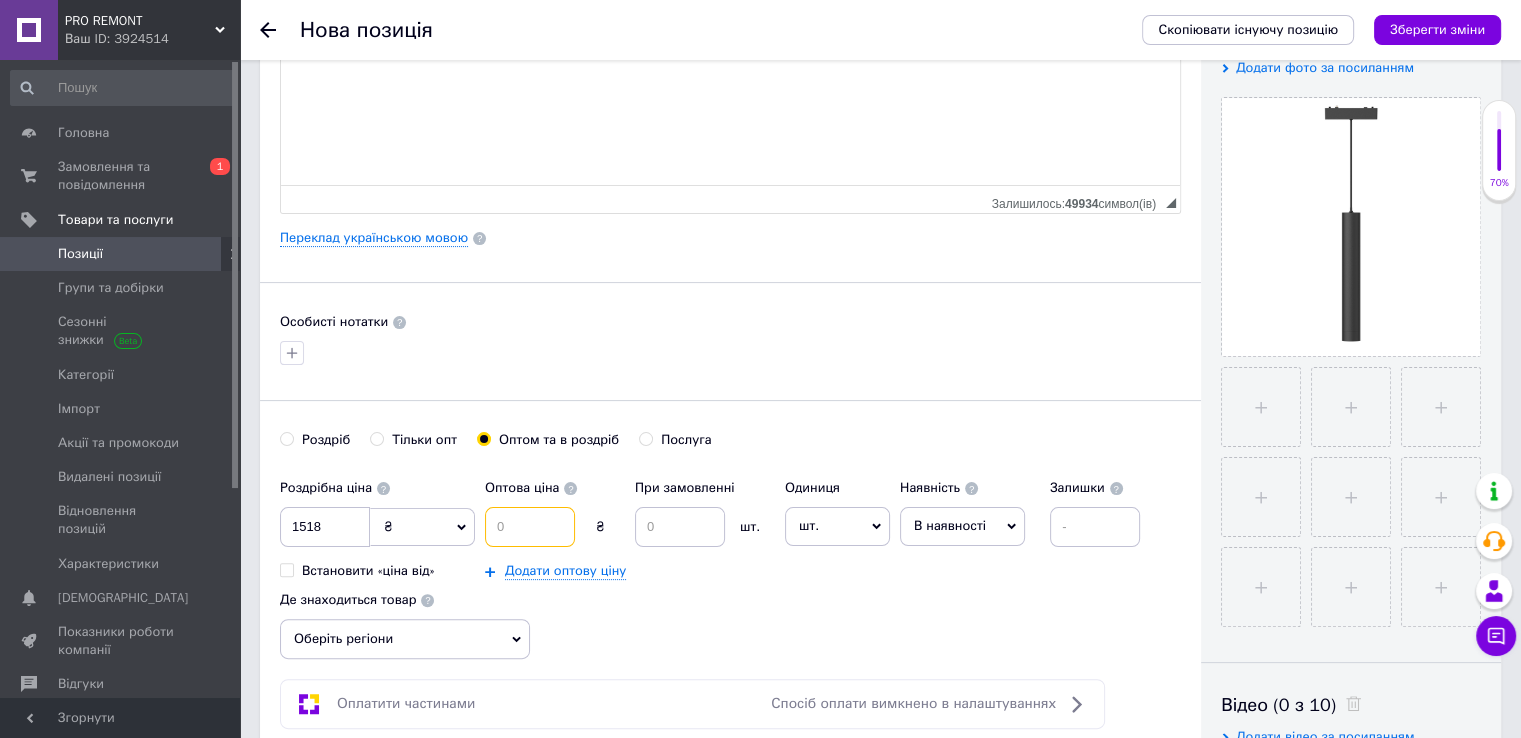 click at bounding box center (530, 527) 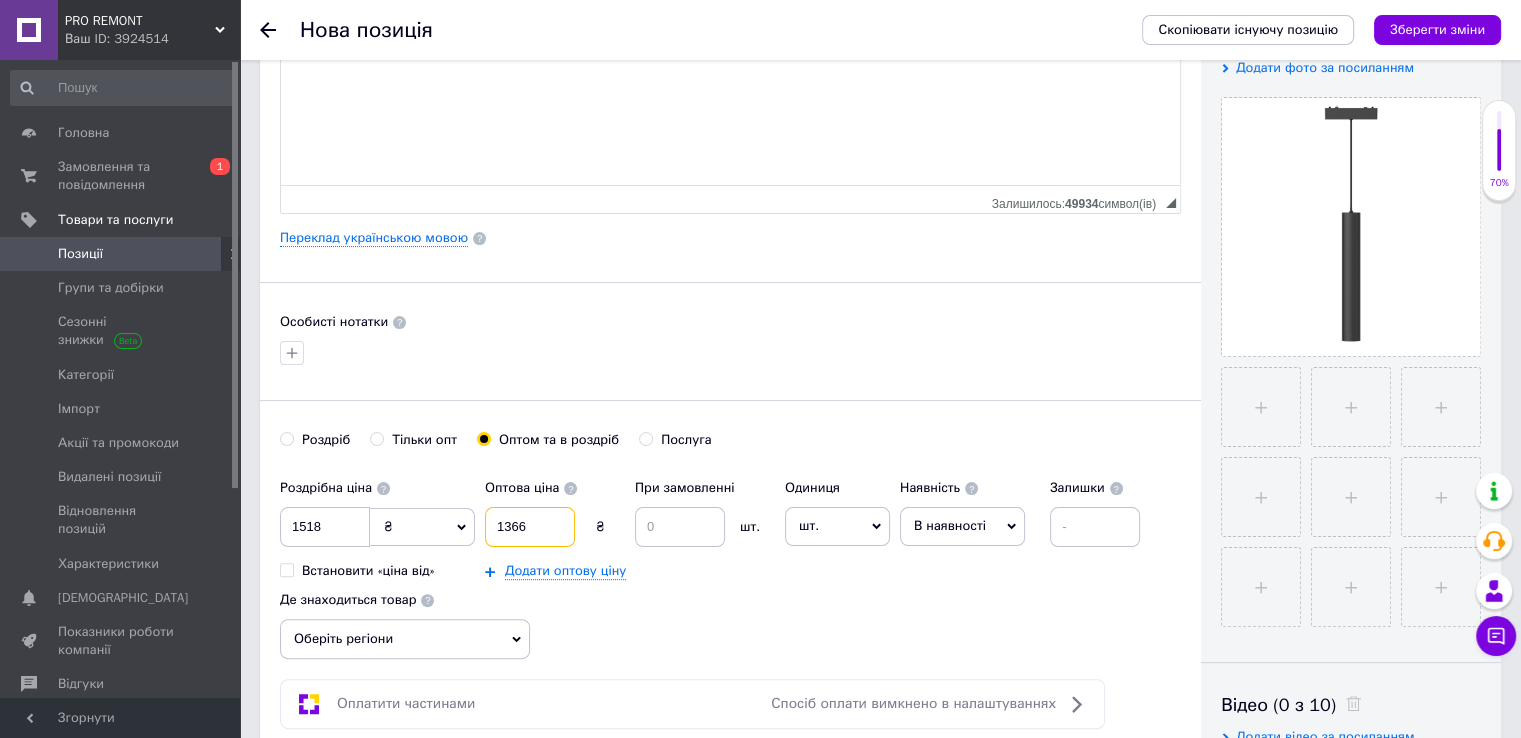 type on "1366" 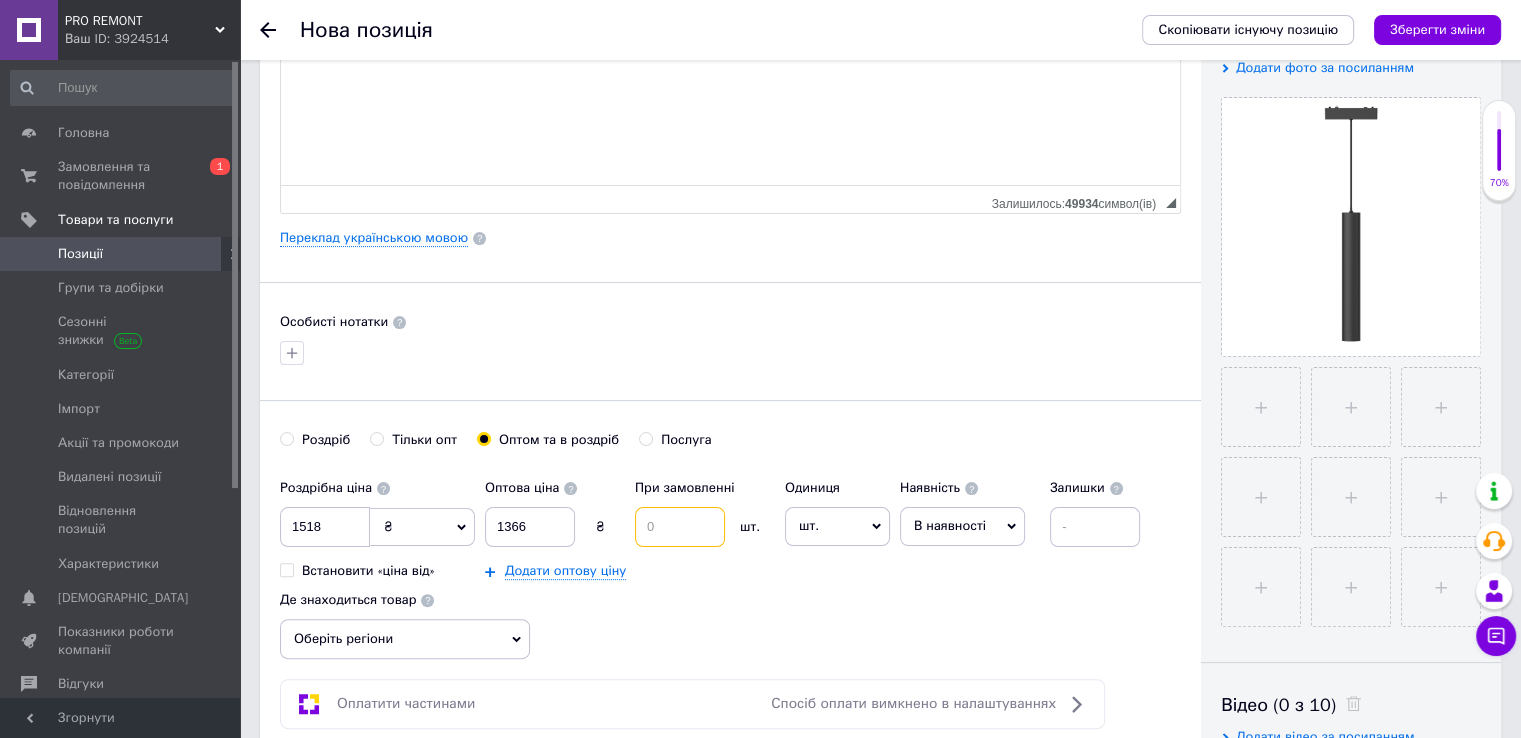click at bounding box center (680, 527) 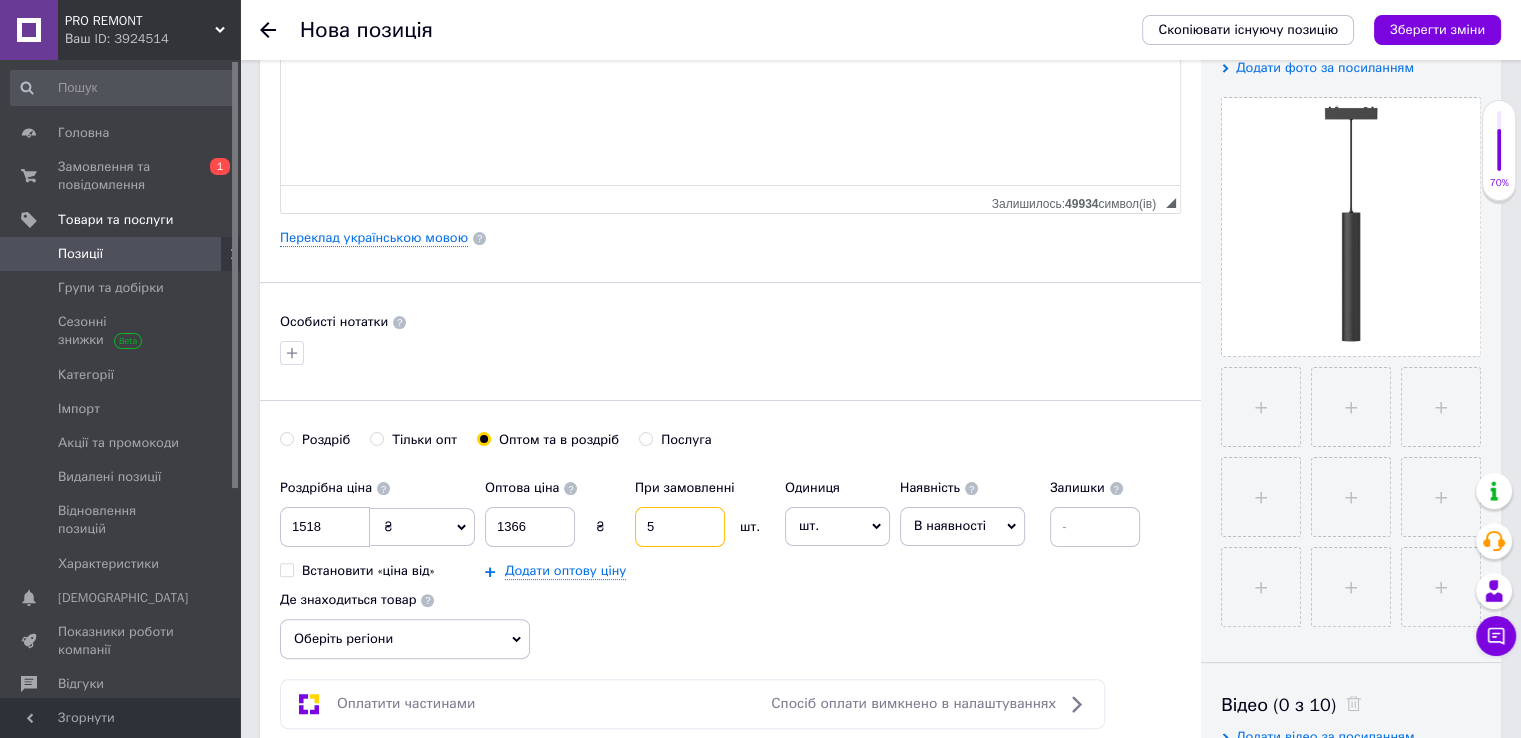 type on "5" 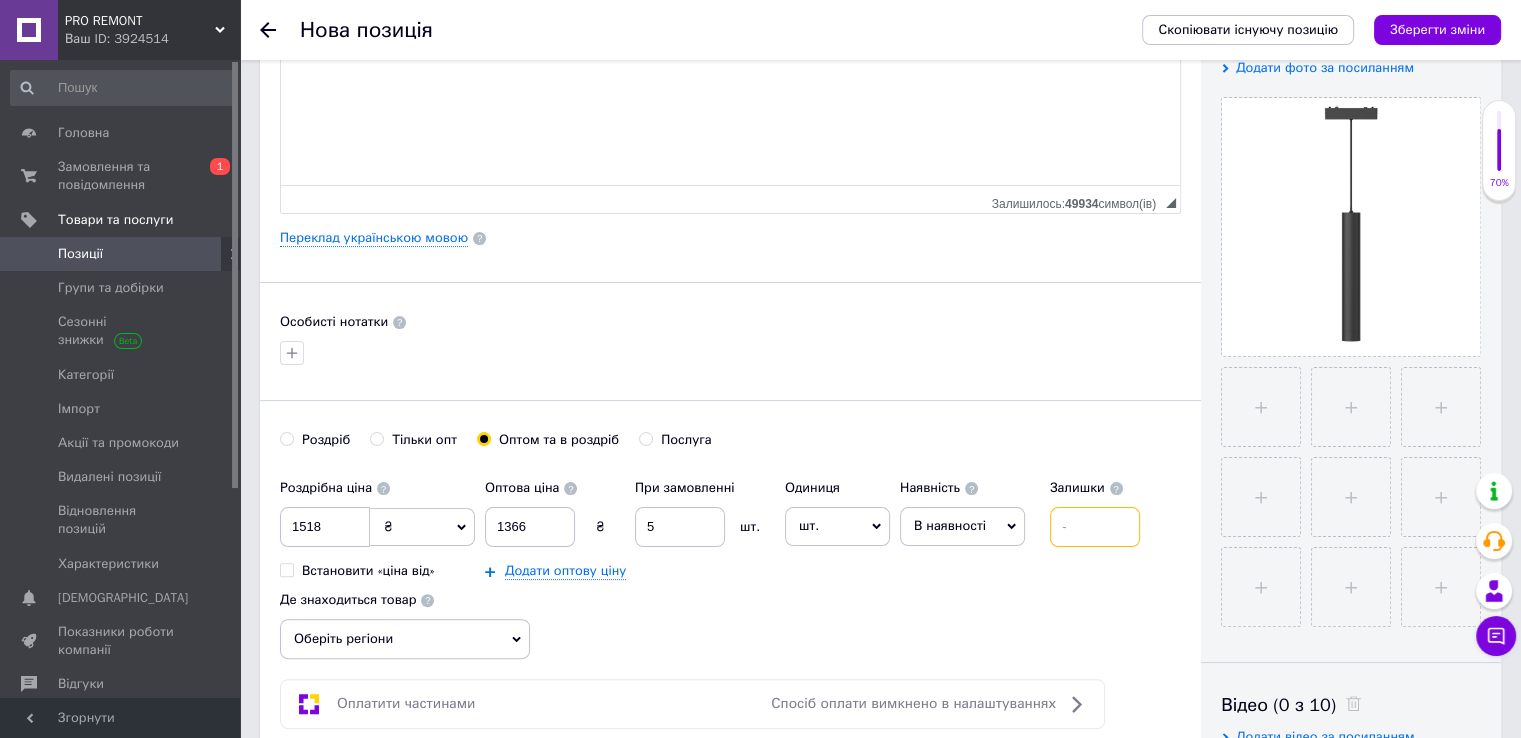 click at bounding box center (1095, 527) 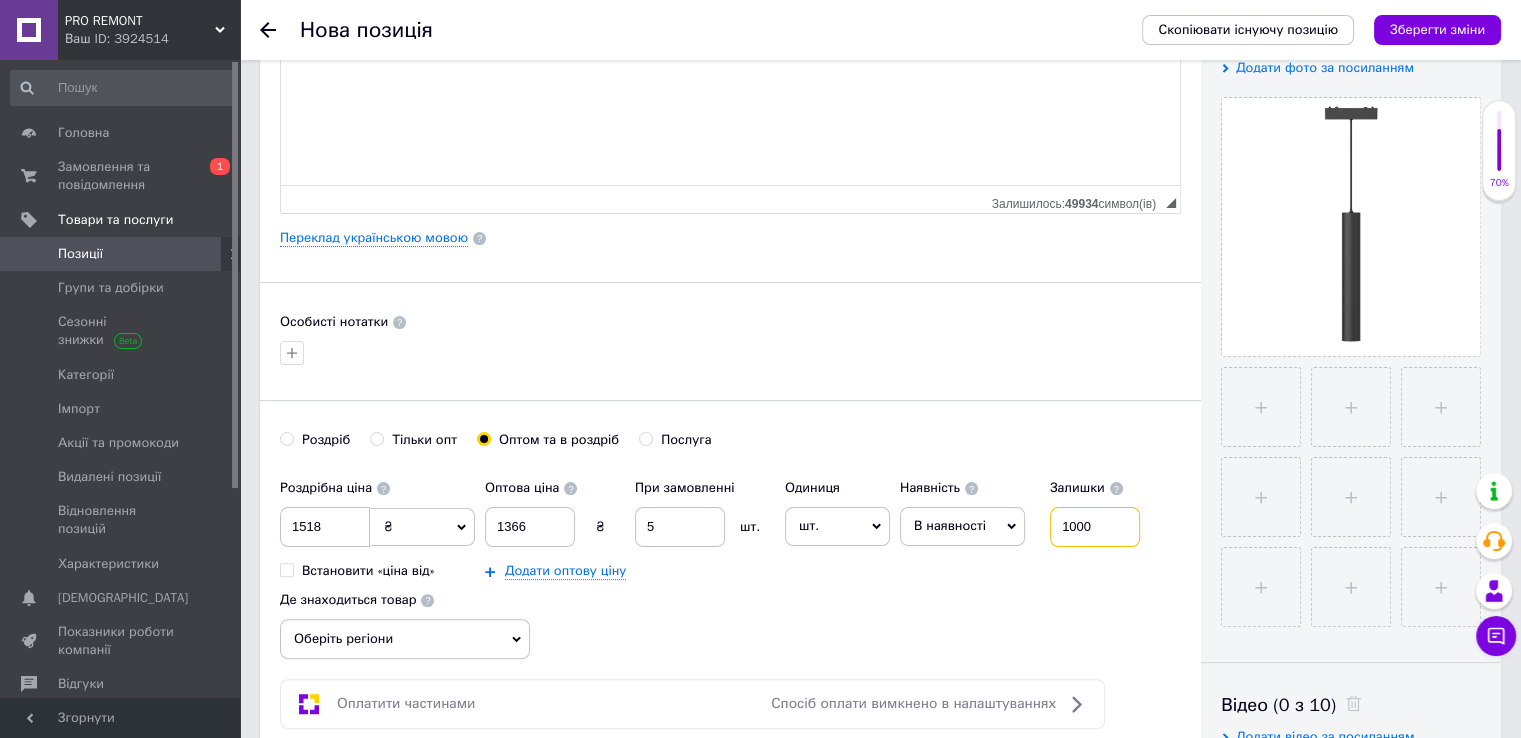 type on "1000" 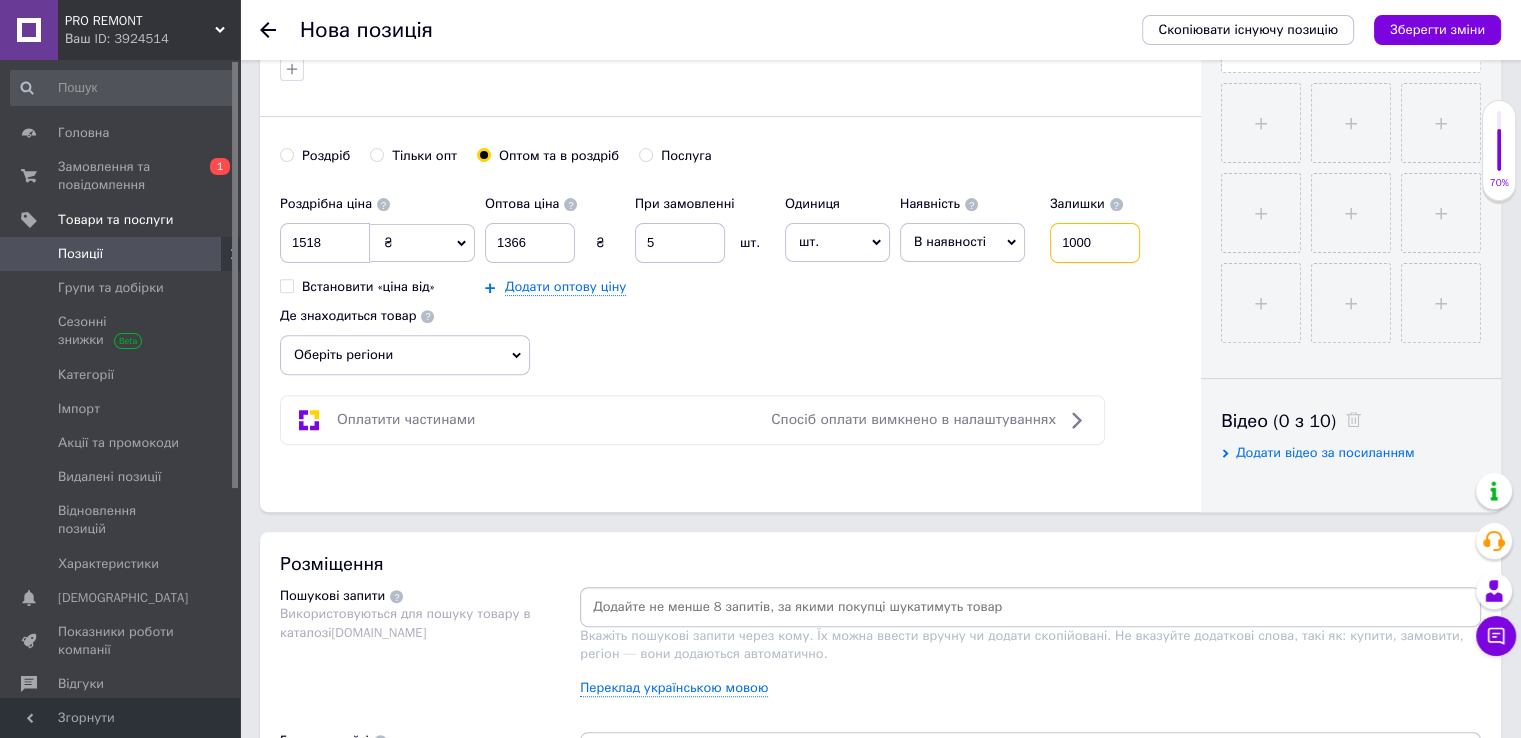 scroll, scrollTop: 800, scrollLeft: 0, axis: vertical 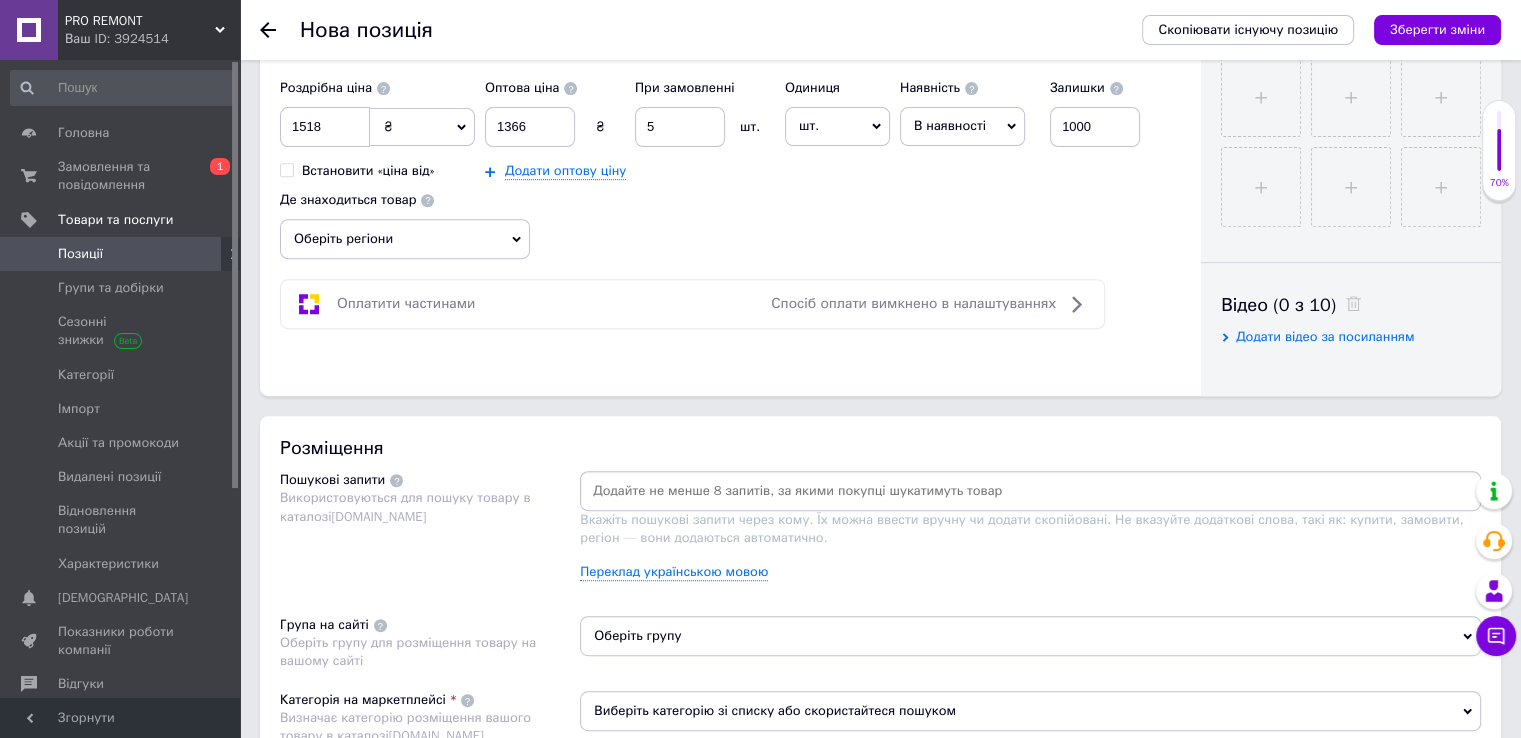 click at bounding box center (1030, 491) 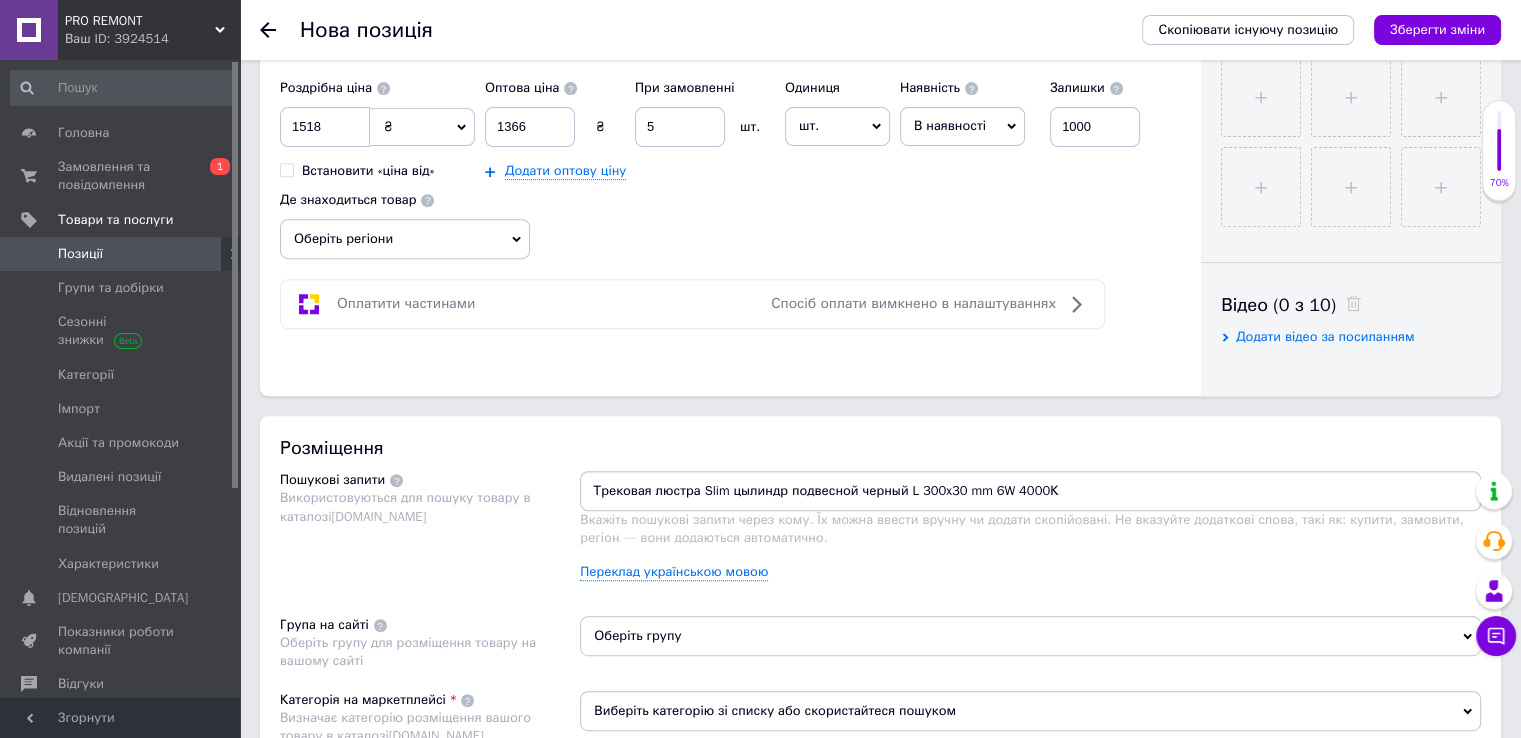 drag, startPoint x: 1088, startPoint y: 482, endPoint x: 398, endPoint y: 481, distance: 690.00073 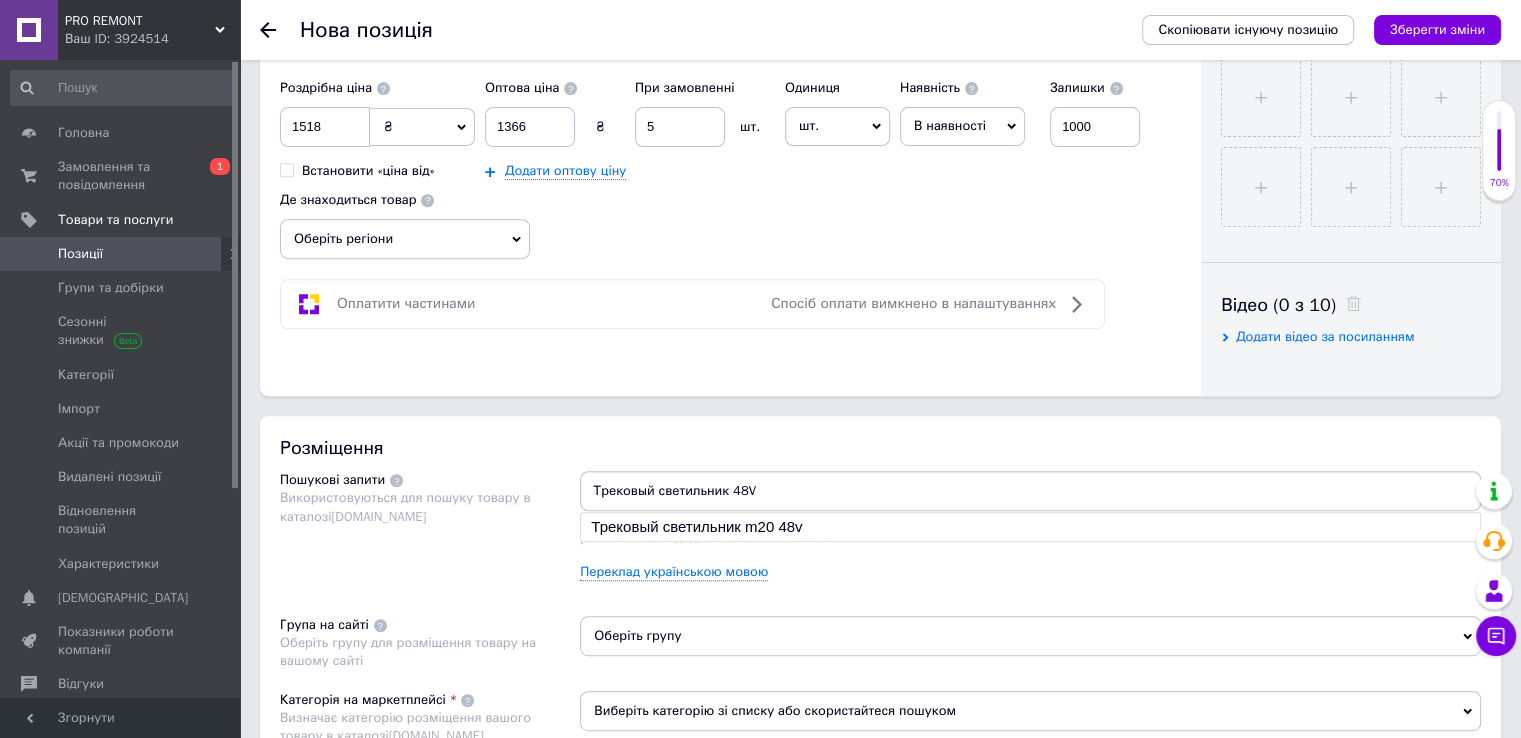 type on "Трековый светильник 48" 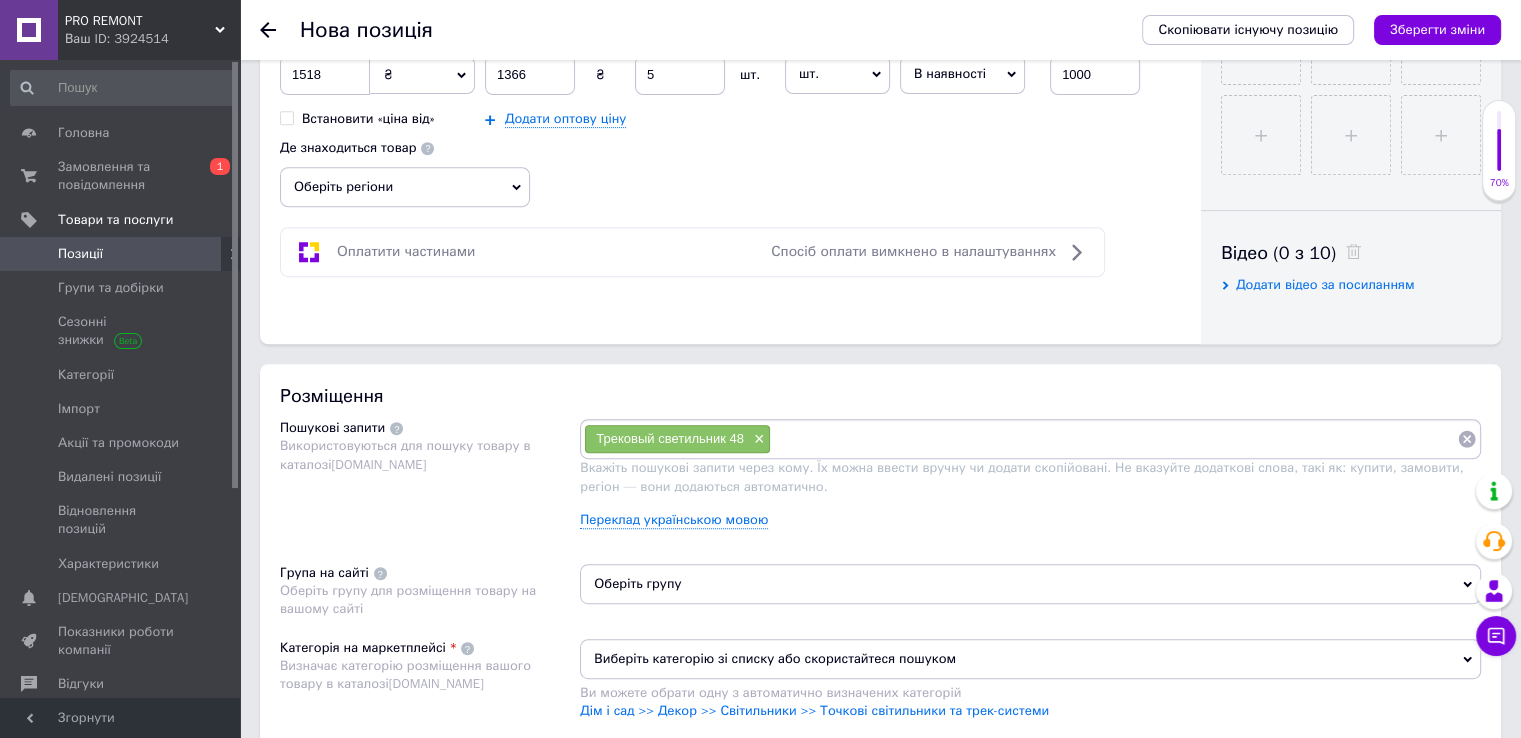 scroll, scrollTop: 900, scrollLeft: 0, axis: vertical 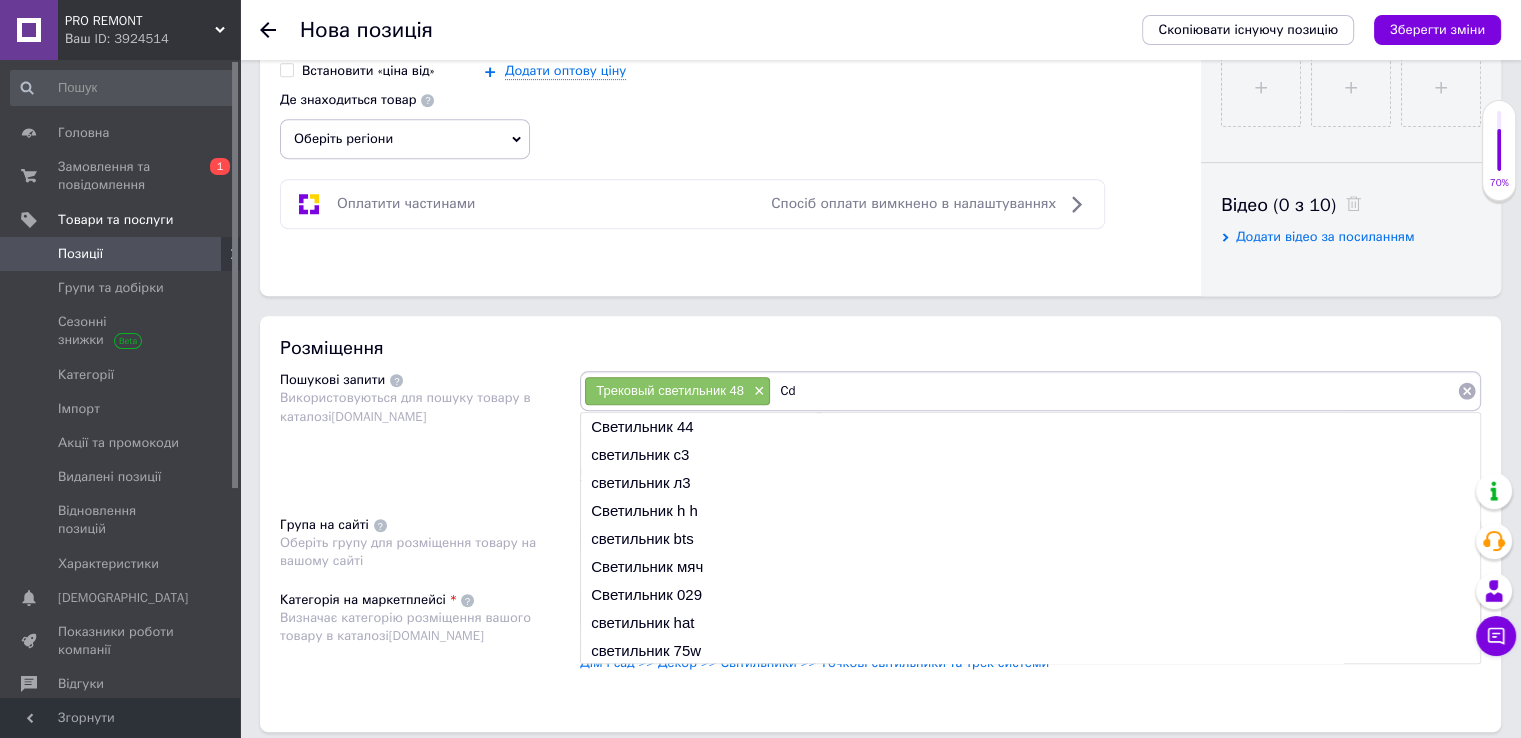 type on "C" 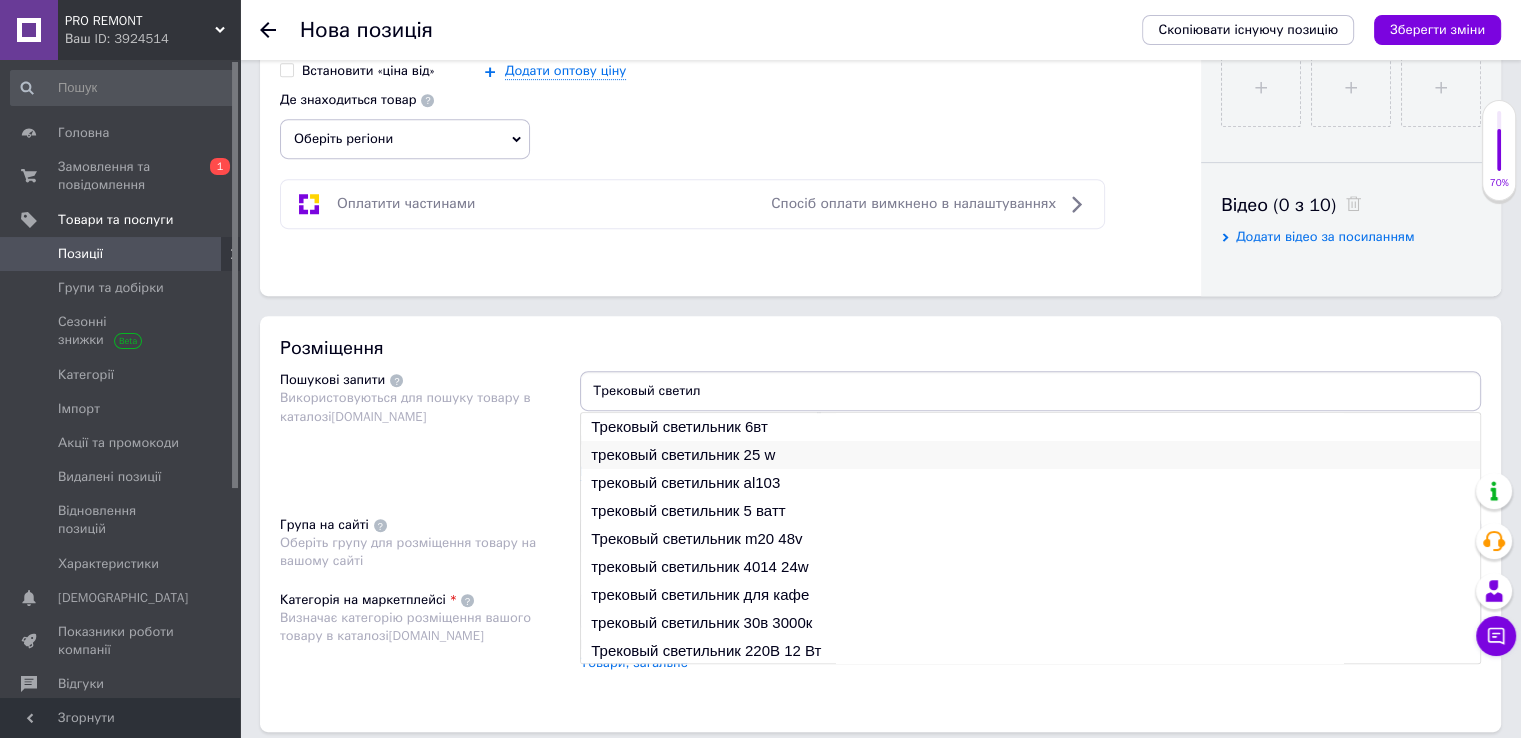 type on "Трековый светил" 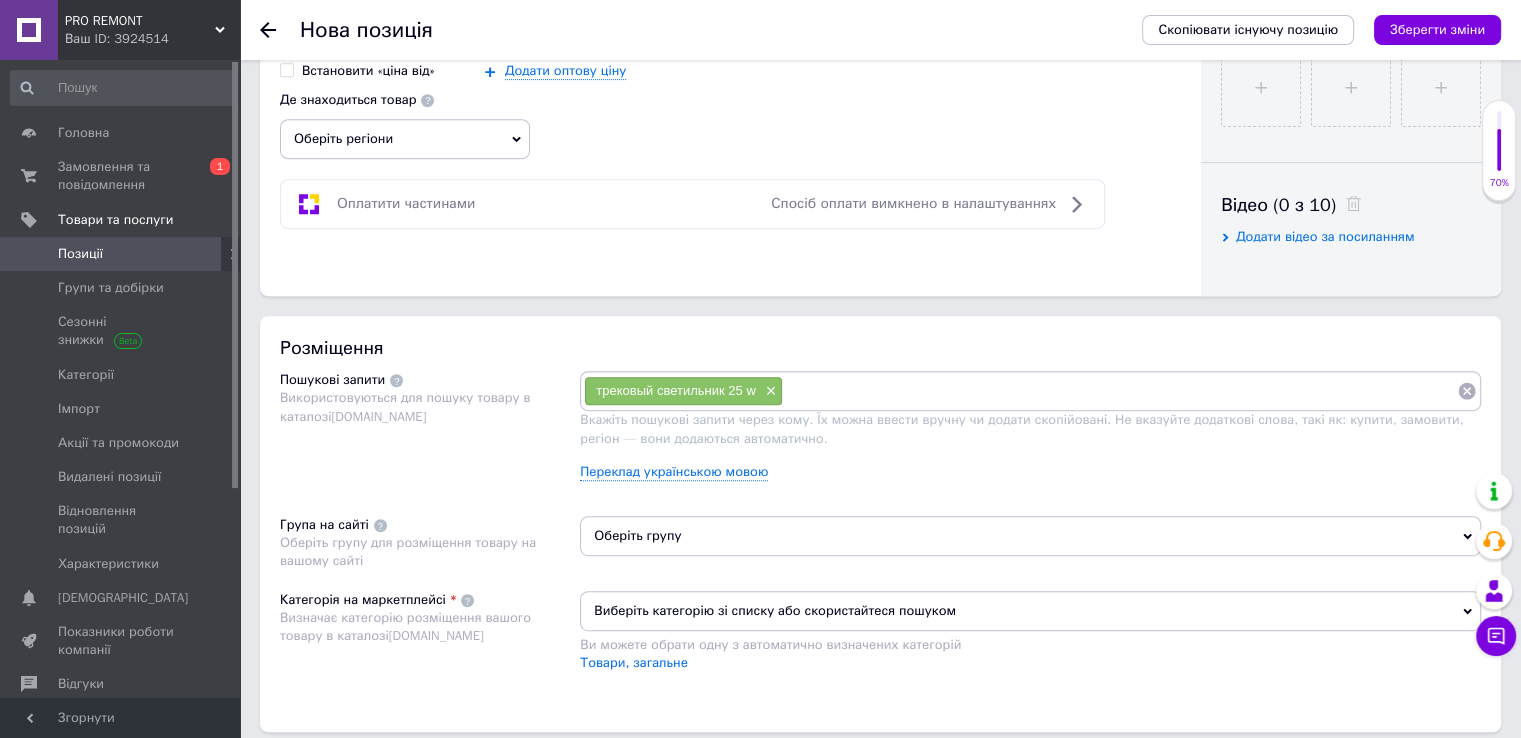 click on "трековый светильник 25 w" at bounding box center [675, 390] 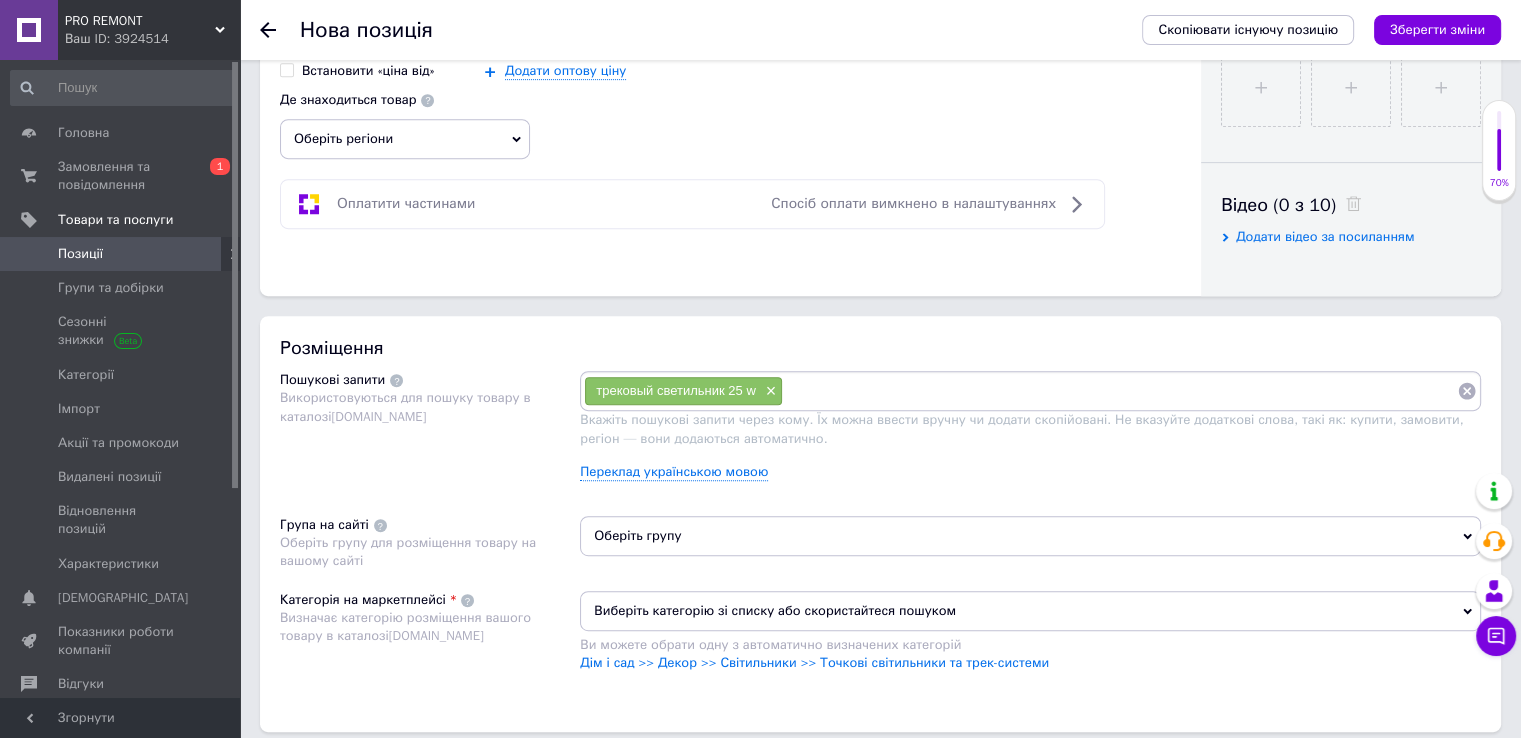 click at bounding box center (1120, 391) 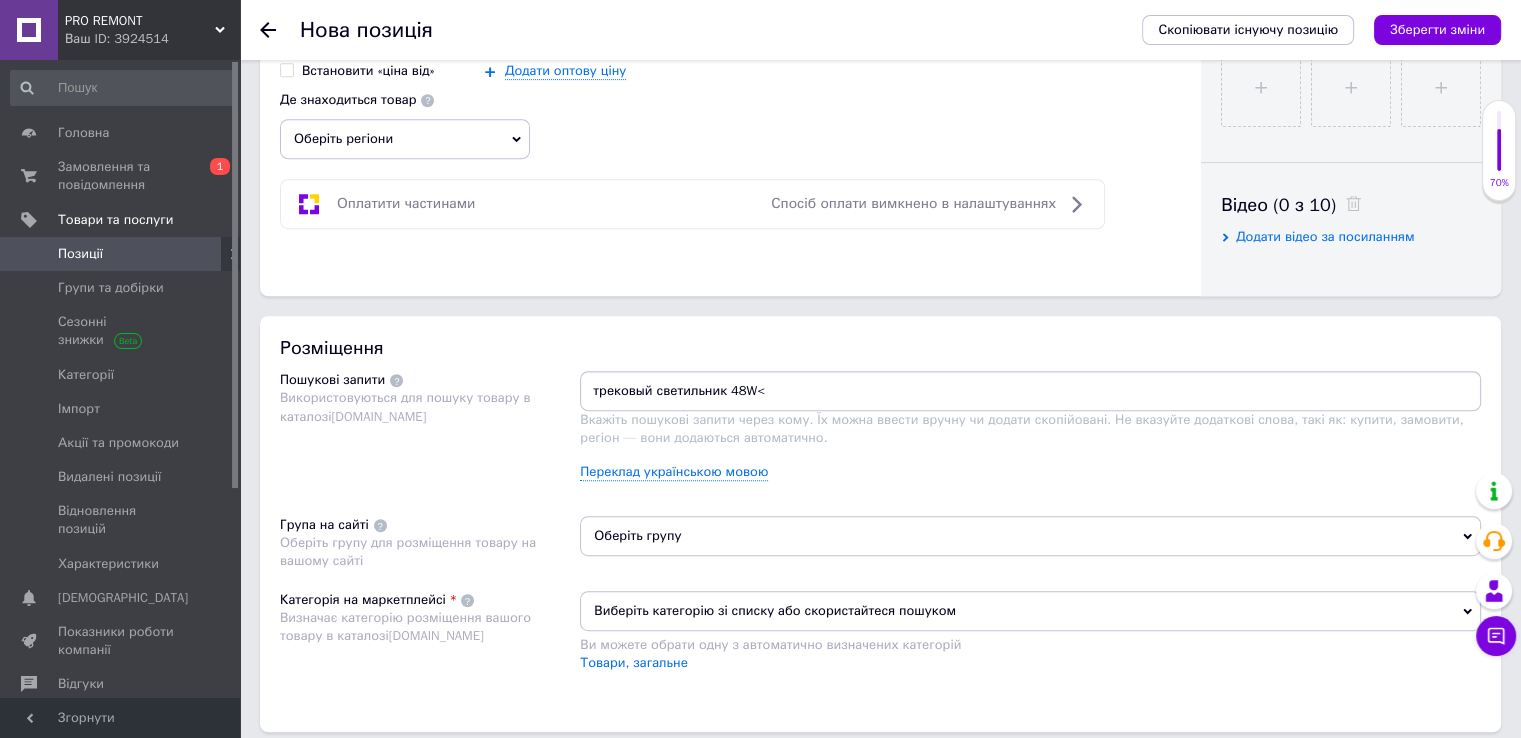 type on "трековый светильник 48W" 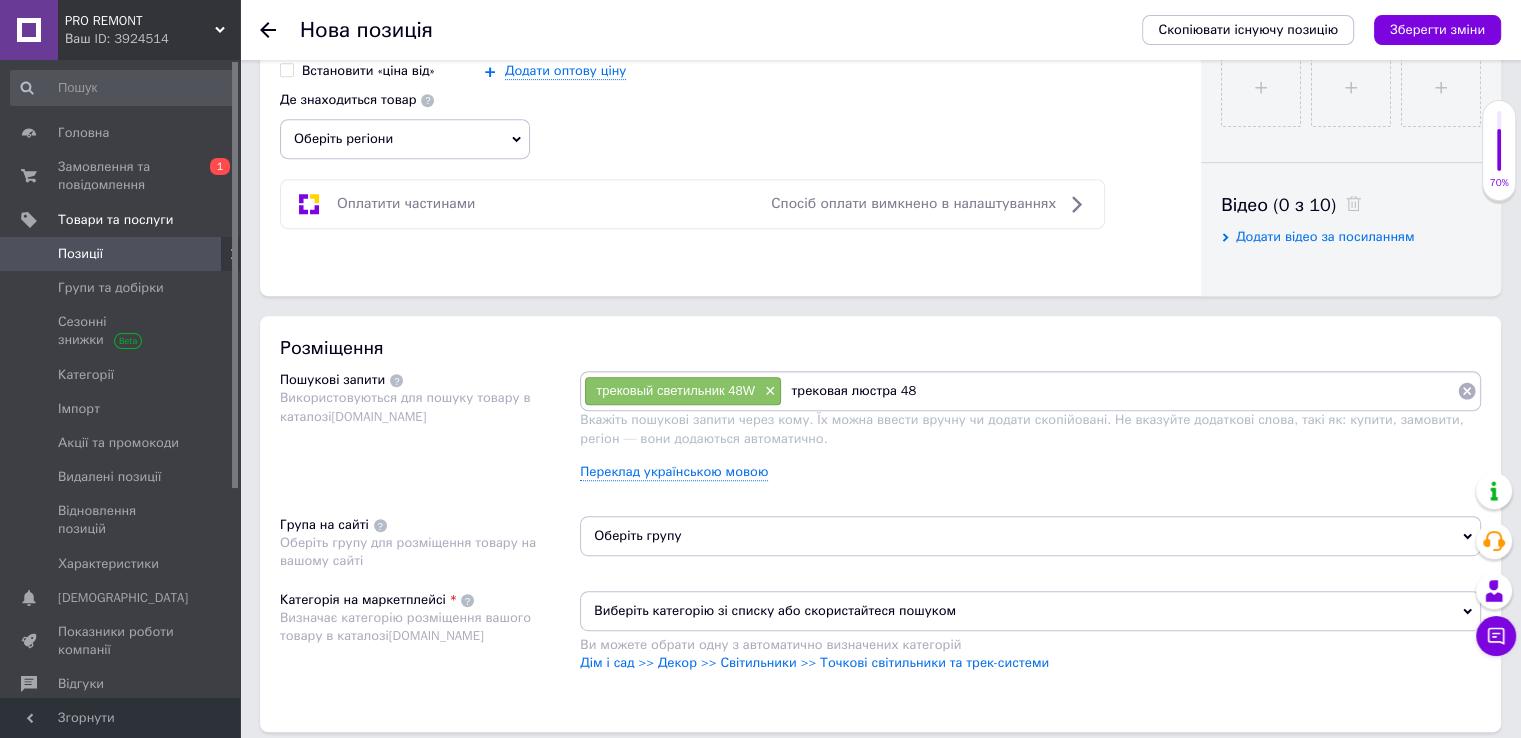 type on "трековая люстра 48W" 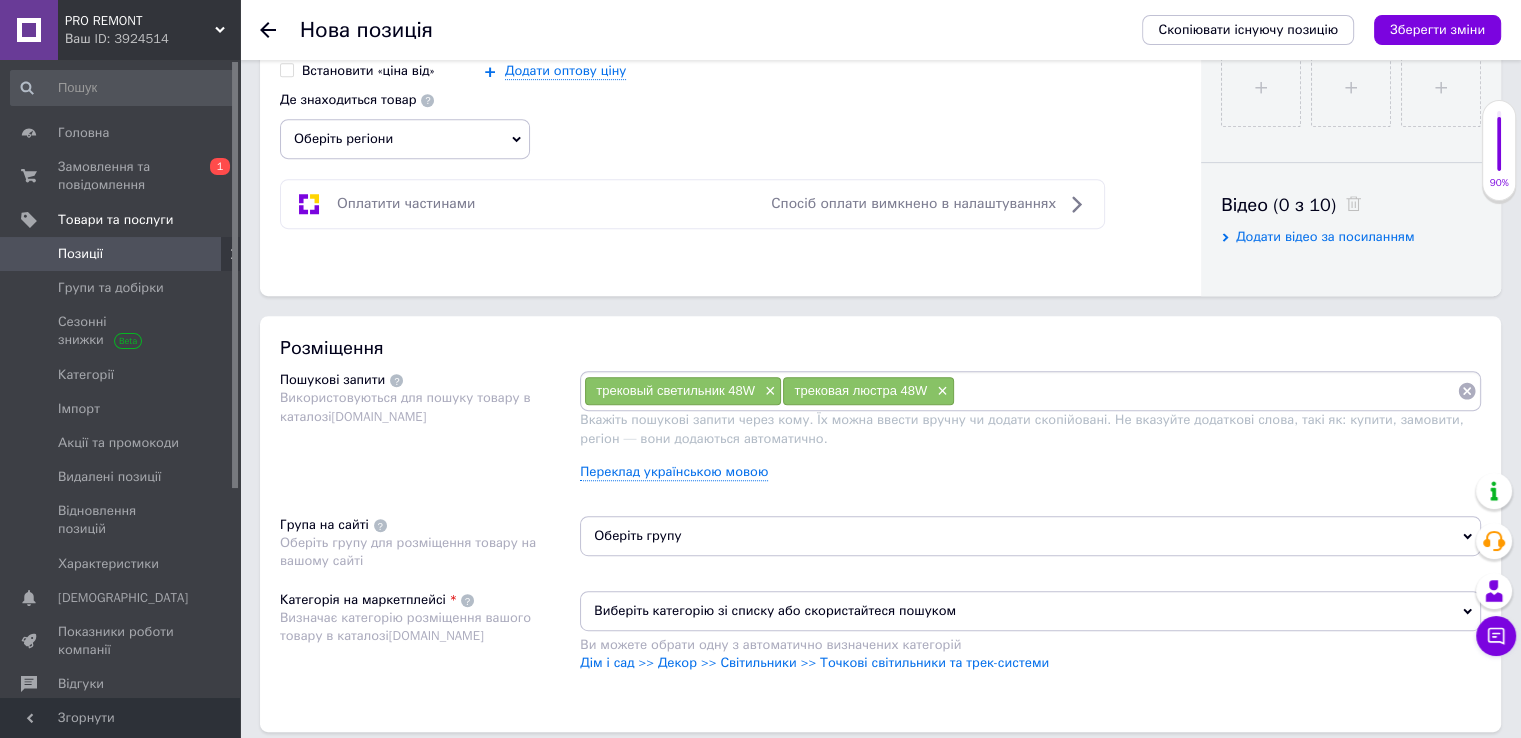 paste on "[PERSON_NAME]" 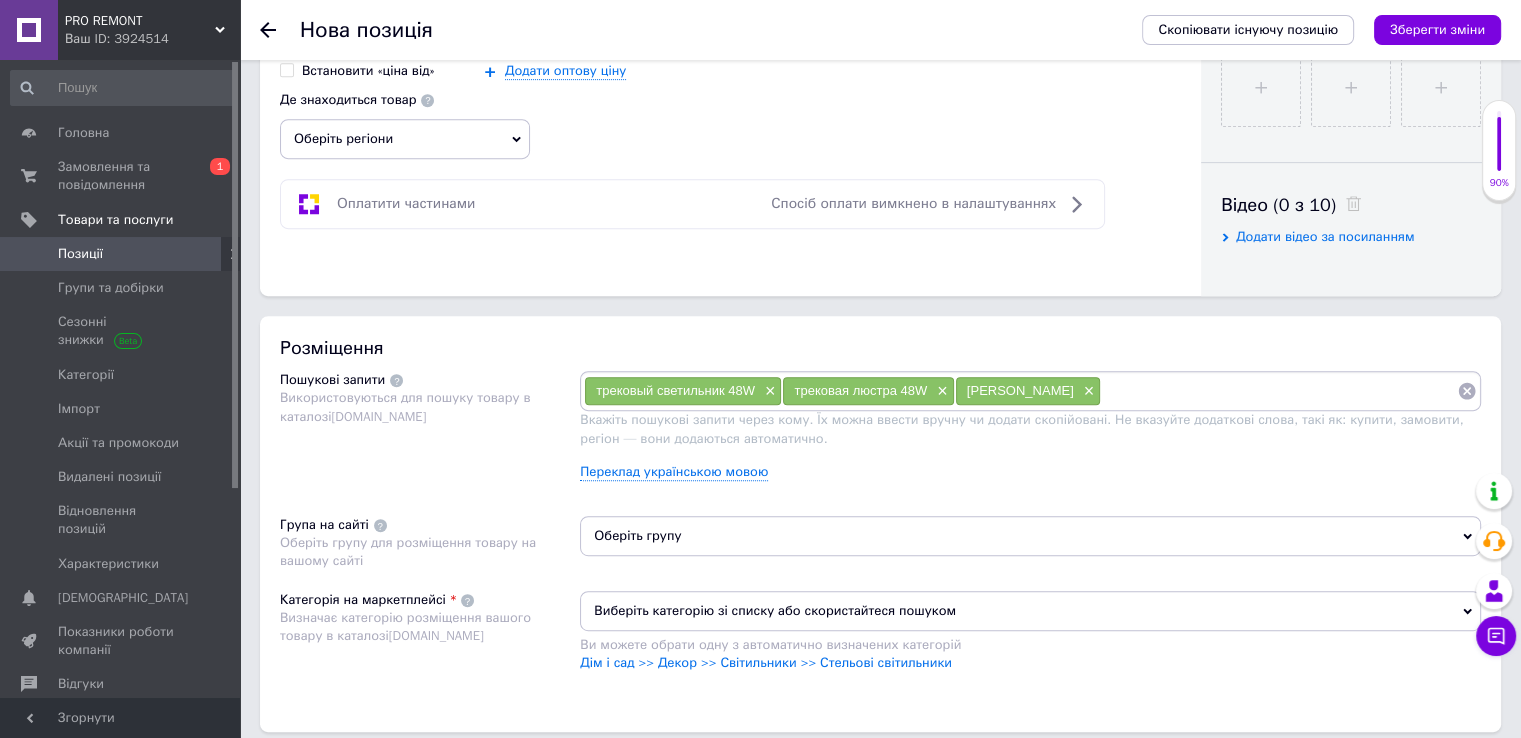 click on "трековый светильник 48W" at bounding box center [675, 390] 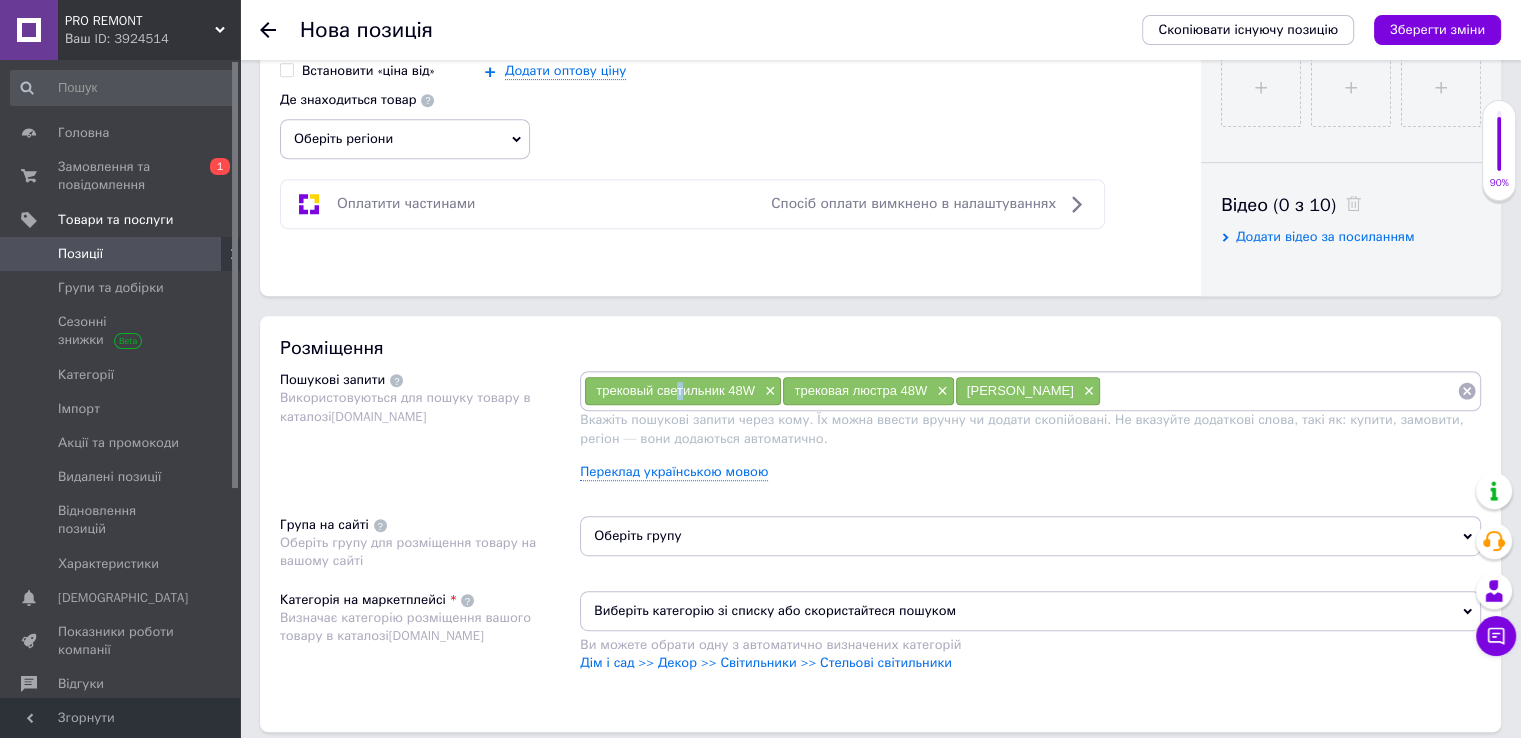 drag, startPoint x: 675, startPoint y: 385, endPoint x: 680, endPoint y: 400, distance: 15.811388 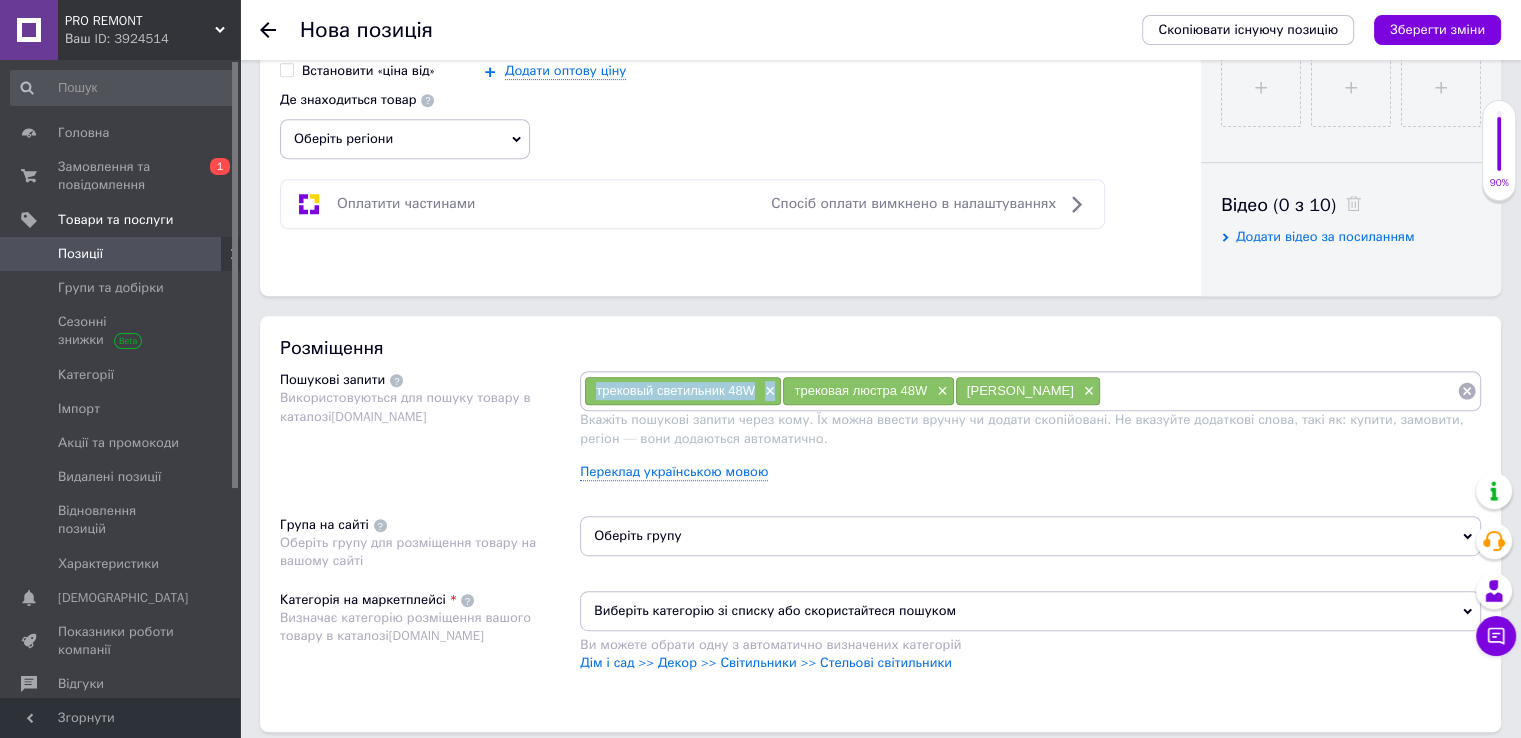 drag, startPoint x: 594, startPoint y: 386, endPoint x: 760, endPoint y: 399, distance: 166.50826 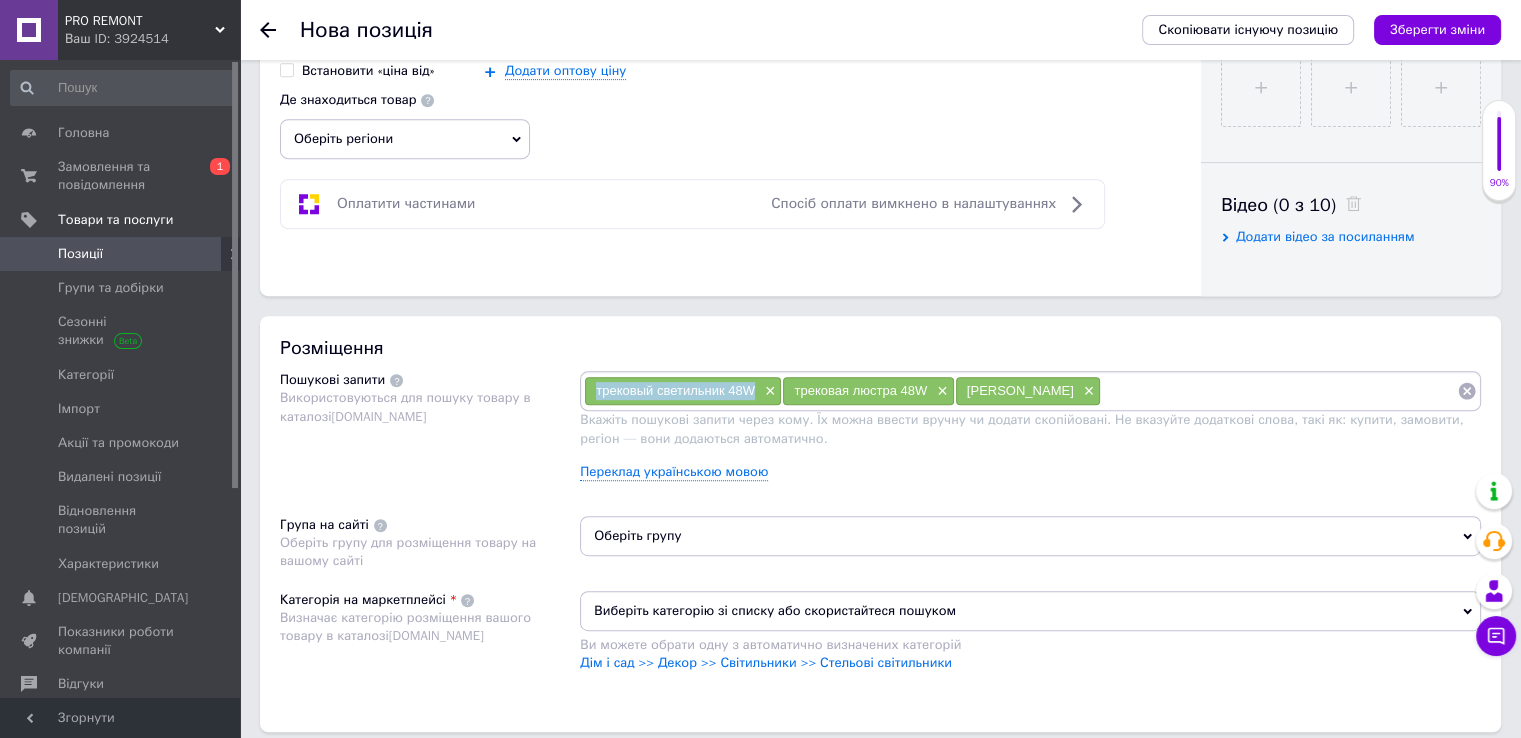 drag, startPoint x: 594, startPoint y: 388, endPoint x: 756, endPoint y: 393, distance: 162.07715 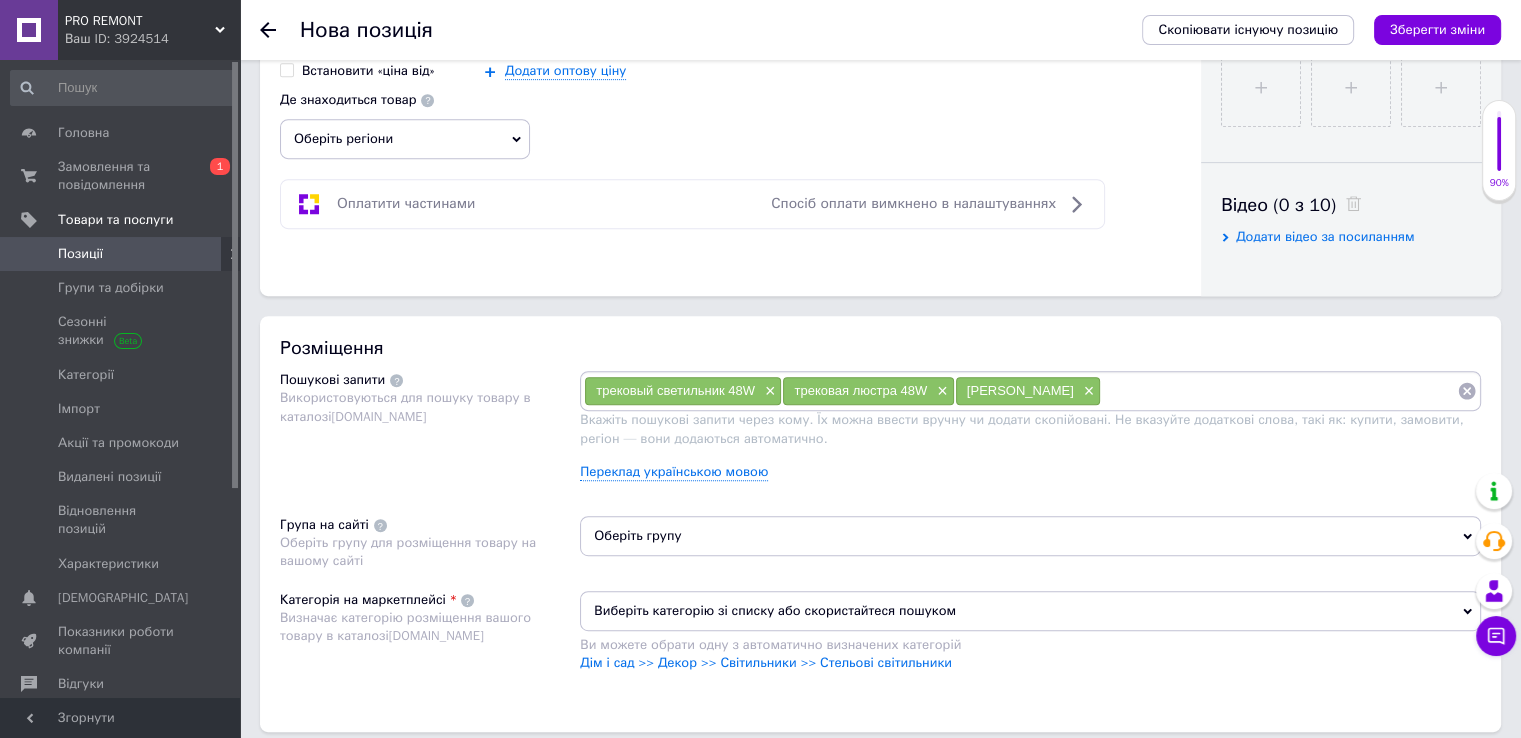 click at bounding box center (1279, 391) 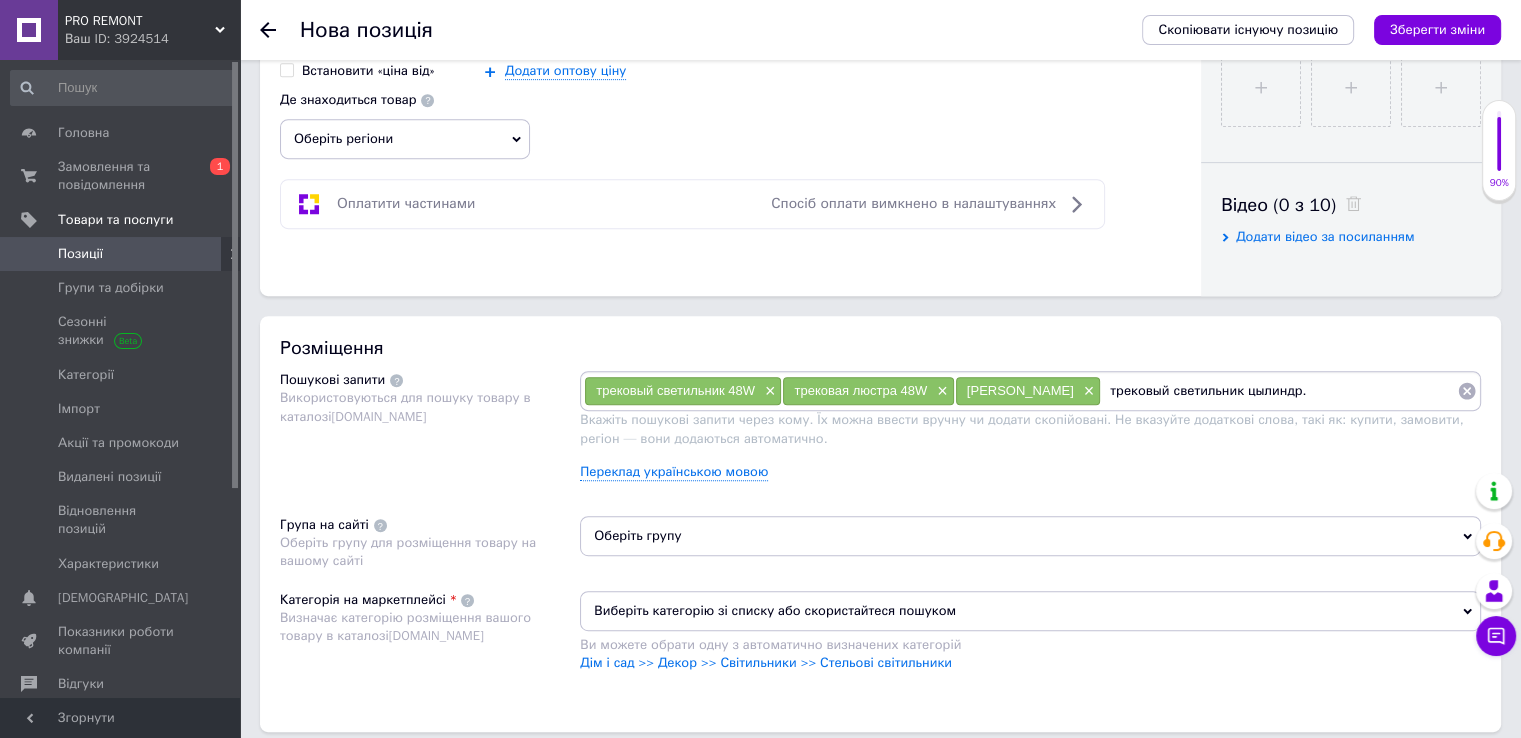 type on "трековый светильник цылиндр" 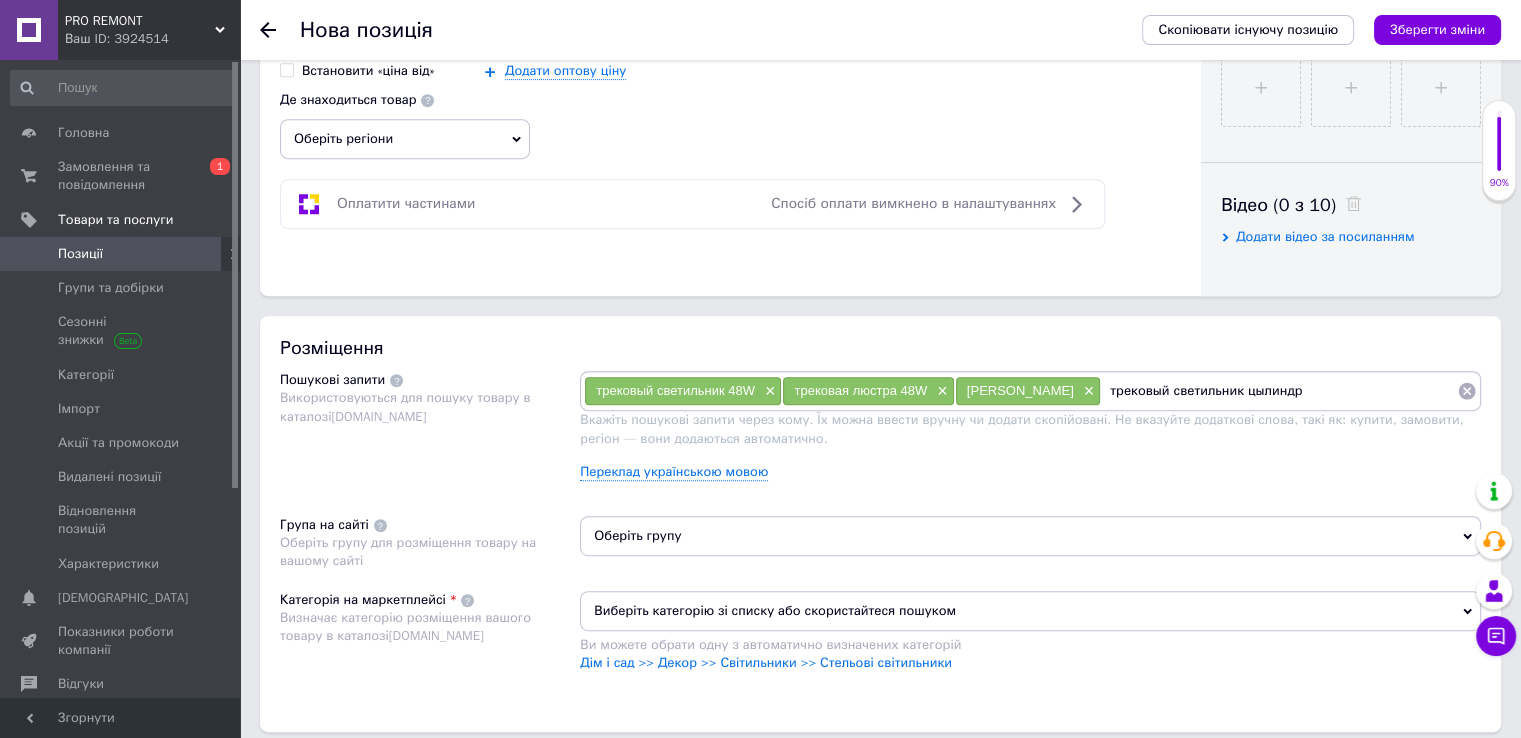 type 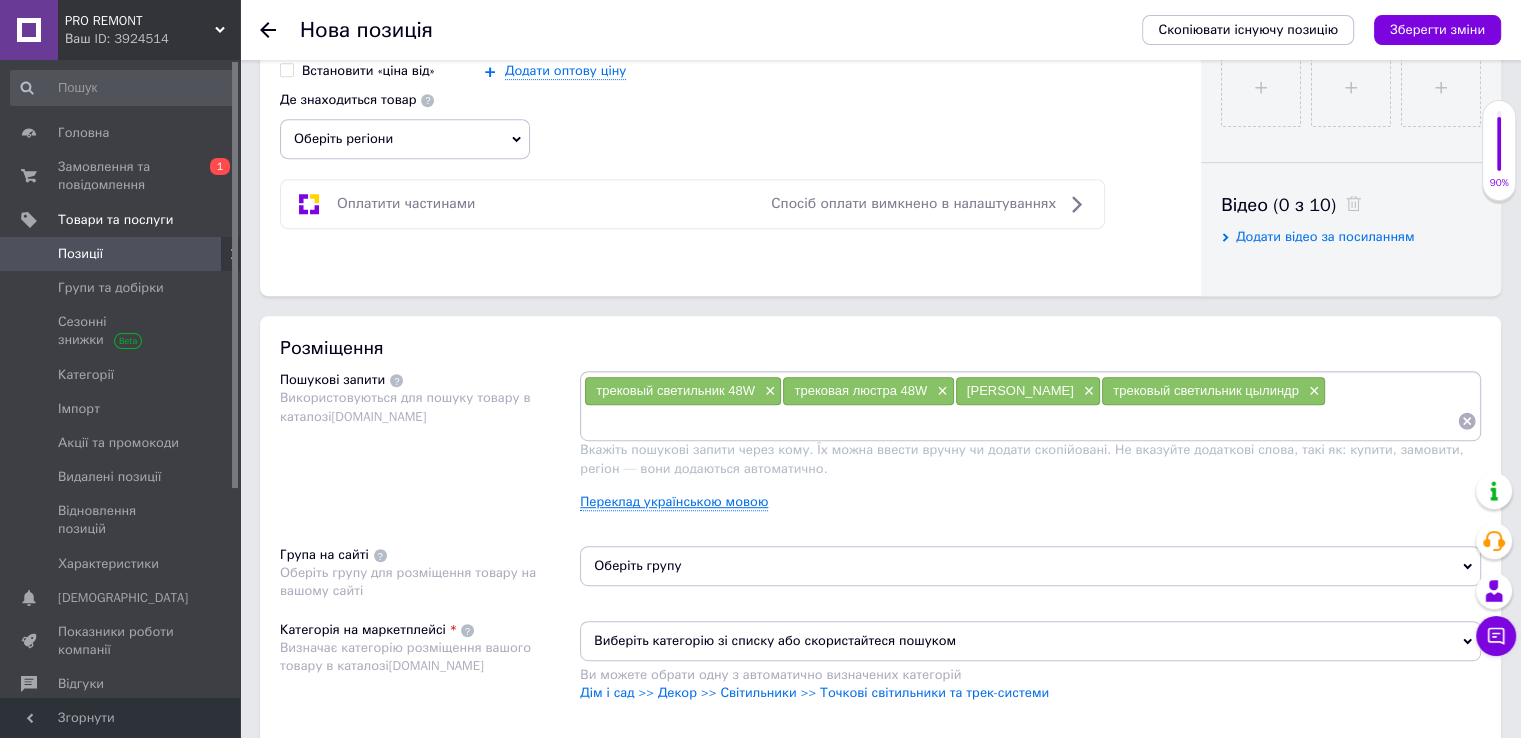 click on "Переклад українською мовою" at bounding box center [674, 502] 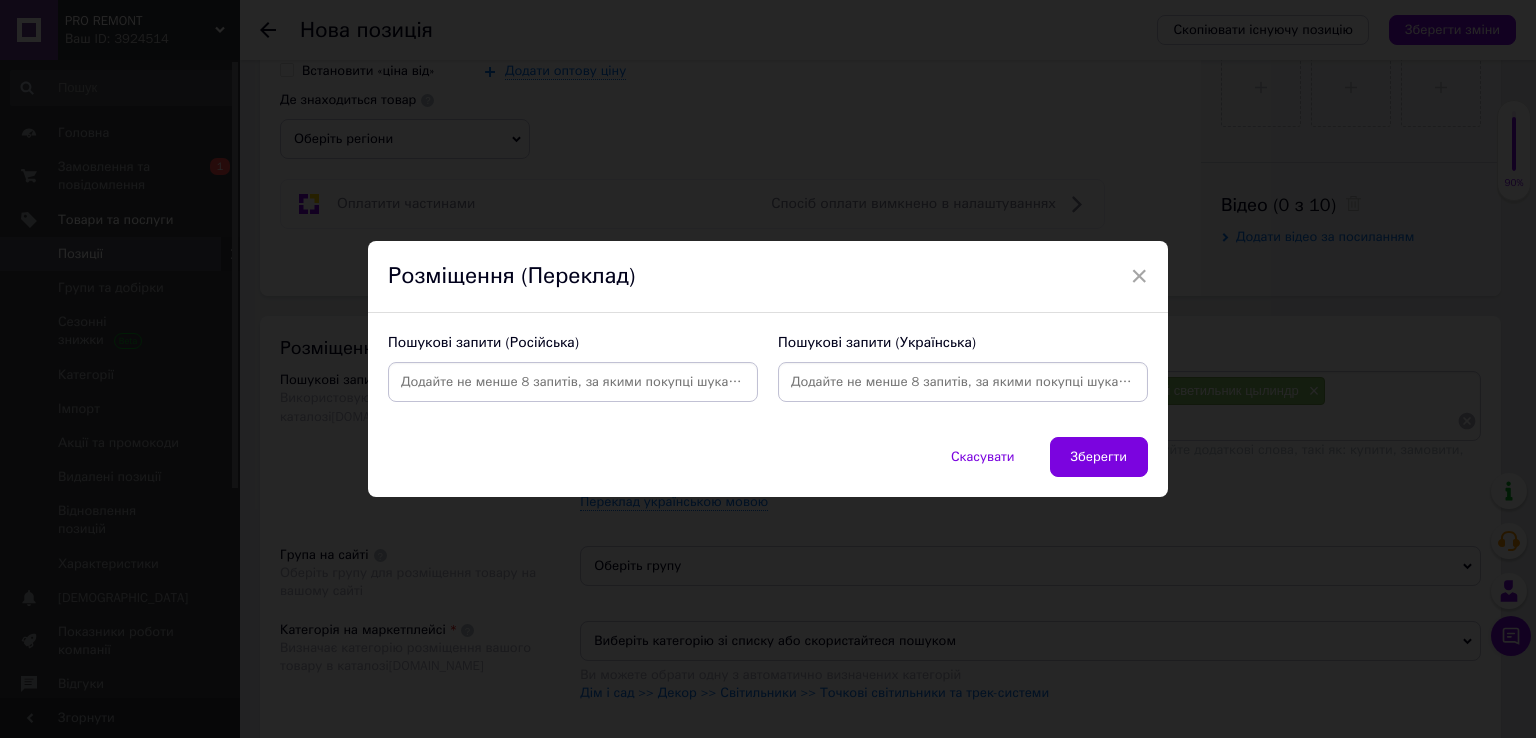 click at bounding box center (963, 382) 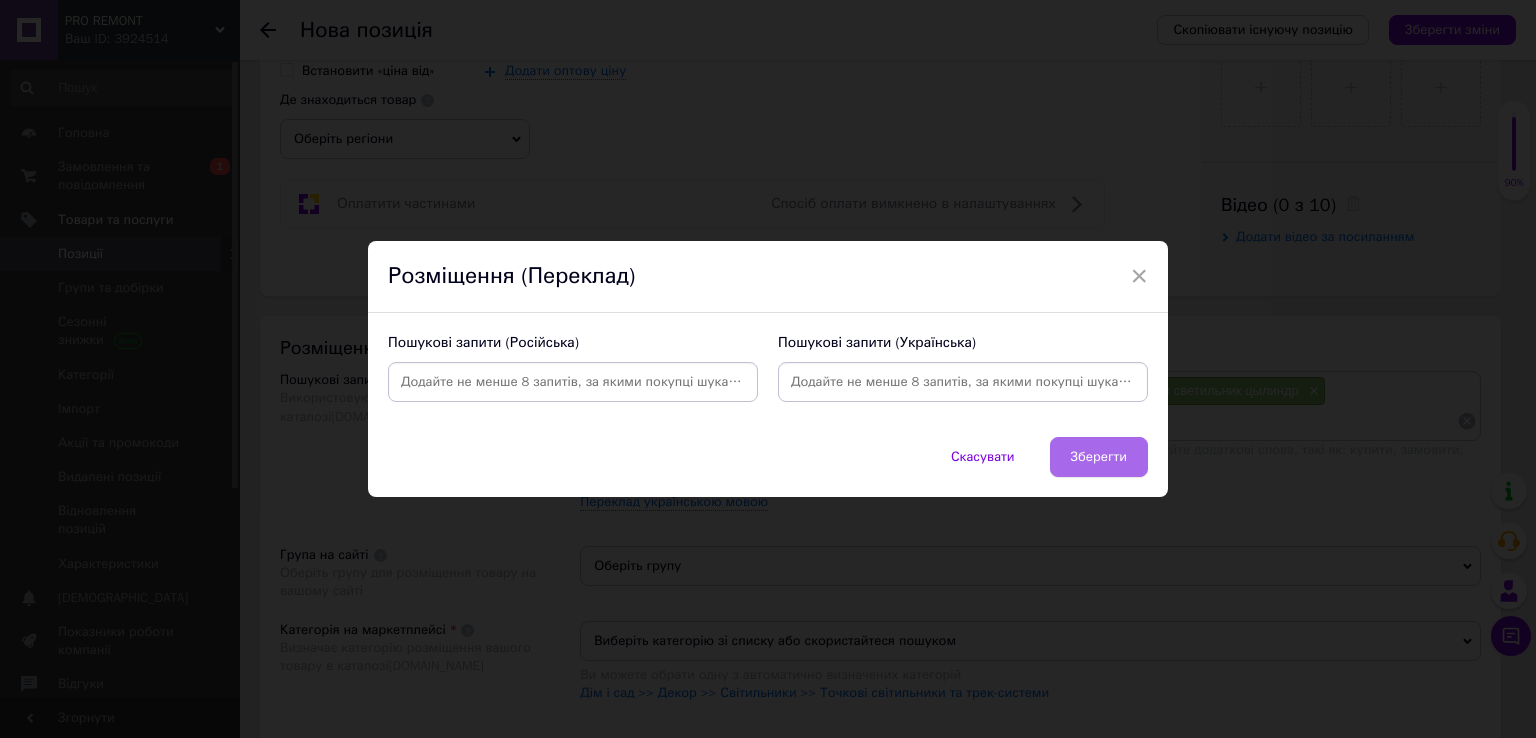 click on "Зберегти" at bounding box center (1099, 457) 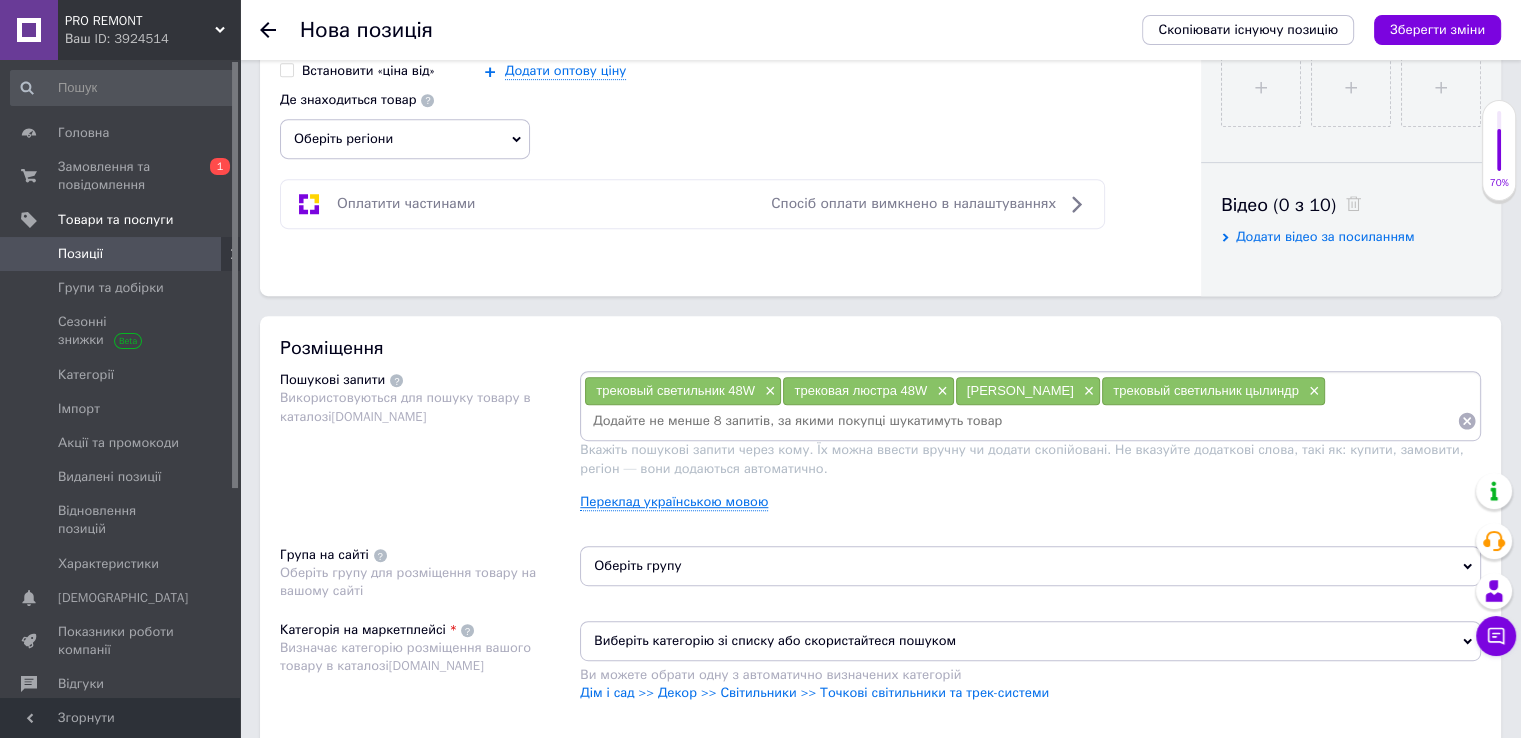 click on "Переклад українською мовою" at bounding box center (674, 502) 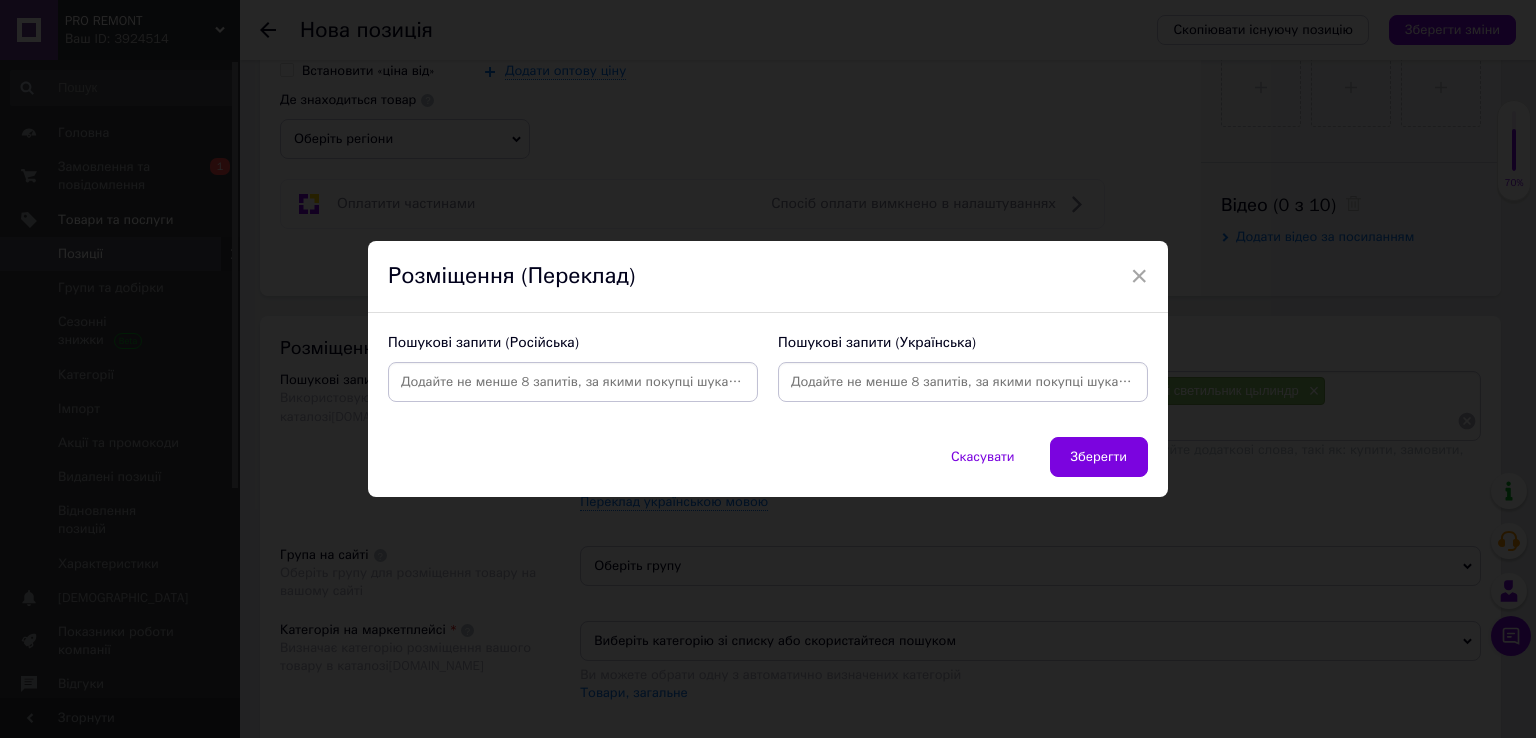 click at bounding box center (963, 382) 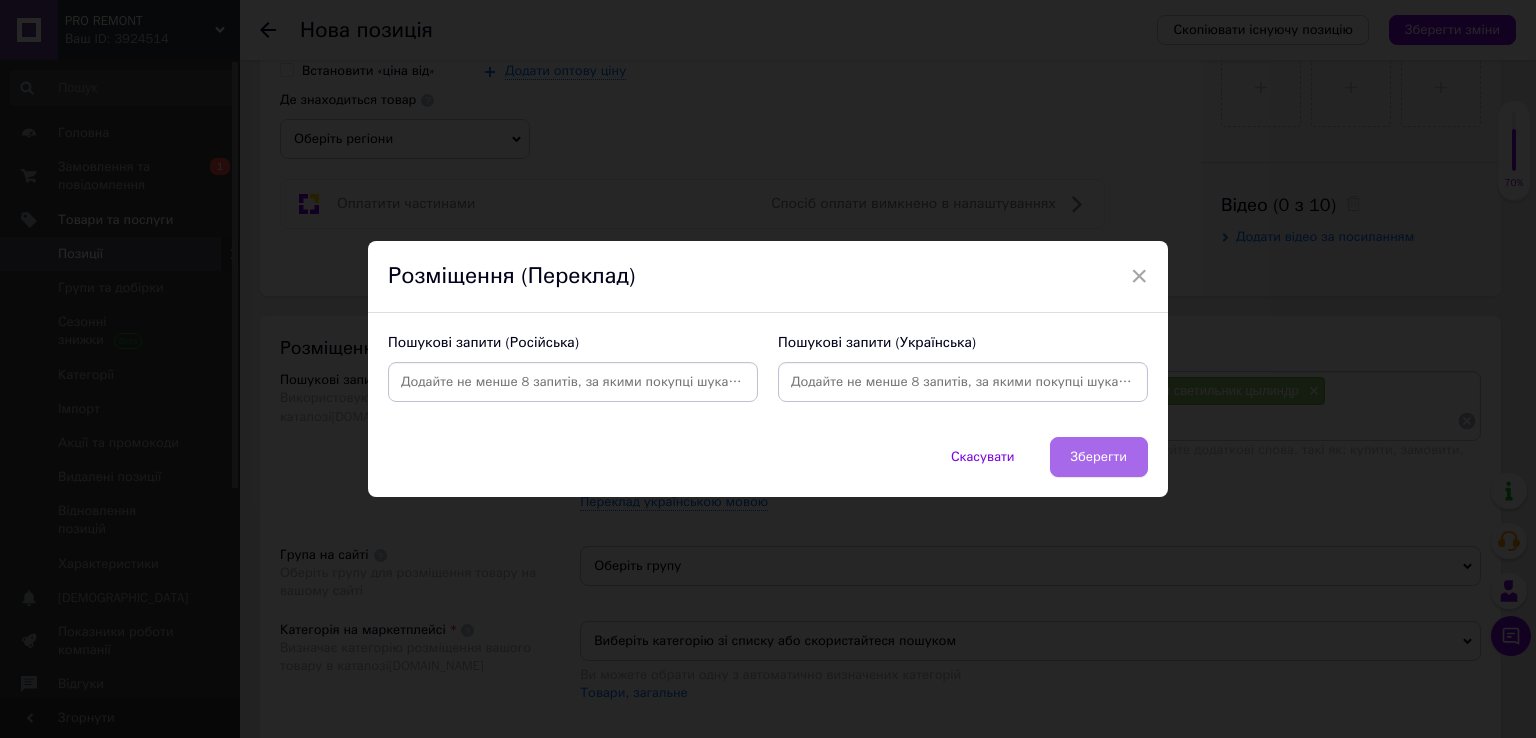 click on "Зберегти" at bounding box center [1099, 457] 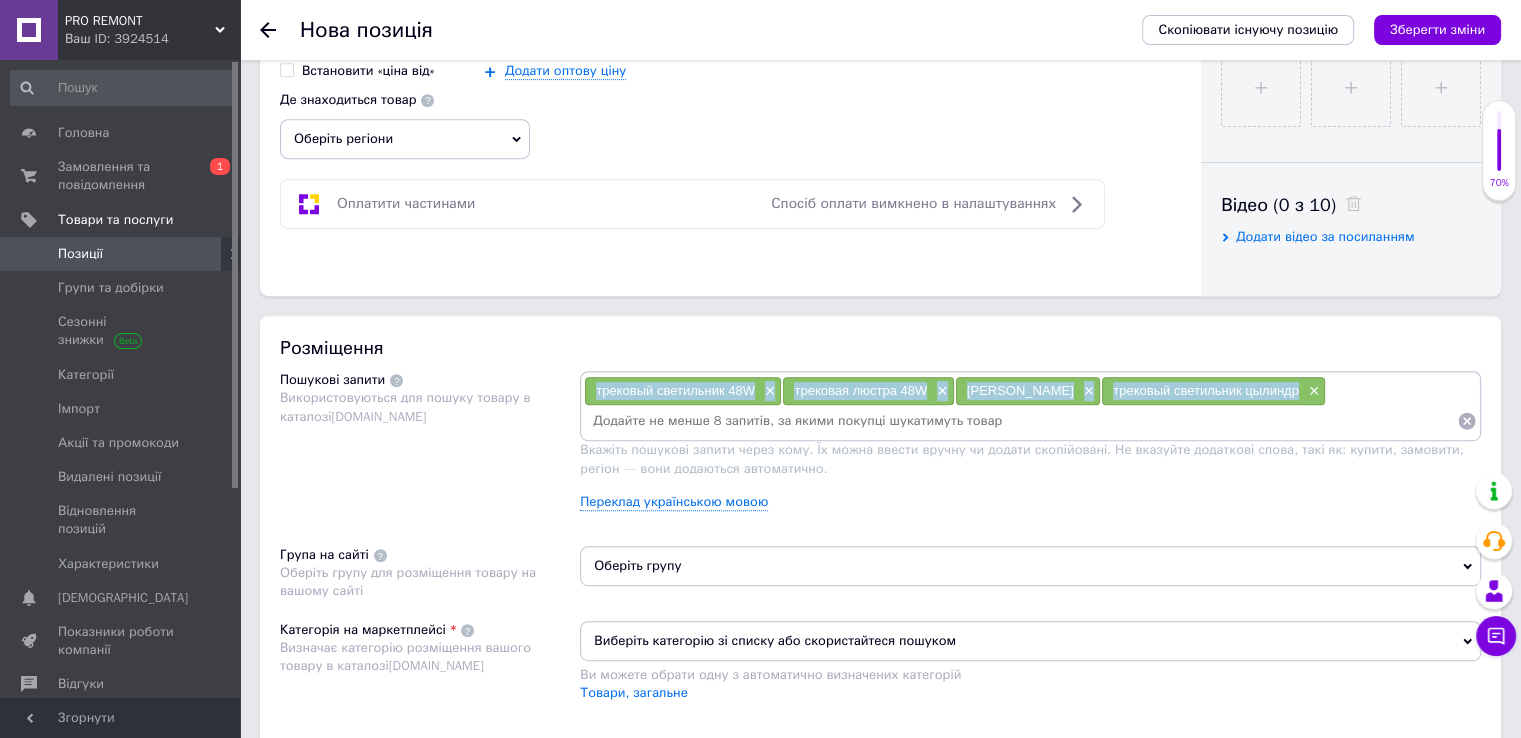drag, startPoint x: 1291, startPoint y: 394, endPoint x: 594, endPoint y: 387, distance: 697.03516 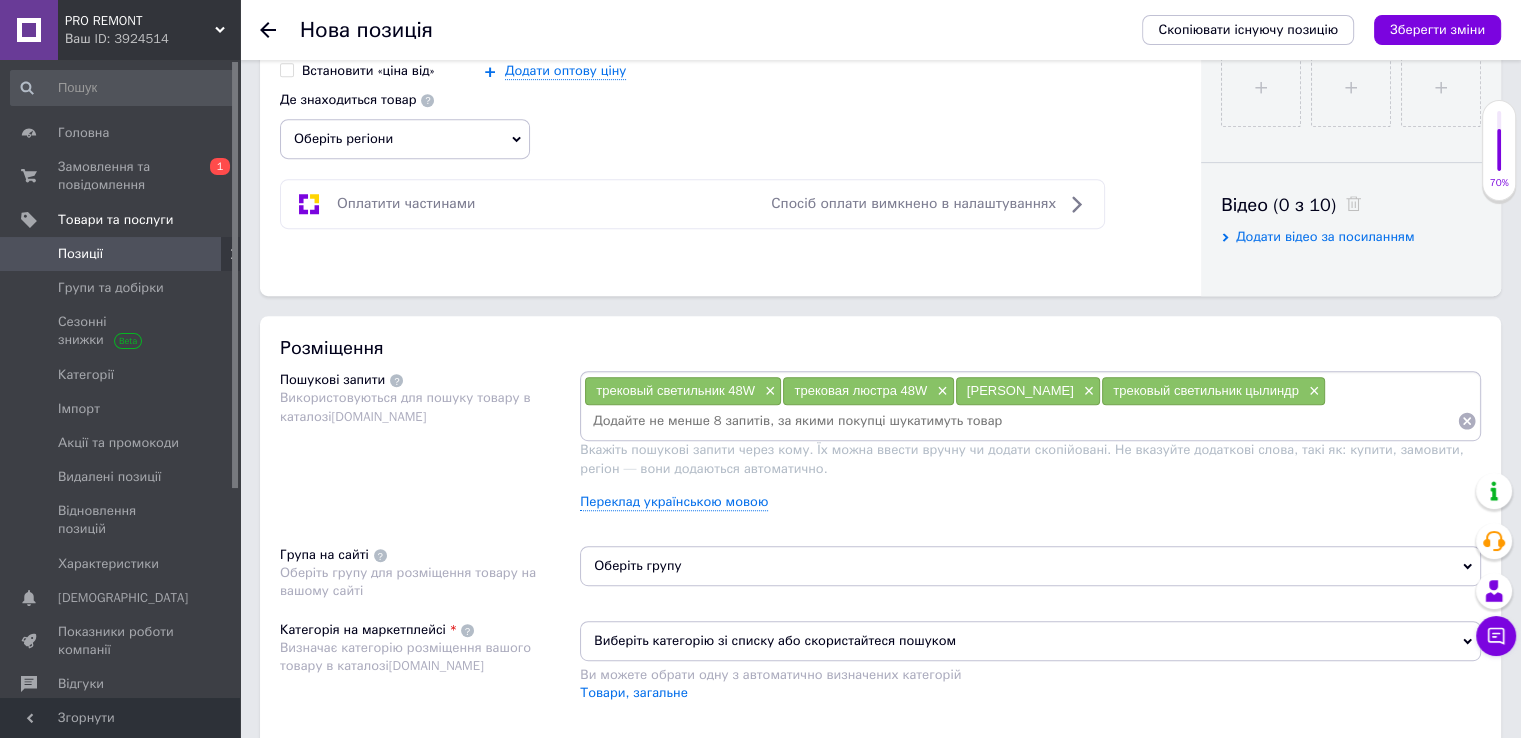 click on "трековый светильник 48W × трековая люстра 48W × цылиндр люстра × трековый светильник цылиндр ×" at bounding box center (1030, 406) 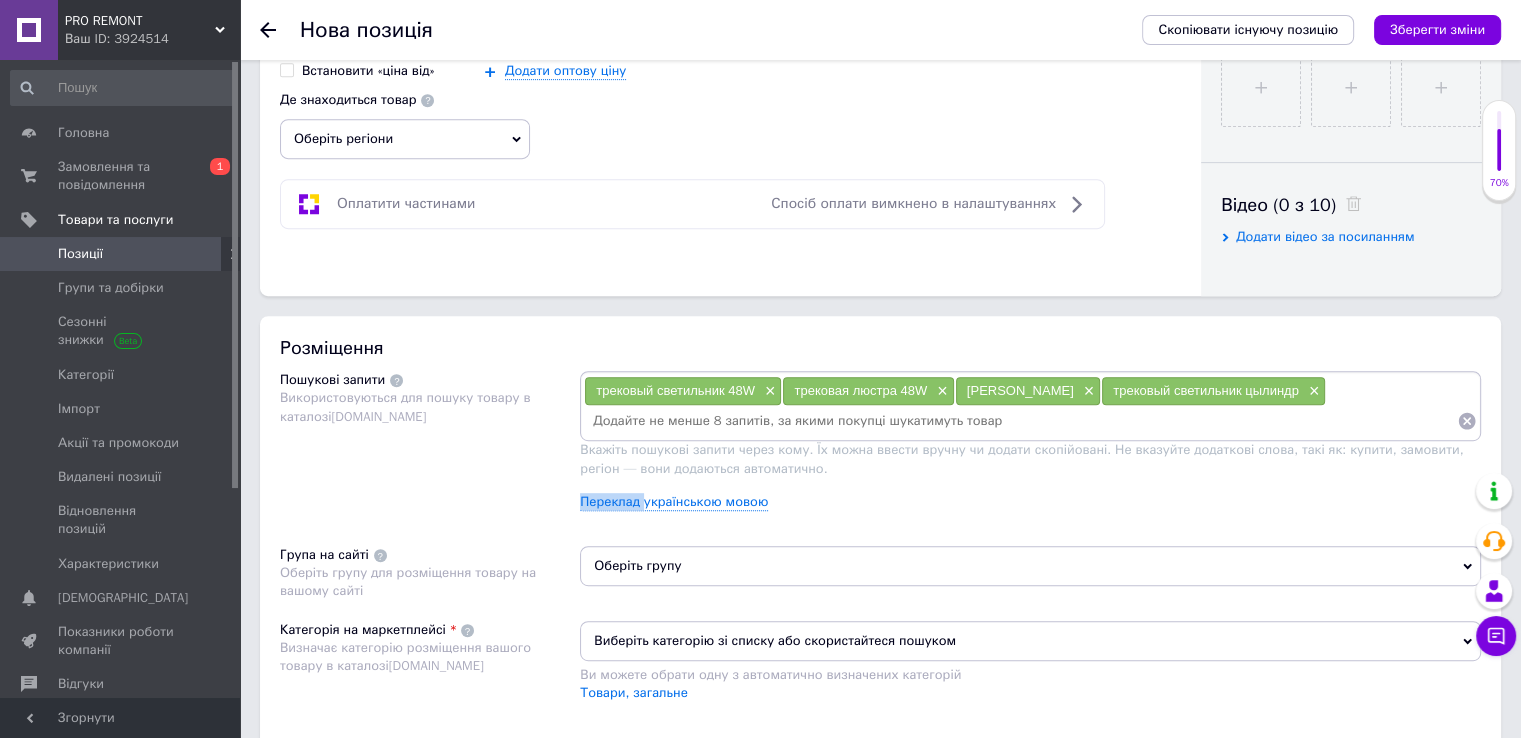 click on "трековый светильник 48W × трековая люстра 48W × цылиндр люстра × трековый светильник цылиндр × Вкажіть пошукові запити через кому. Їх можна ввести вручну чи додати скопійовані. Не вказуйте додаткові слова, такі як: купити, замовити, регіон — вони додаються автоматично. Переклад українською мовою" at bounding box center (1030, 448) 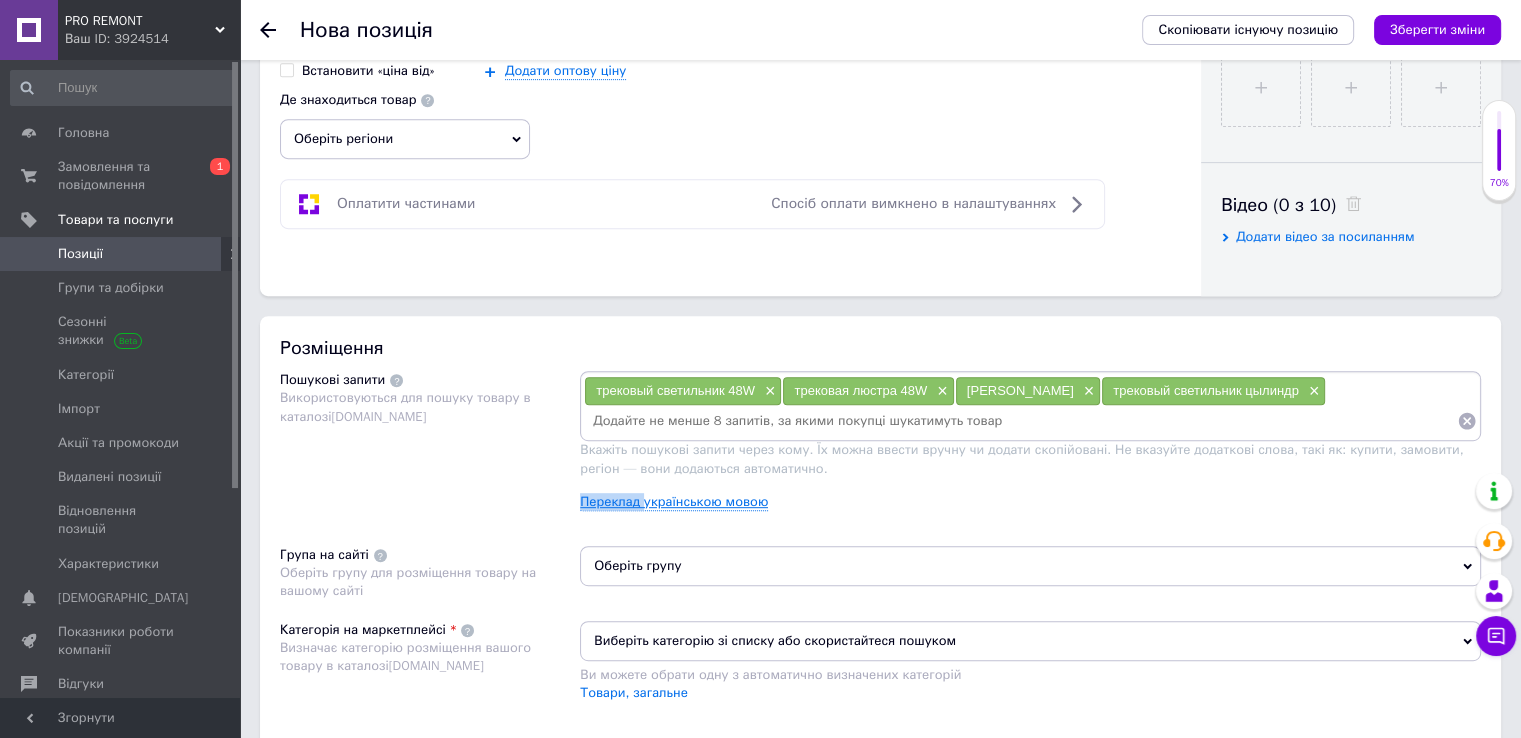 click on "Переклад українською мовою" at bounding box center (674, 502) 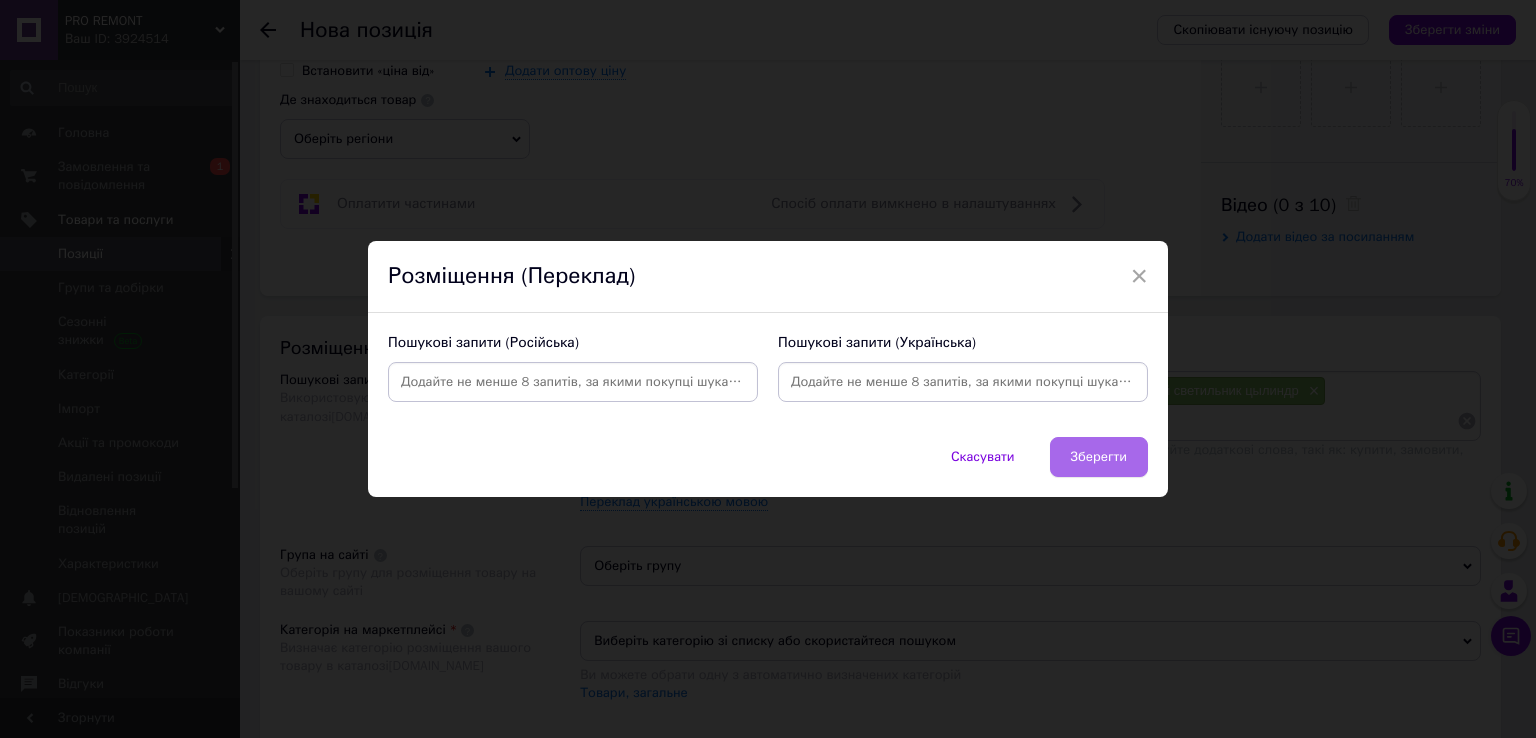 click on "Зберегти" at bounding box center (1099, 457) 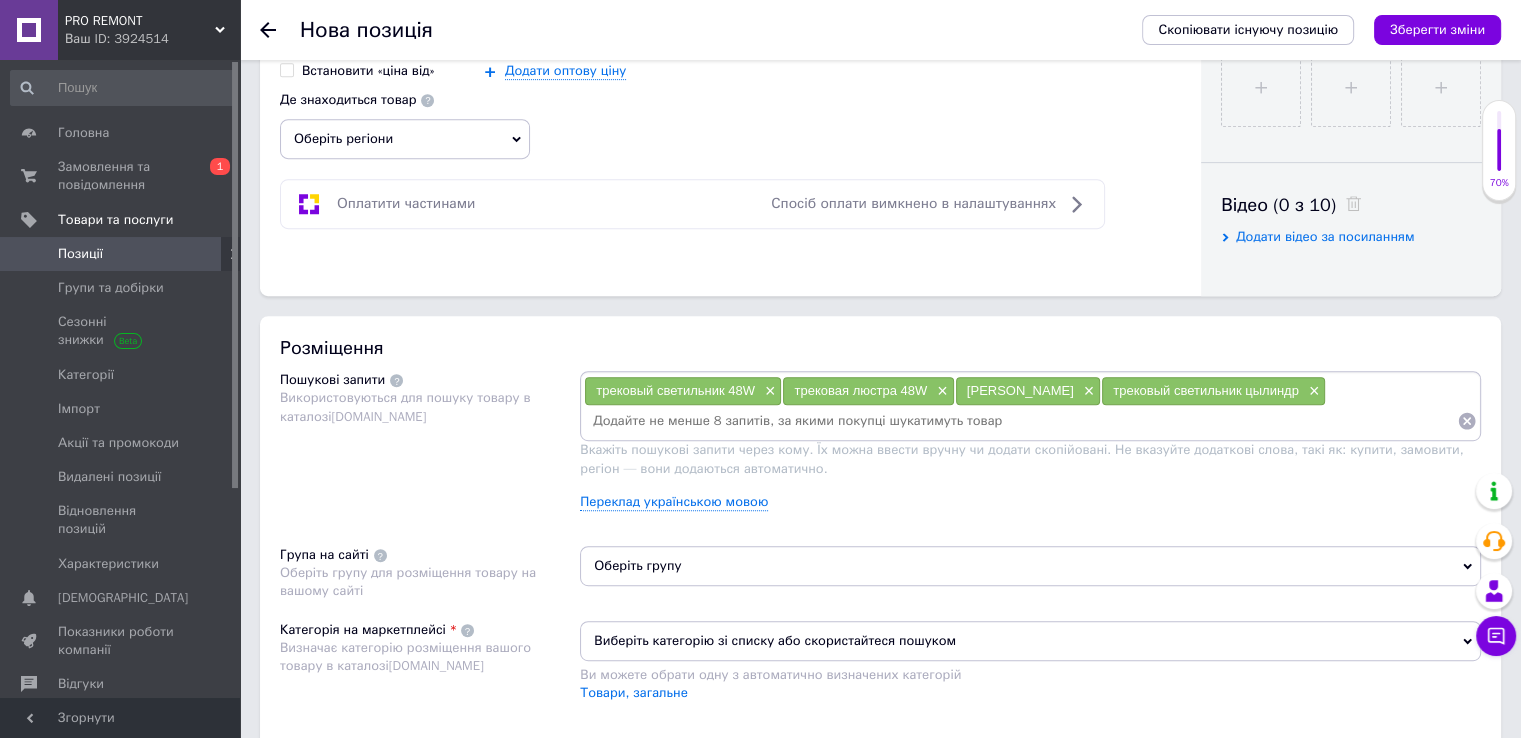 click on "Оберіть групу" at bounding box center [1030, 566] 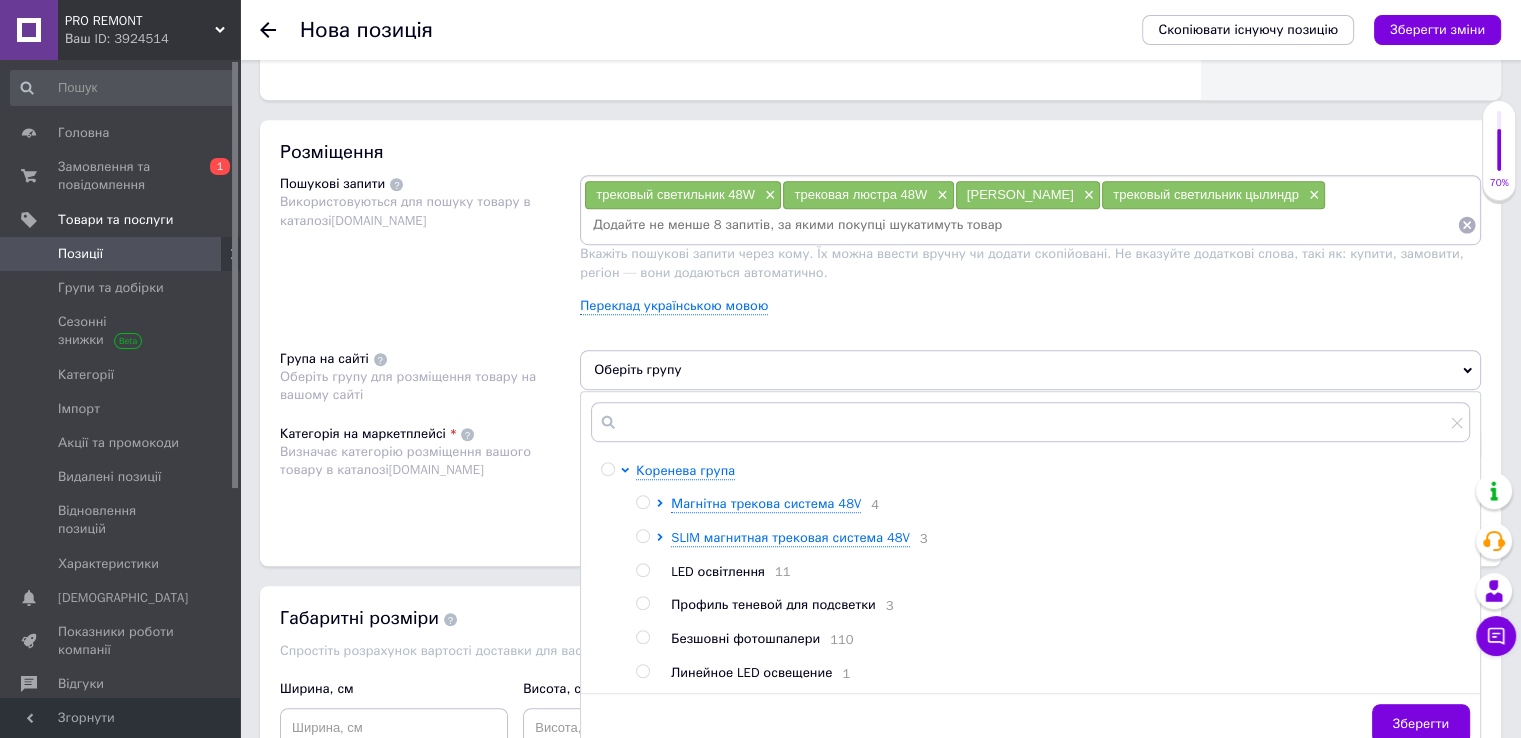 scroll, scrollTop: 1100, scrollLeft: 0, axis: vertical 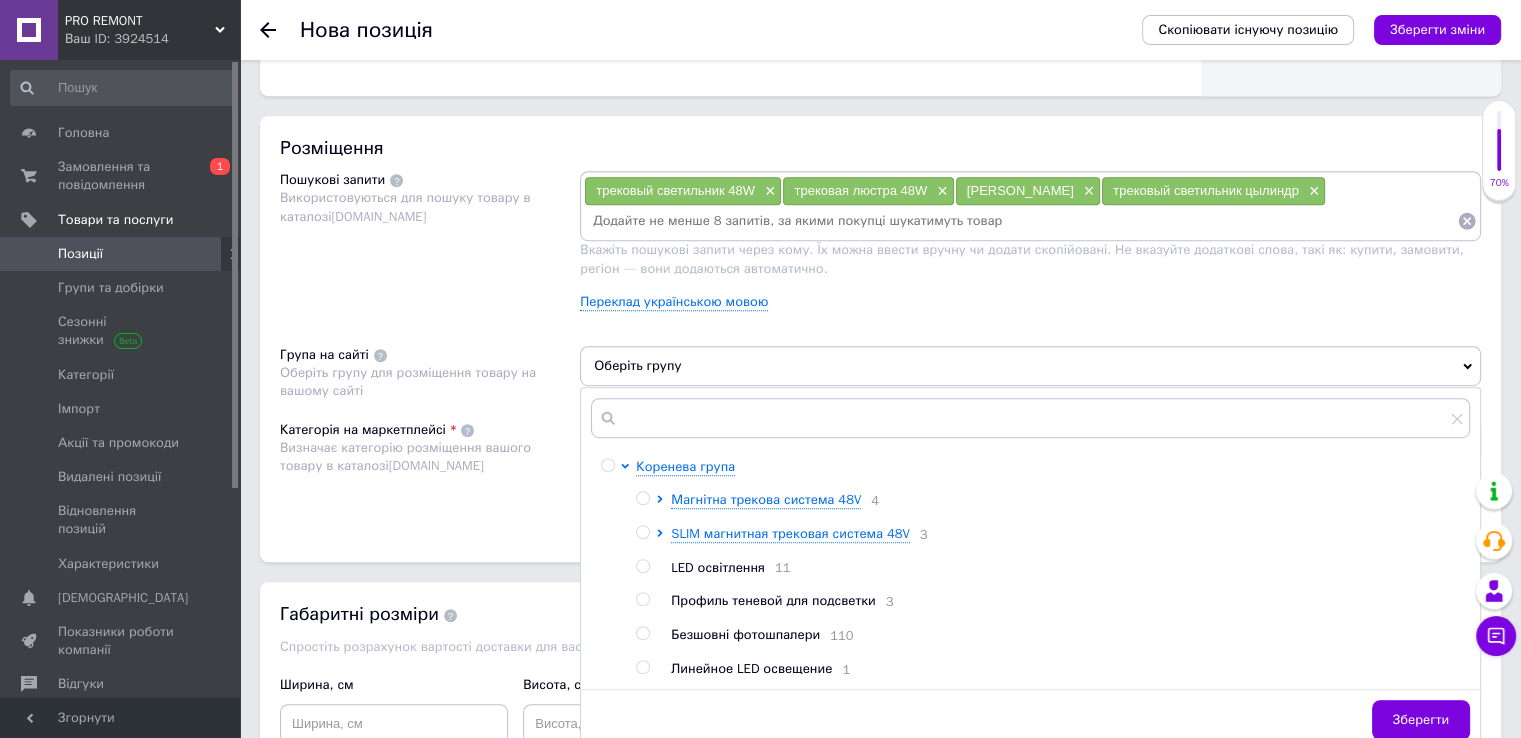 click on "Магнітна трекова система 48V 4 SLIM магнитная трековая система 48V 3 LED освітлення 11 Профиль теневой для подсветки 3 Безшовні фотошпалери 110 Линейное LED освещение 1" at bounding box center (1052, 585) 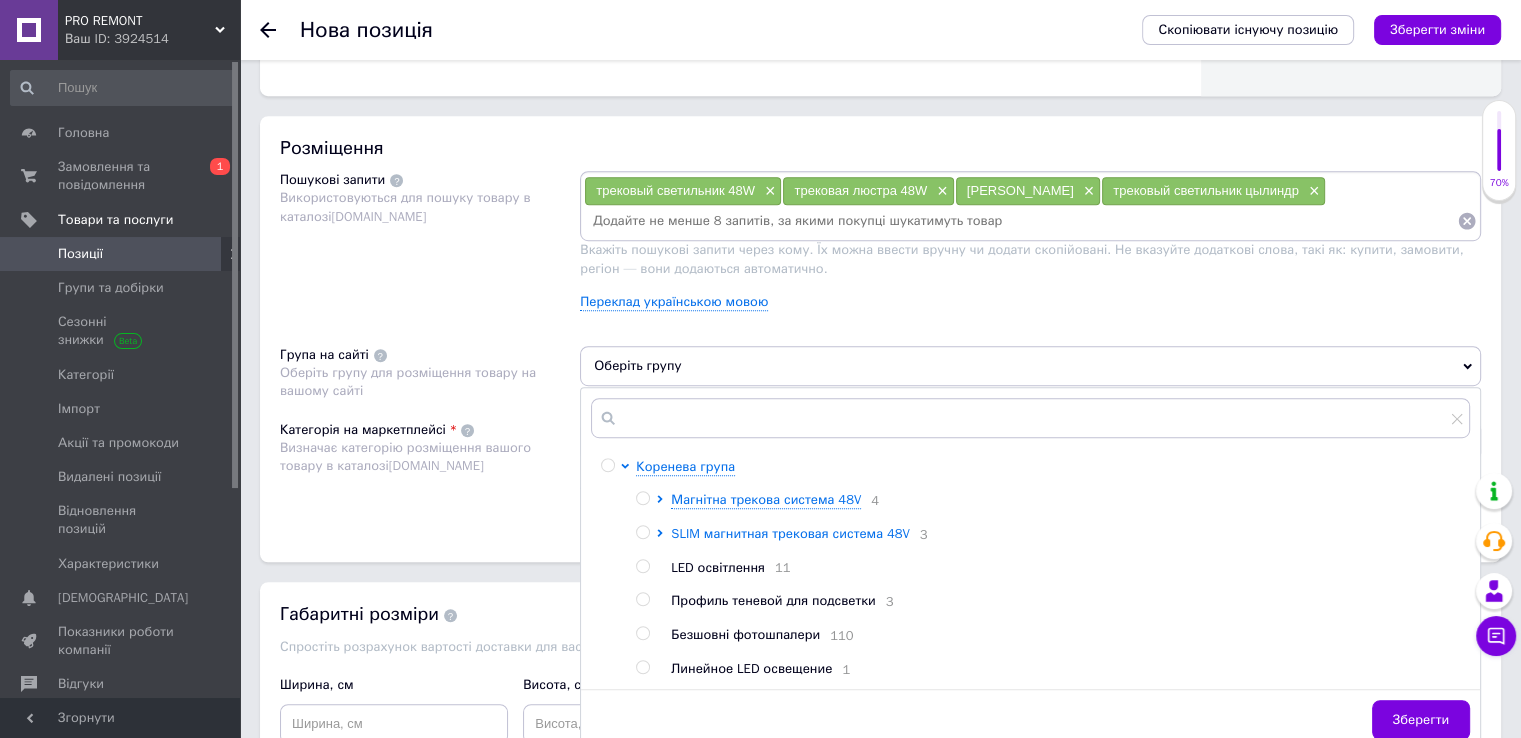 click on "SLIM магнитная трековая система 48V" at bounding box center [790, 534] 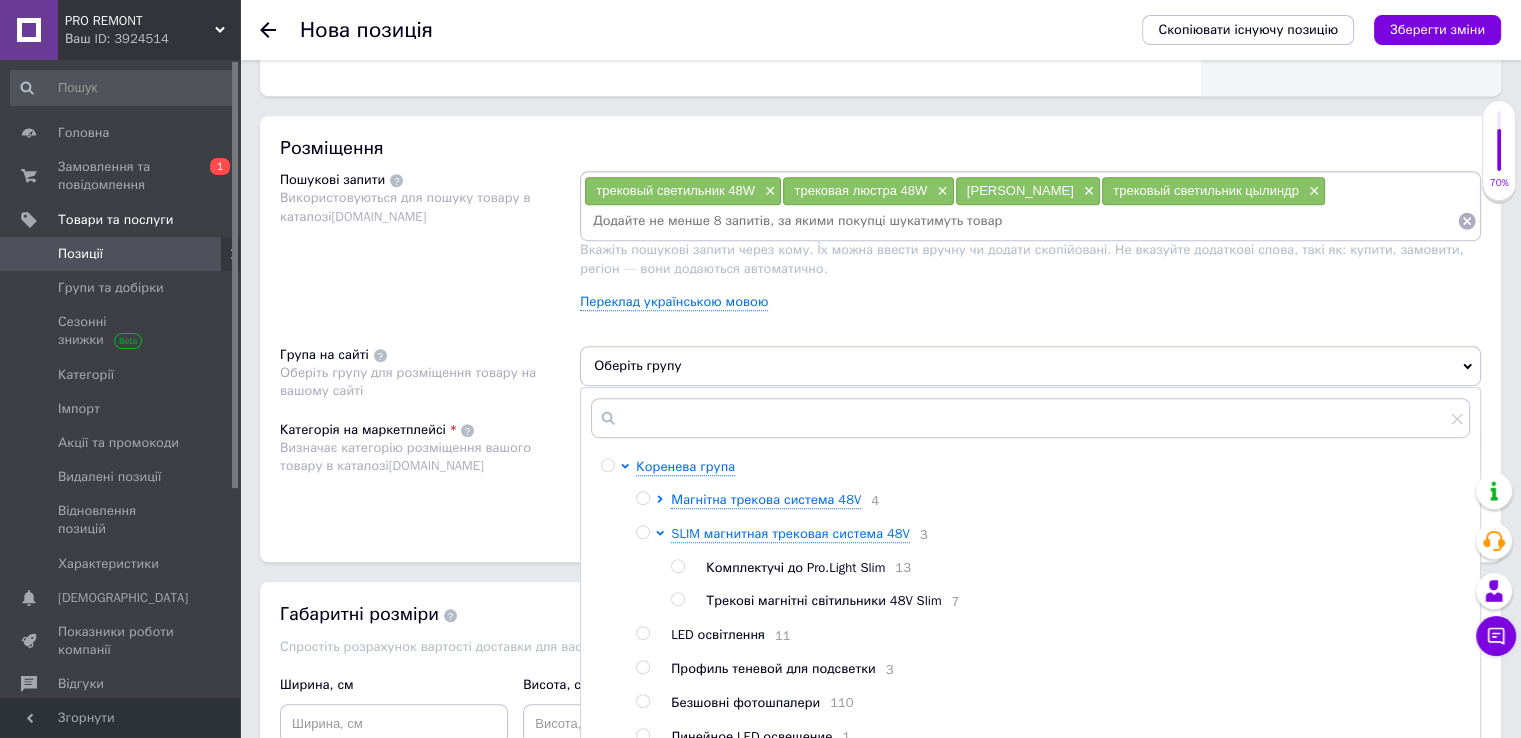 click at bounding box center (677, 599) 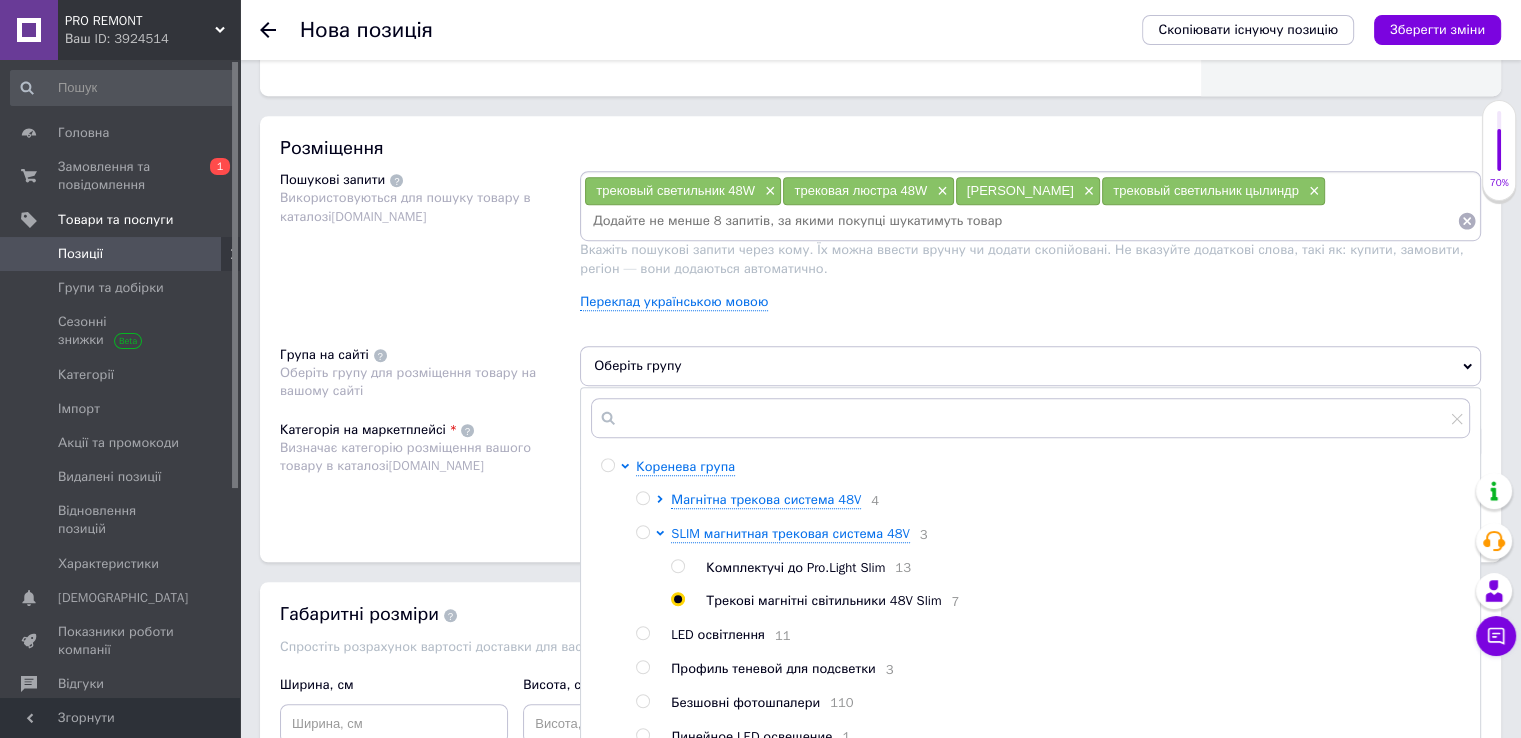 radio on "true" 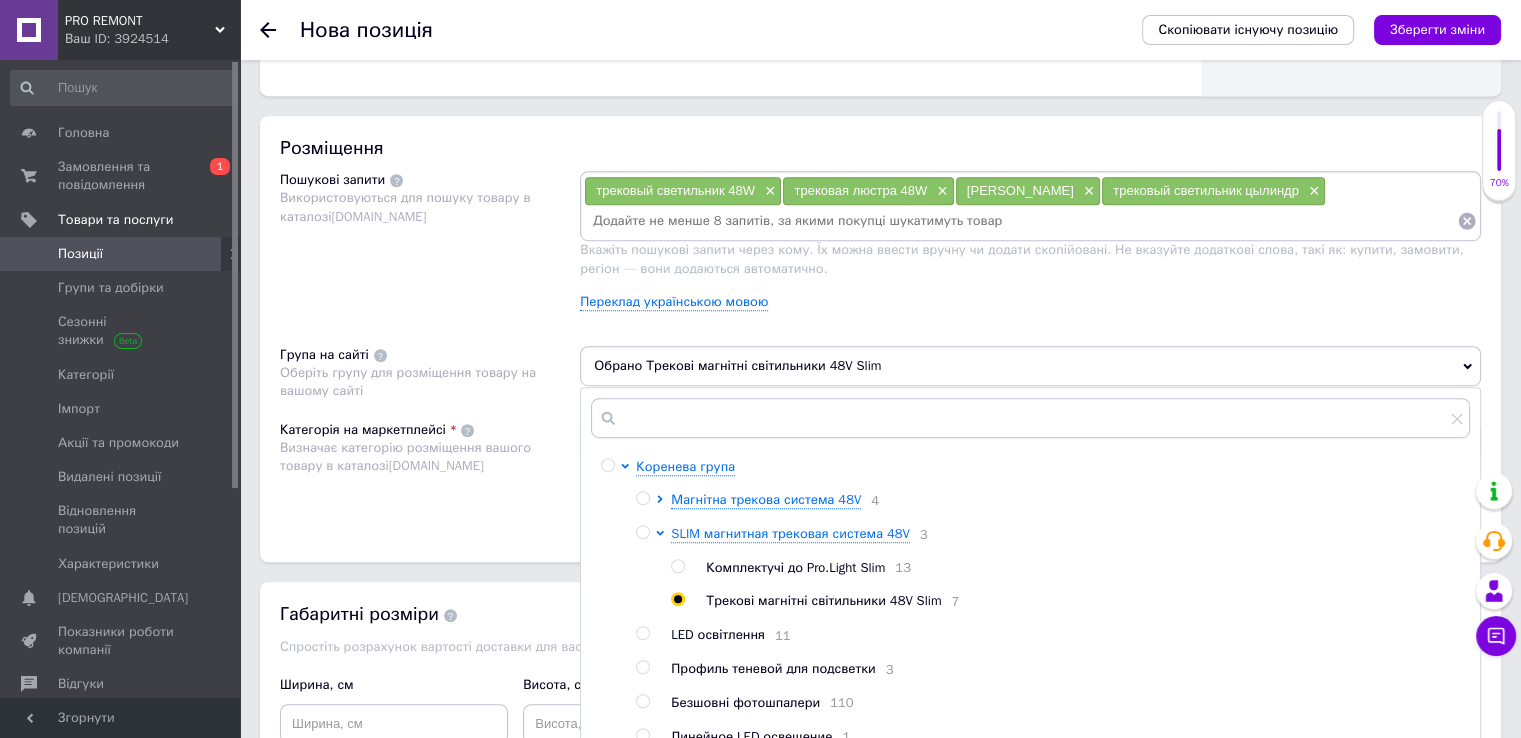 click on "Пошукові запити Використовуються для пошуку товару в каталозі  [DOMAIN_NAME]" at bounding box center [430, 248] 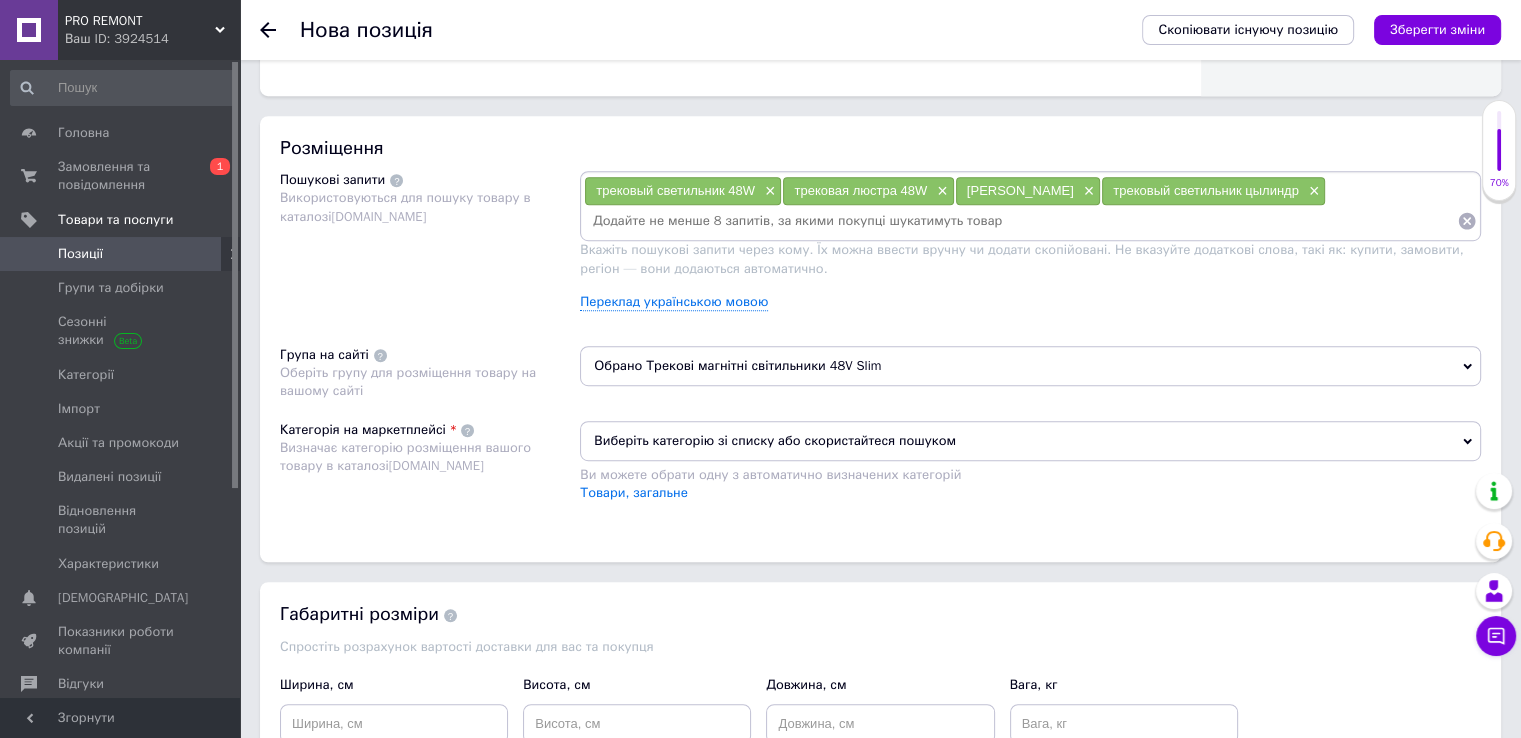 click on "Виберіть категорію зі списку або скористайтеся пошуком" at bounding box center (1030, 441) 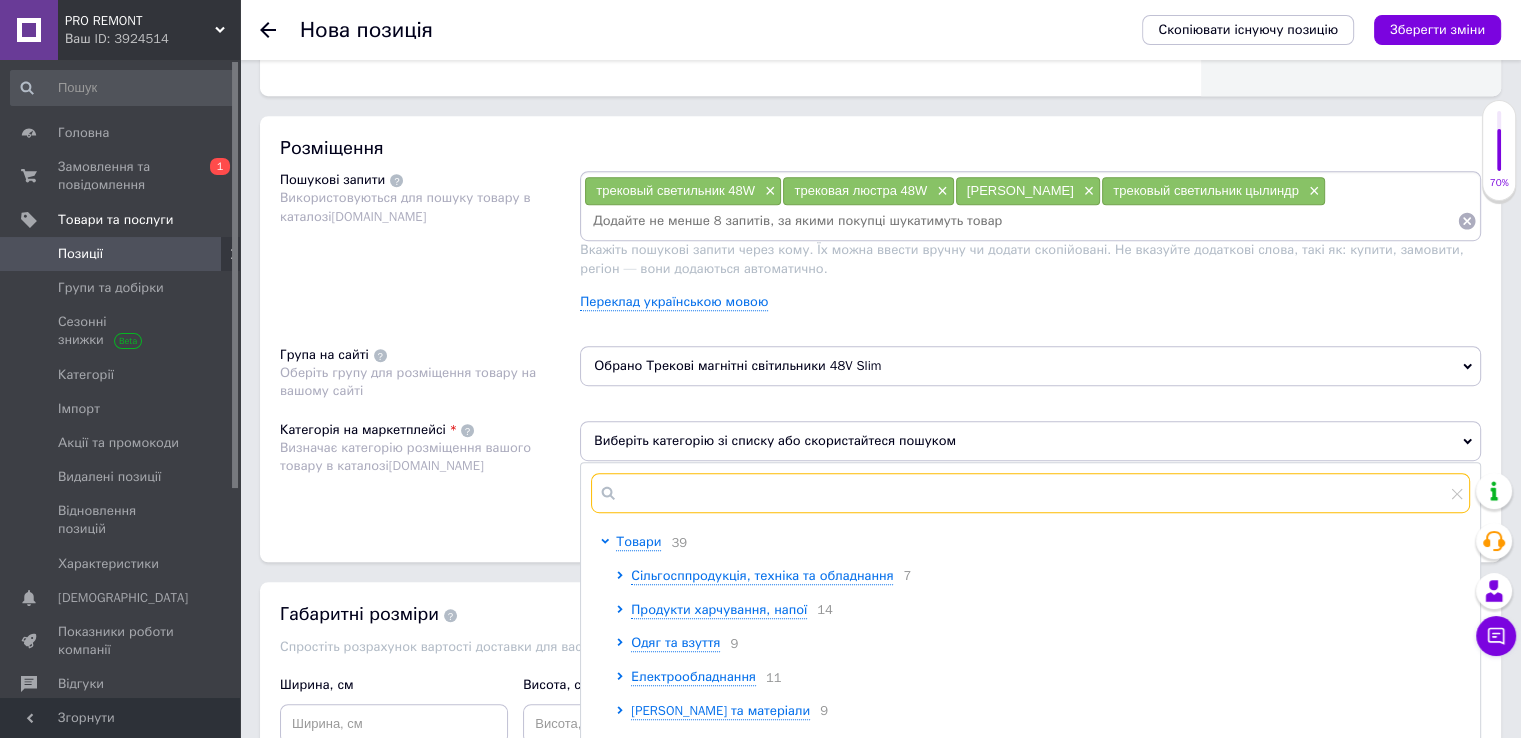click at bounding box center (1030, 493) 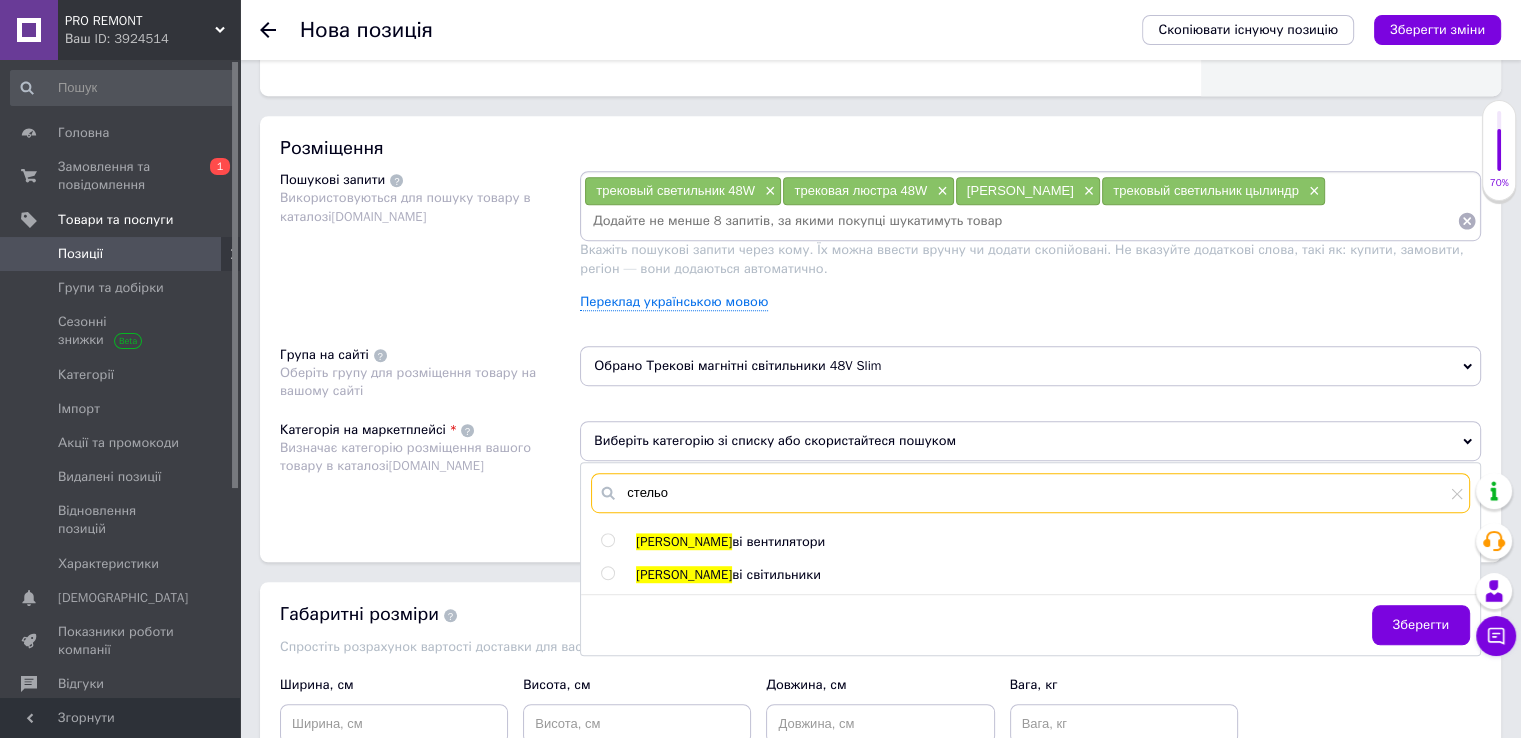 type on "стельо" 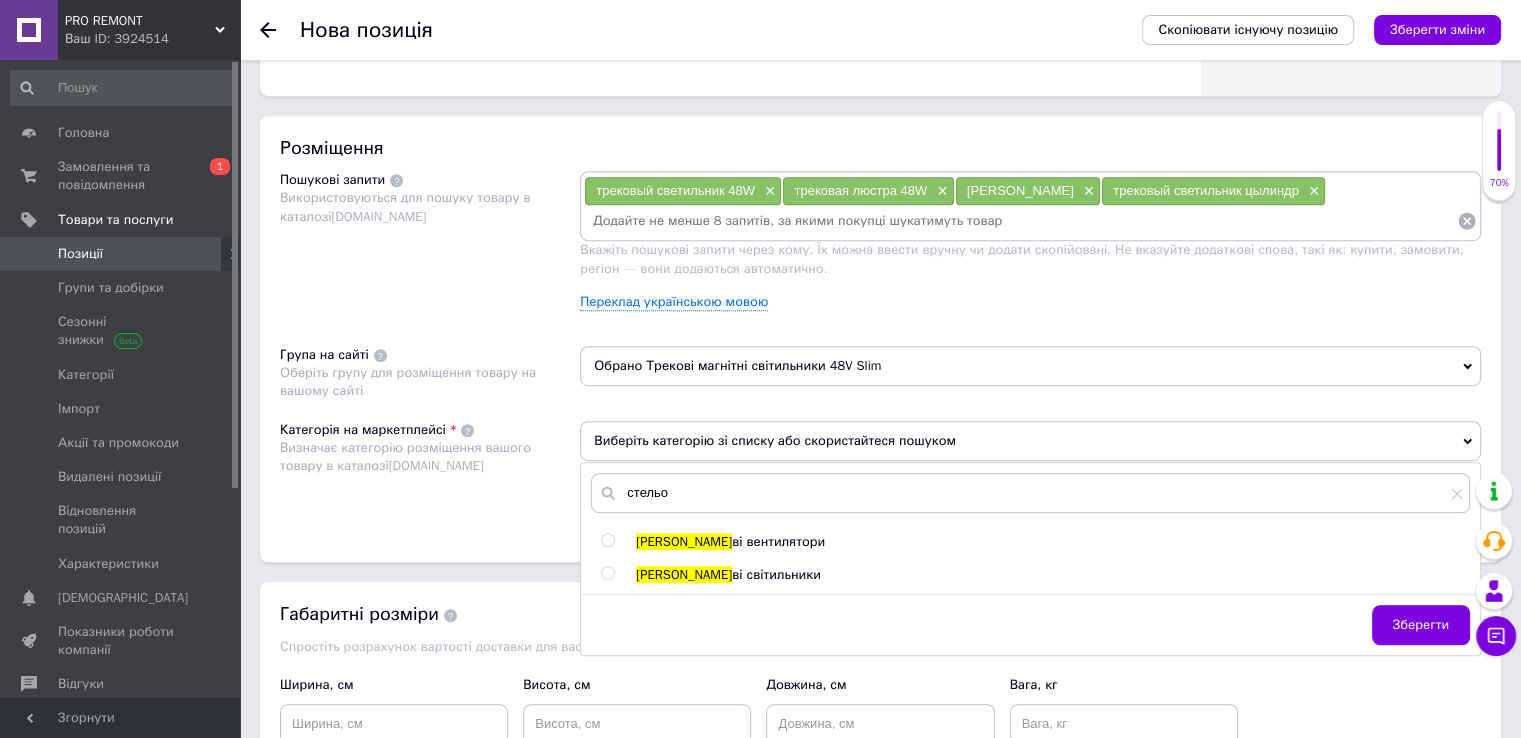 click on "ві світильники" at bounding box center [776, 574] 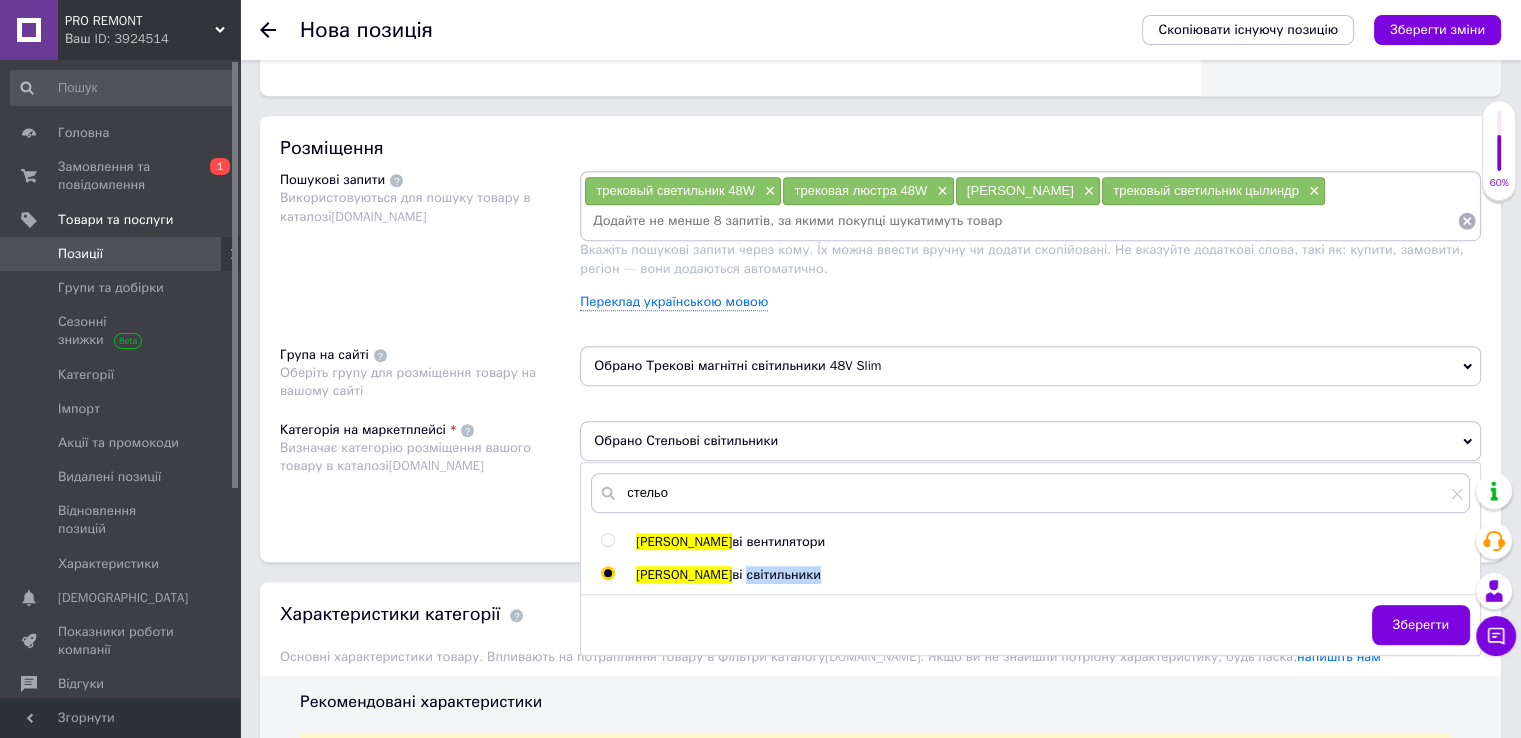 click on "ві світильники" at bounding box center [776, 574] 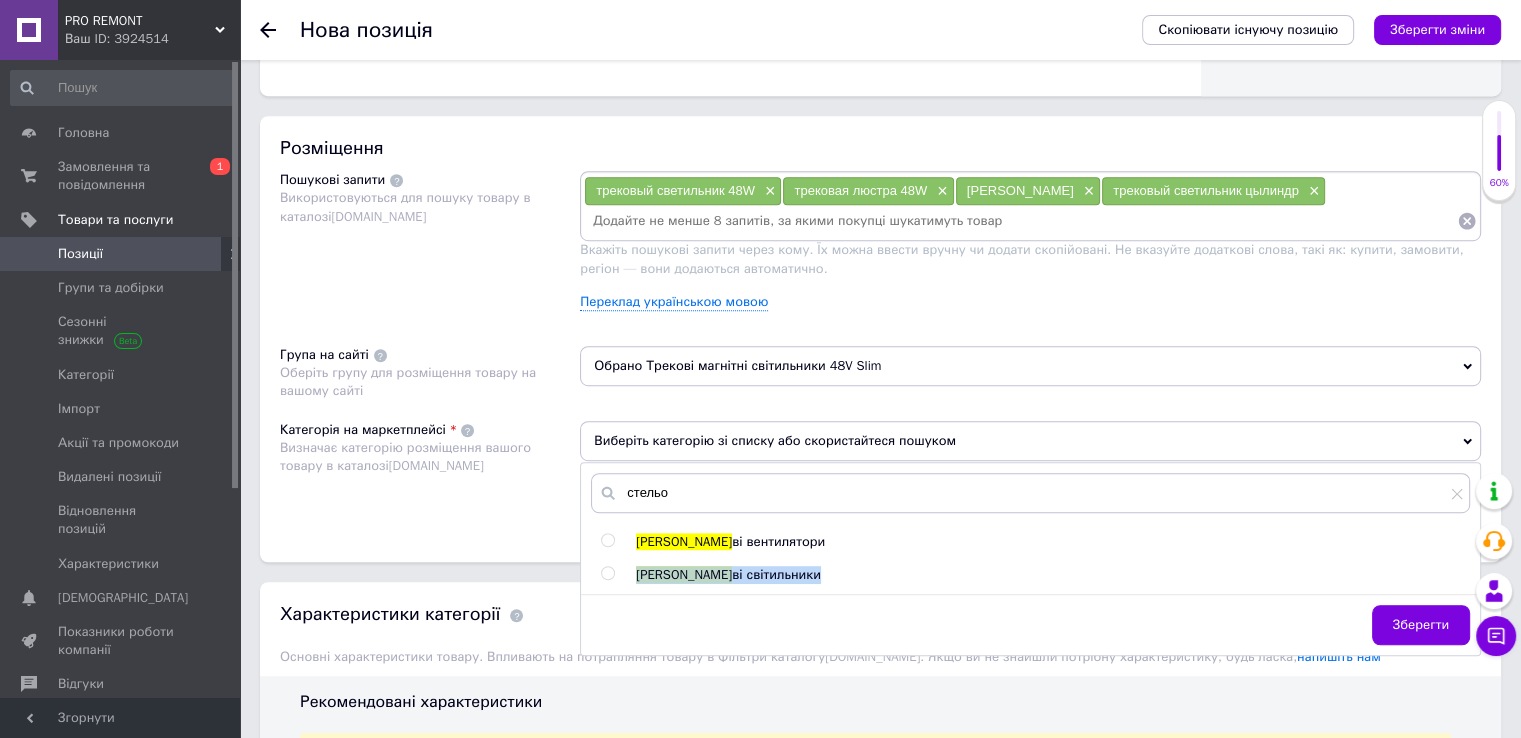 click on "ві світильники" at bounding box center [776, 574] 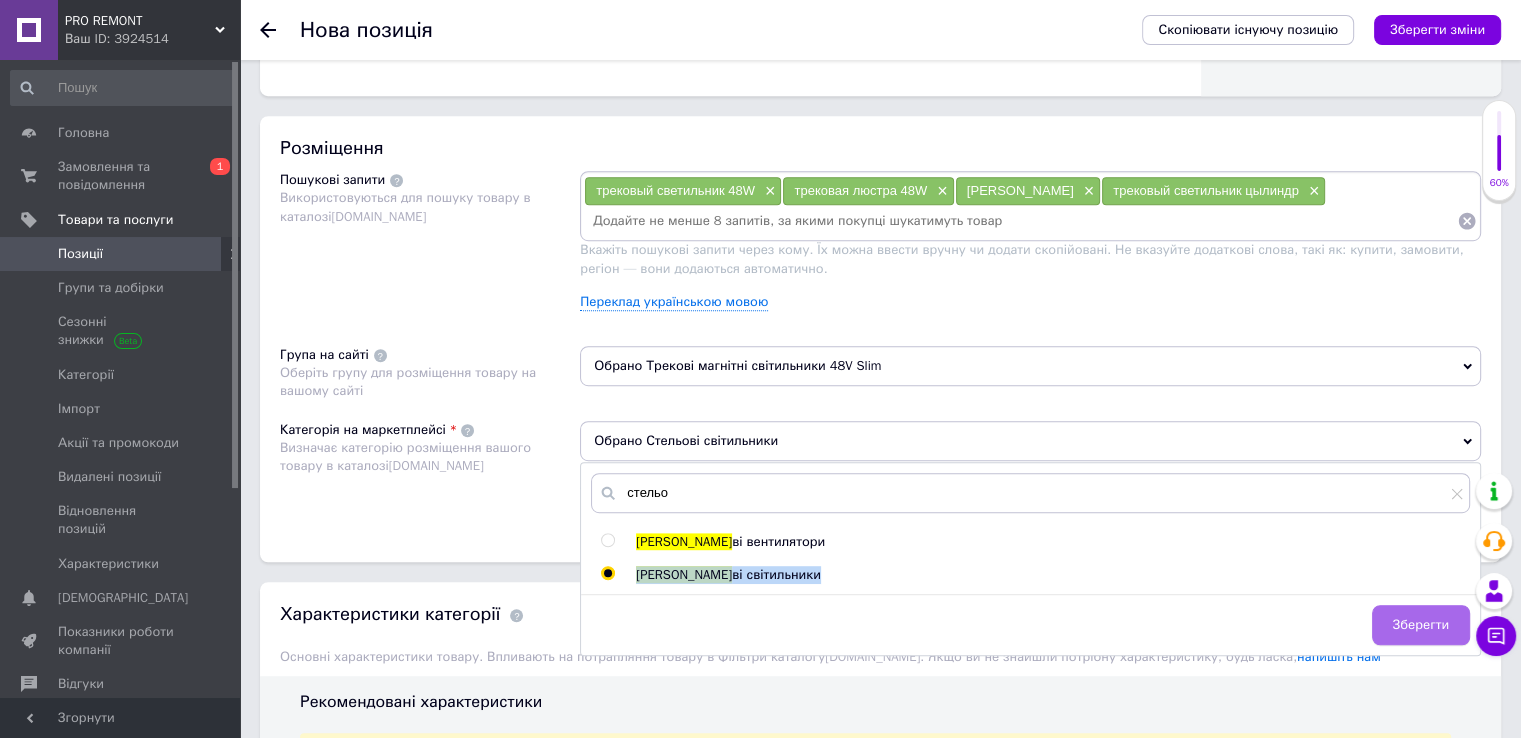 click on "Зберегти" at bounding box center [1421, 625] 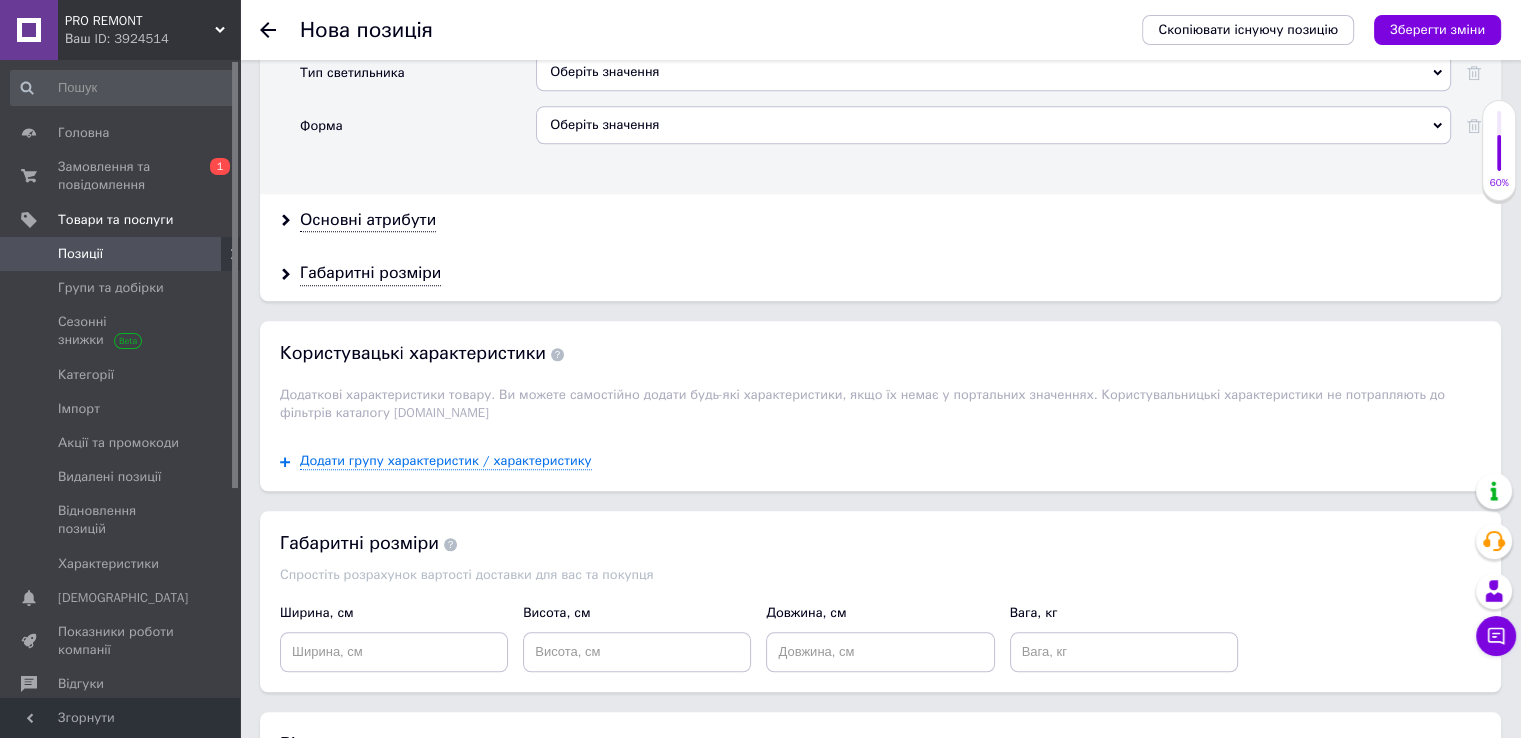 scroll, scrollTop: 2000, scrollLeft: 0, axis: vertical 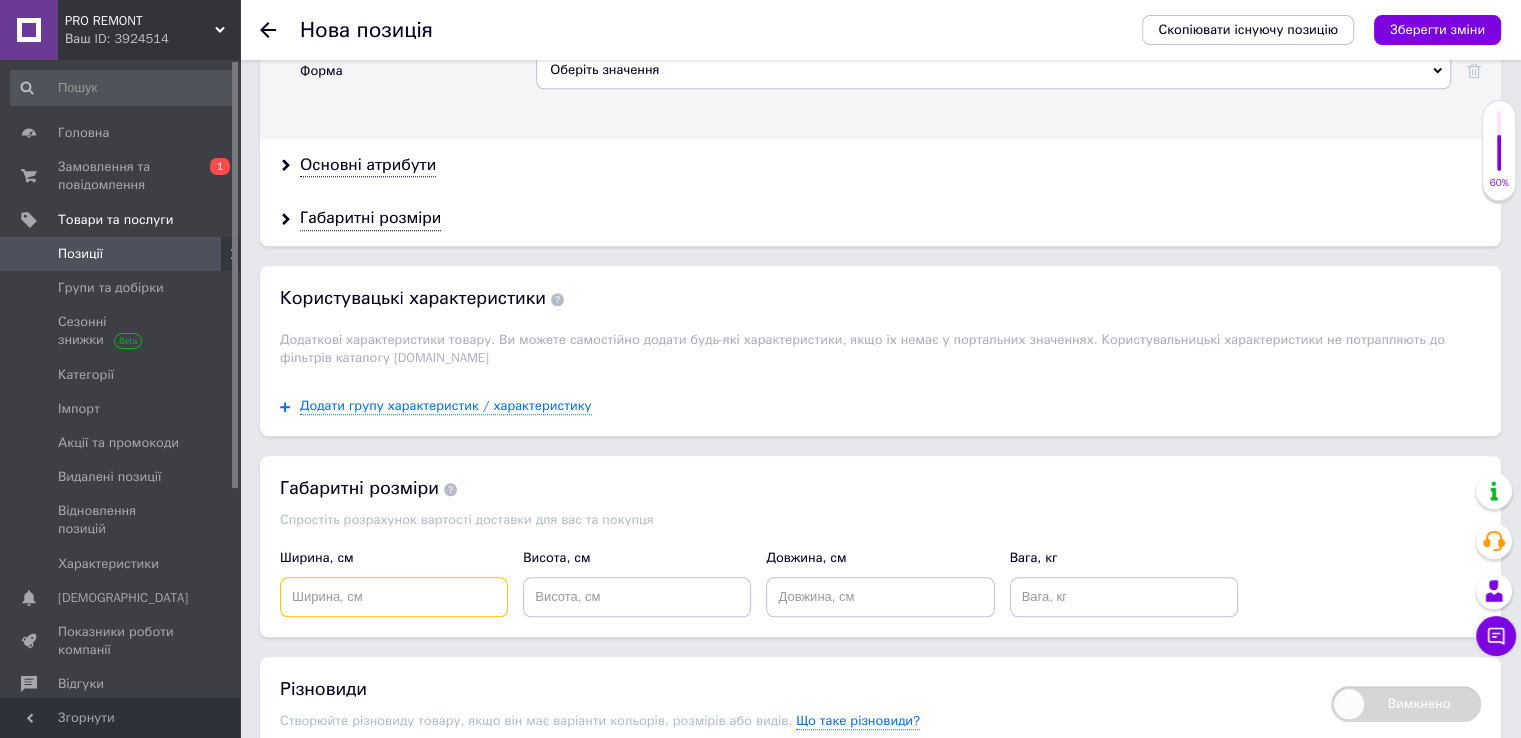 click at bounding box center (394, 597) 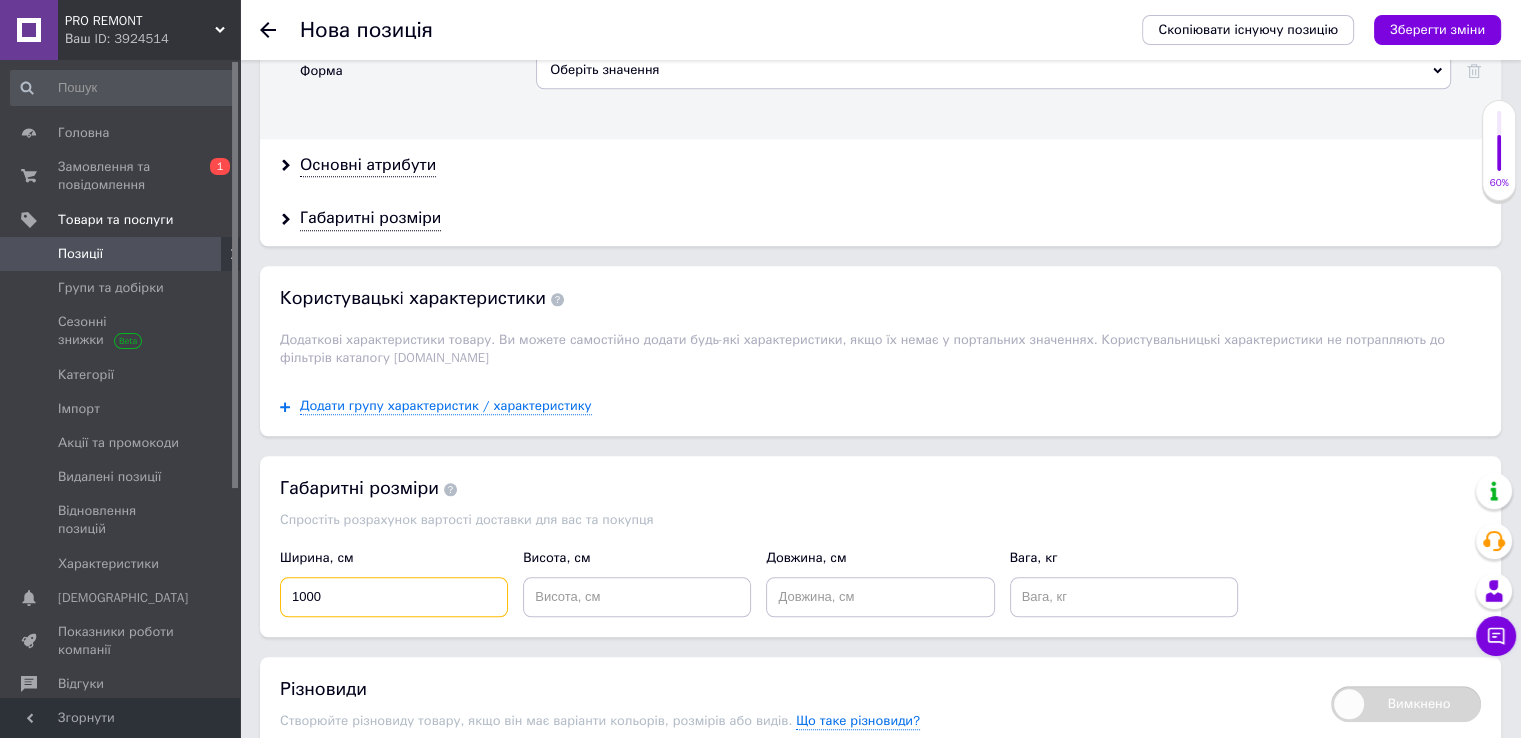 type on "1000" 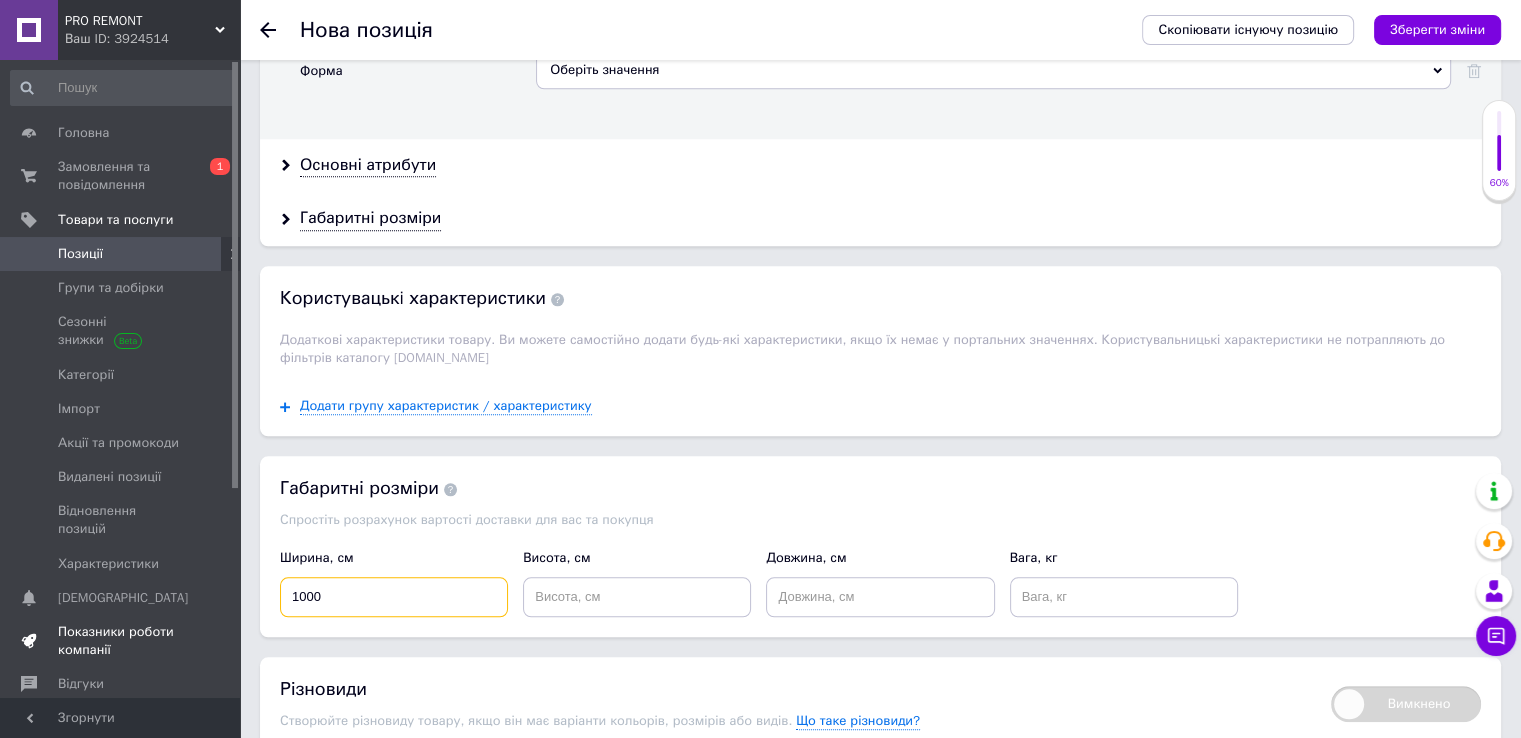 drag, startPoint x: 373, startPoint y: 585, endPoint x: 192, endPoint y: 580, distance: 181.06905 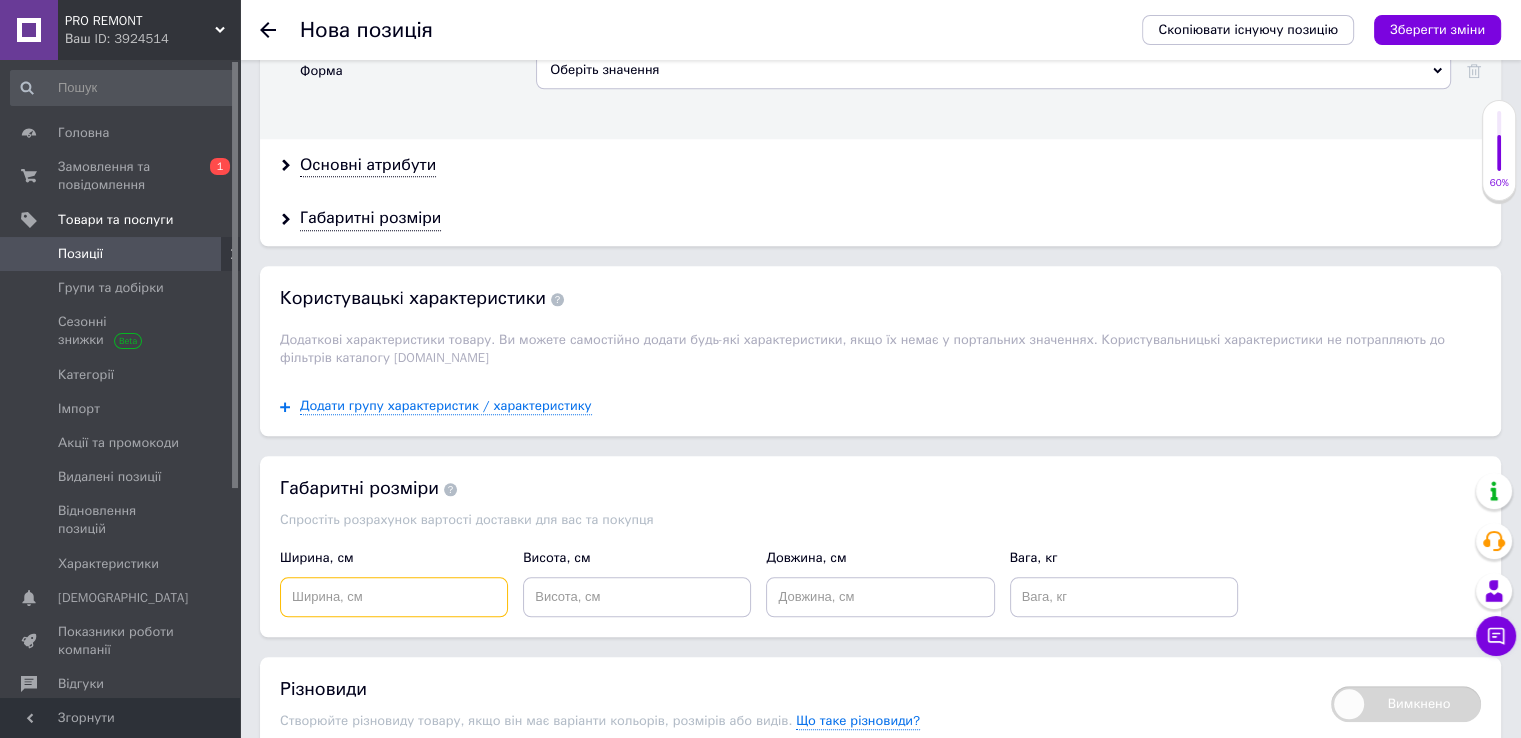 type 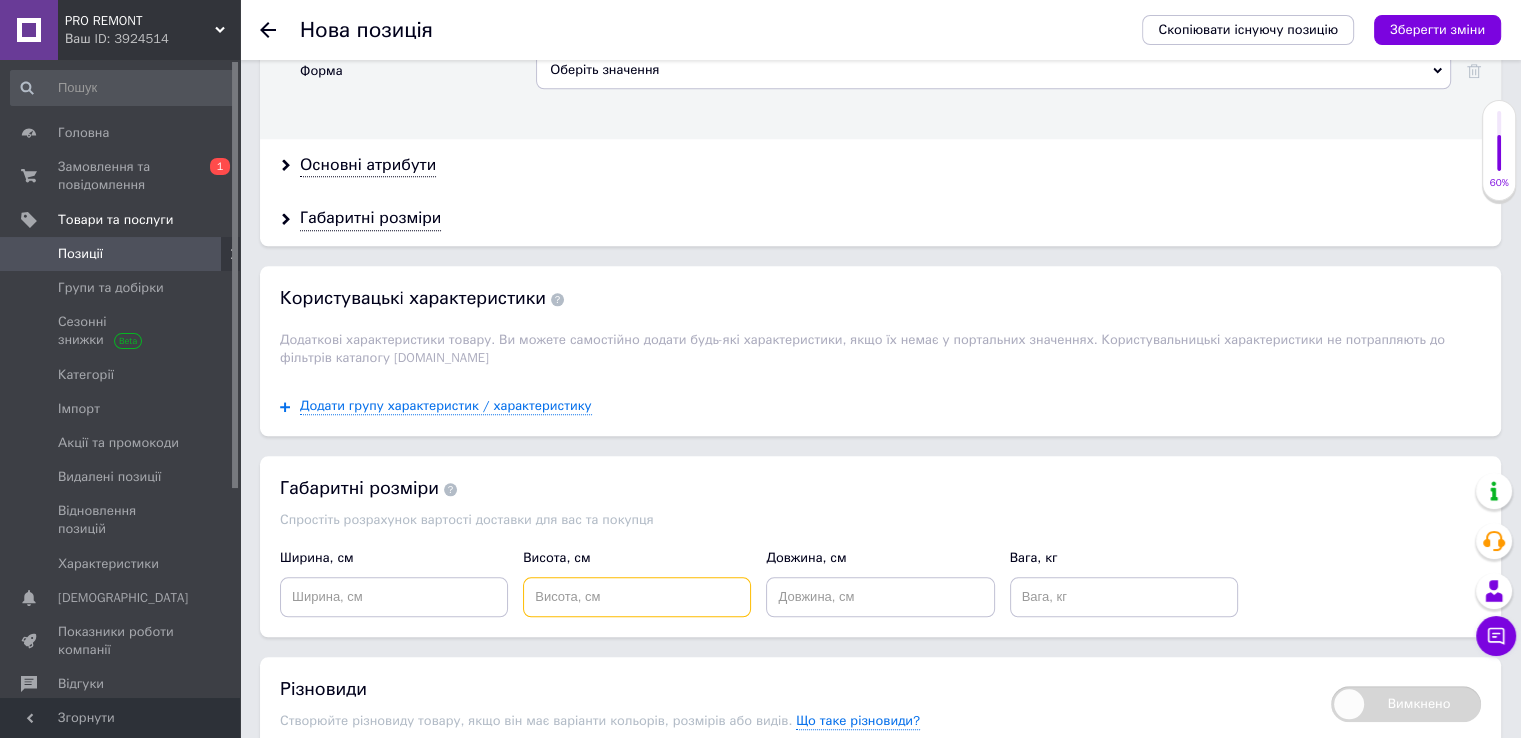 click at bounding box center (637, 597) 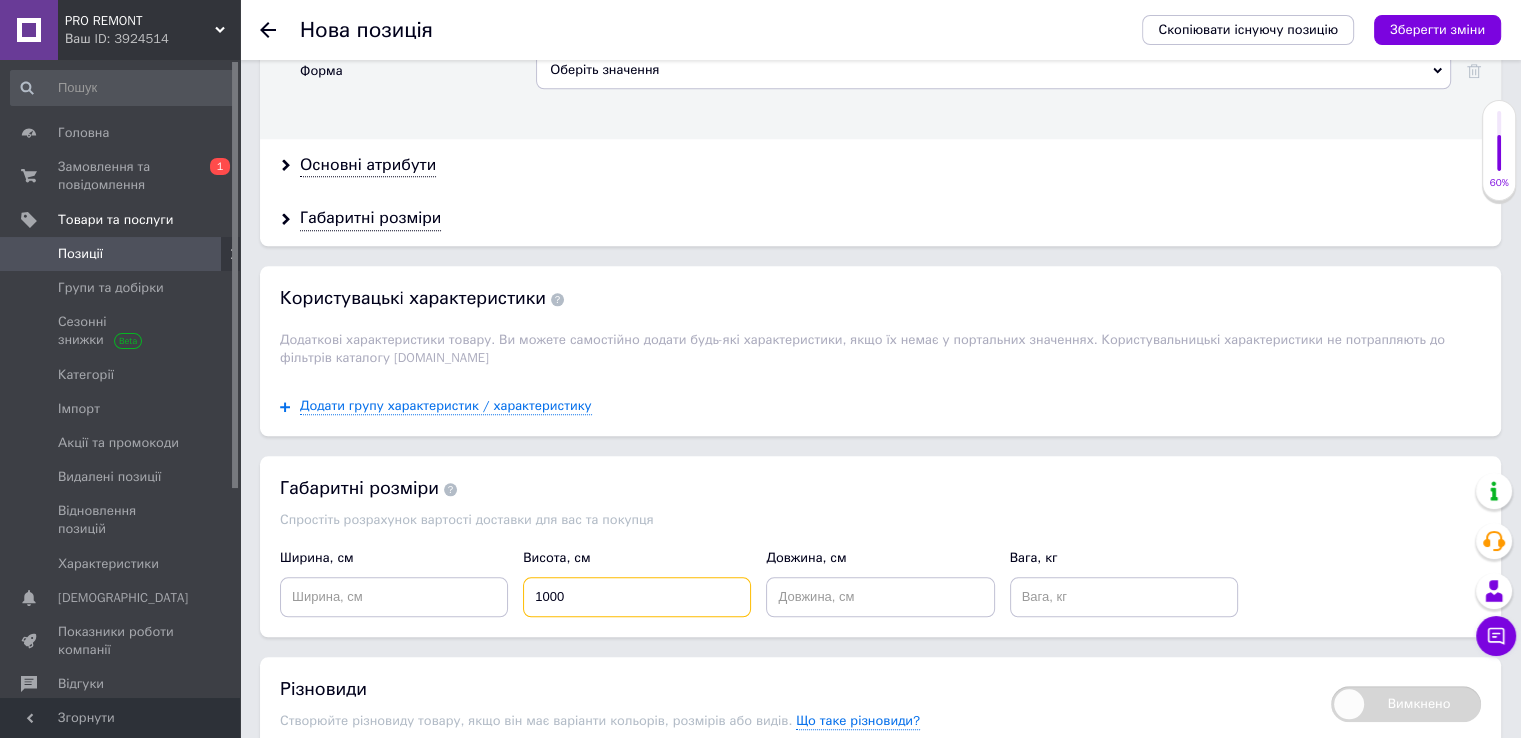 type on "1000" 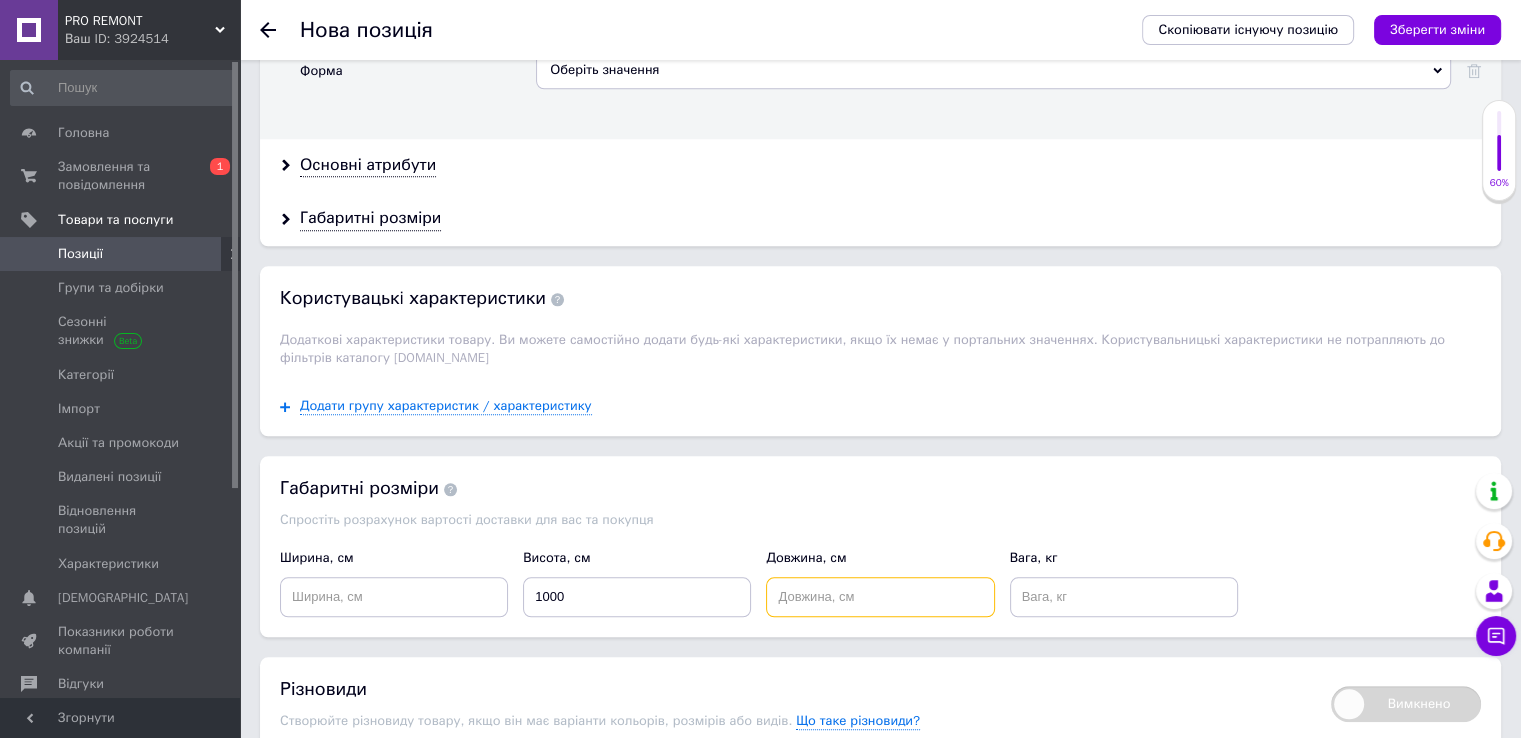 click at bounding box center [880, 597] 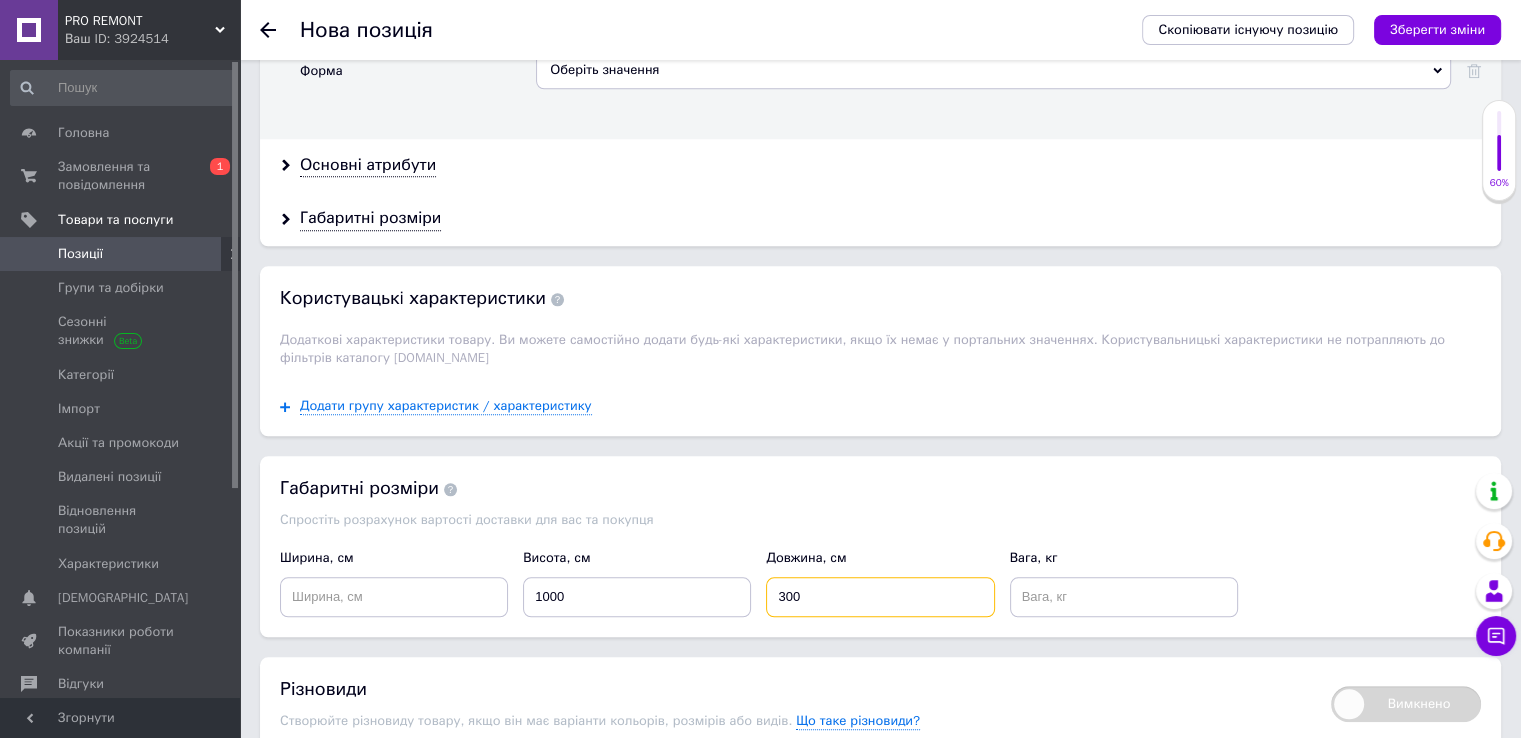type on "300" 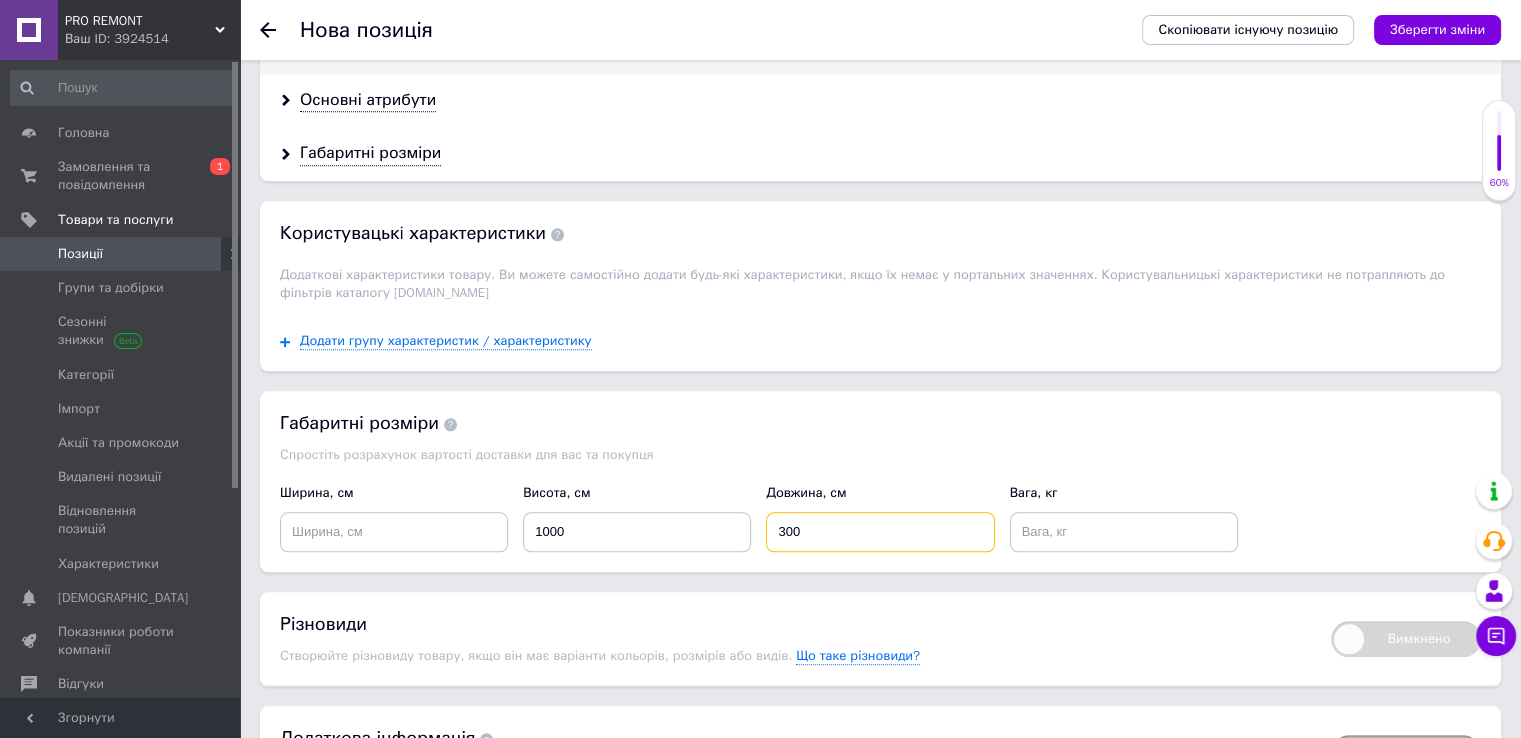 scroll, scrollTop: 2100, scrollLeft: 0, axis: vertical 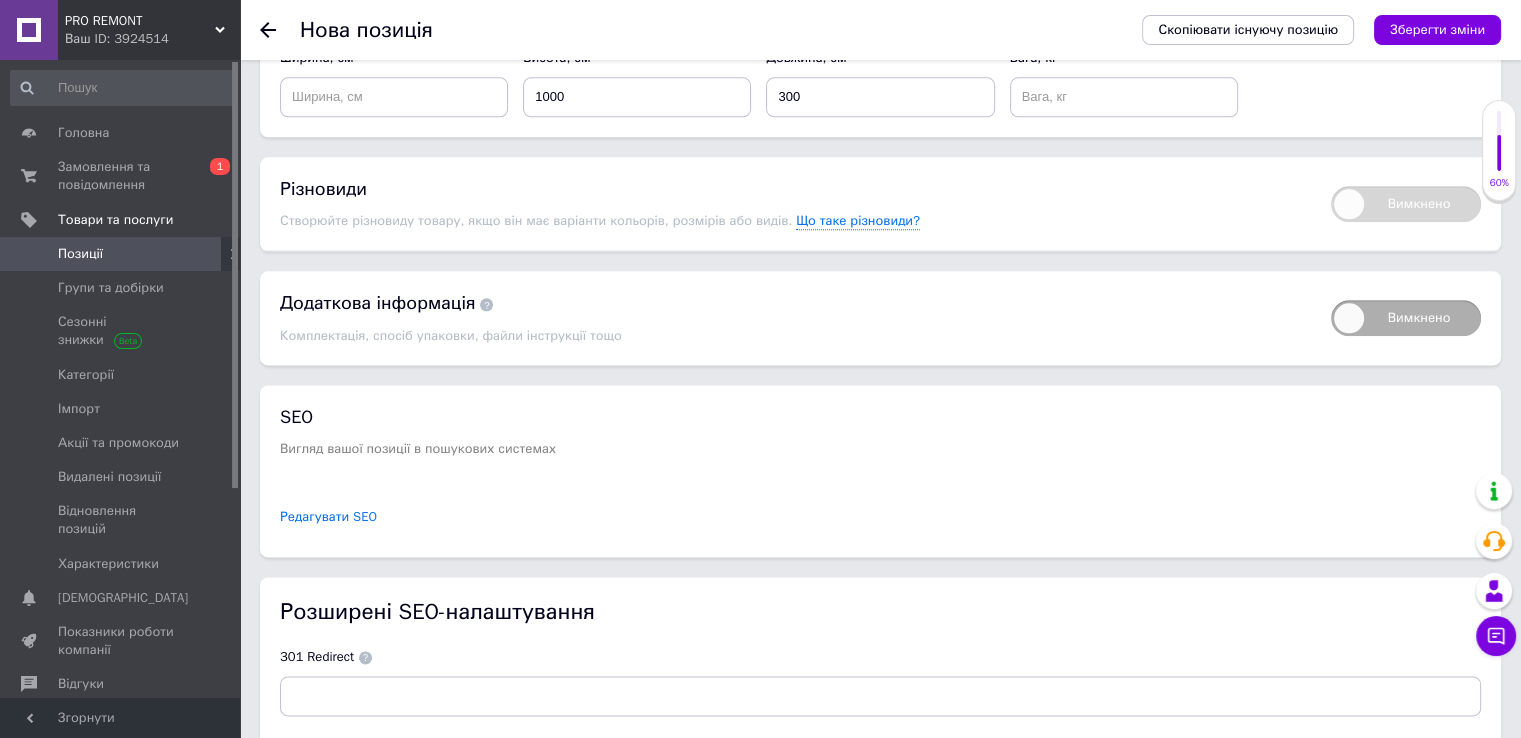 click on "Редагувати SEO" at bounding box center (328, 517) 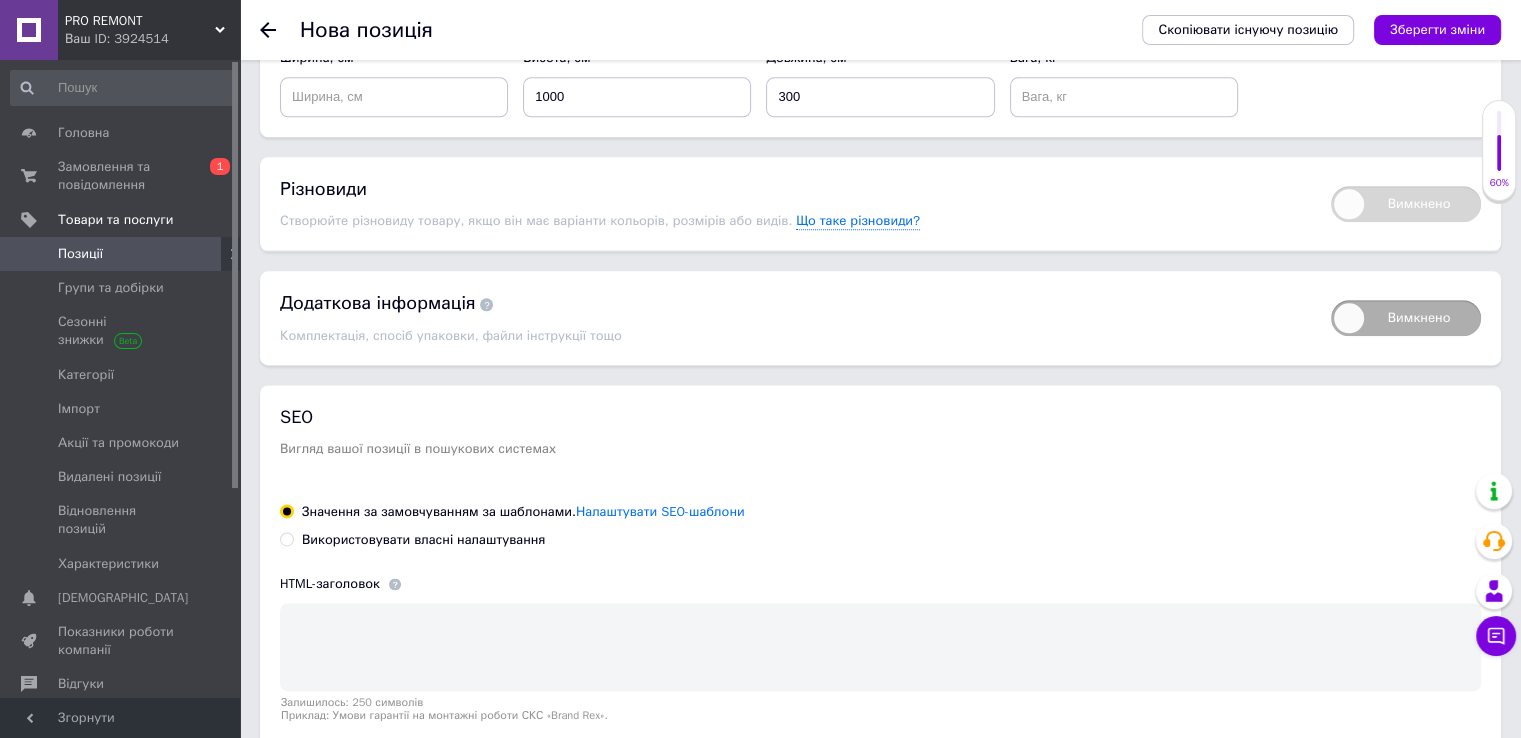 click at bounding box center [287, 539] 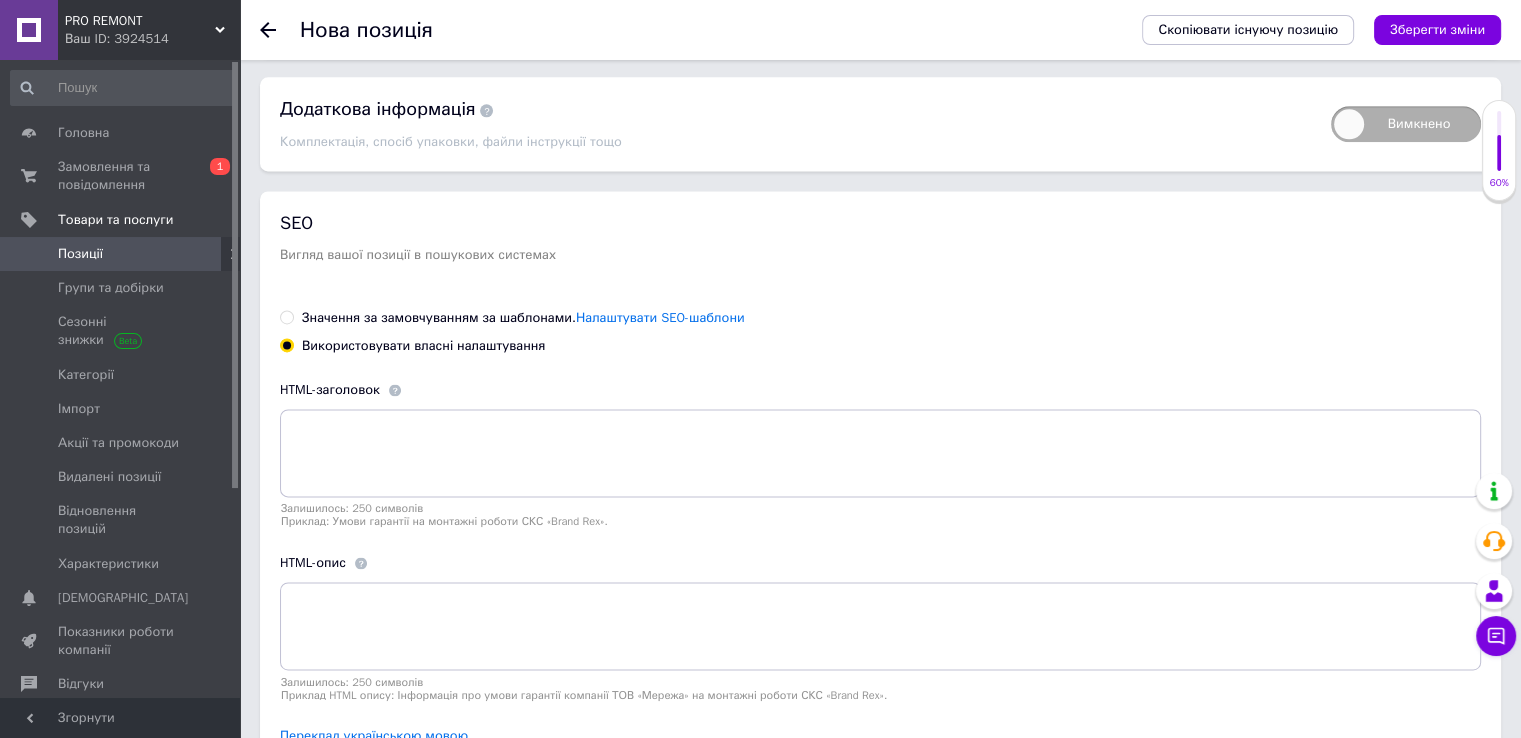 scroll, scrollTop: 2700, scrollLeft: 0, axis: vertical 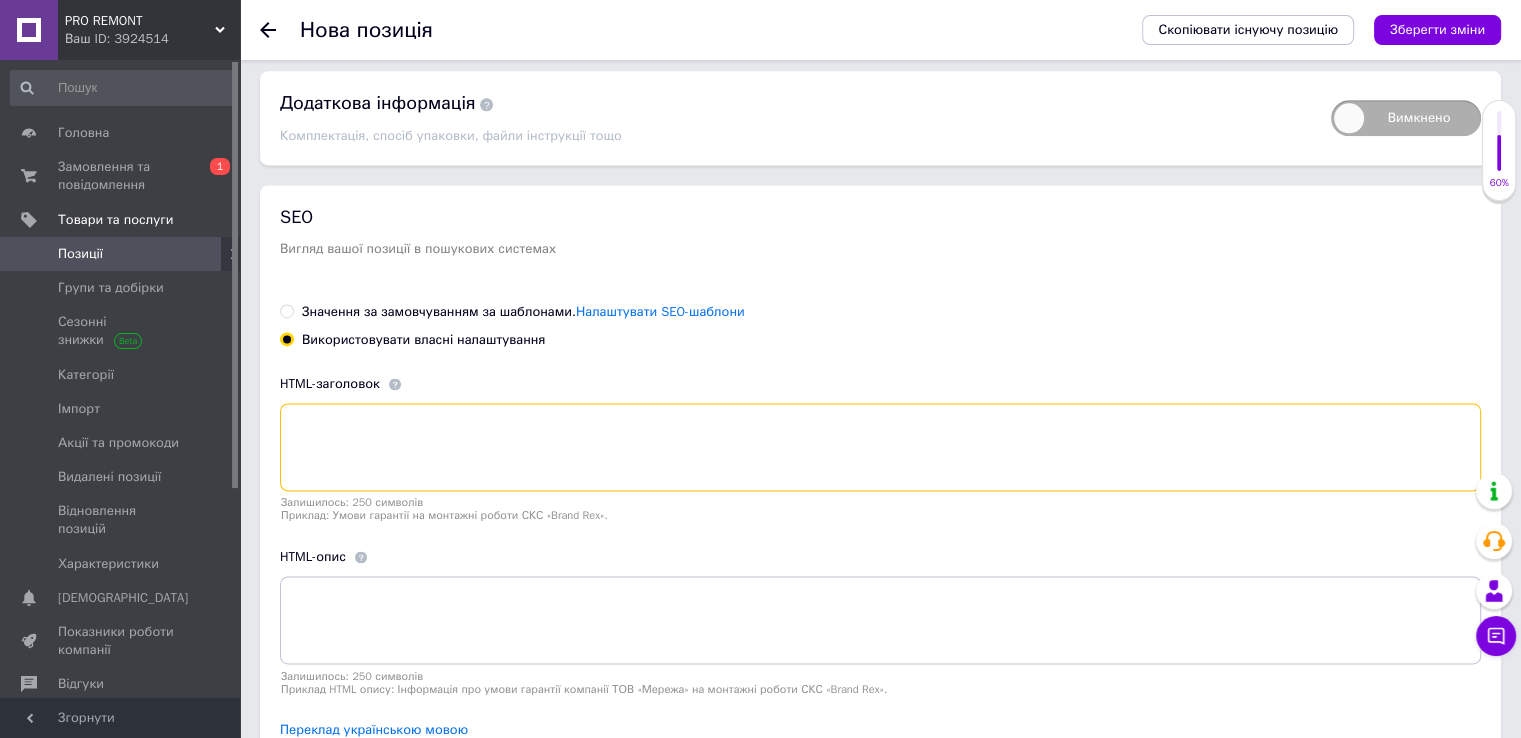 click at bounding box center (880, 447) 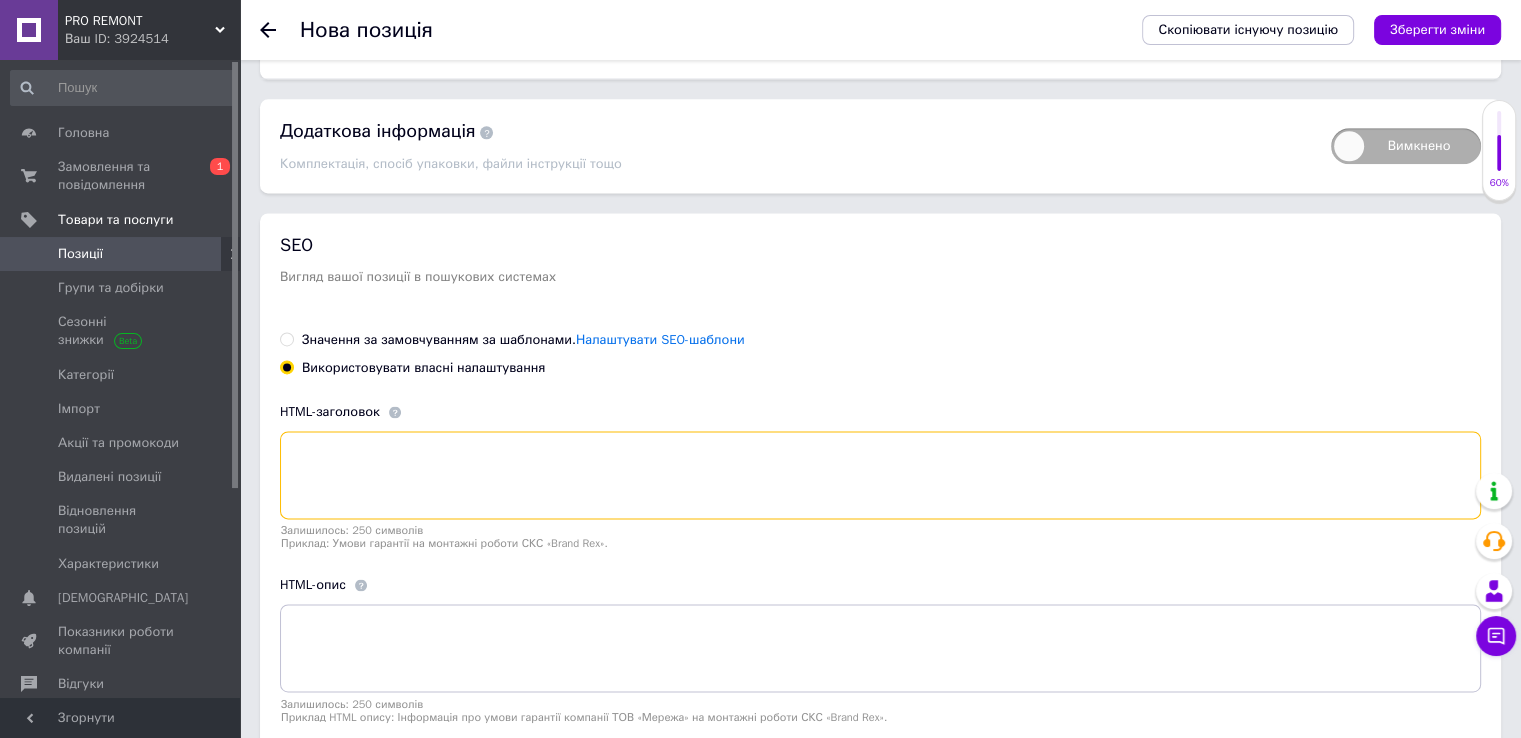 scroll, scrollTop: 2700, scrollLeft: 0, axis: vertical 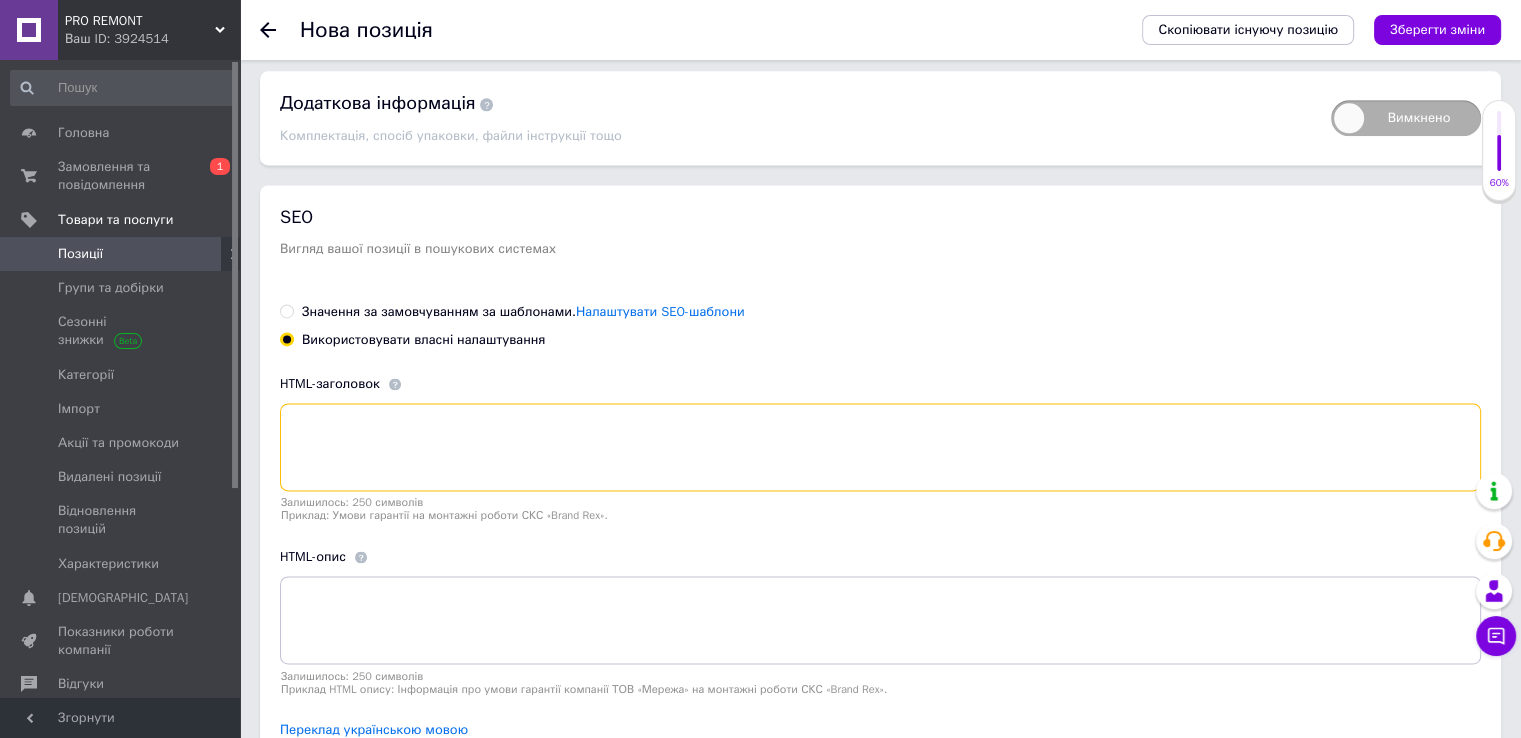 paste on "Трекова люстра Slim циліндр підвісний чорний L 300x30 mm 6W 4000К" 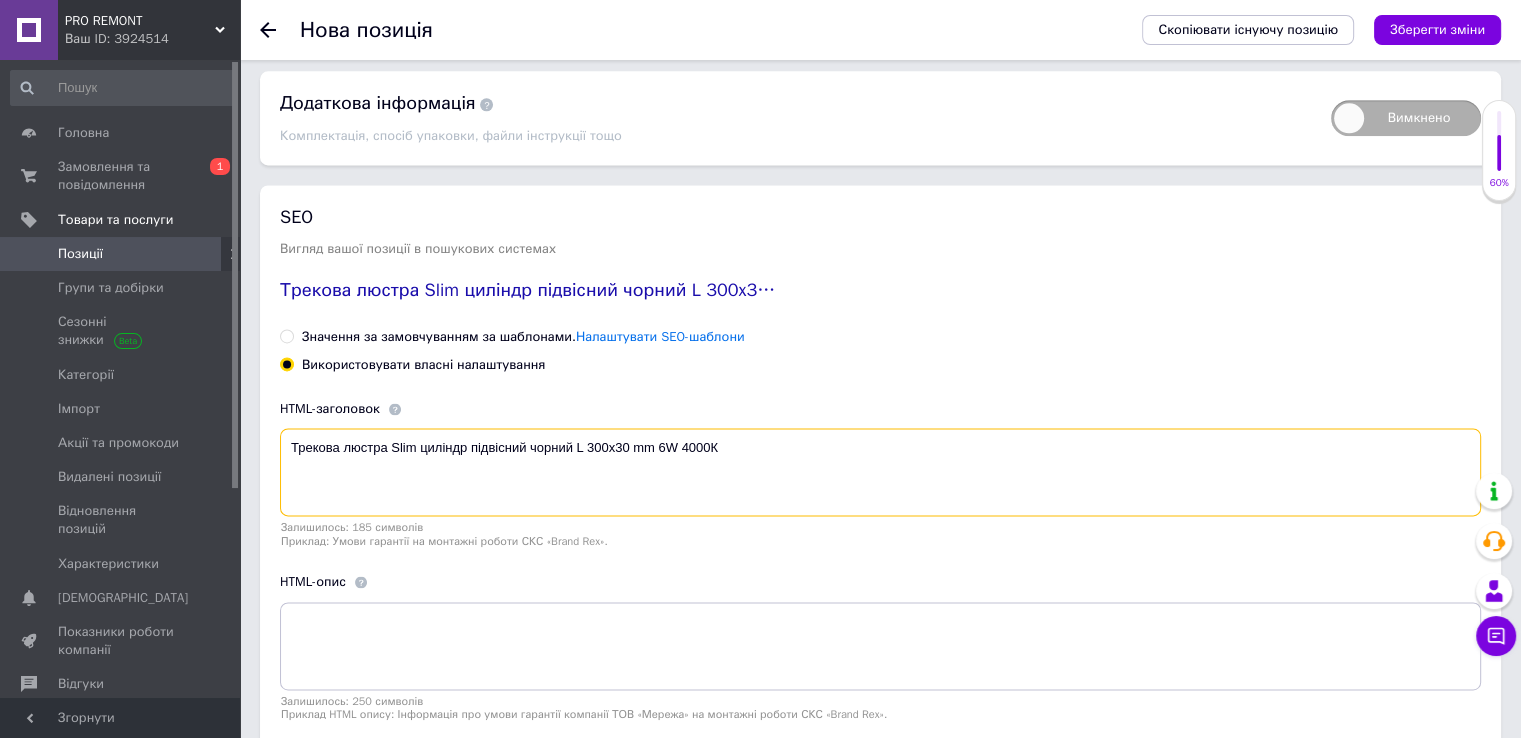 type on "Трекова люстра Slim циліндр підвісний чорний L 300x30 mm 6W 4000К" 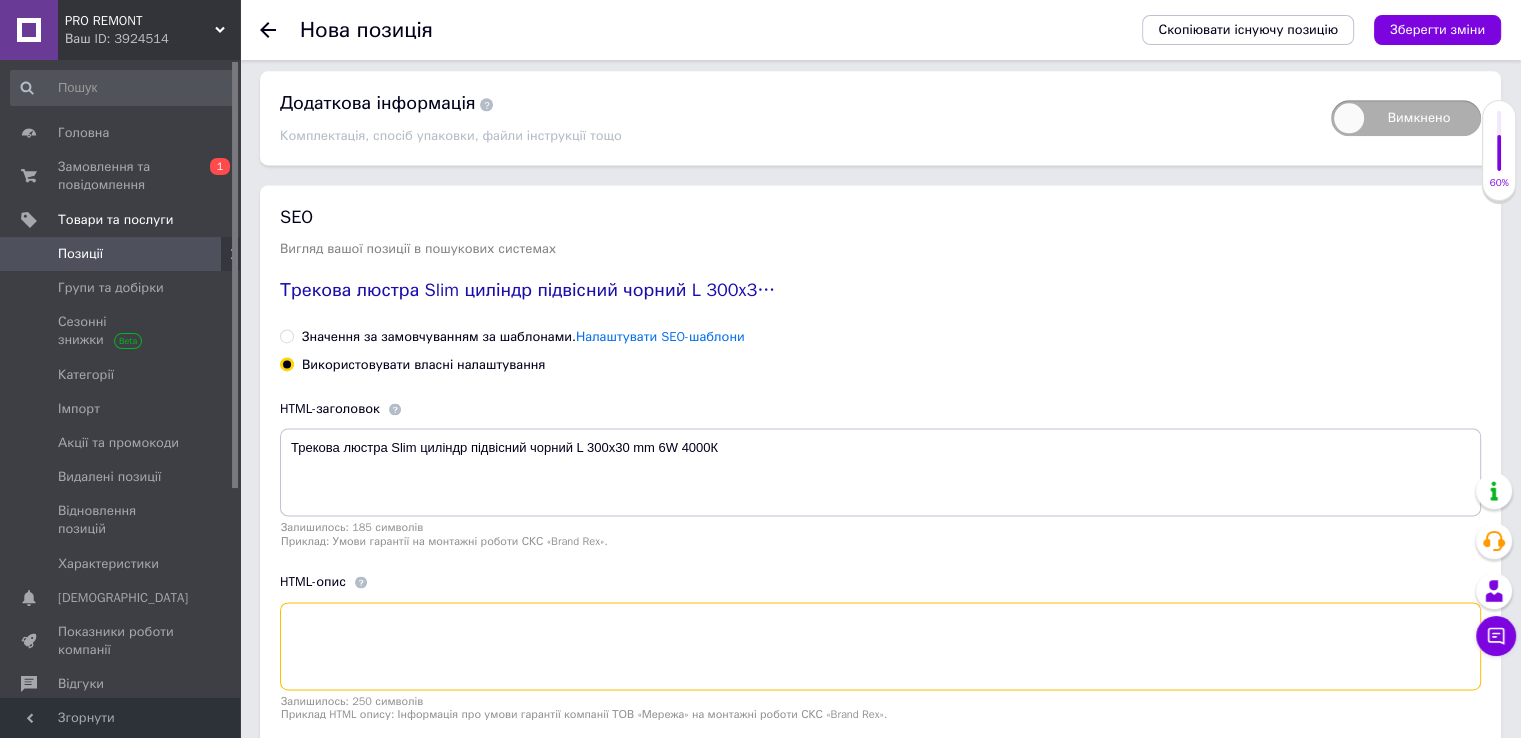 click at bounding box center (880, 646) 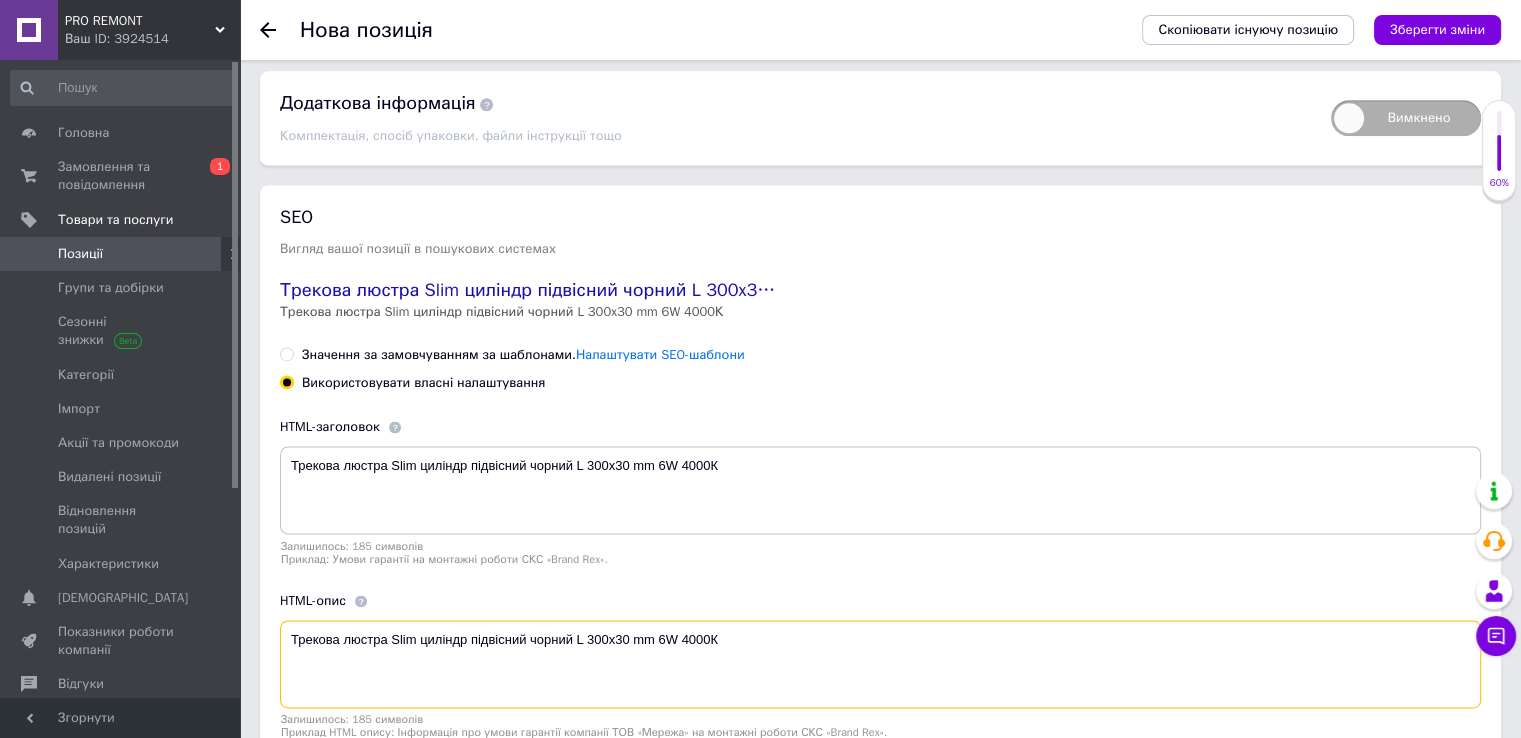 type on "Трекова люстра Slim циліндр підвісний чорний L 300x30 mm 6W 4000К" 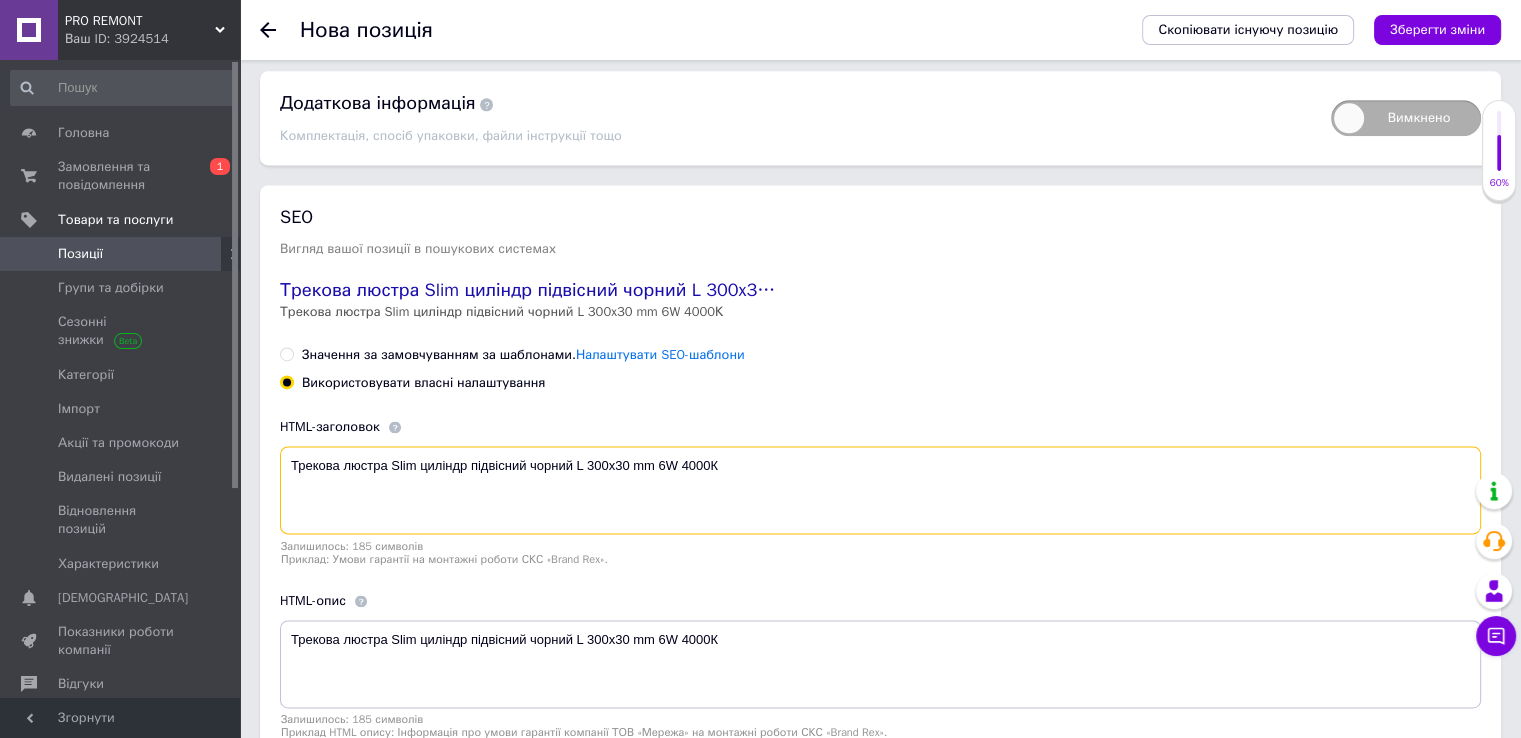 click on "Трекова люстра Slim циліндр підвісний чорний L 300x30 mm 6W 4000К" at bounding box center (880, 490) 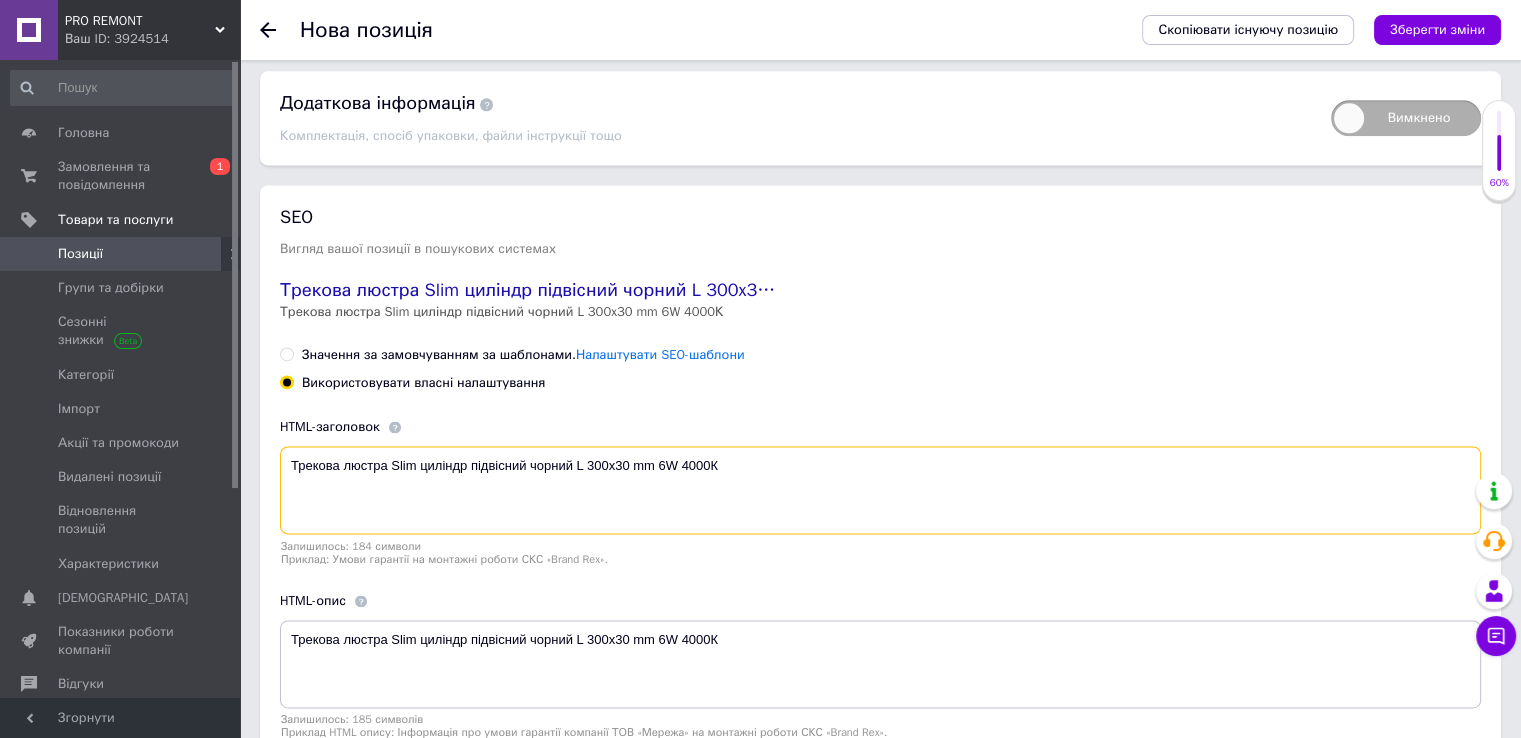 paste on "продаж, ціна у [GEOGRAPHIC_DATA]. Стельові світильники від "PRO REMONT"" 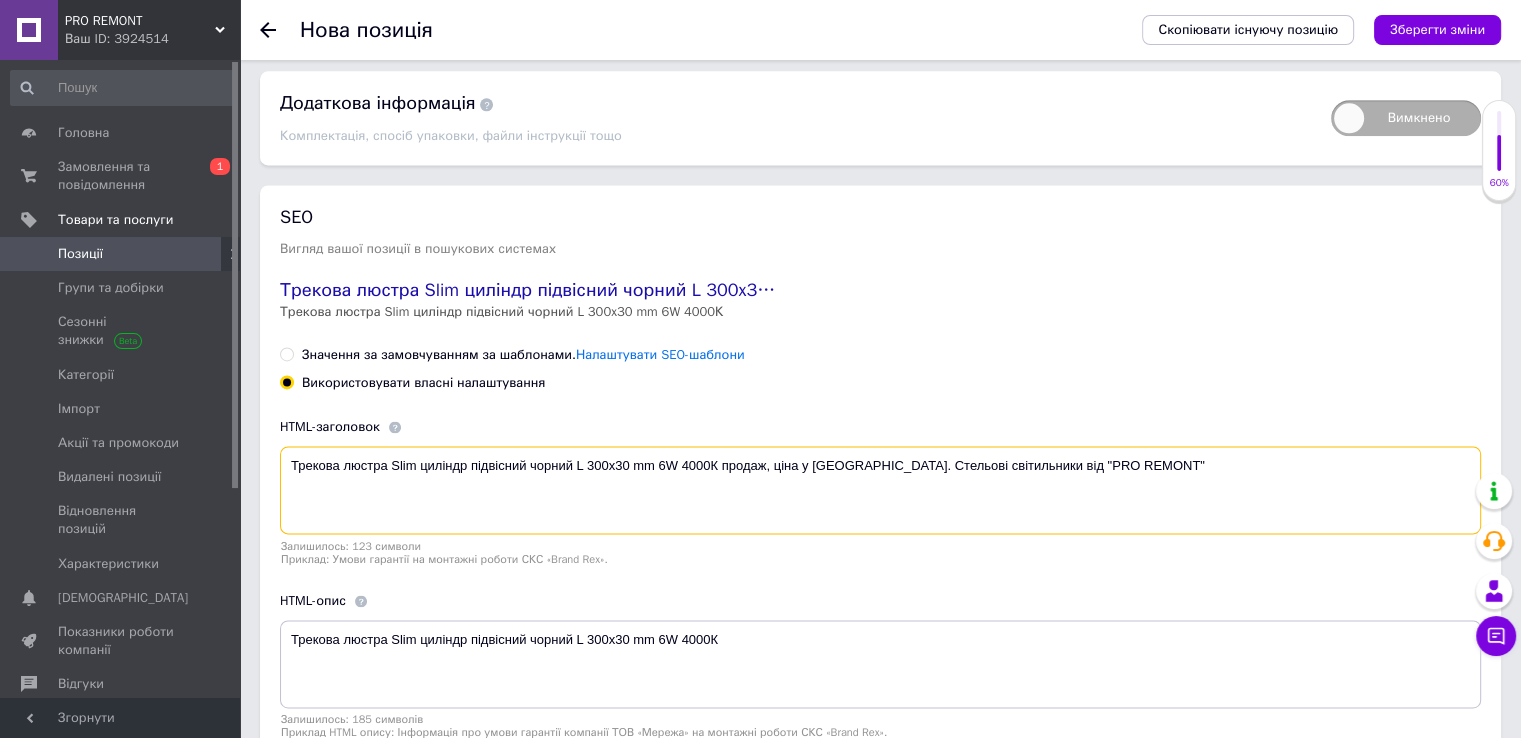 click on "Трекова люстра Slim циліндр підвісний чорний L 300x30 mm 6W 4000К продаж, ціна у [GEOGRAPHIC_DATA]. Стельові світильники від "PRO REMONT"" at bounding box center [880, 490] 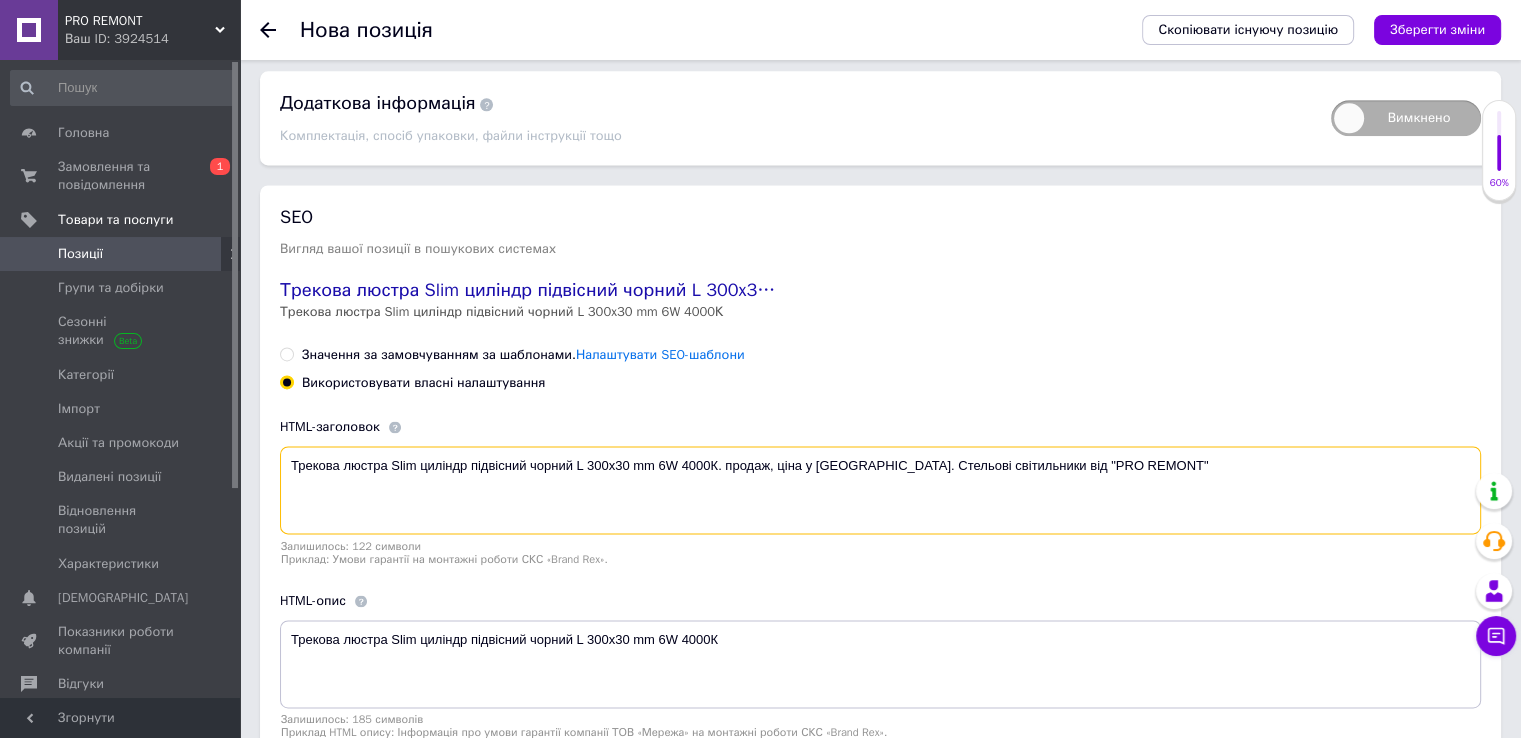 type on "Трекова люстра Slim циліндр підвісний чорний L 300x30 mm 6W 4000К. продаж, ціна у [GEOGRAPHIC_DATA]. Стельові світильники від "PRO REMONT"" 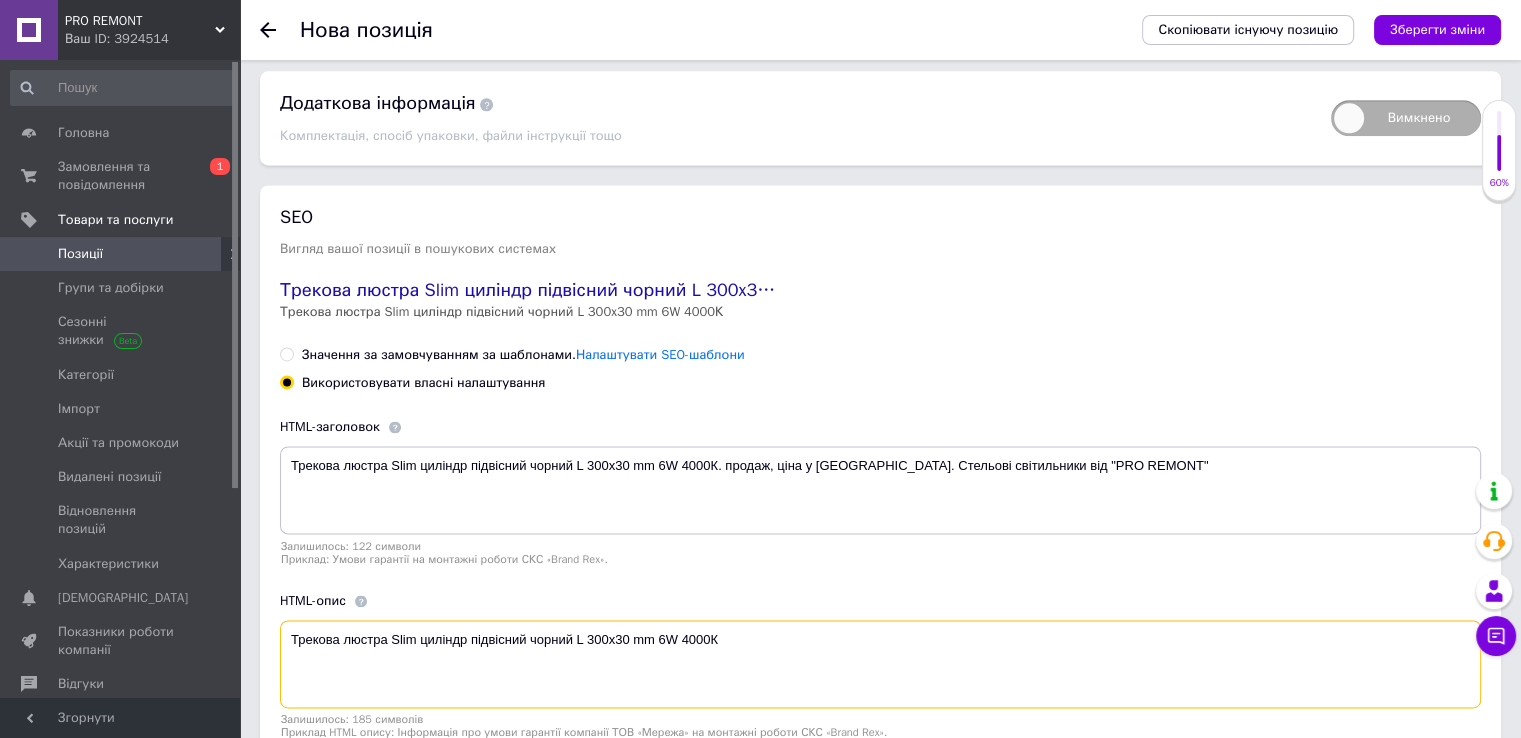 click on "Трекова люстра Slim циліндр підвісний чорний L 300x30 mm 6W 4000К" at bounding box center [880, 664] 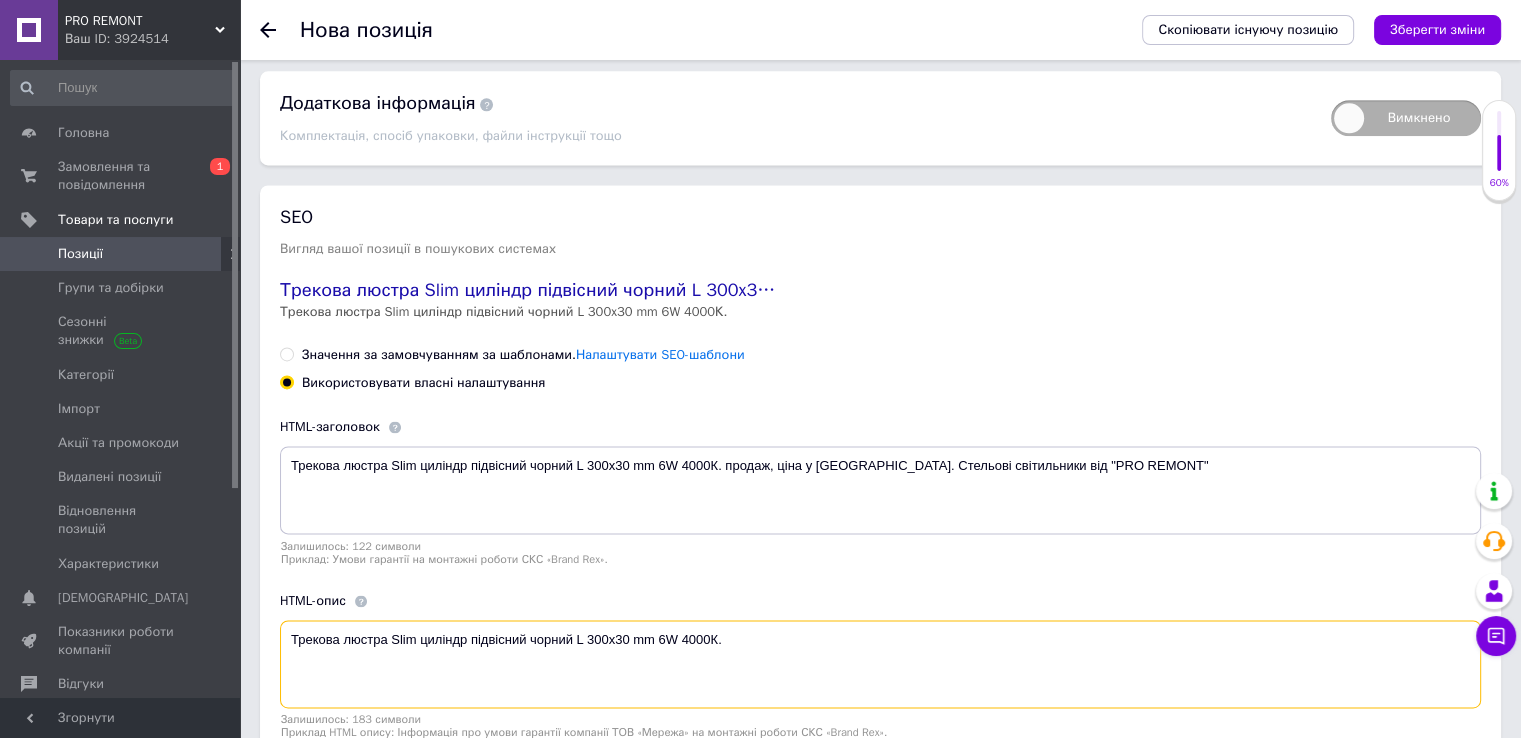 paste on ". Детальна інформація про товар/послугу та постачальника. Ціна та умови поставки" 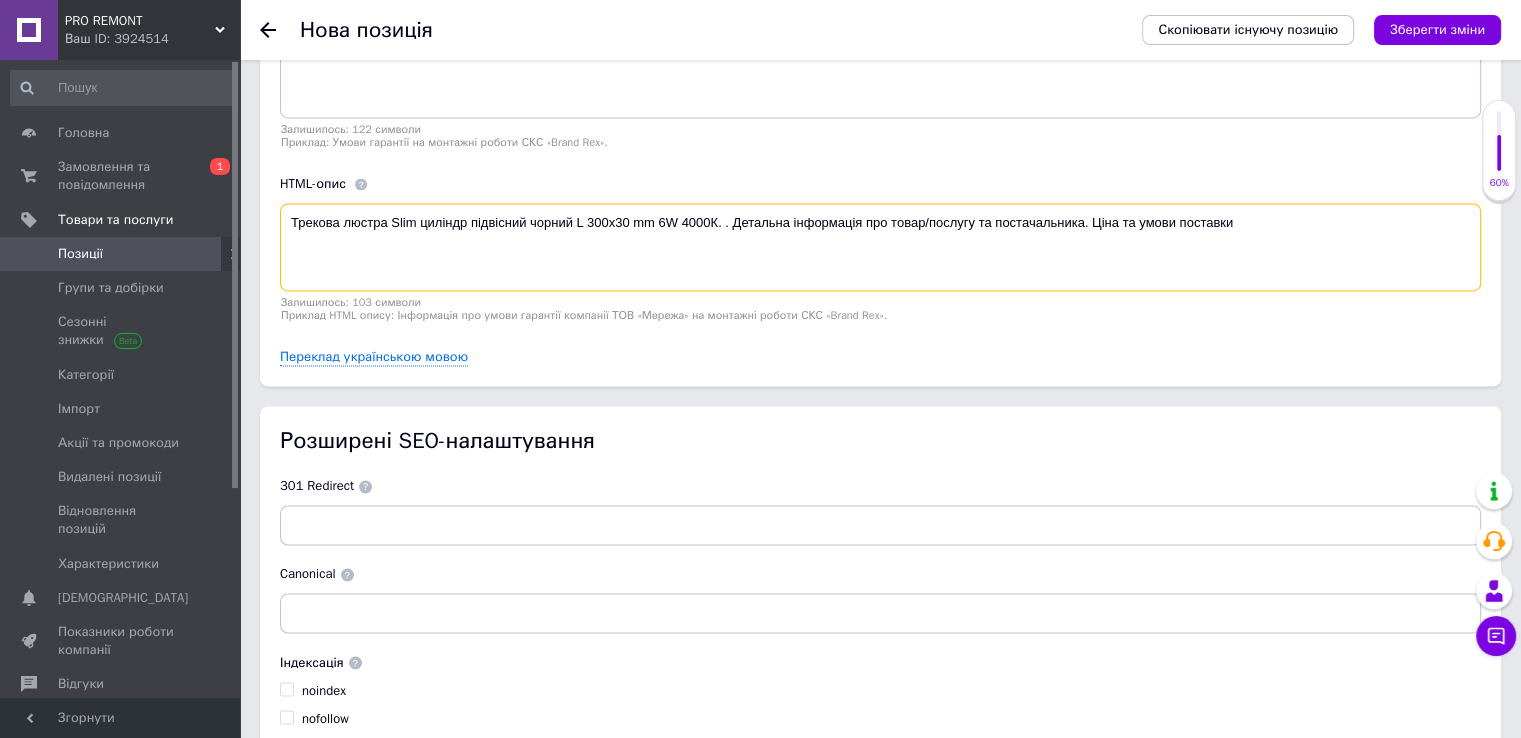 scroll, scrollTop: 3236, scrollLeft: 0, axis: vertical 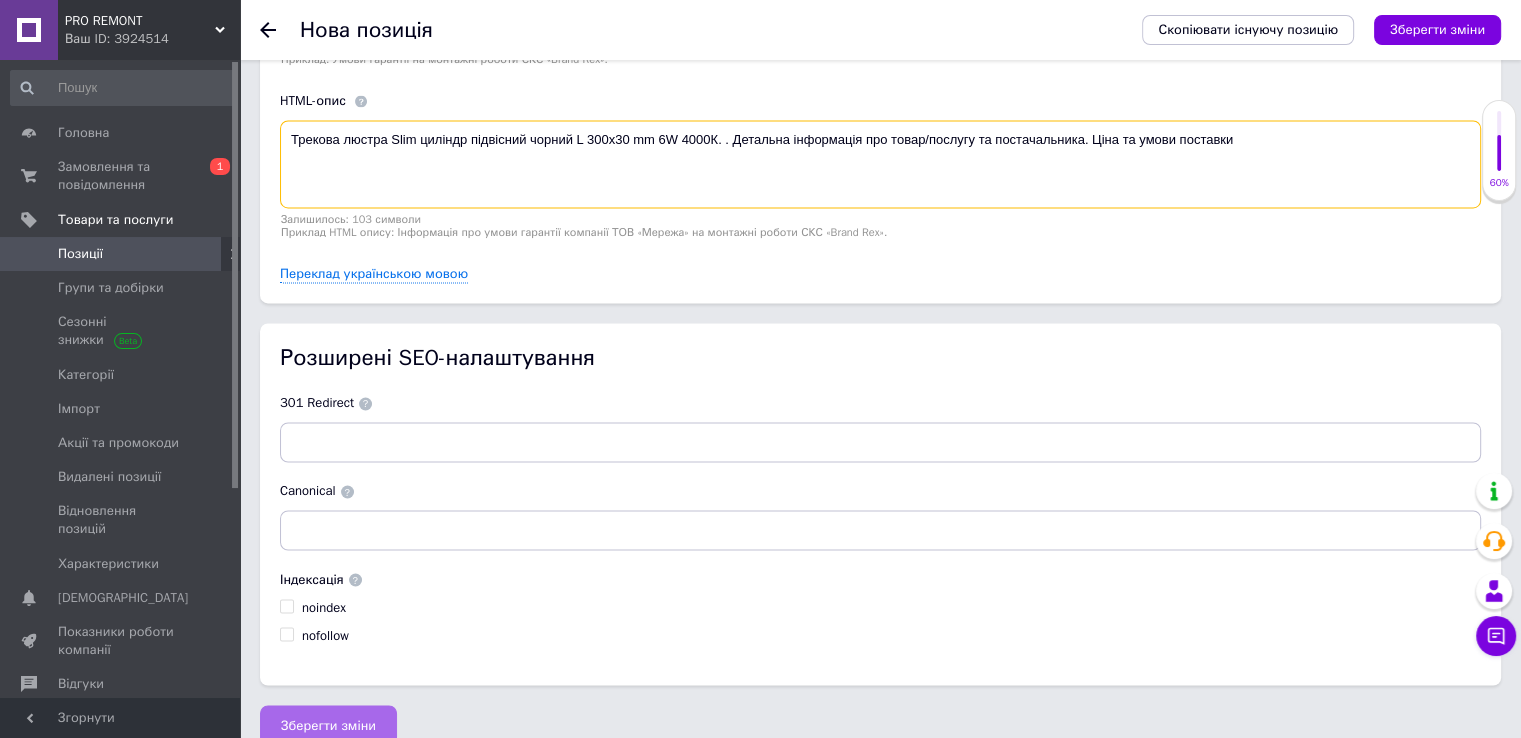 type on "Трекова люстра Slim циліндр підвісний чорний L 300x30 mm 6W 4000К. . Детальна інформація про товар/послугу та постачальника. Ціна та умови поставки" 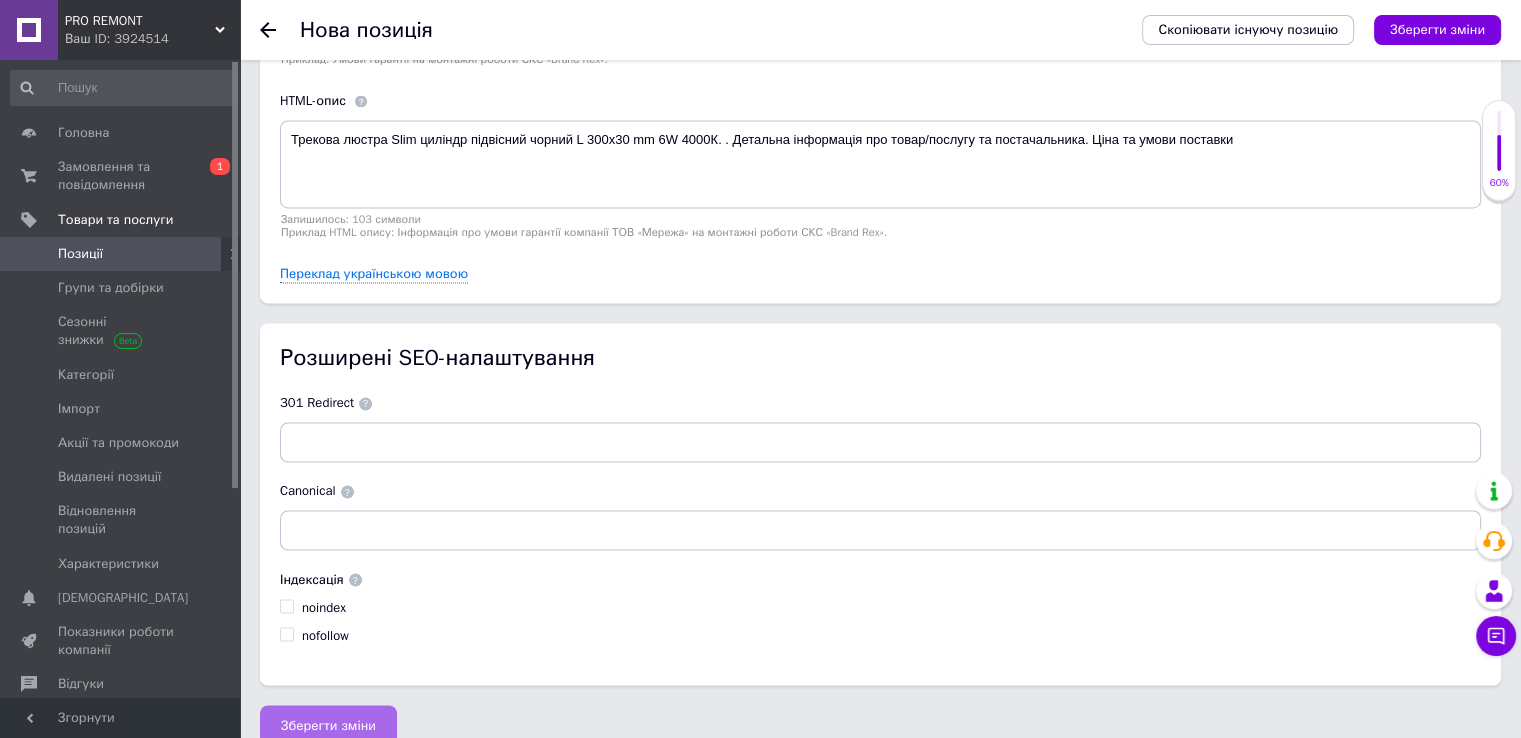 click on "Зберегти зміни" at bounding box center (328, 725) 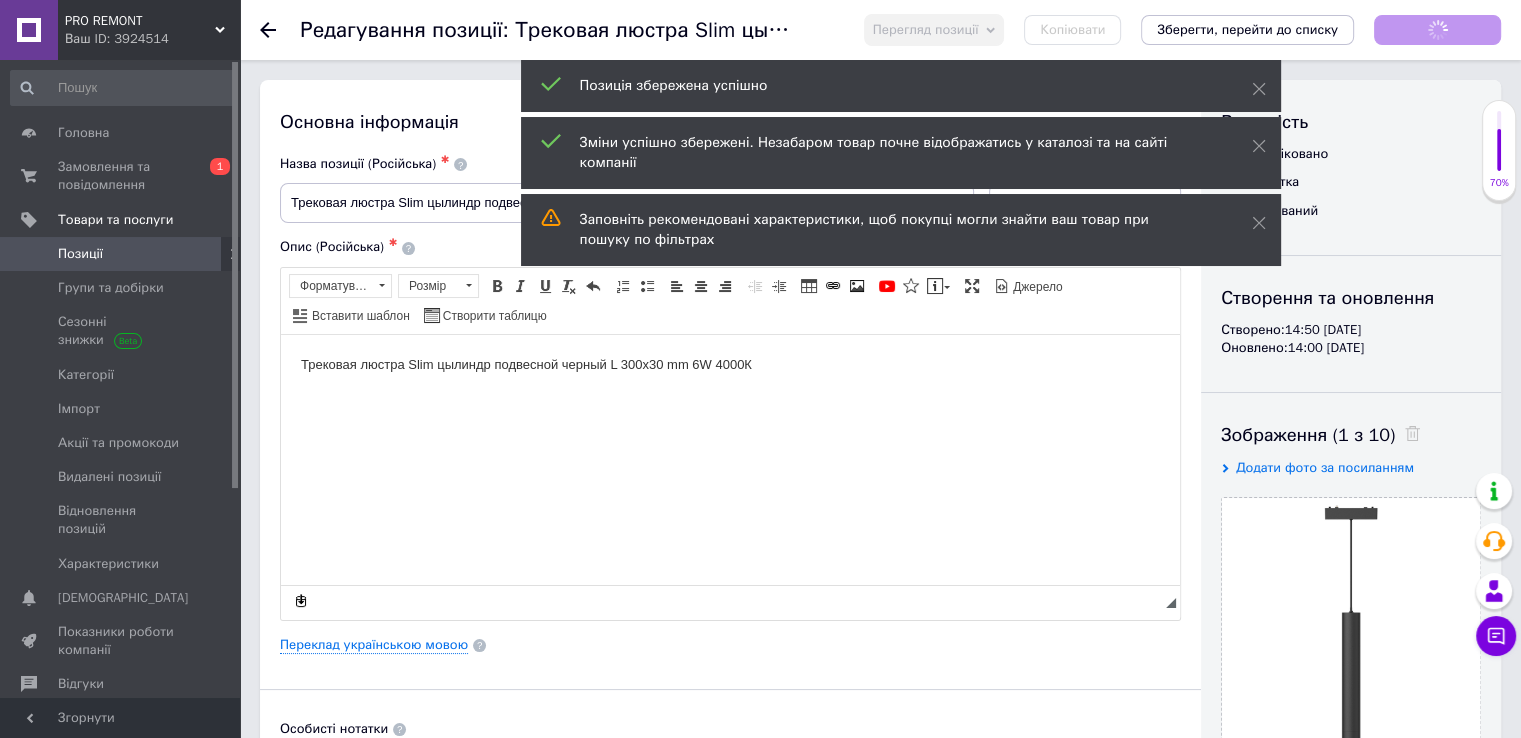 scroll, scrollTop: 0, scrollLeft: 0, axis: both 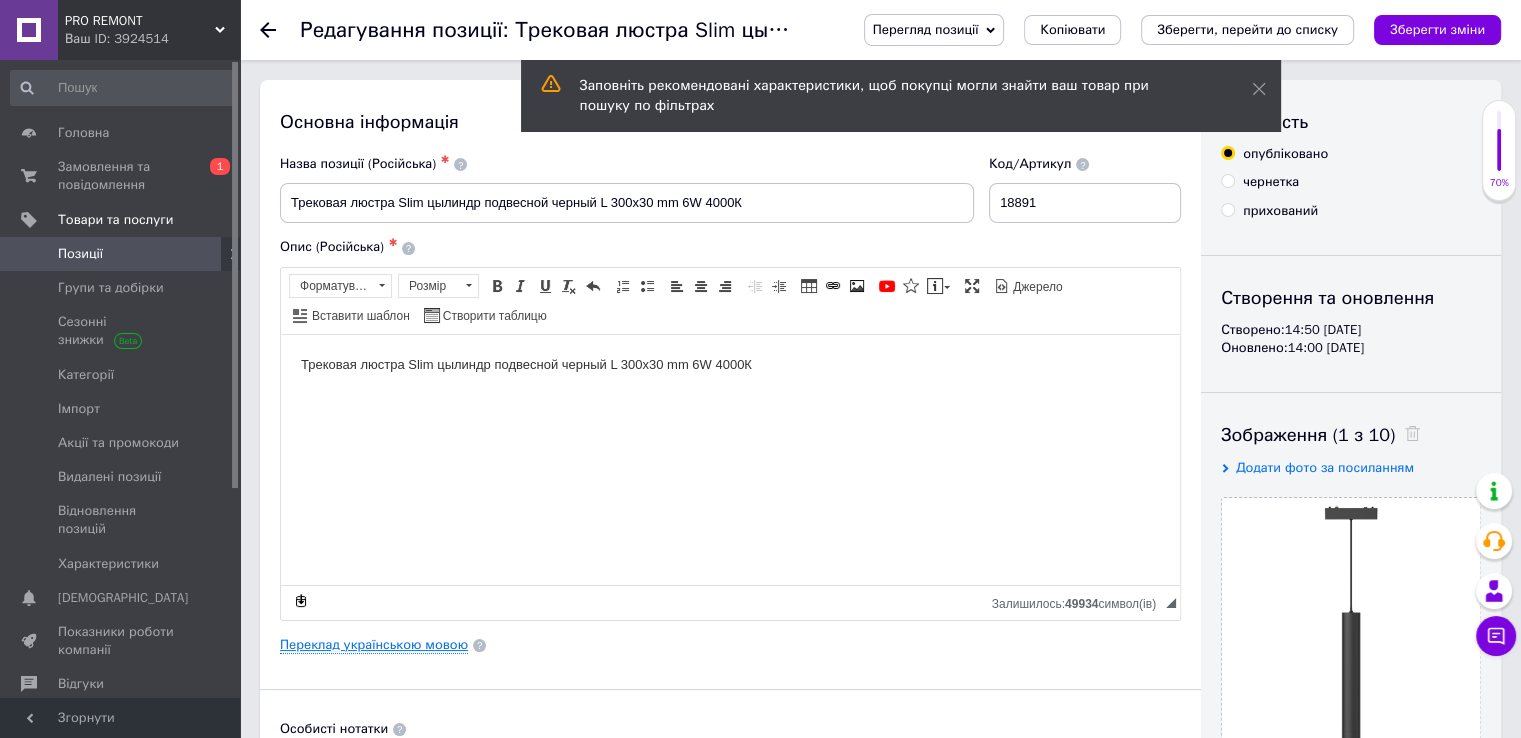 click on "Переклад українською мовою" at bounding box center [374, 645] 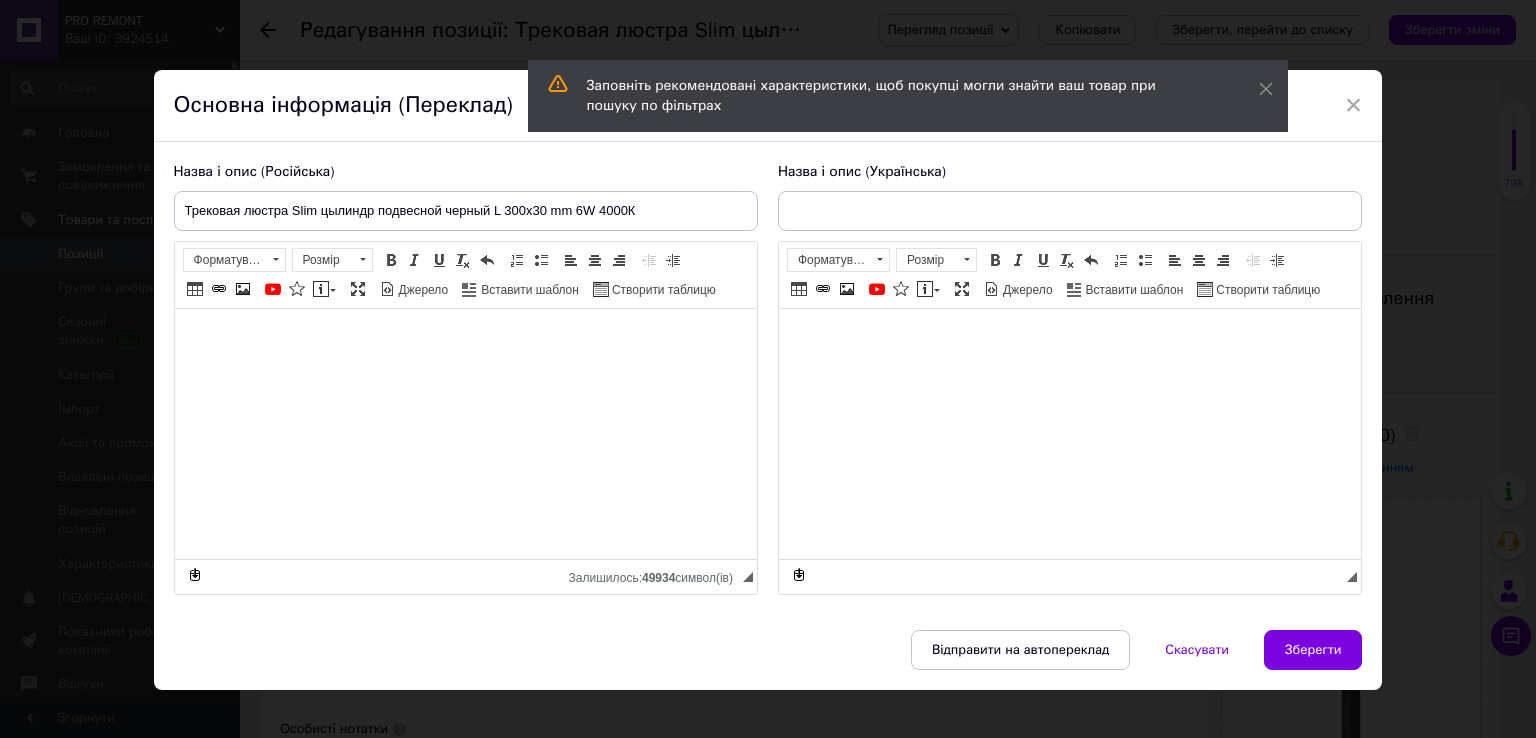 type on "Трекова люстра Slim циліндр підвісний чорний L 300x30 mm 6W 4000К" 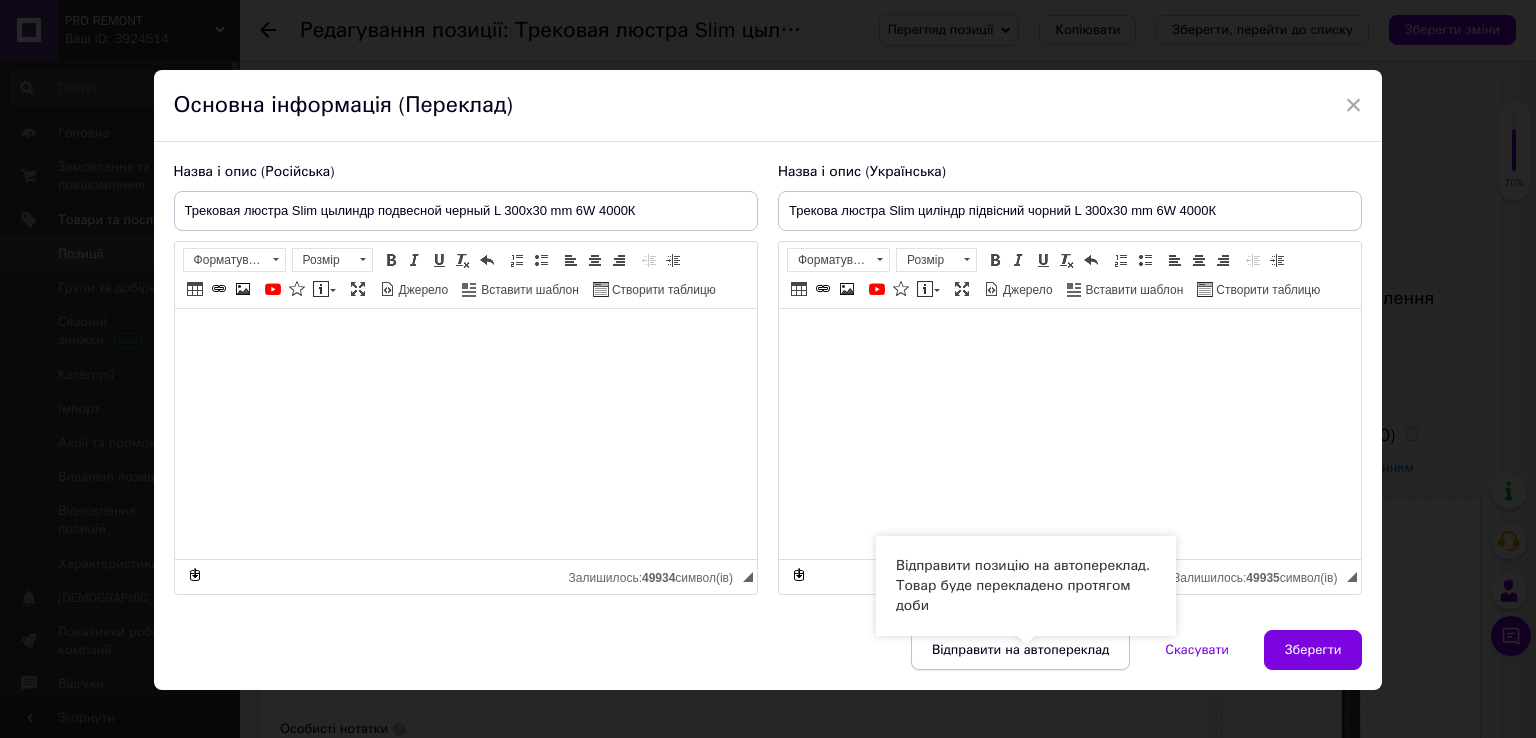 click on "Відправити на автопереклад" at bounding box center [1020, 650] 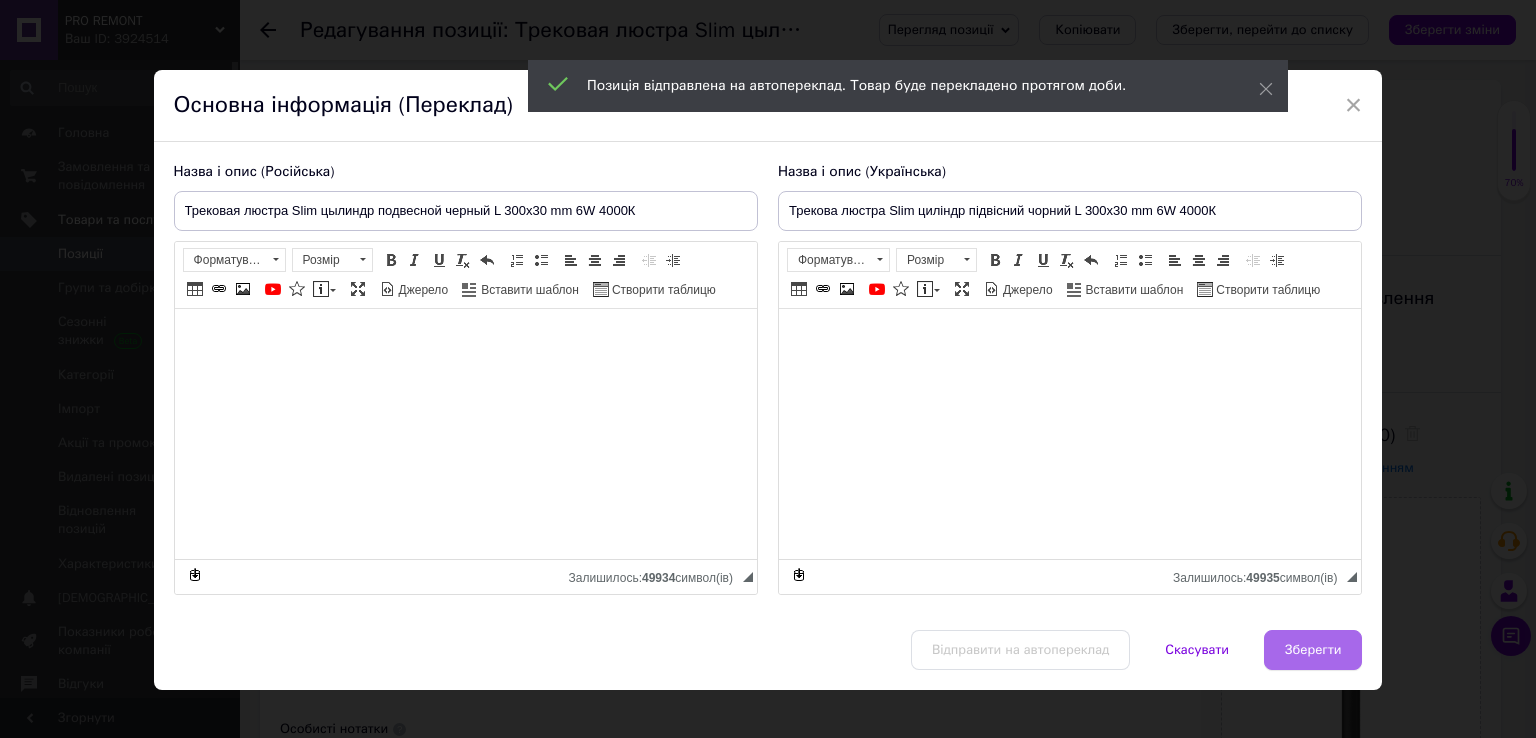 click on "Зберегти" at bounding box center [1313, 650] 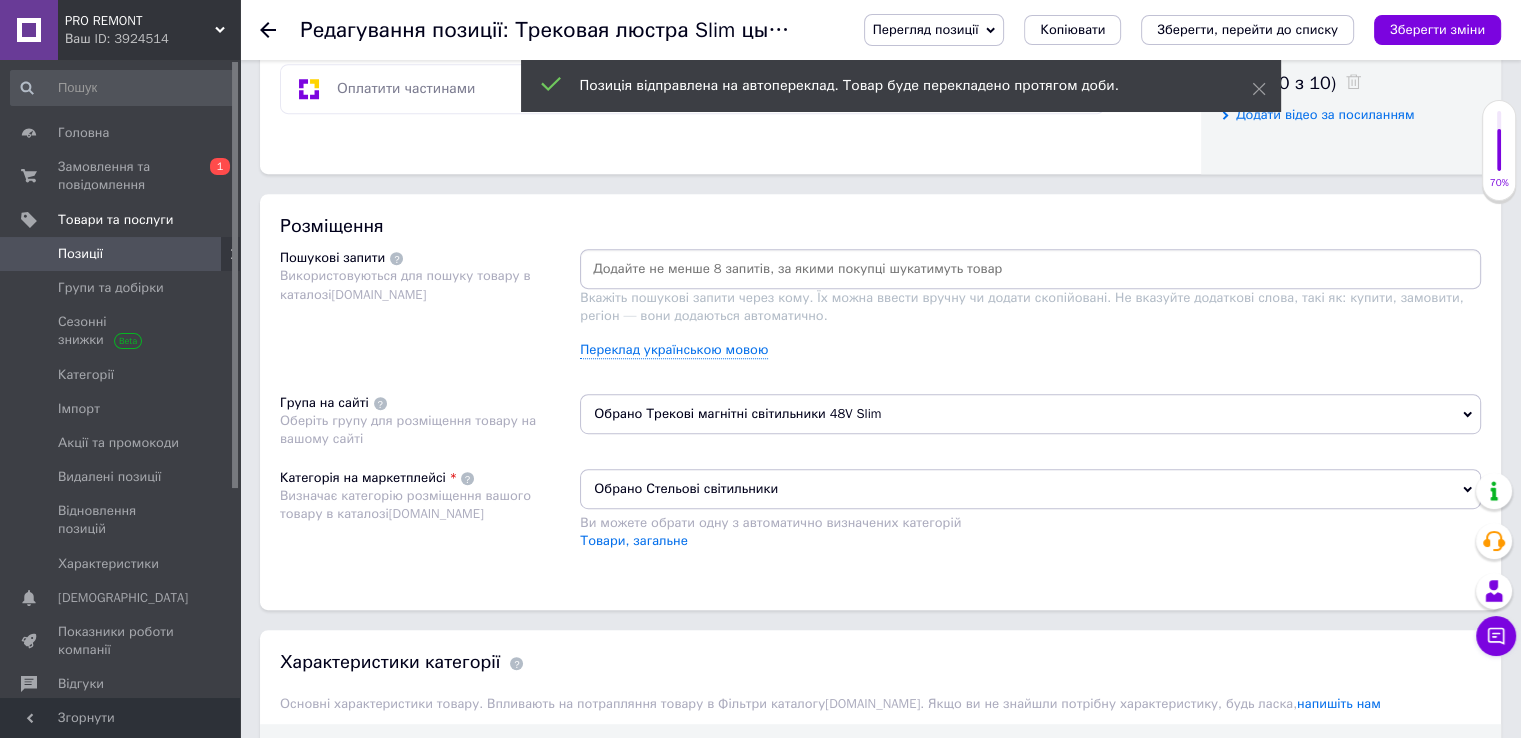 scroll, scrollTop: 1000, scrollLeft: 0, axis: vertical 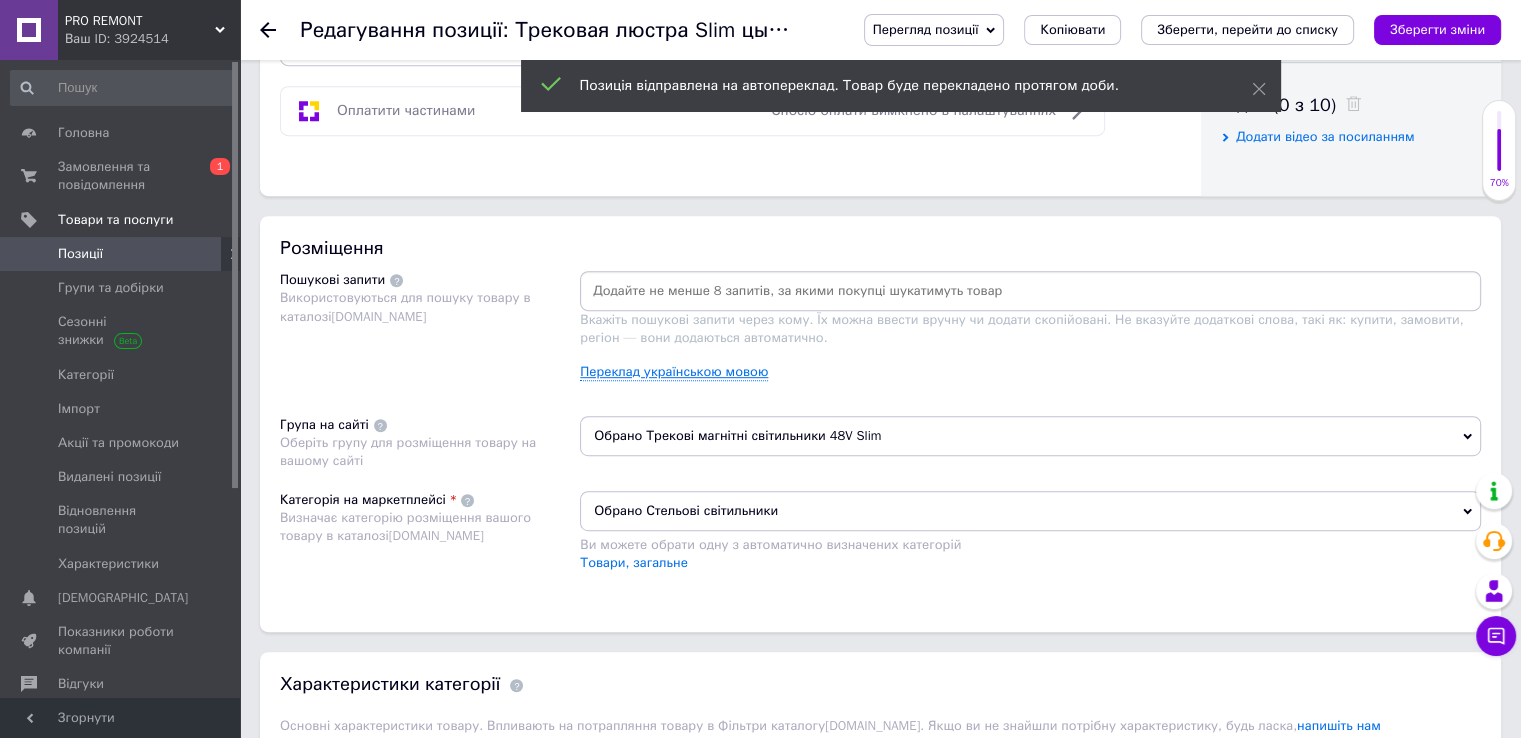 click on "Переклад українською мовою" at bounding box center (674, 372) 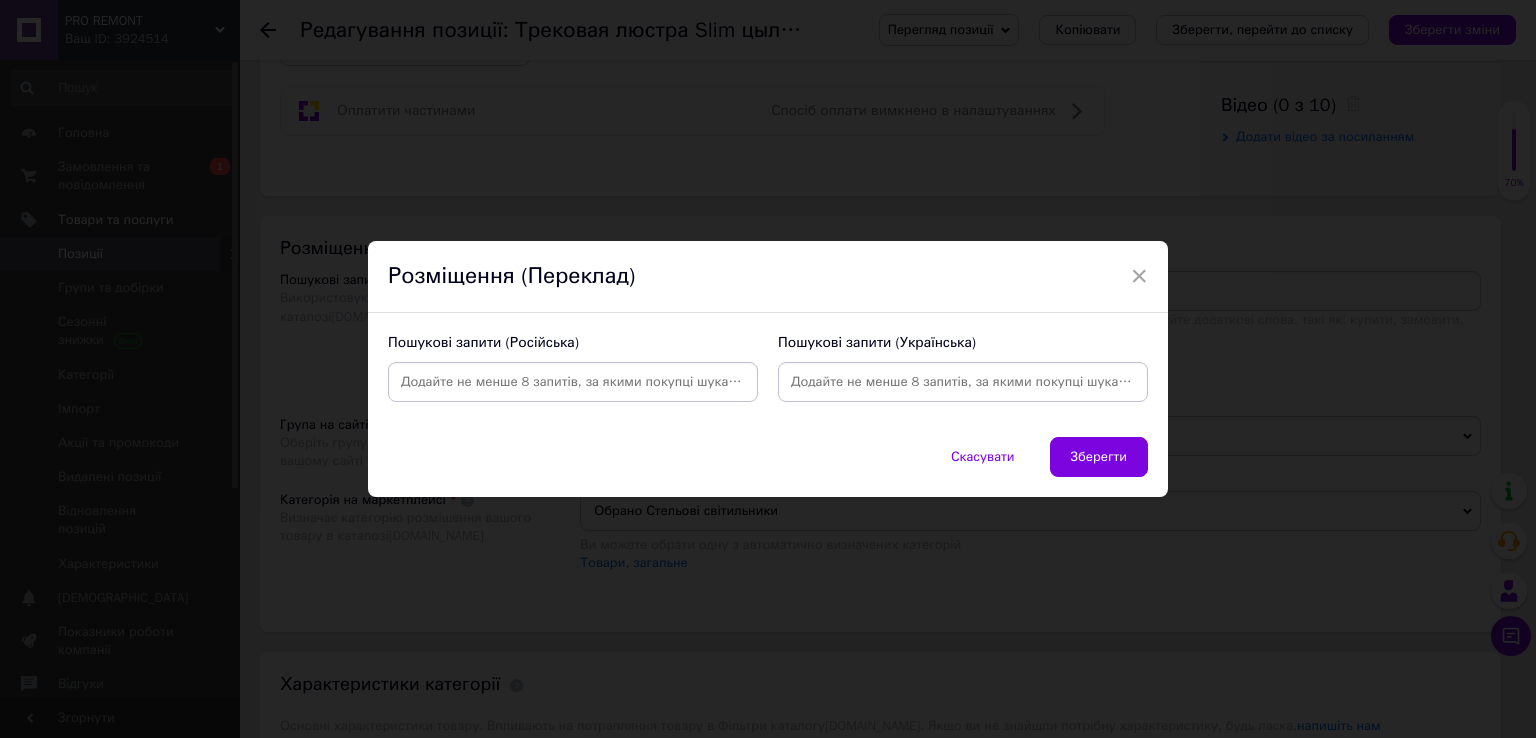 click at bounding box center [963, 382] 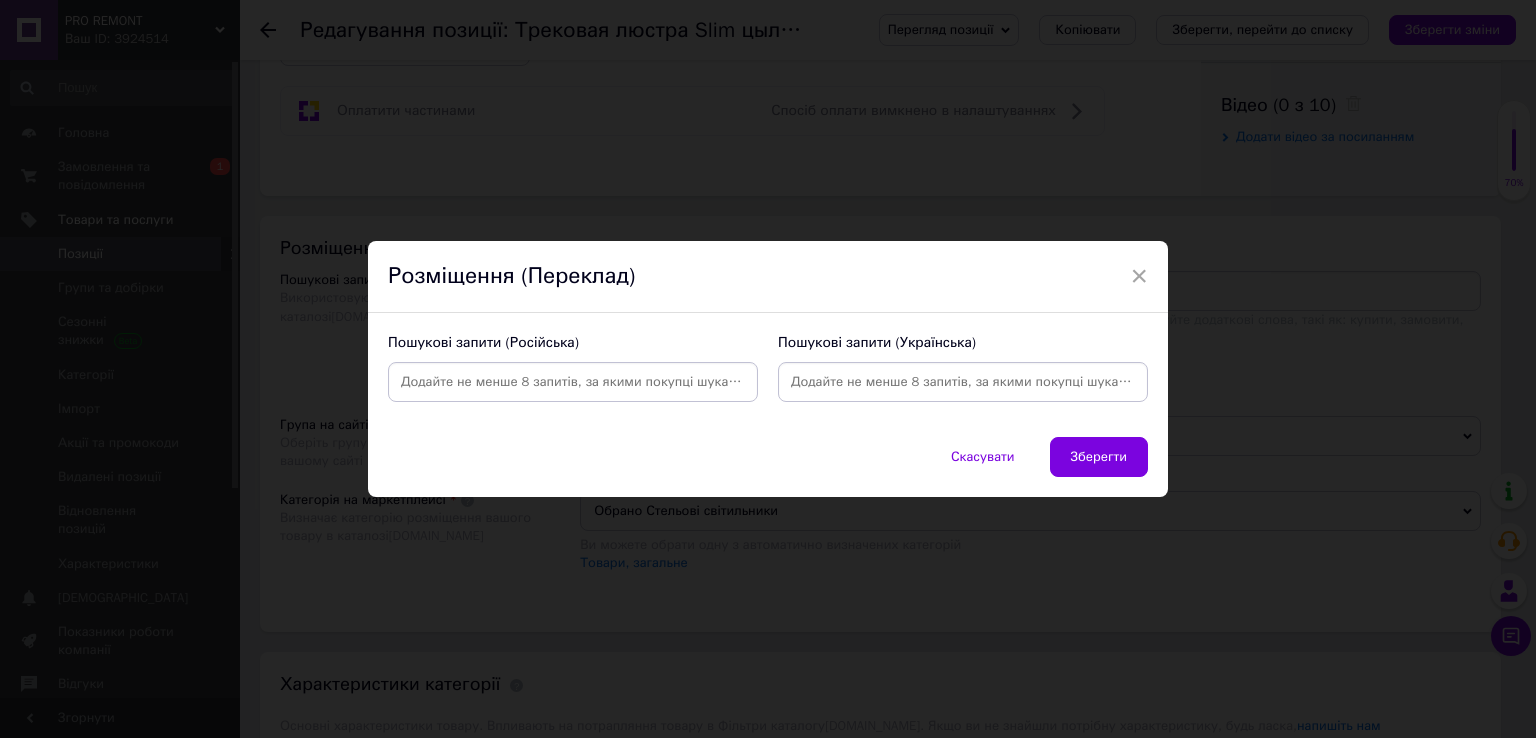 paste on "трековий світильник 48W×" 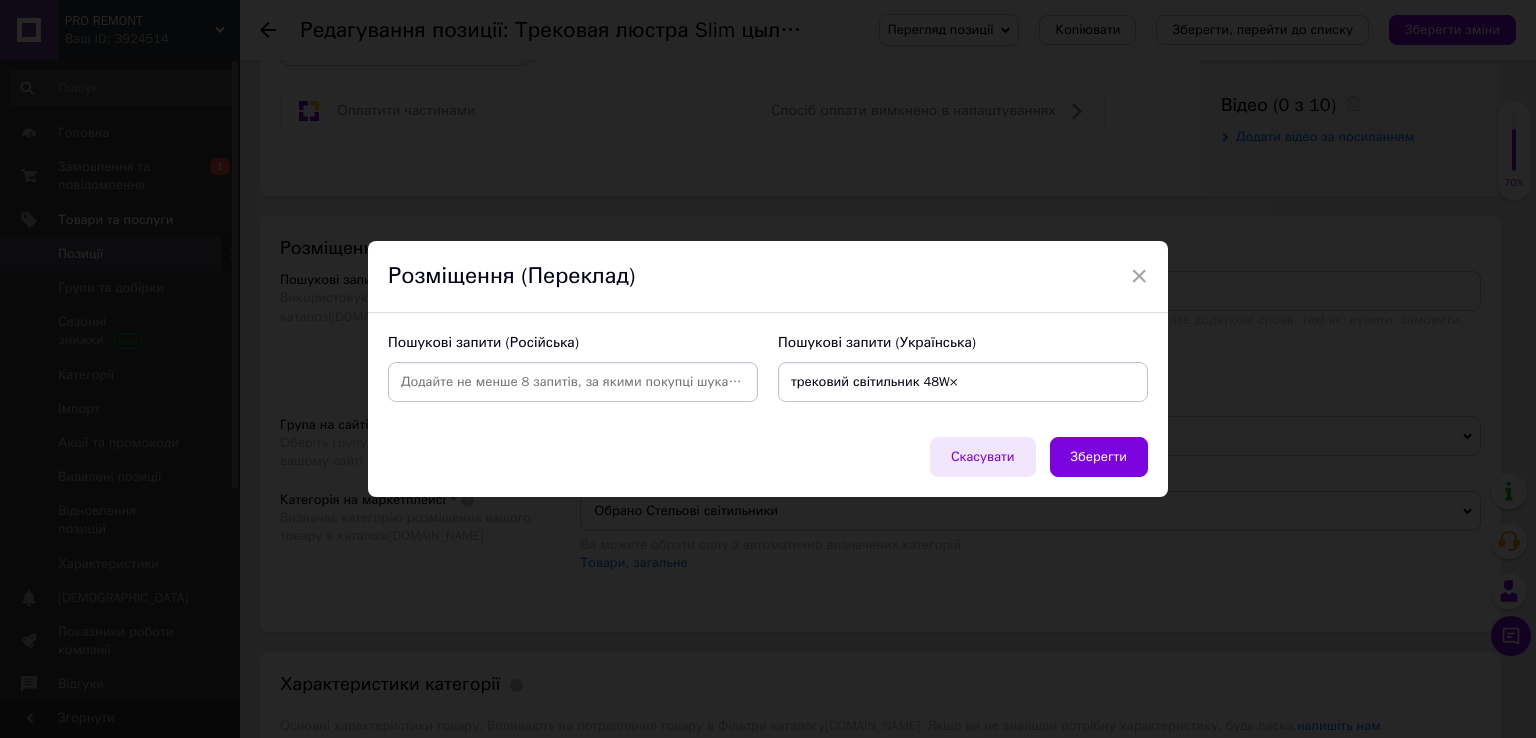 type on "трековий світильник 48W" 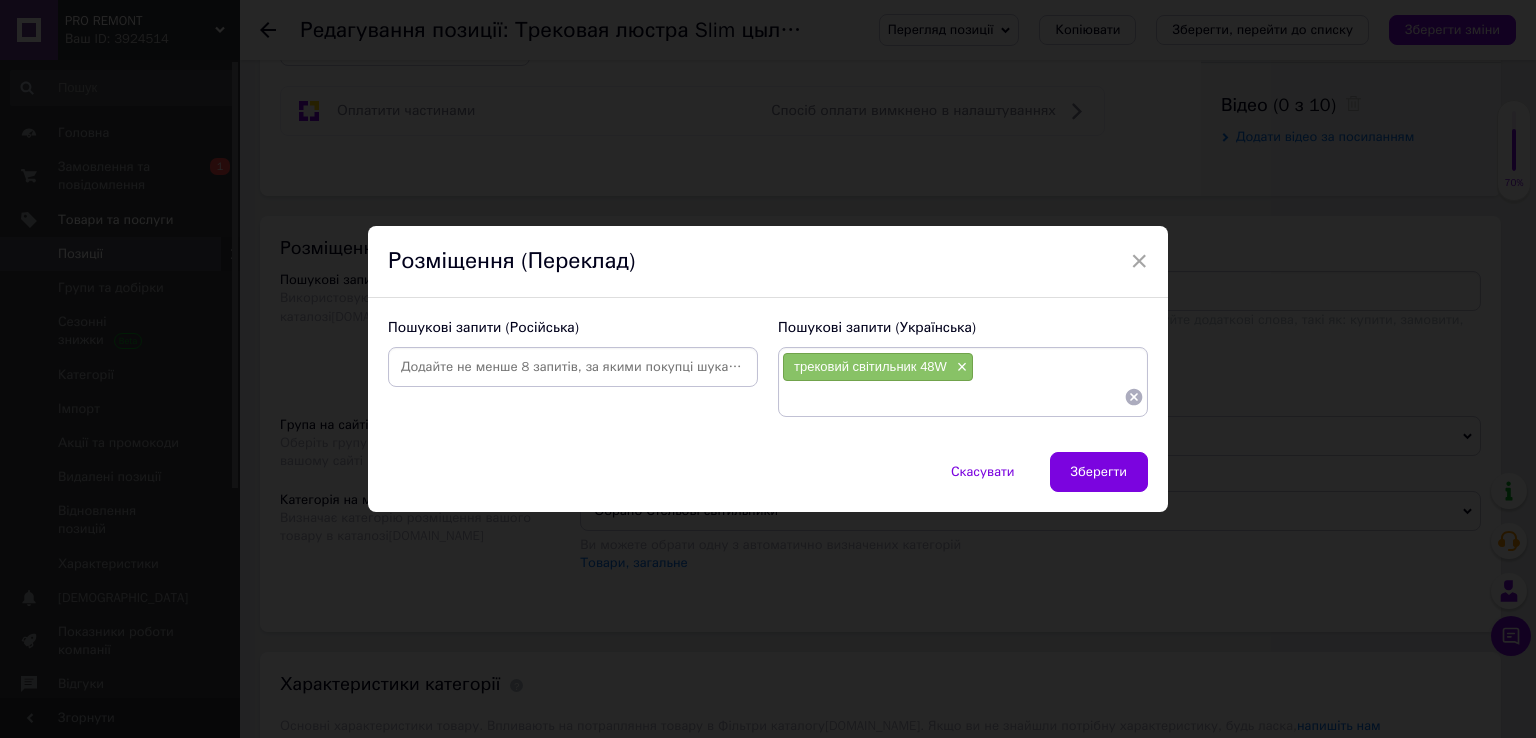 paste on "трекова люстра 48W" 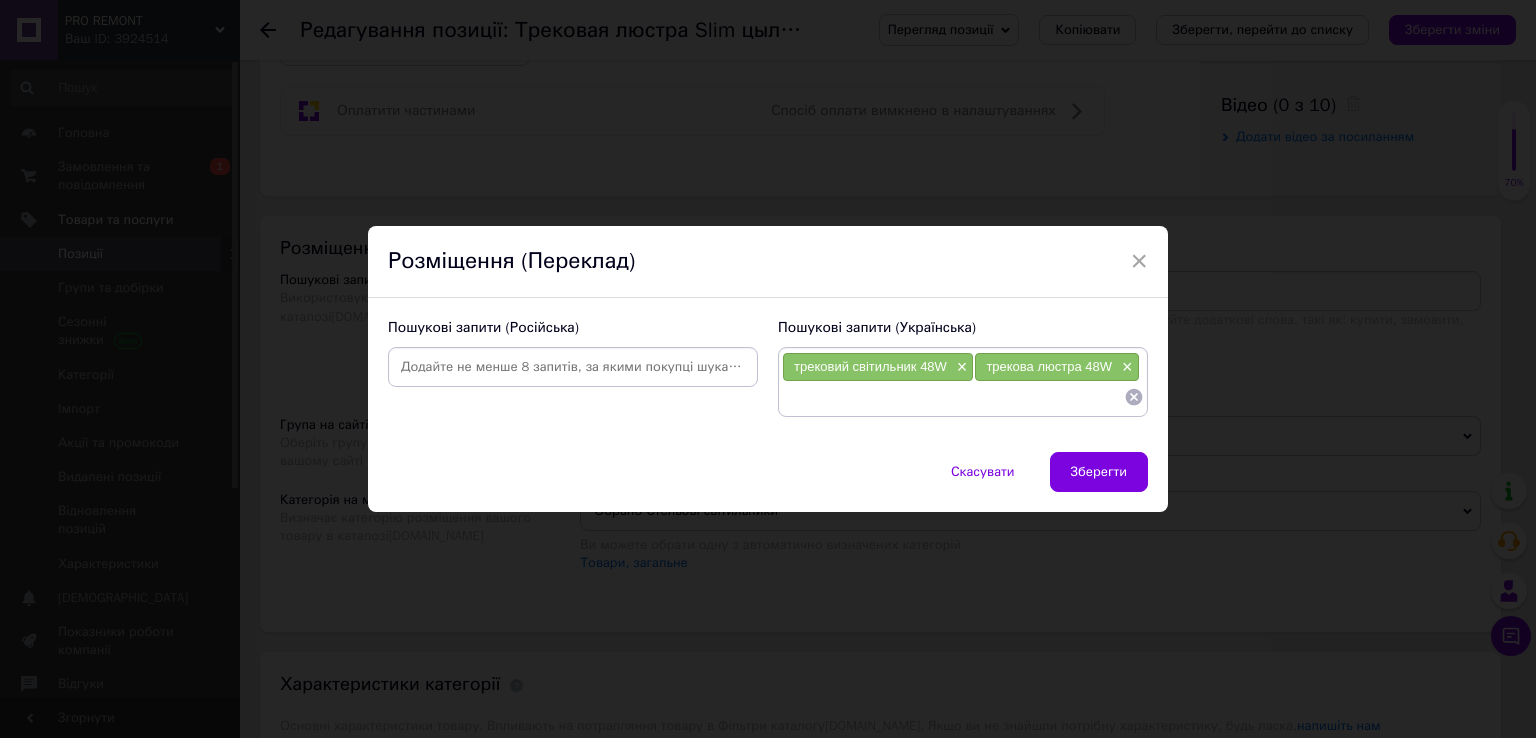 paste on "циліндр люстра× трековий світильник циліндр" 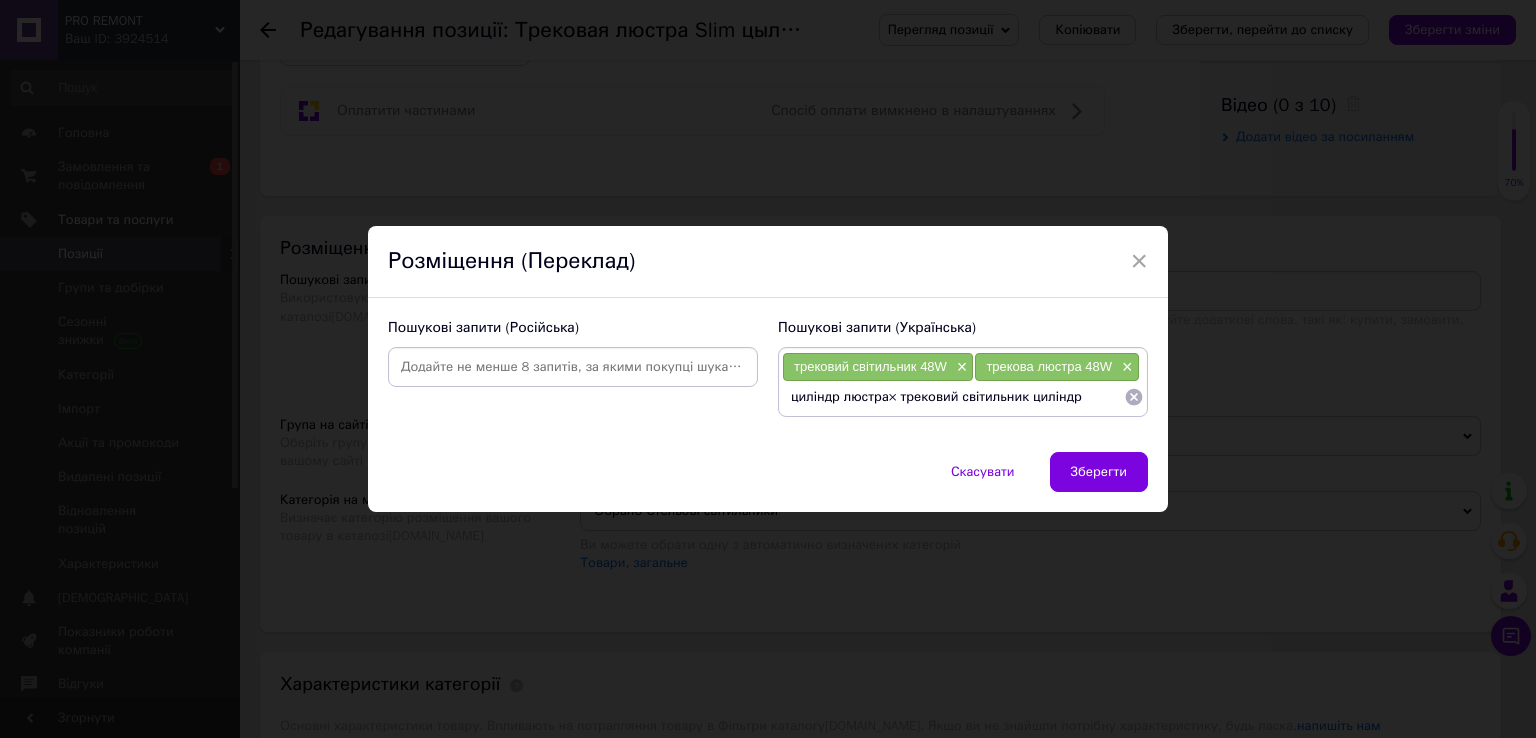 click on "циліндр люстра× трековий світильник циліндр" at bounding box center [953, 397] 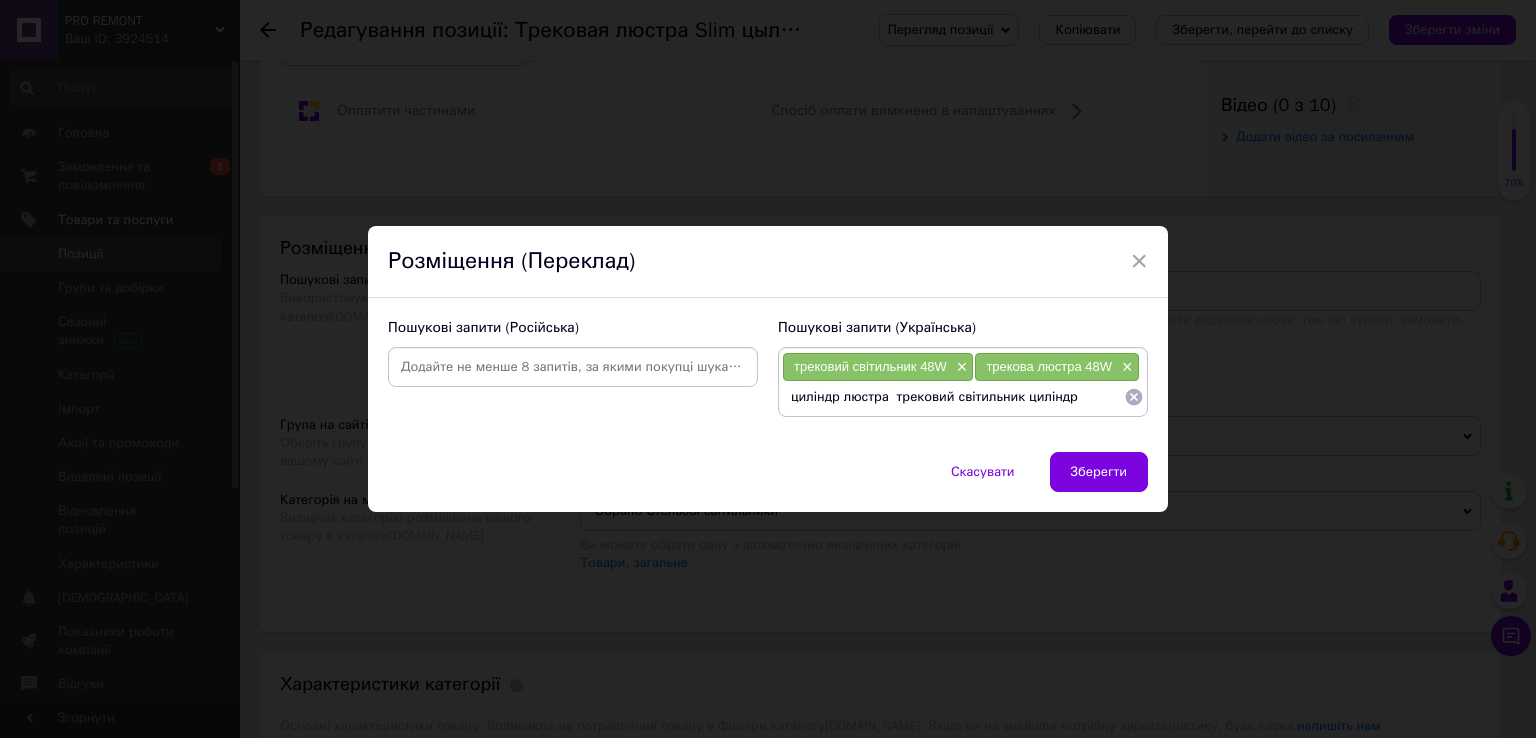 type on "циліндр люстра,  трековий світильник циліндр" 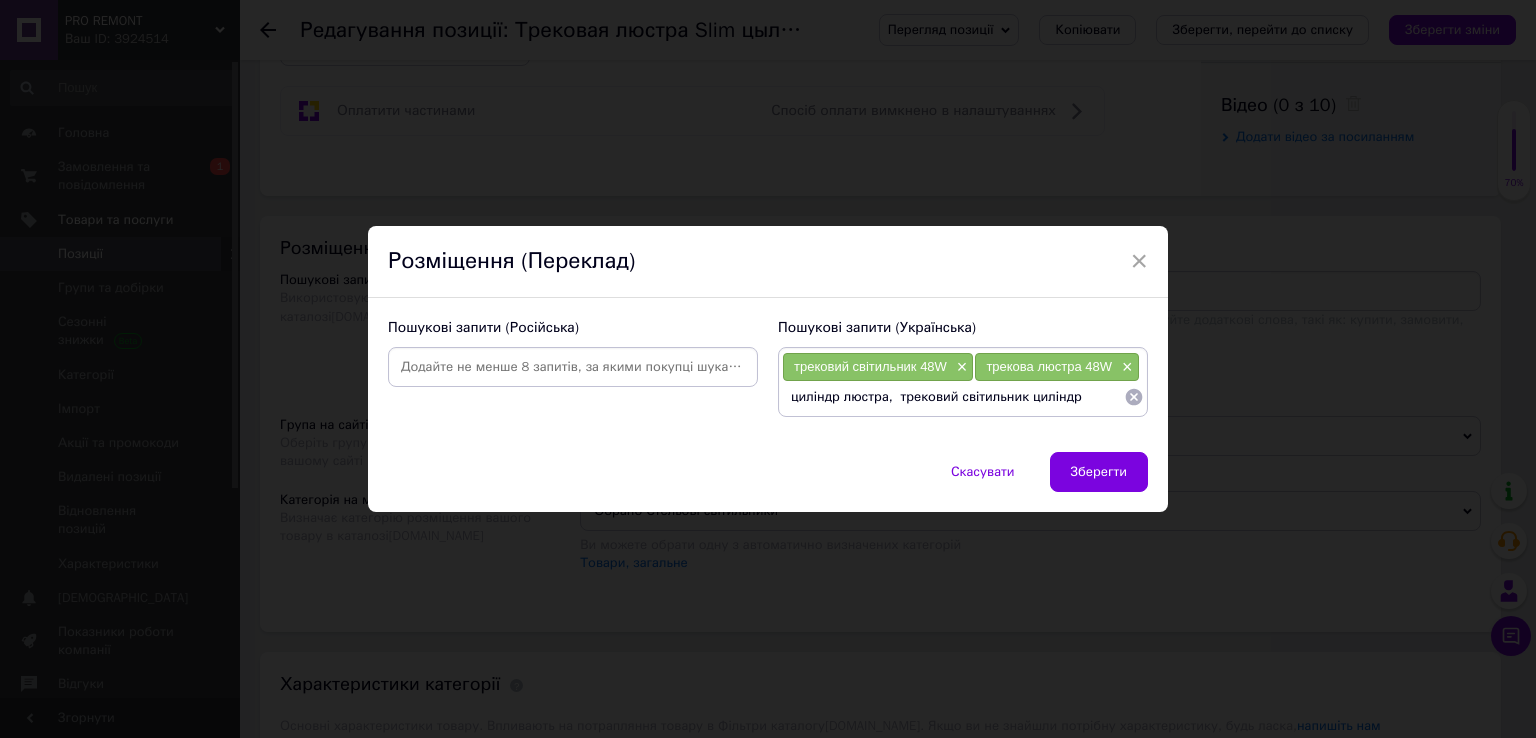 drag, startPoint x: 1064, startPoint y: 398, endPoint x: 880, endPoint y: 392, distance: 184.0978 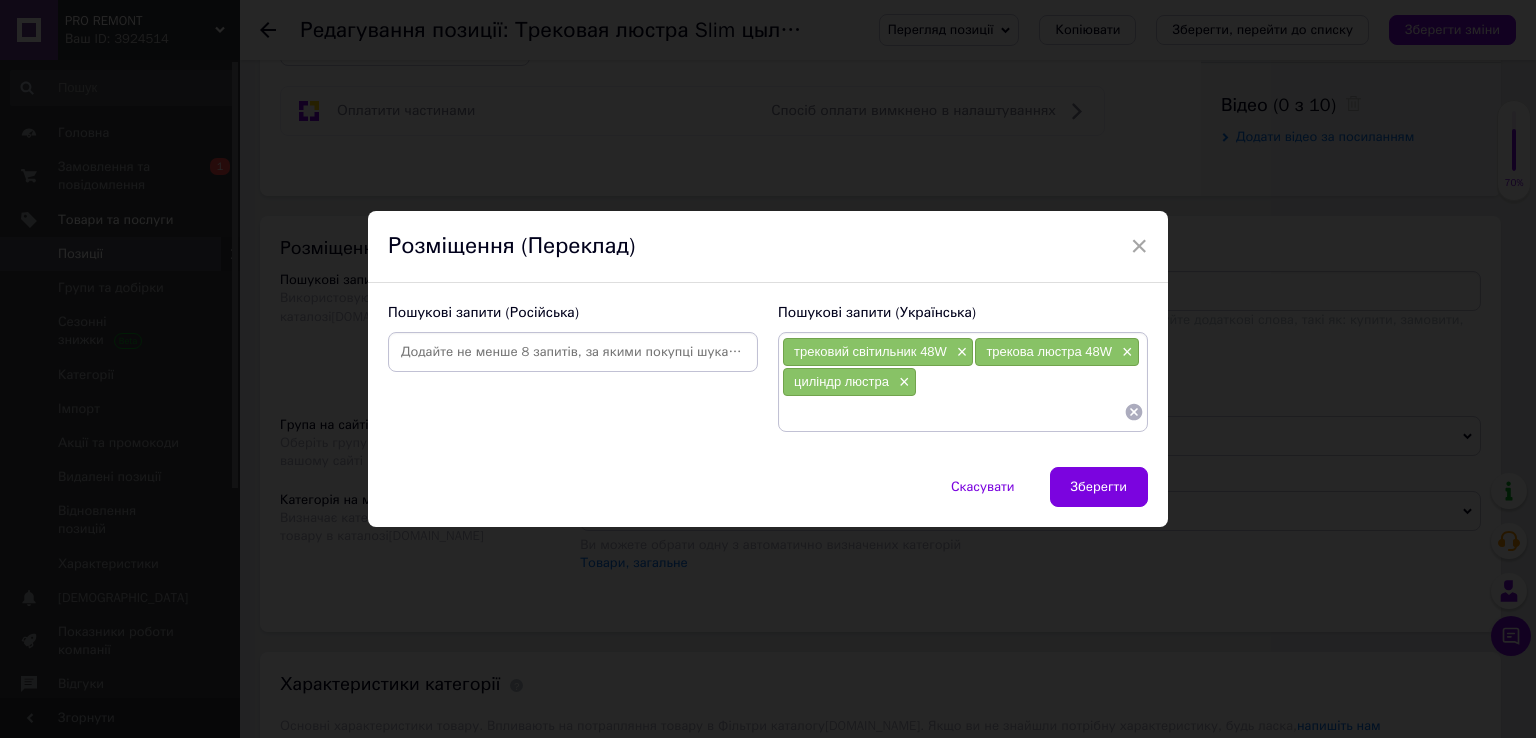 paste on "трековий світильник циліндр" 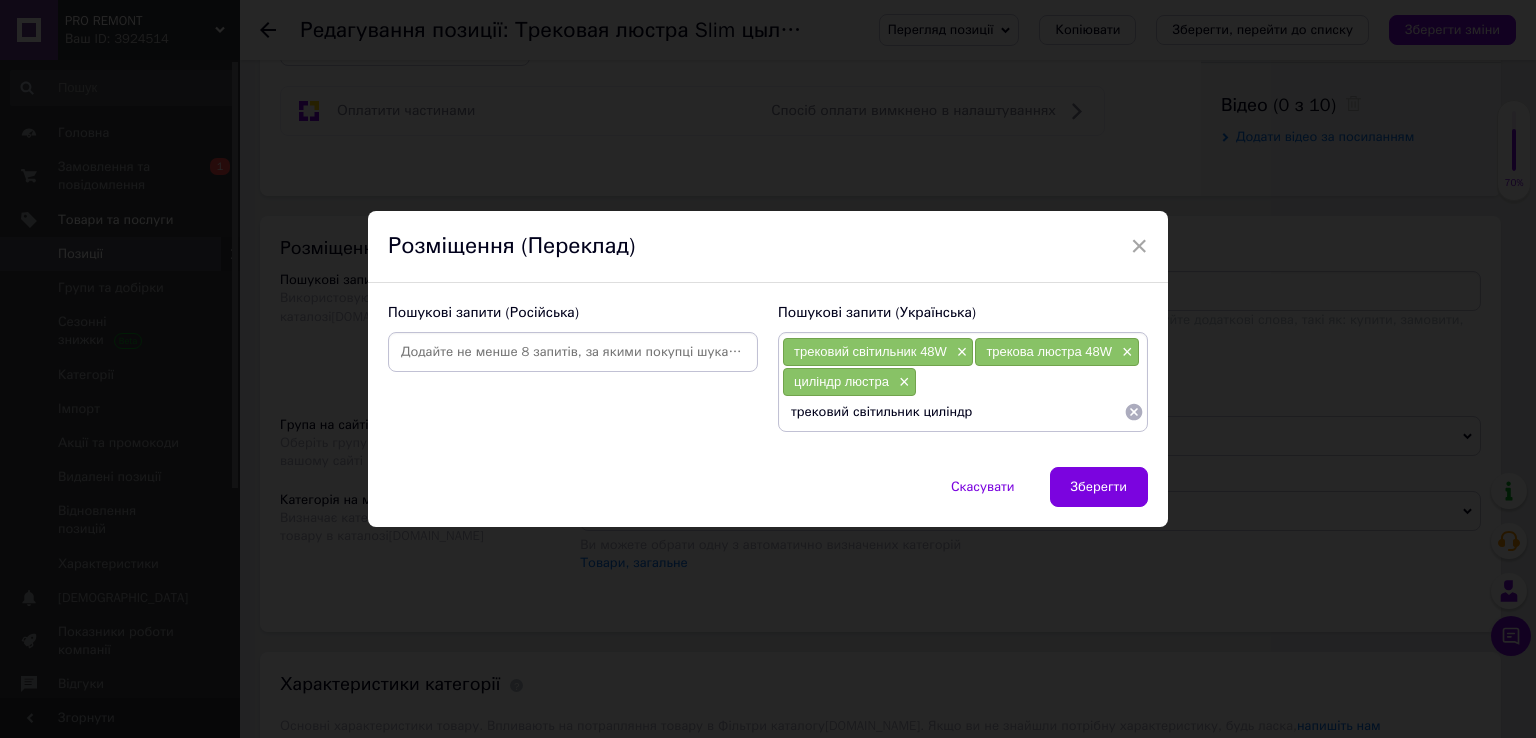 type 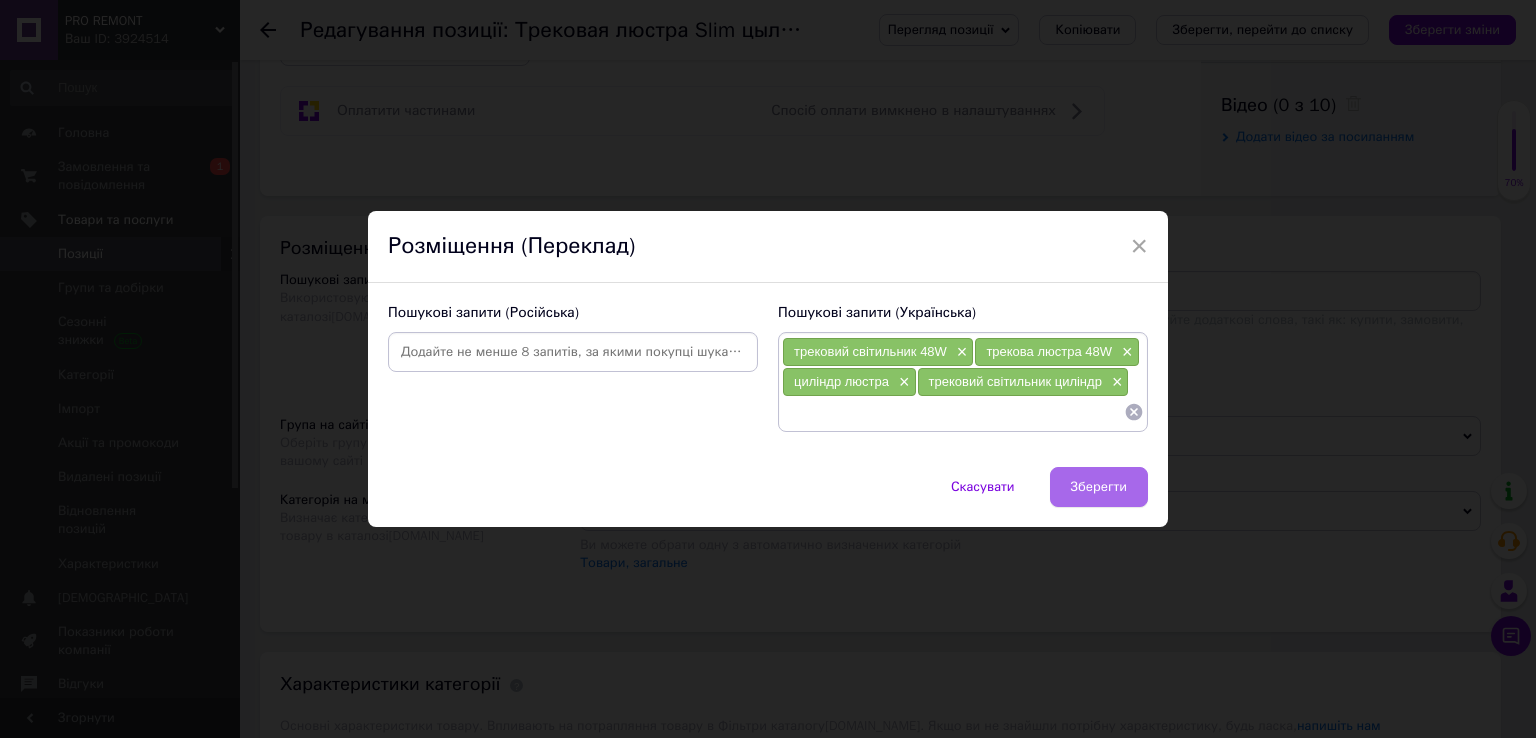 click on "Зберегти" at bounding box center [1099, 487] 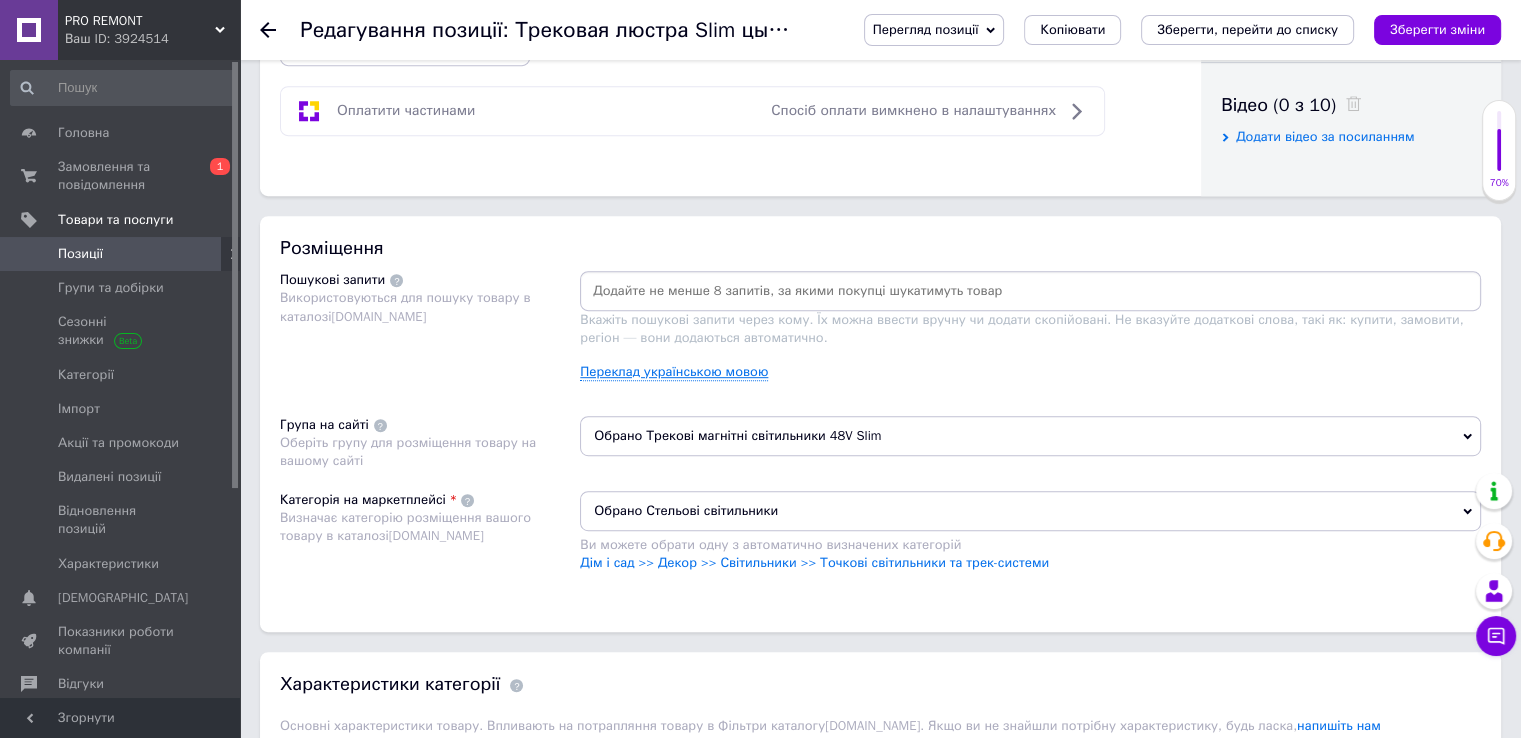 click on "Переклад українською мовою" at bounding box center (674, 372) 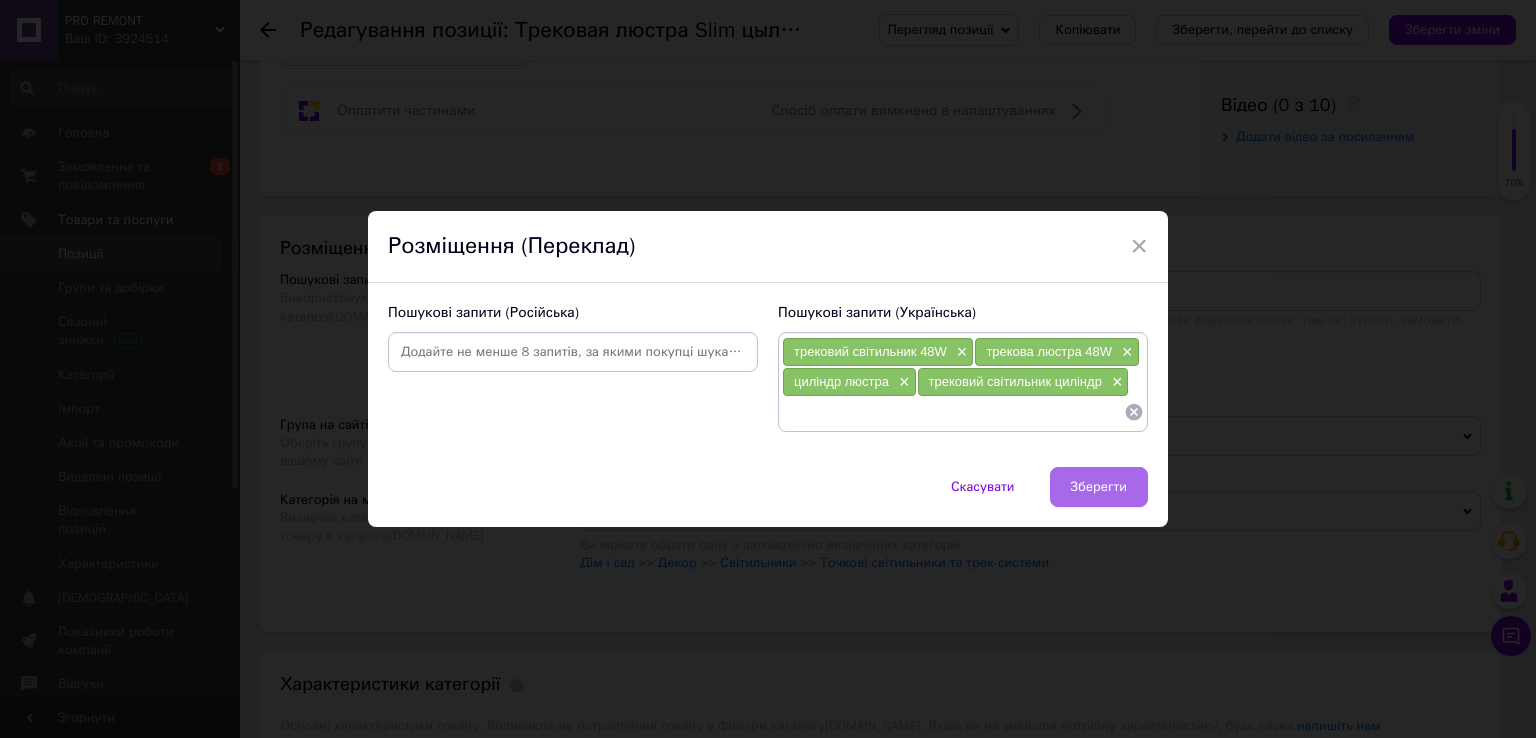 click on "Зберегти" at bounding box center [1099, 487] 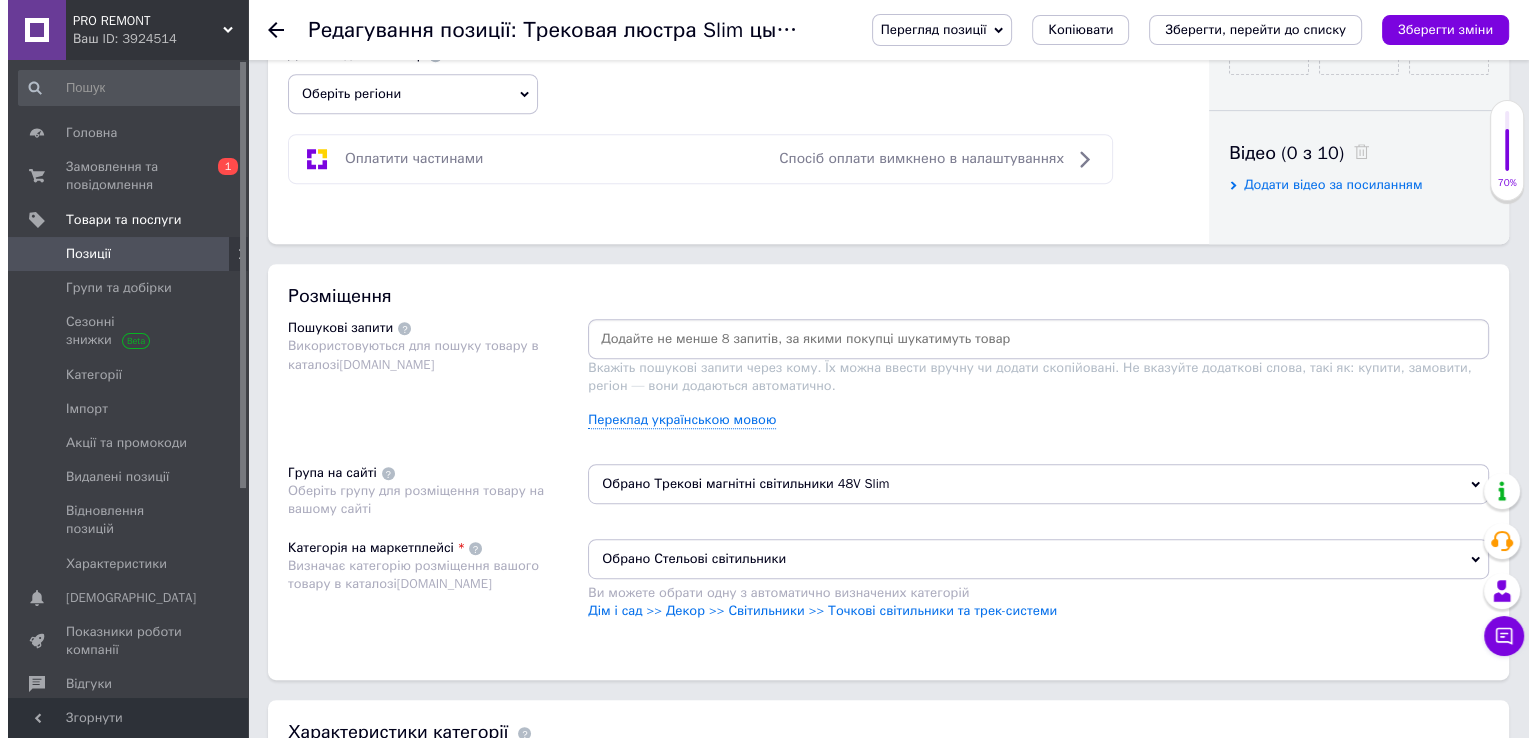 scroll, scrollTop: 1000, scrollLeft: 0, axis: vertical 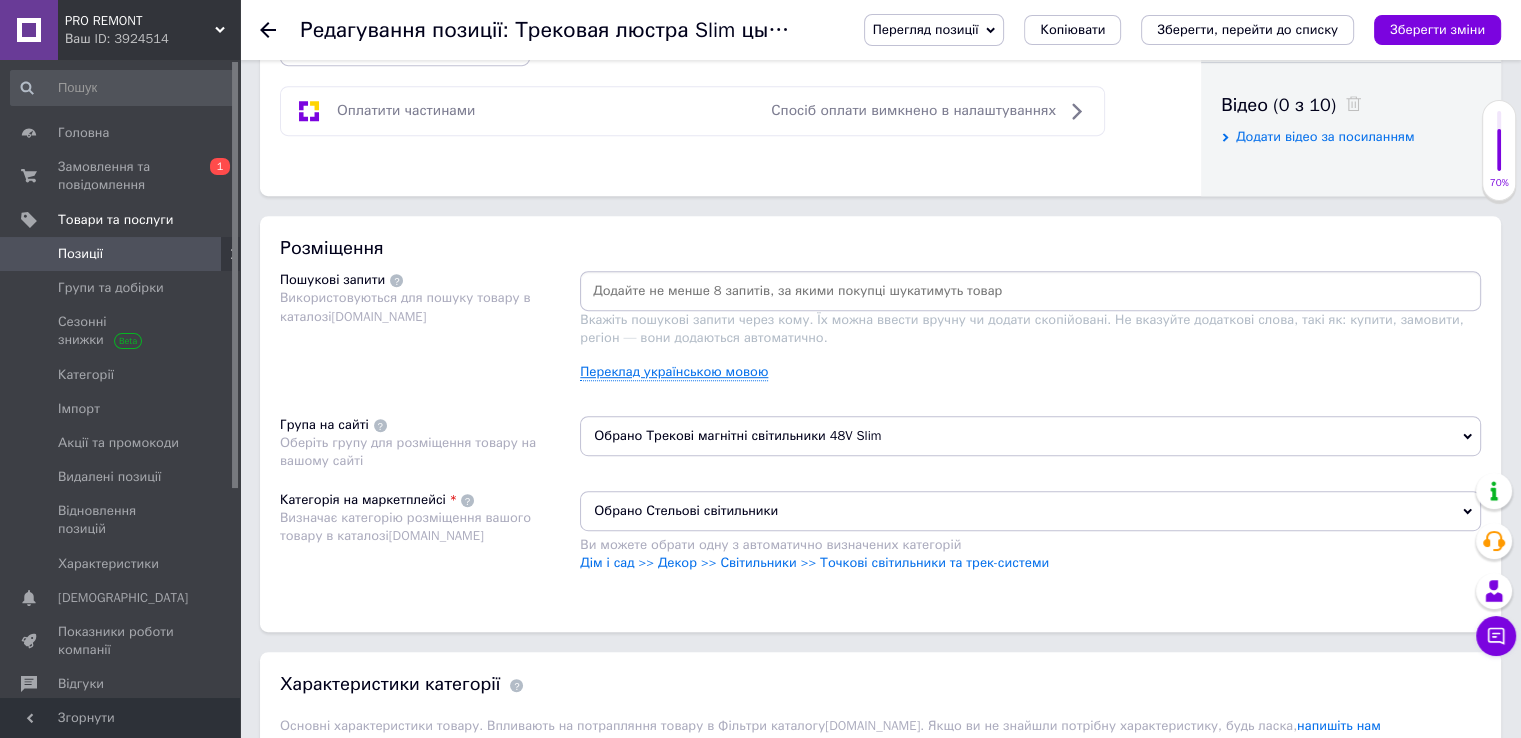 click on "Переклад українською мовою" at bounding box center (674, 372) 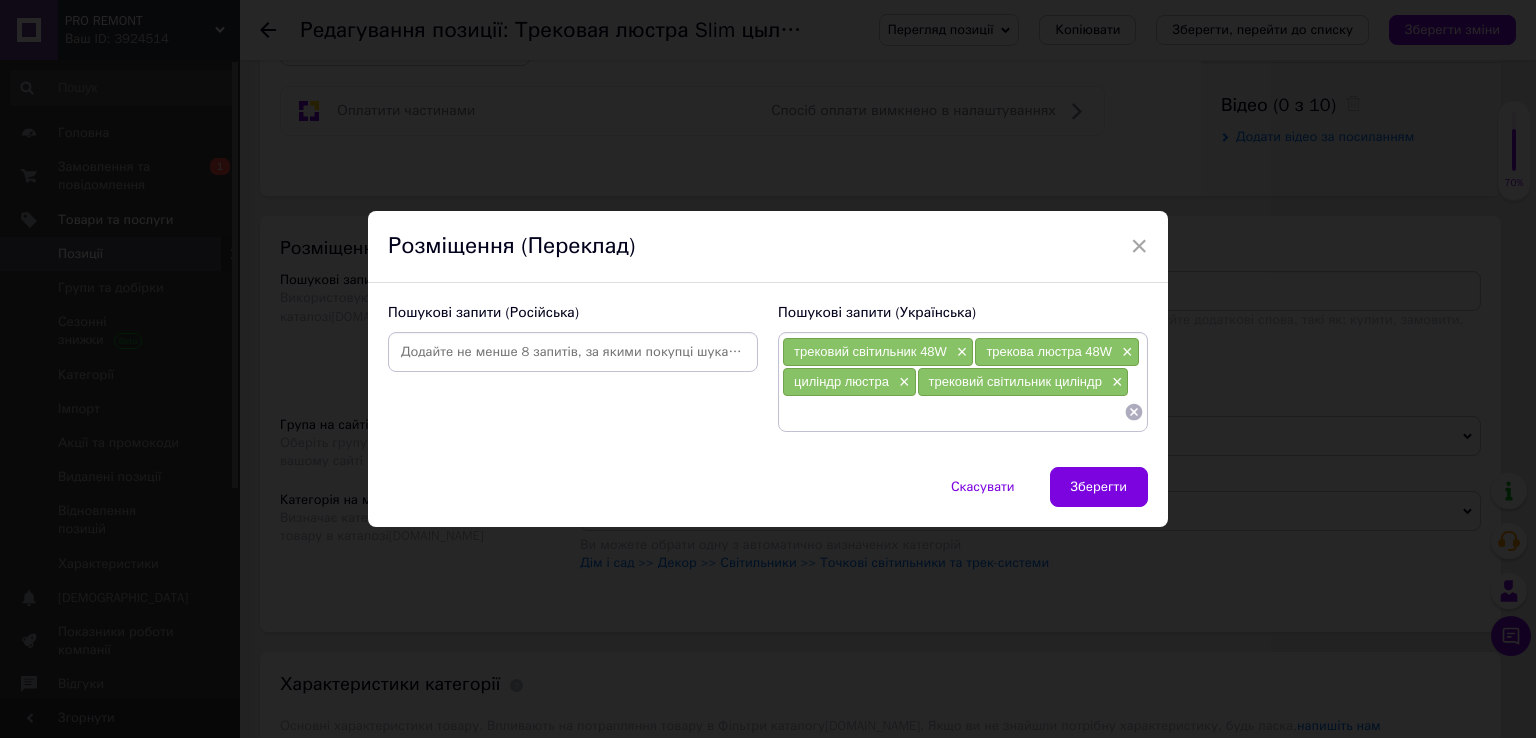 click at bounding box center (573, 352) 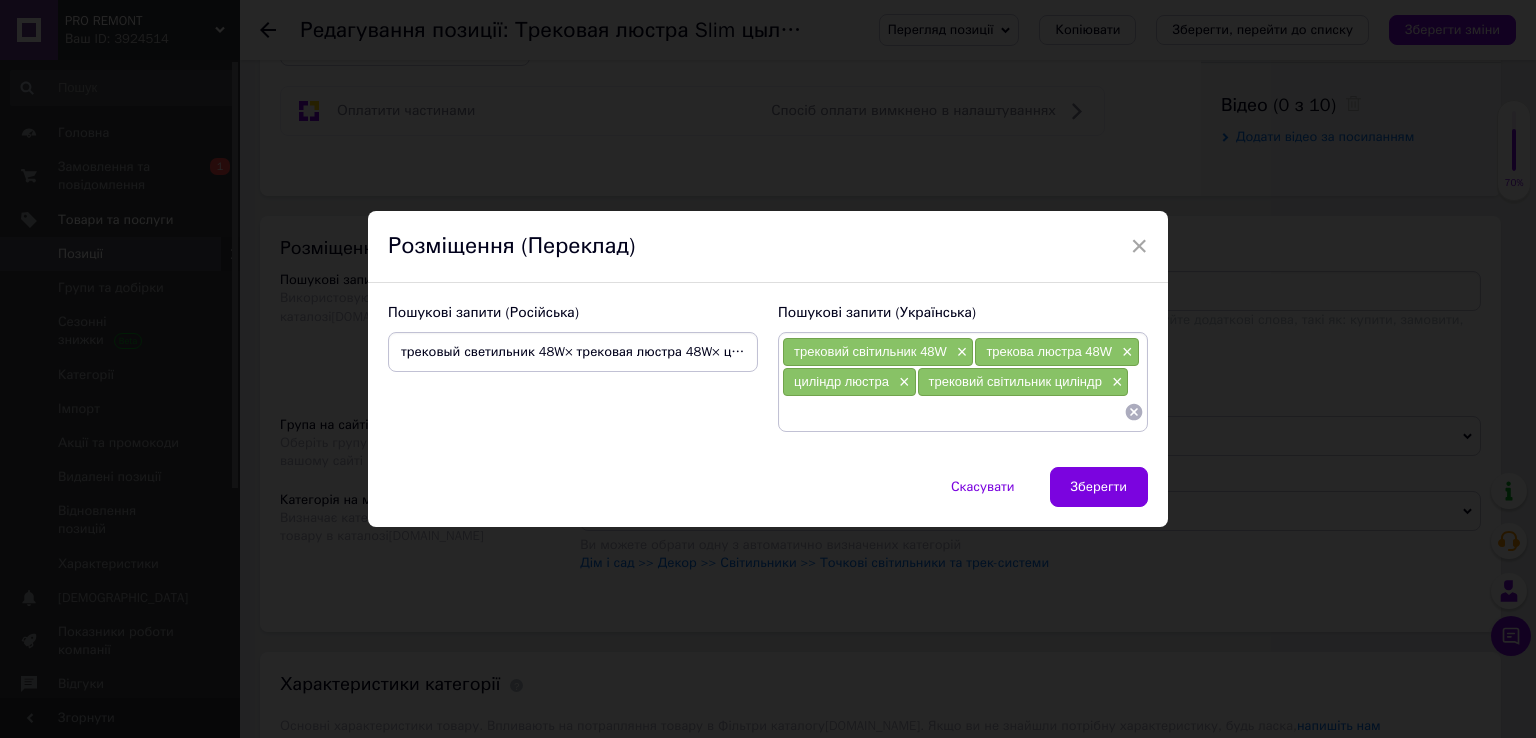 scroll, scrollTop: 0, scrollLeft: 267, axis: horizontal 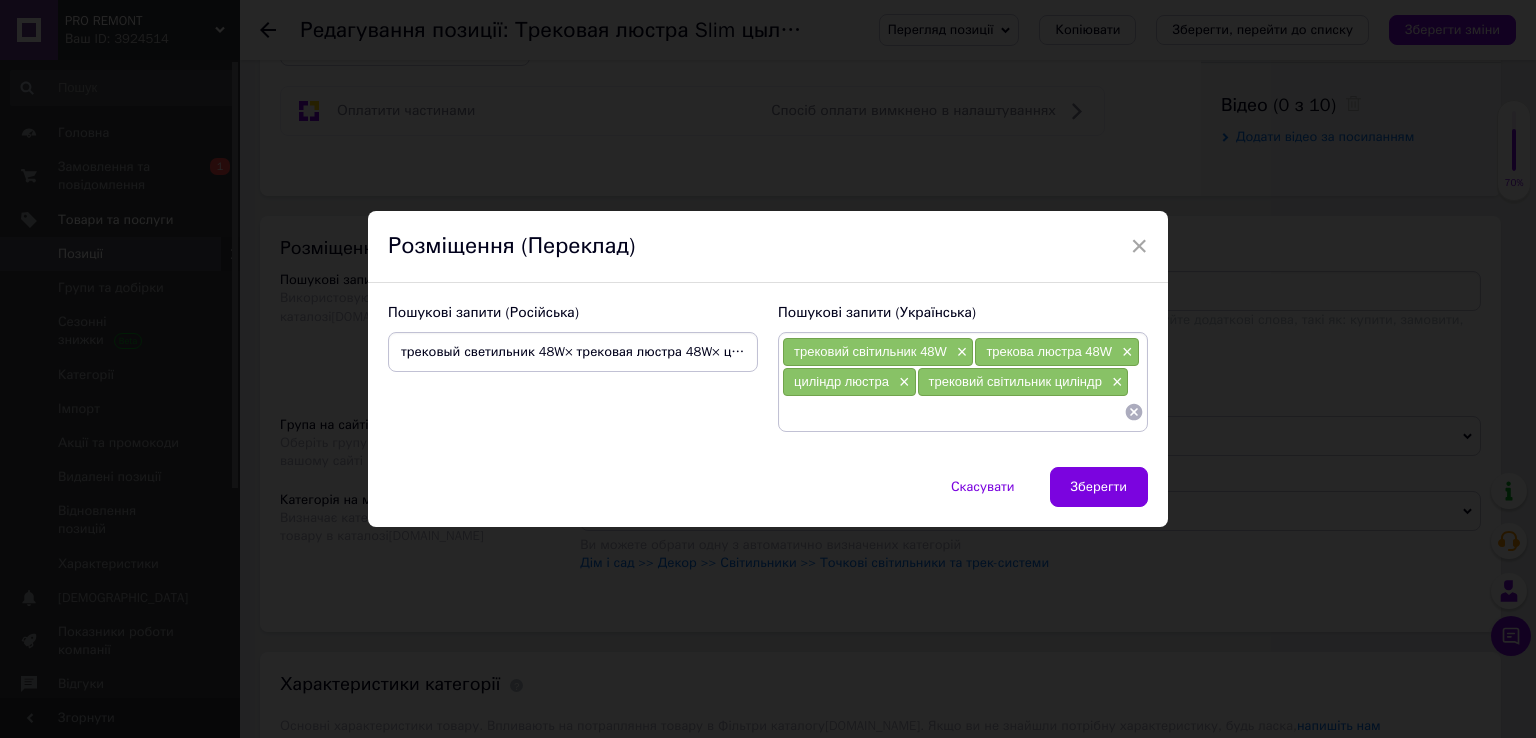 drag, startPoint x: 553, startPoint y: 354, endPoint x: 135, endPoint y: 316, distance: 419.72372 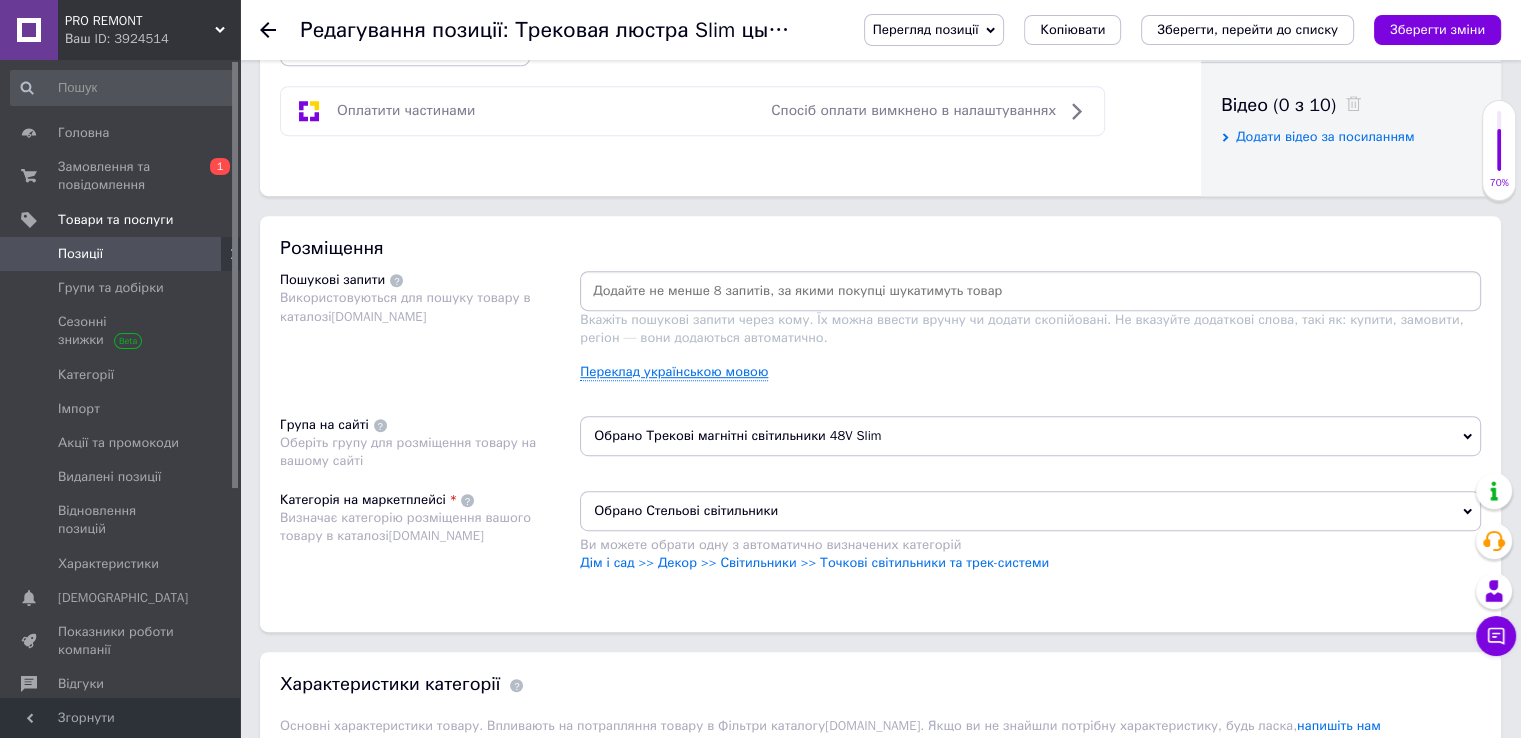 click on "Переклад українською мовою" at bounding box center [674, 372] 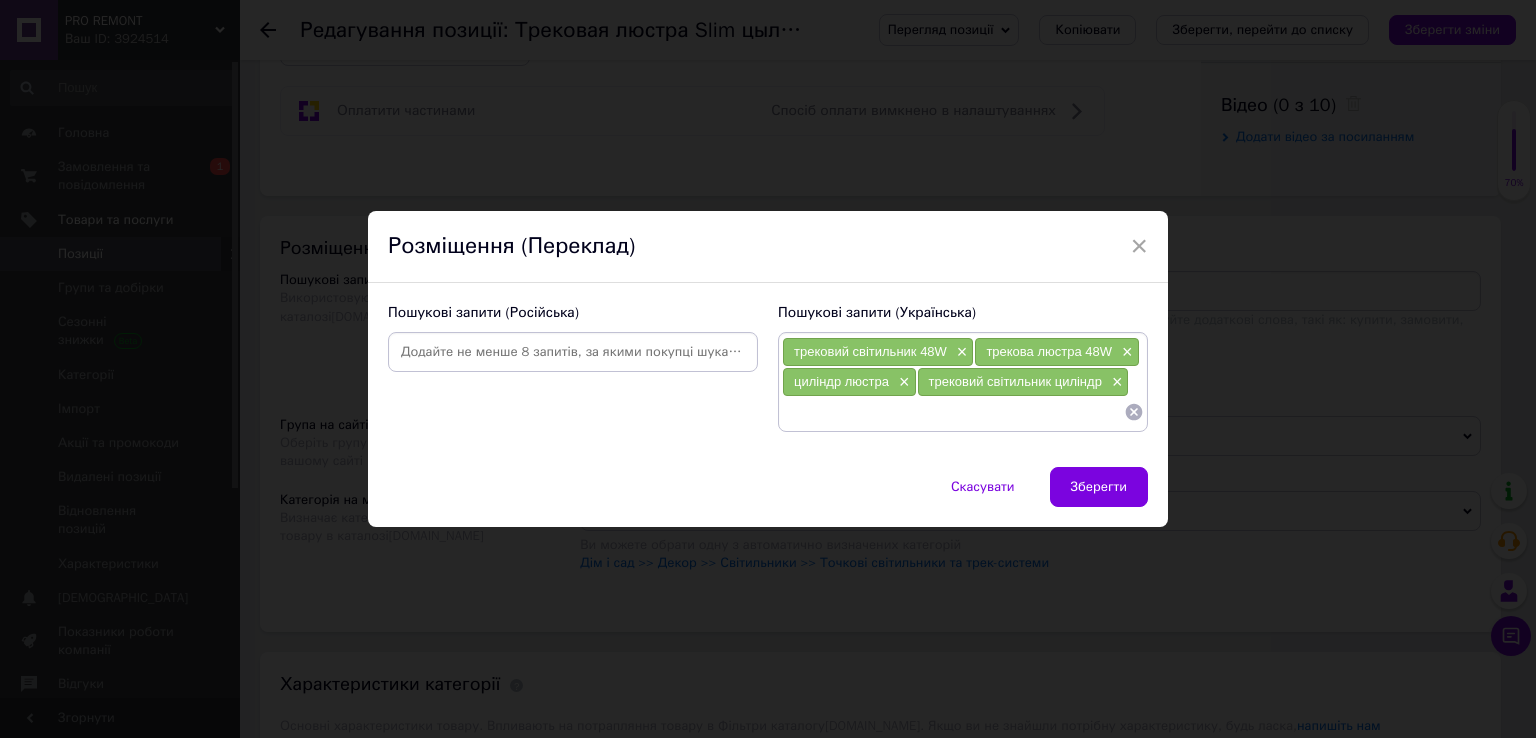 click at bounding box center [573, 352] 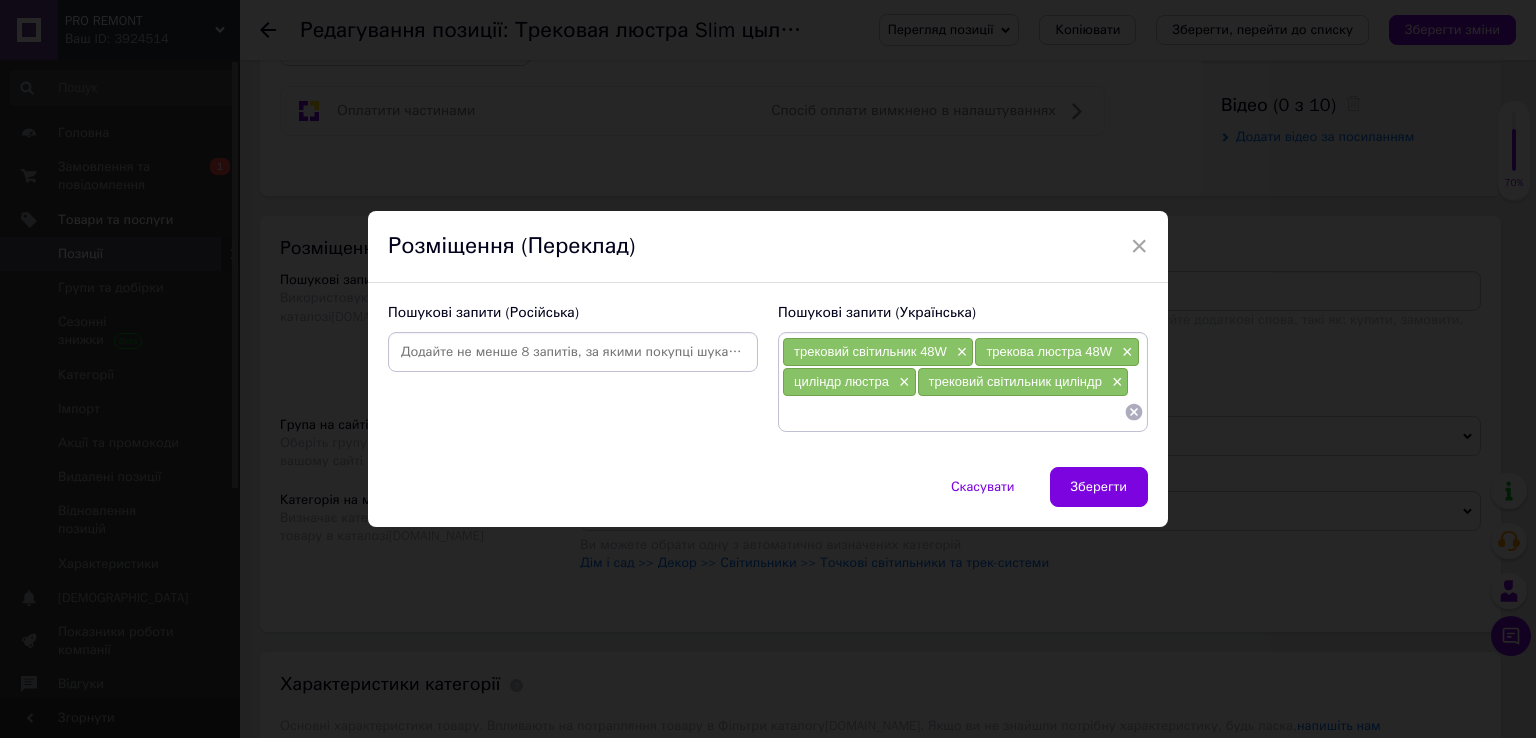 paste on "трековый светильник 48W× трековая люстра 48W× цылиндр люстра× трековый светильник цылиндр" 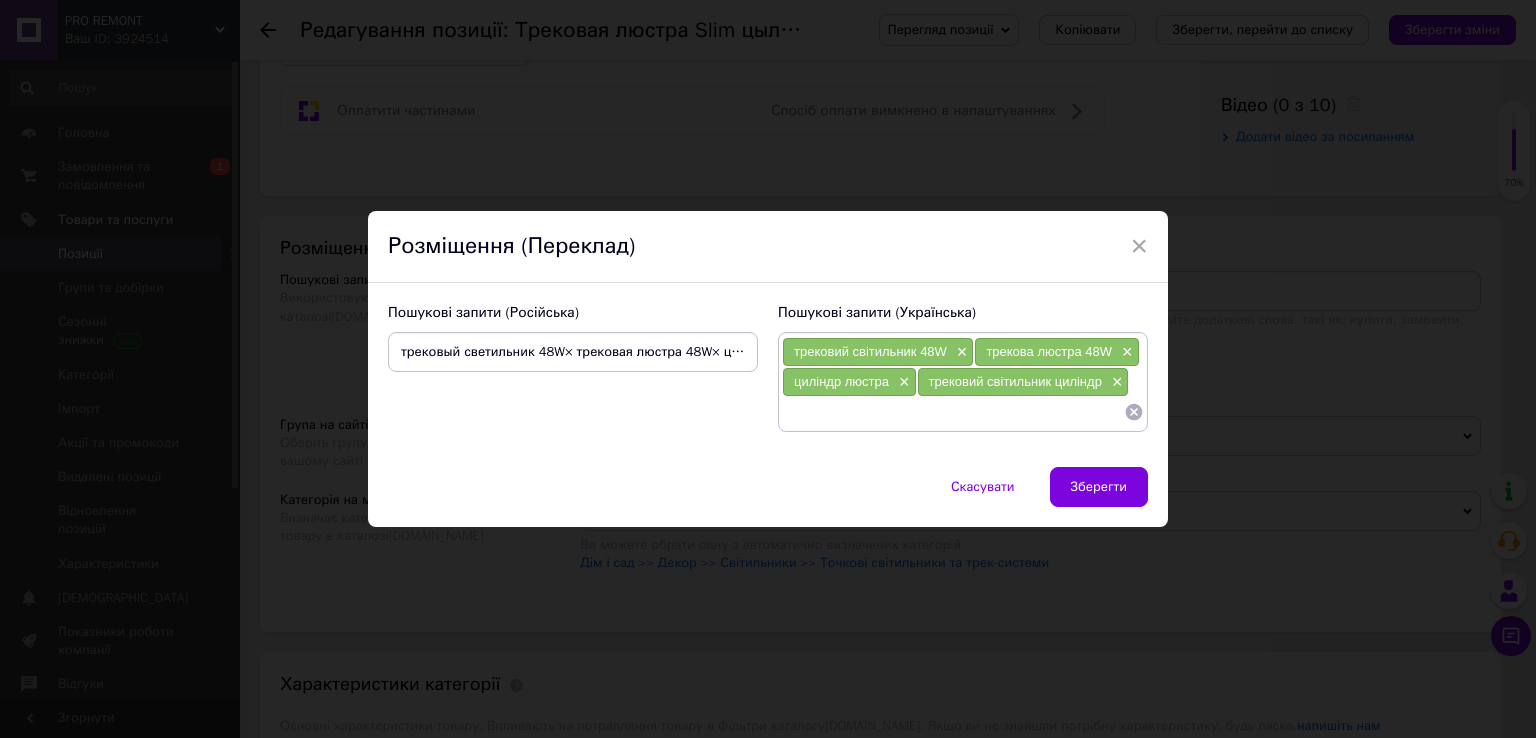 scroll, scrollTop: 0, scrollLeft: 267, axis: horizontal 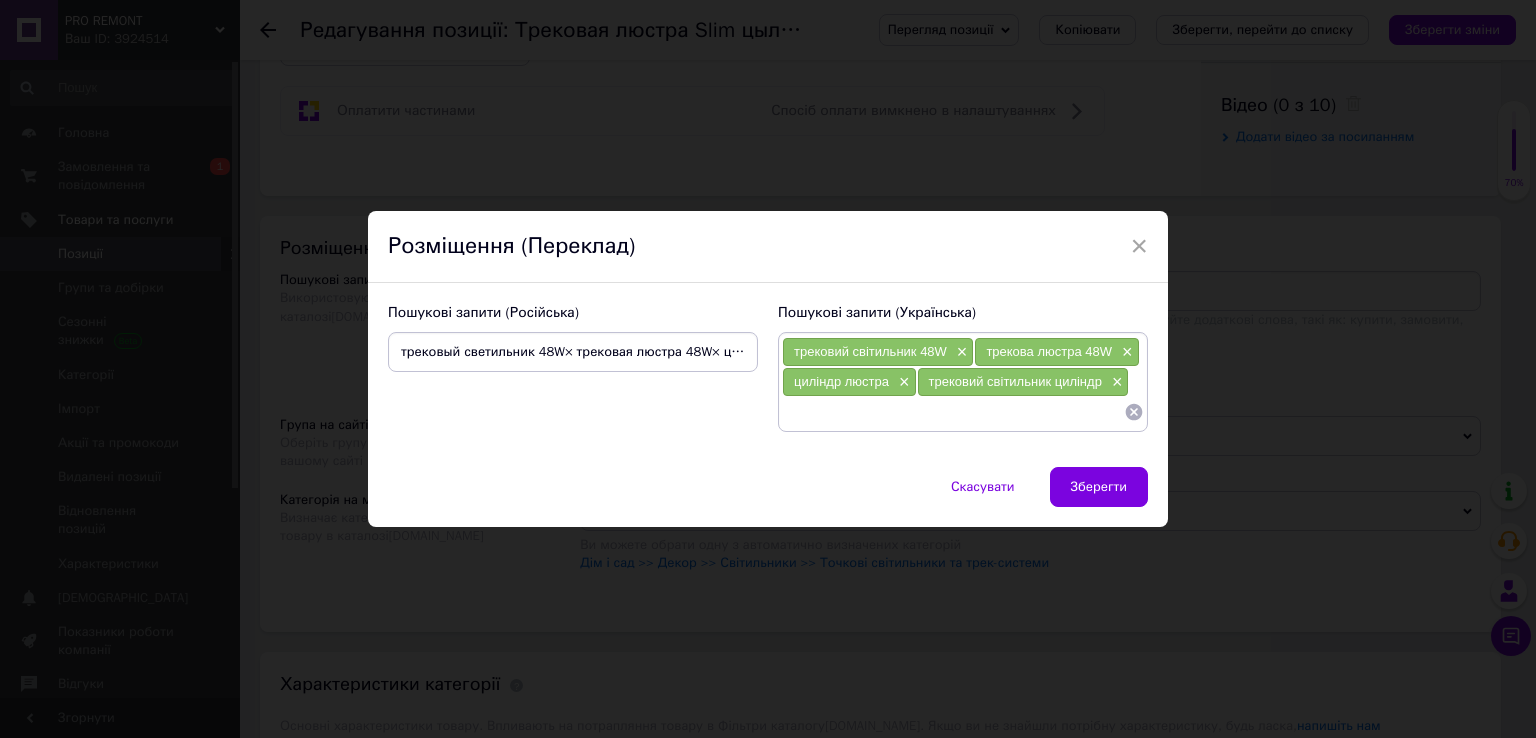 drag, startPoint x: 556, startPoint y: 349, endPoint x: 167, endPoint y: 348, distance: 389.00128 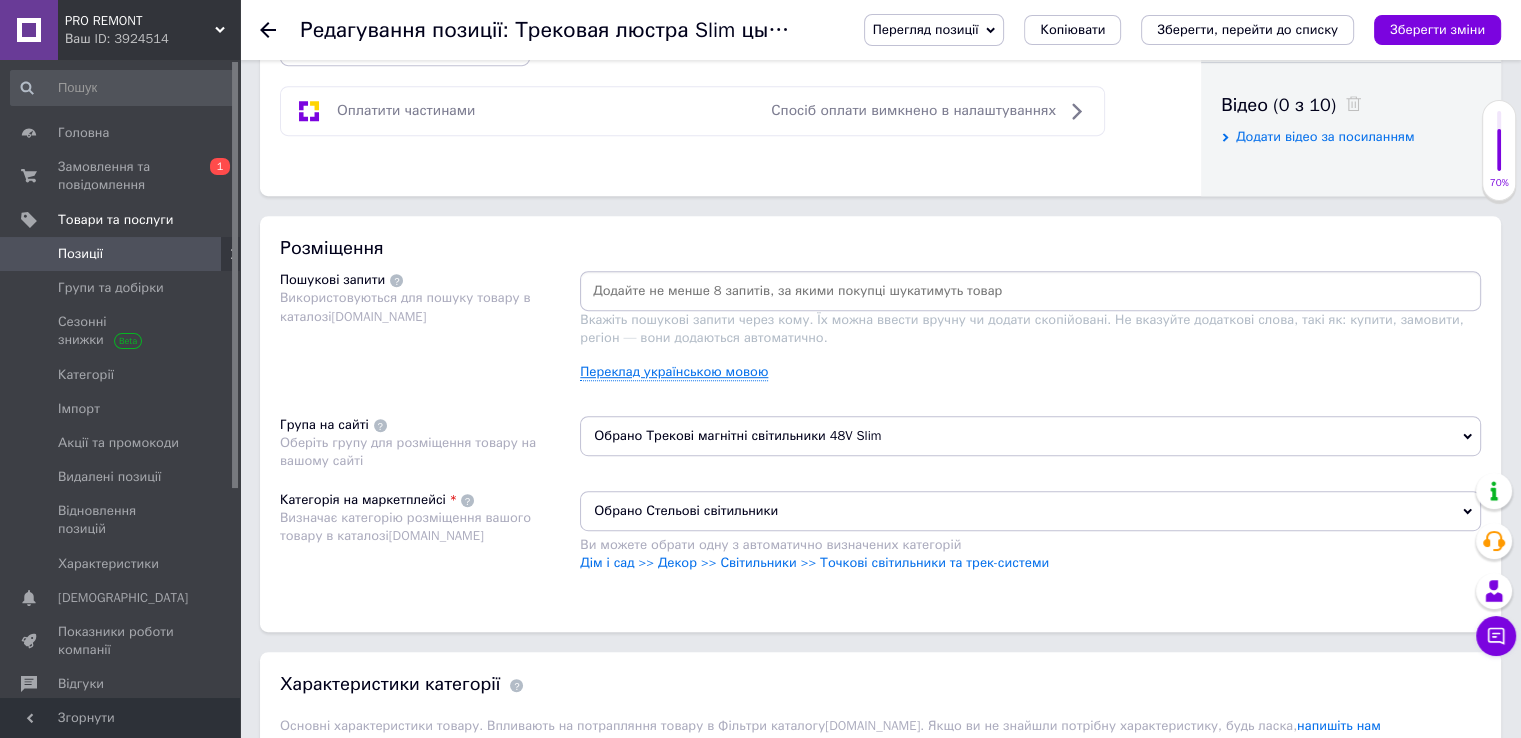 click on "Переклад українською мовою" at bounding box center [674, 372] 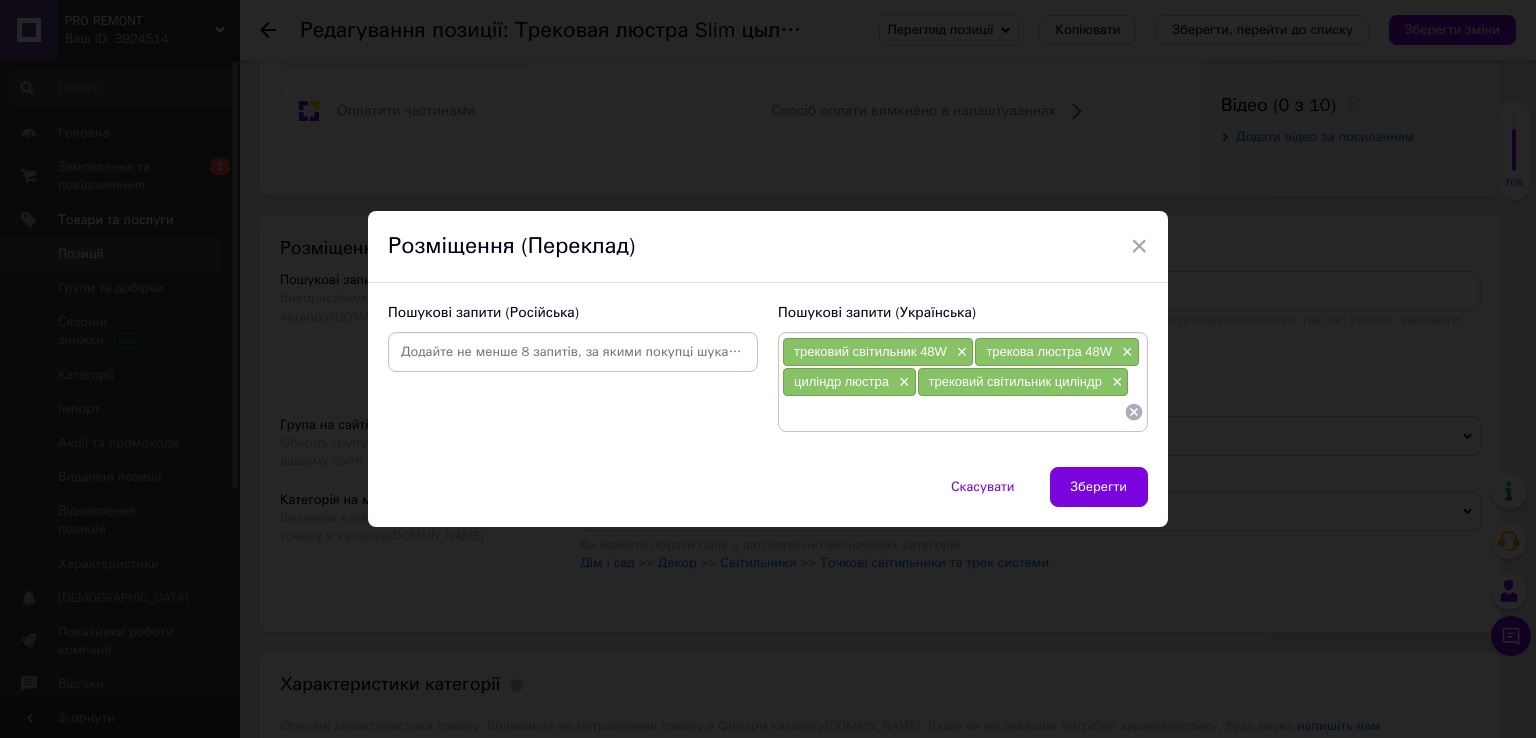 click at bounding box center [573, 352] 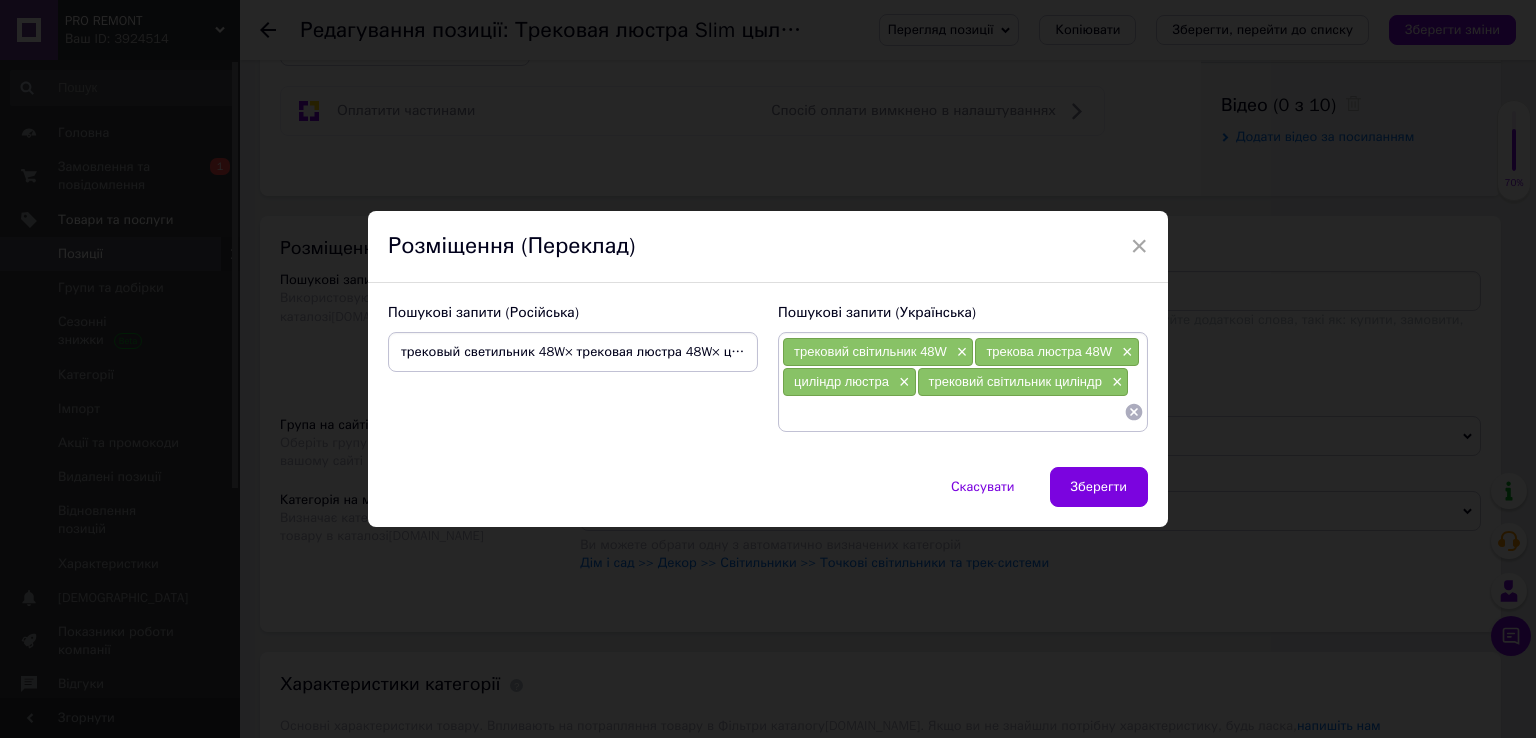 scroll, scrollTop: 0, scrollLeft: 267, axis: horizontal 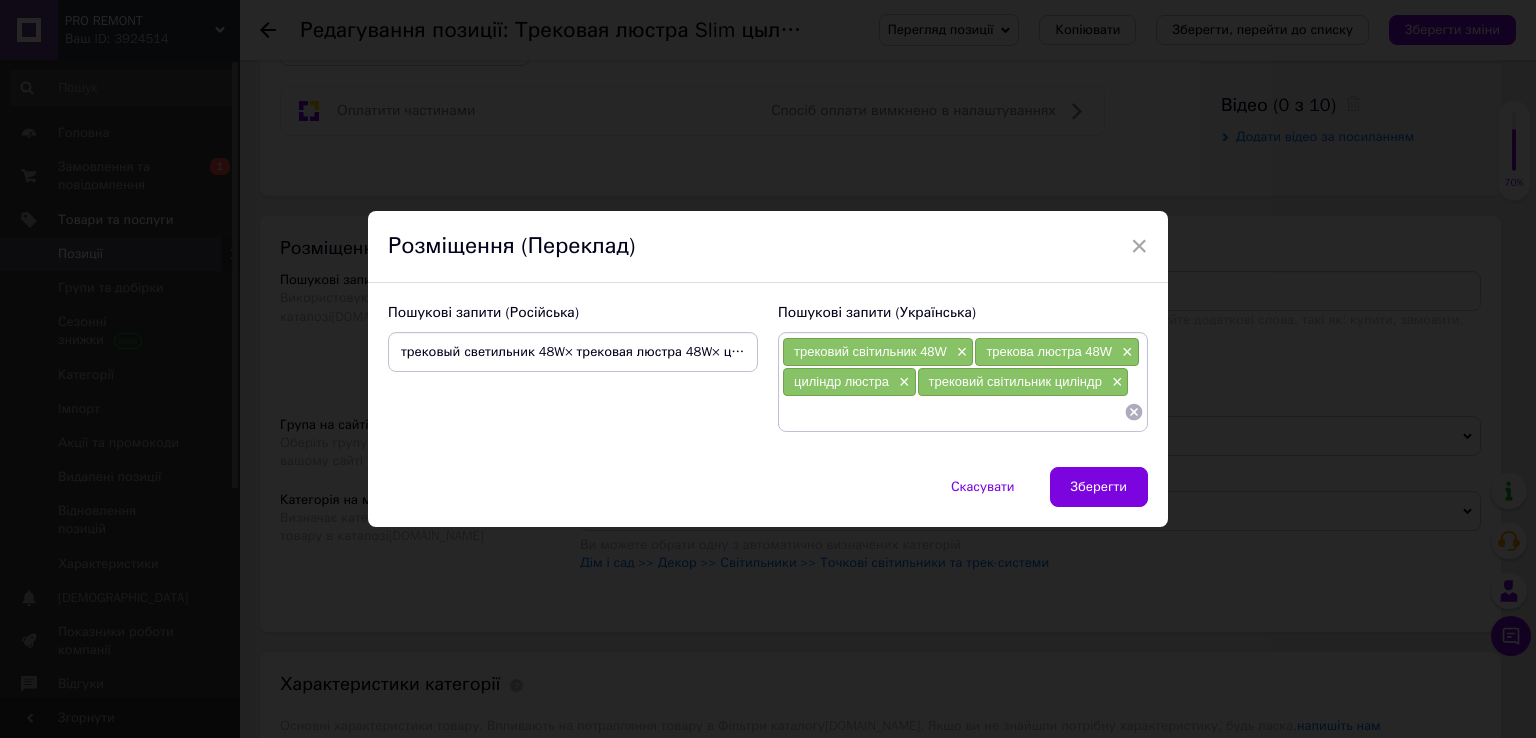 drag, startPoint x: 740, startPoint y: 355, endPoint x: 555, endPoint y: 371, distance: 185.6906 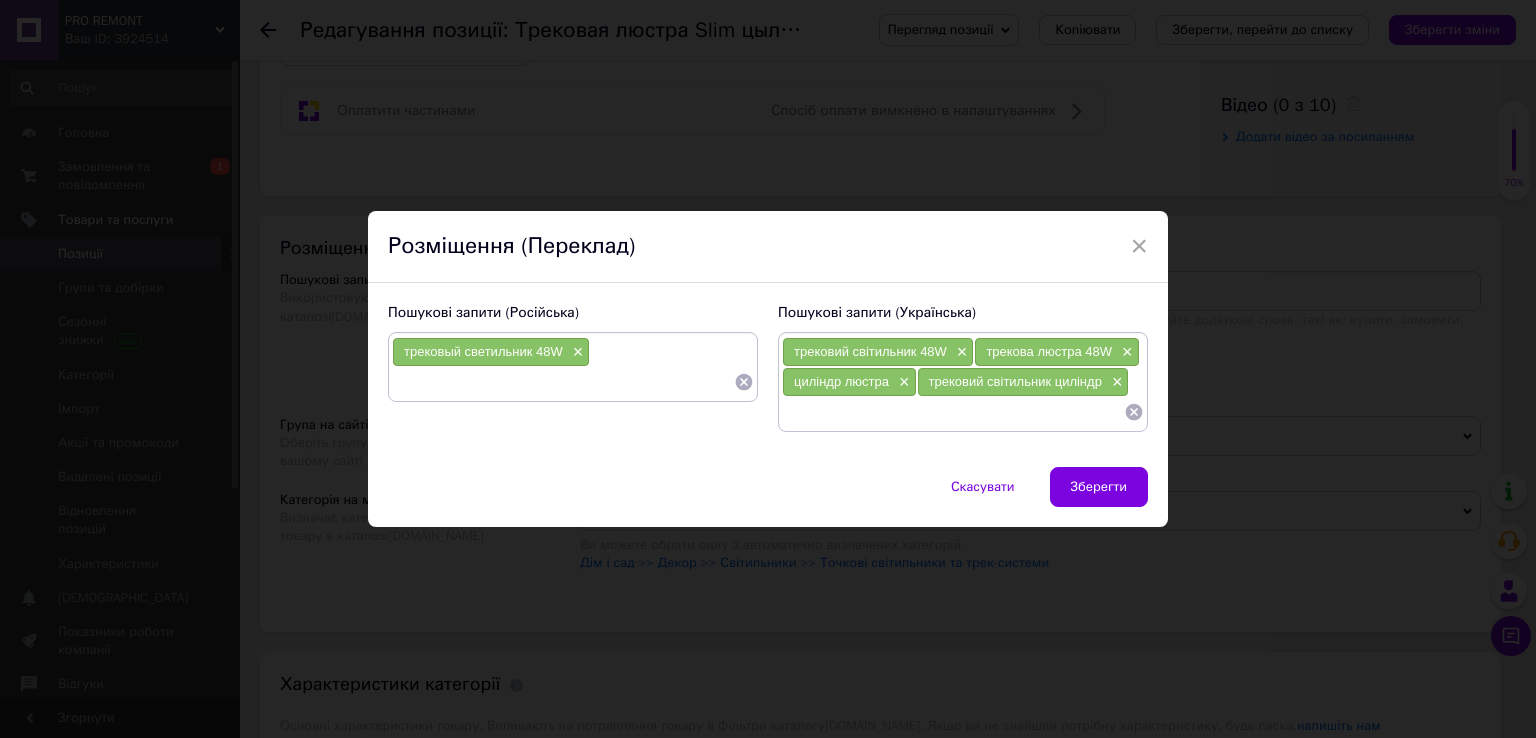 scroll, scrollTop: 0, scrollLeft: 0, axis: both 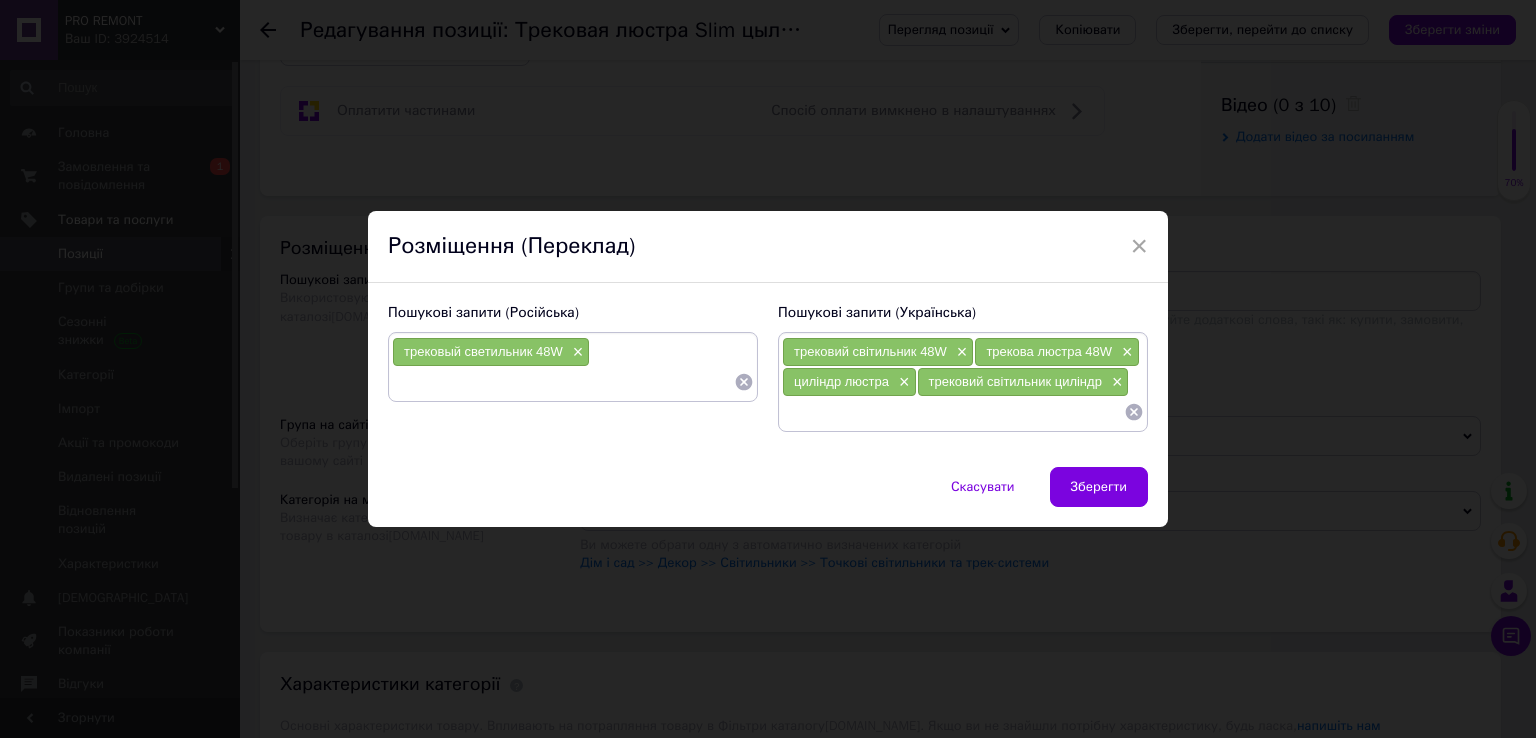 paste on "трековый светильник 48W× трековая люстра 48W× цылиндр люстра× трековый светильник цылиндр" 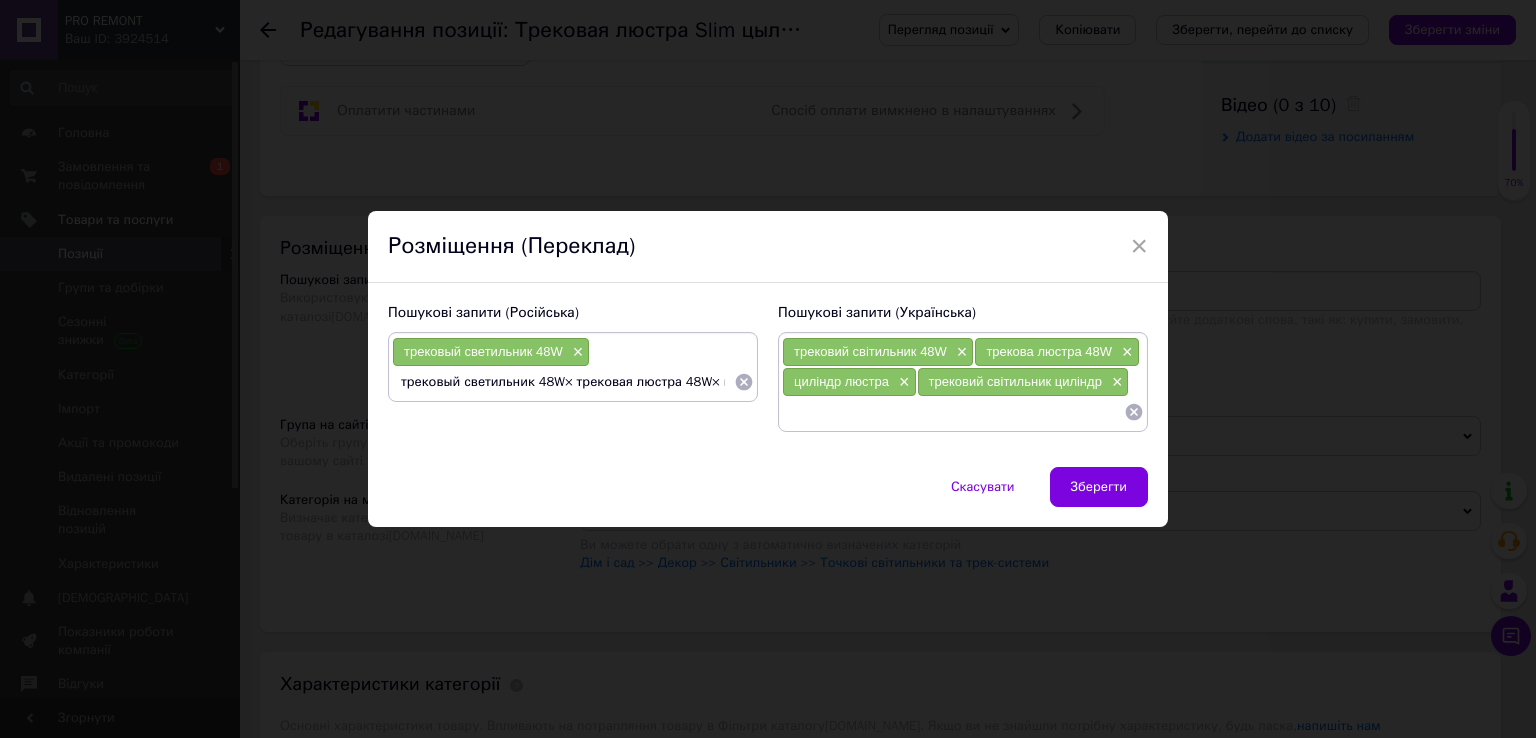 scroll, scrollTop: 0, scrollLeft: 287, axis: horizontal 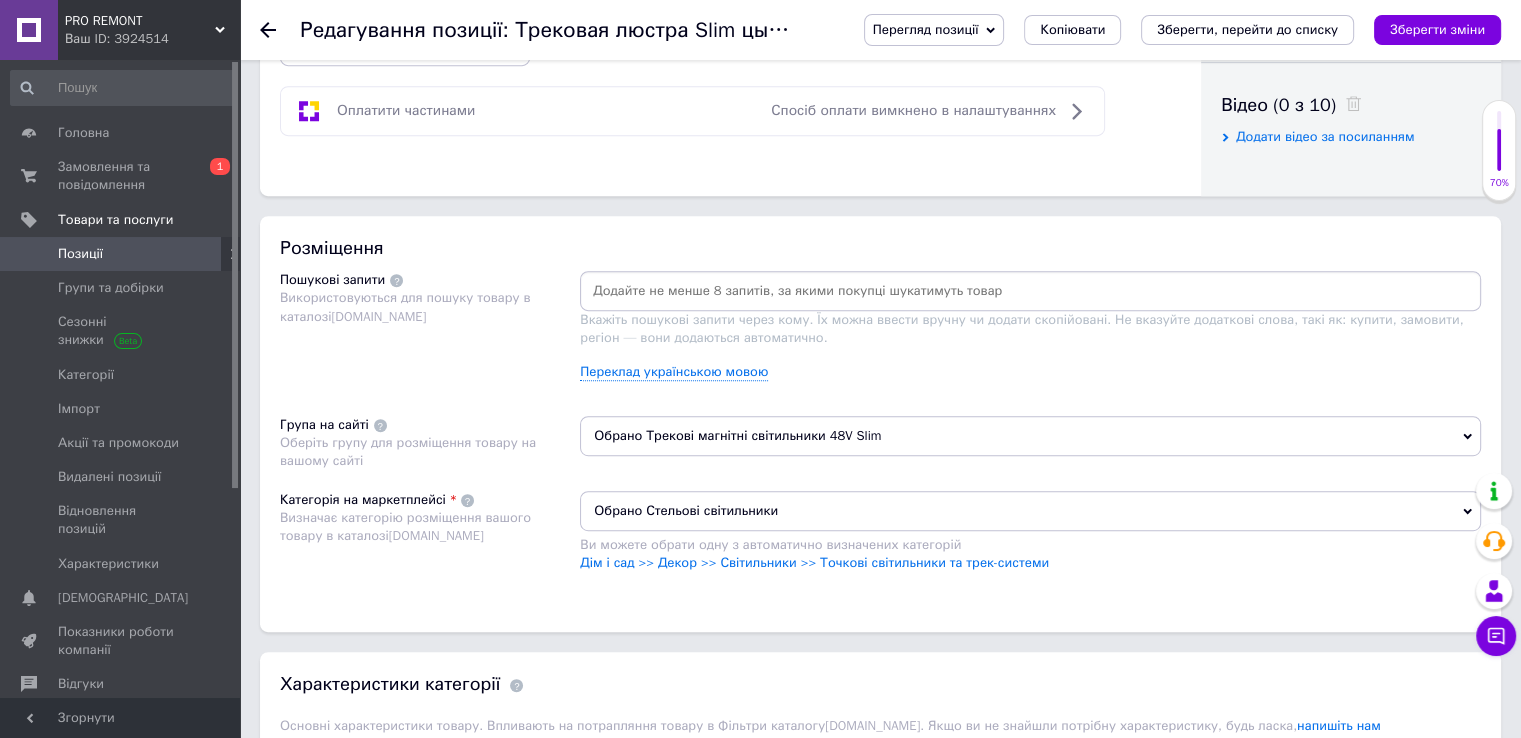 click at bounding box center (1030, 291) 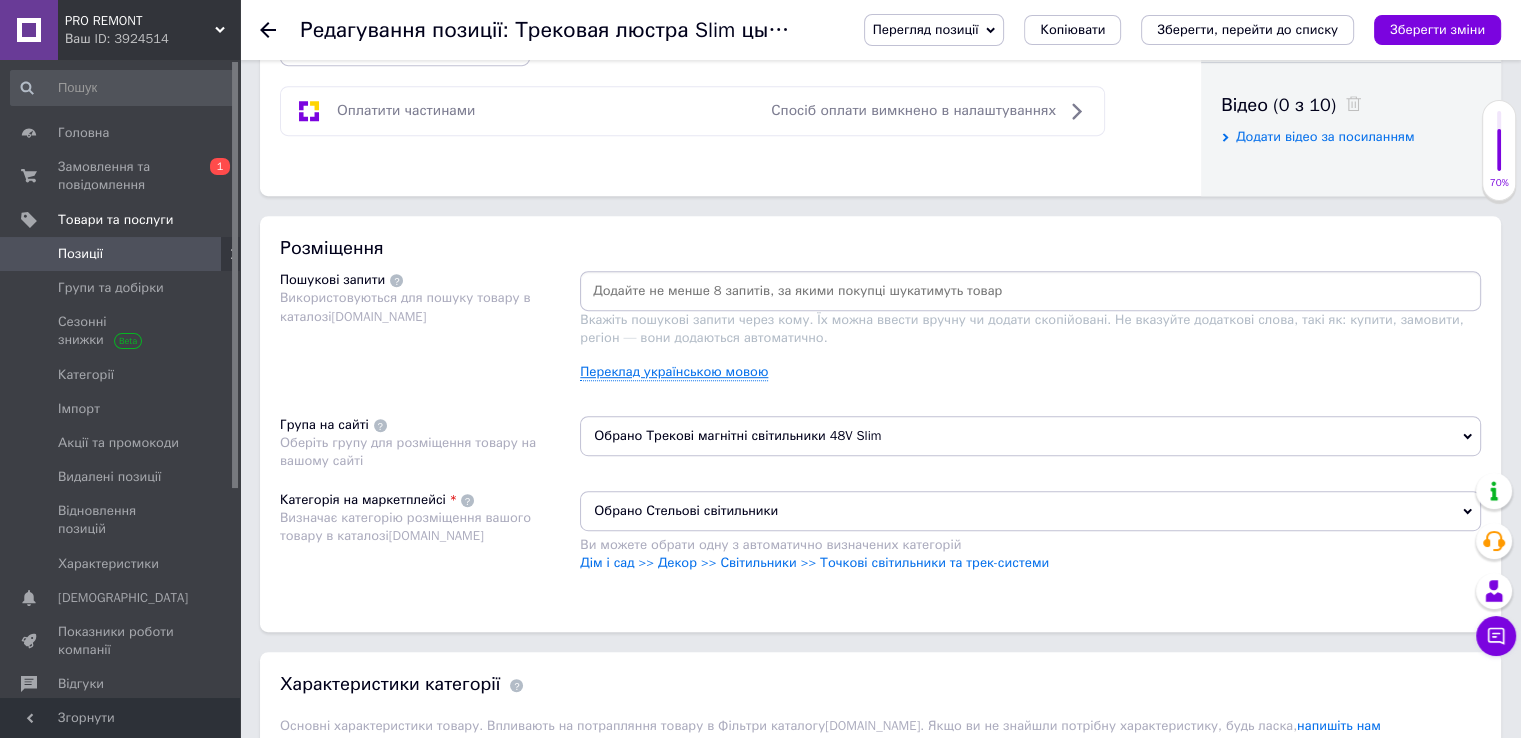 click on "Переклад українською мовою" at bounding box center [674, 372] 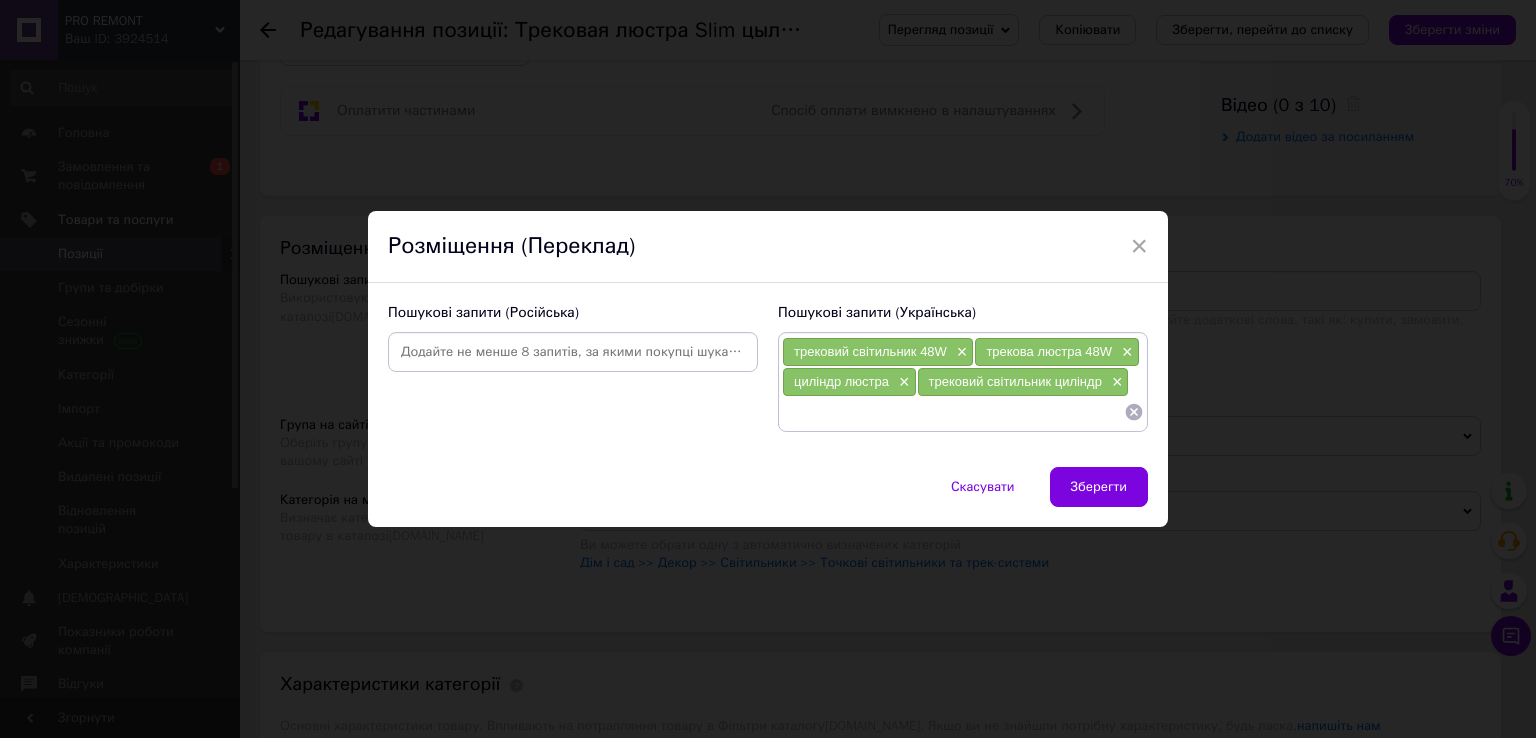 click at bounding box center (573, 352) 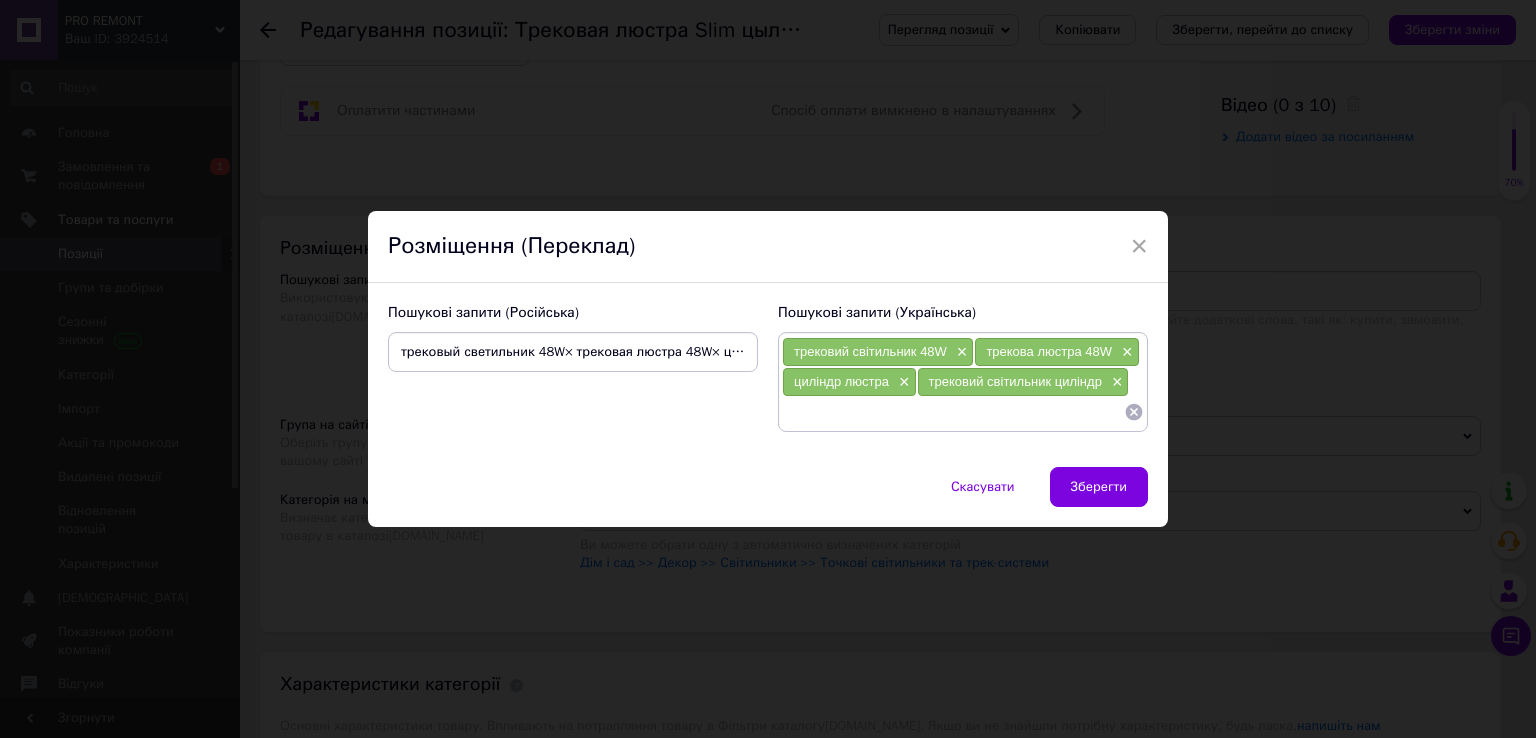 scroll, scrollTop: 0, scrollLeft: 267, axis: horizontal 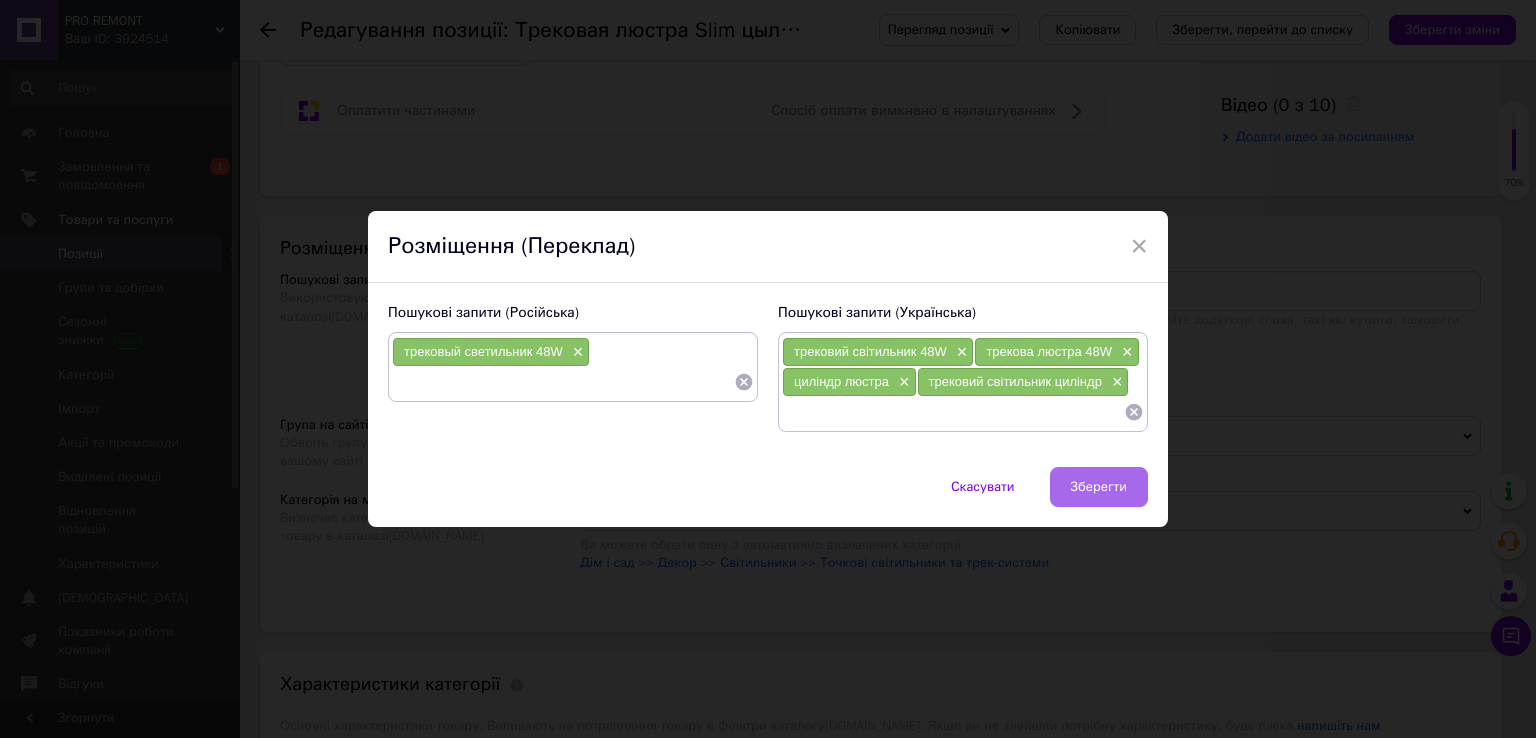click on "Зберегти" at bounding box center [1099, 487] 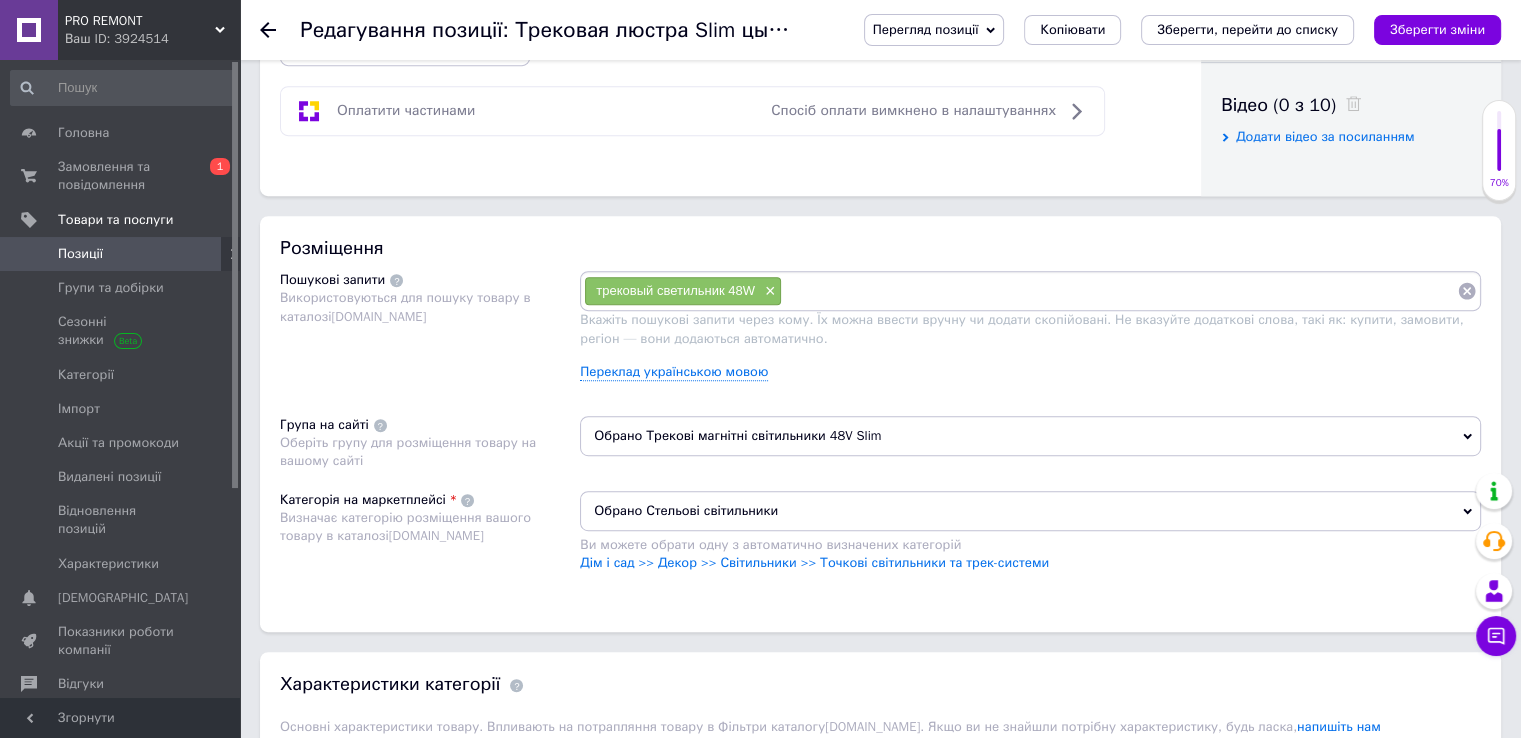 click at bounding box center [1119, 291] 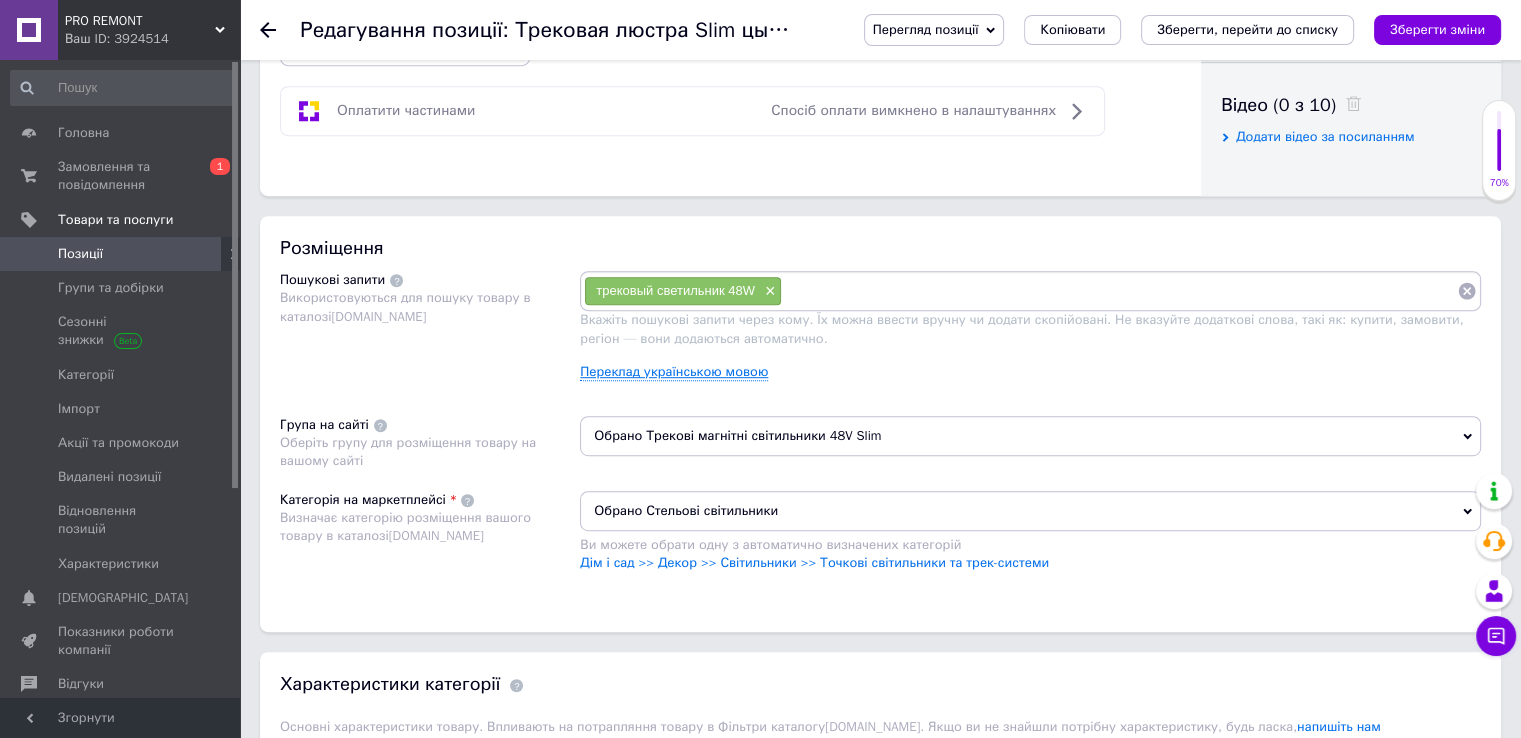 click on "Переклад українською мовою" at bounding box center (674, 372) 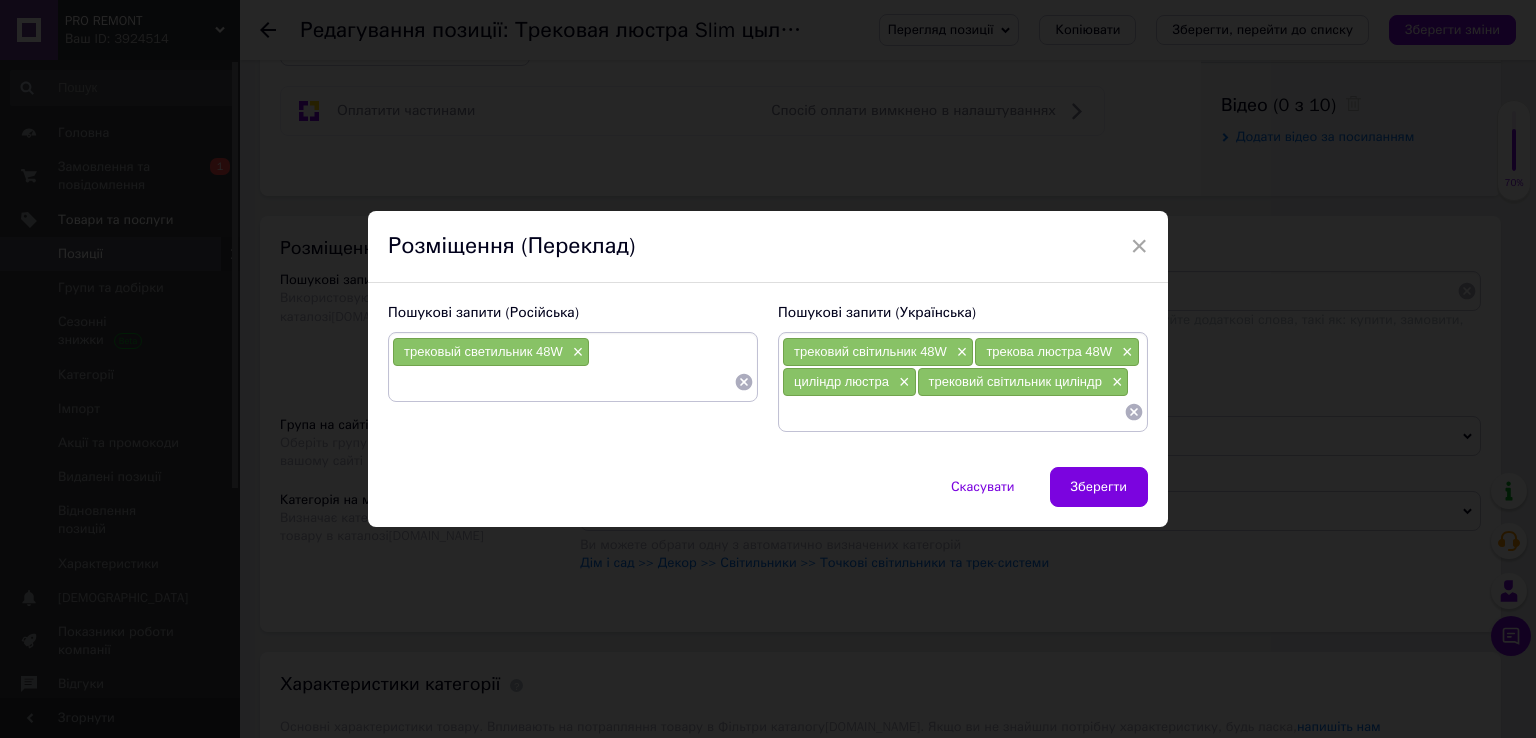 click on "трековый светильник 48W ×" at bounding box center (573, 367) 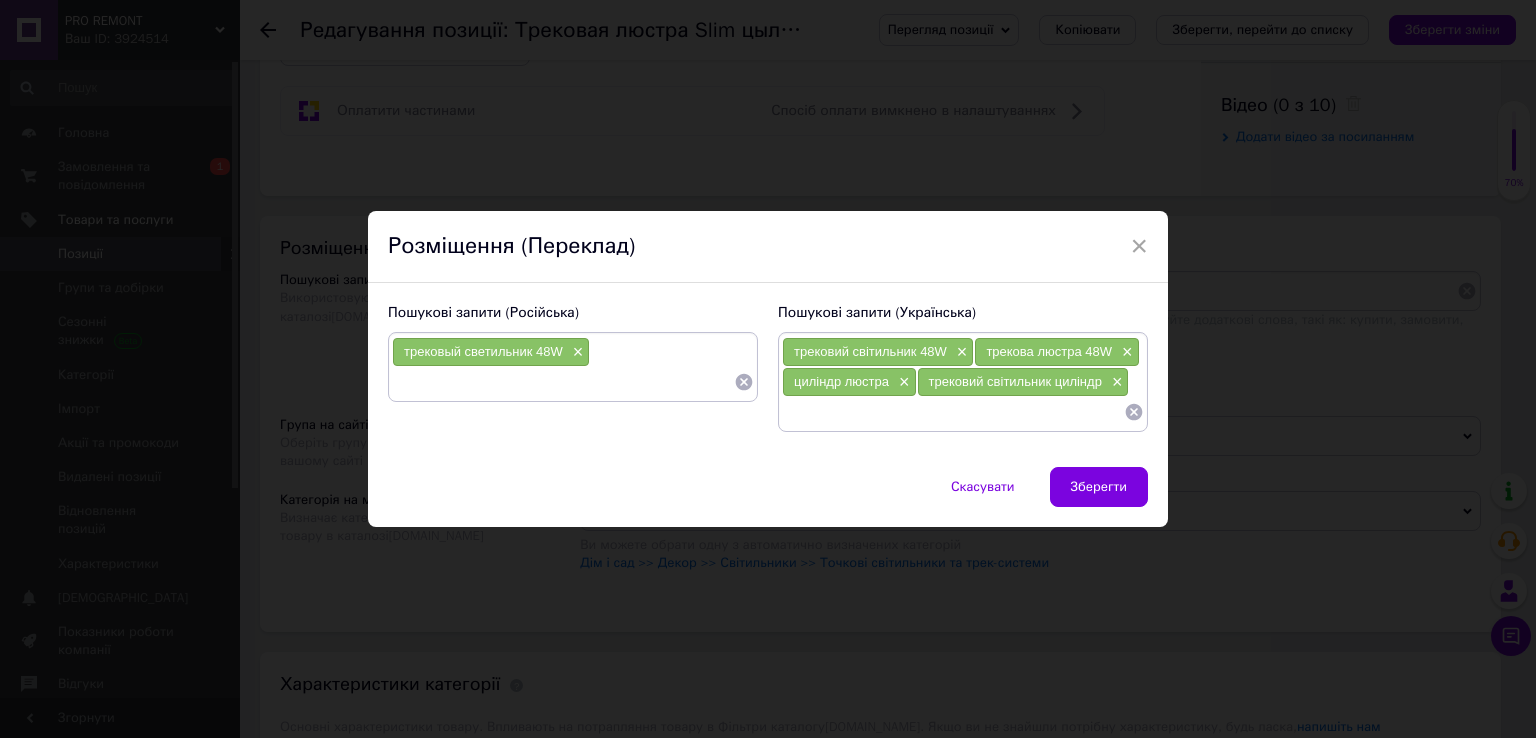 click at bounding box center [563, 382] 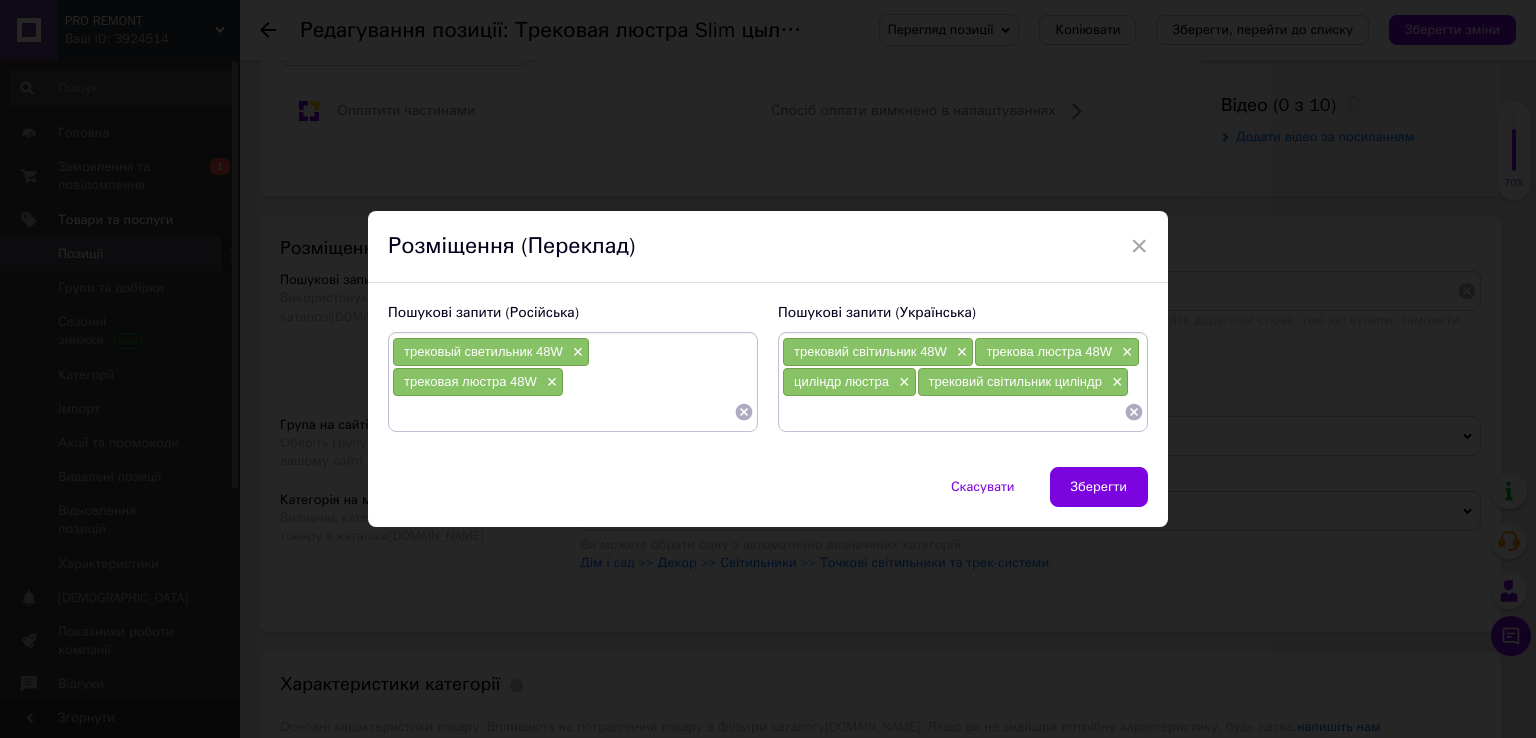 paste on "[PERSON_NAME]" 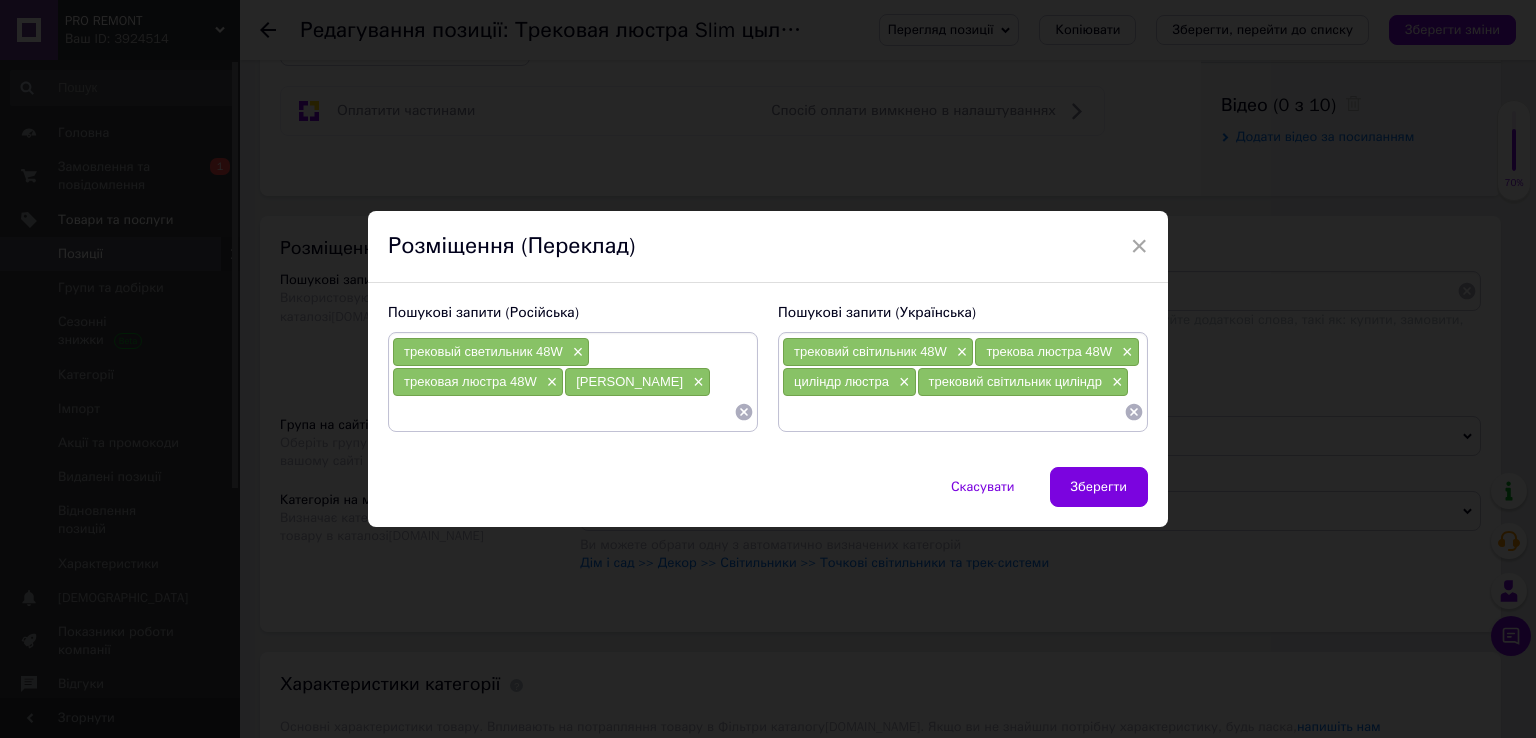 paste on "светильник цылиндр" 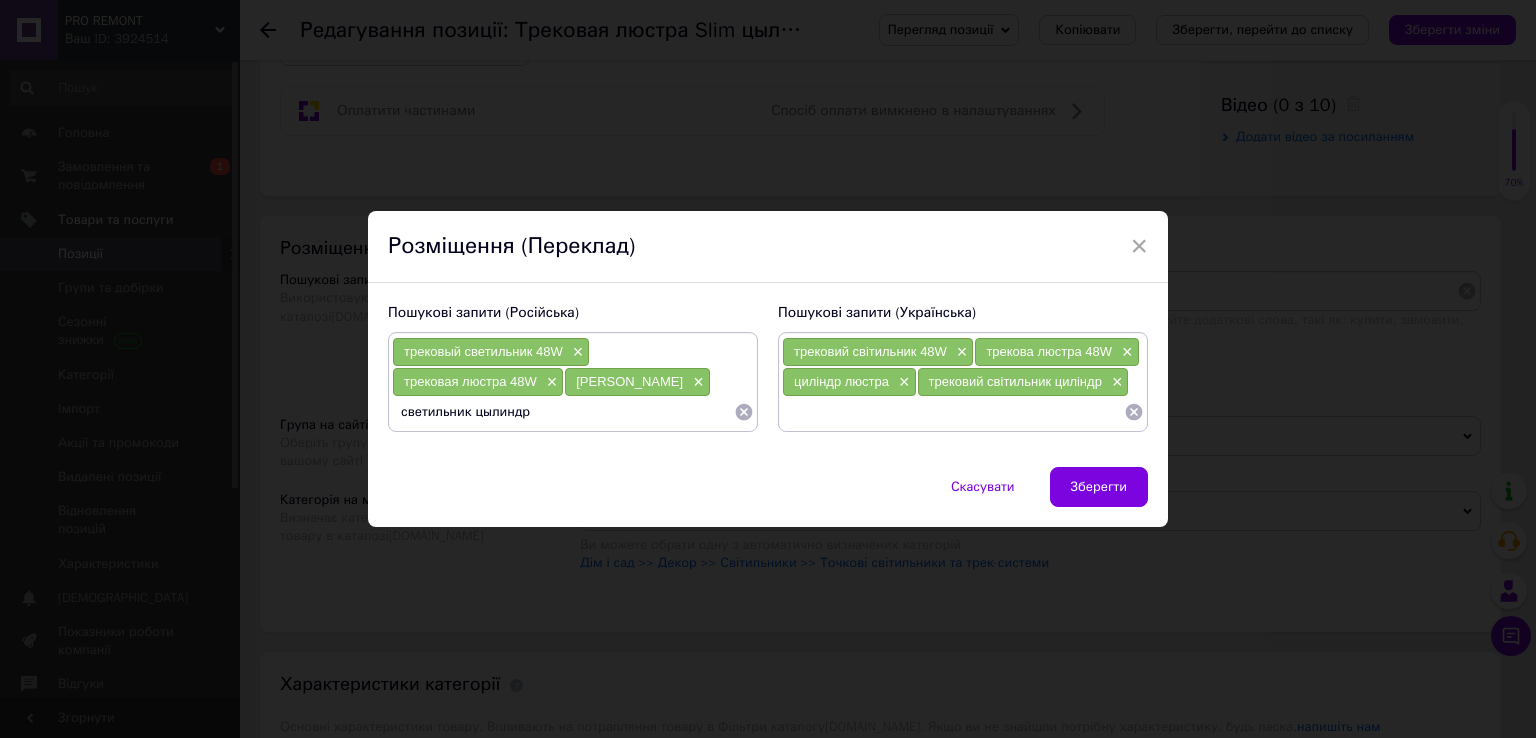 type 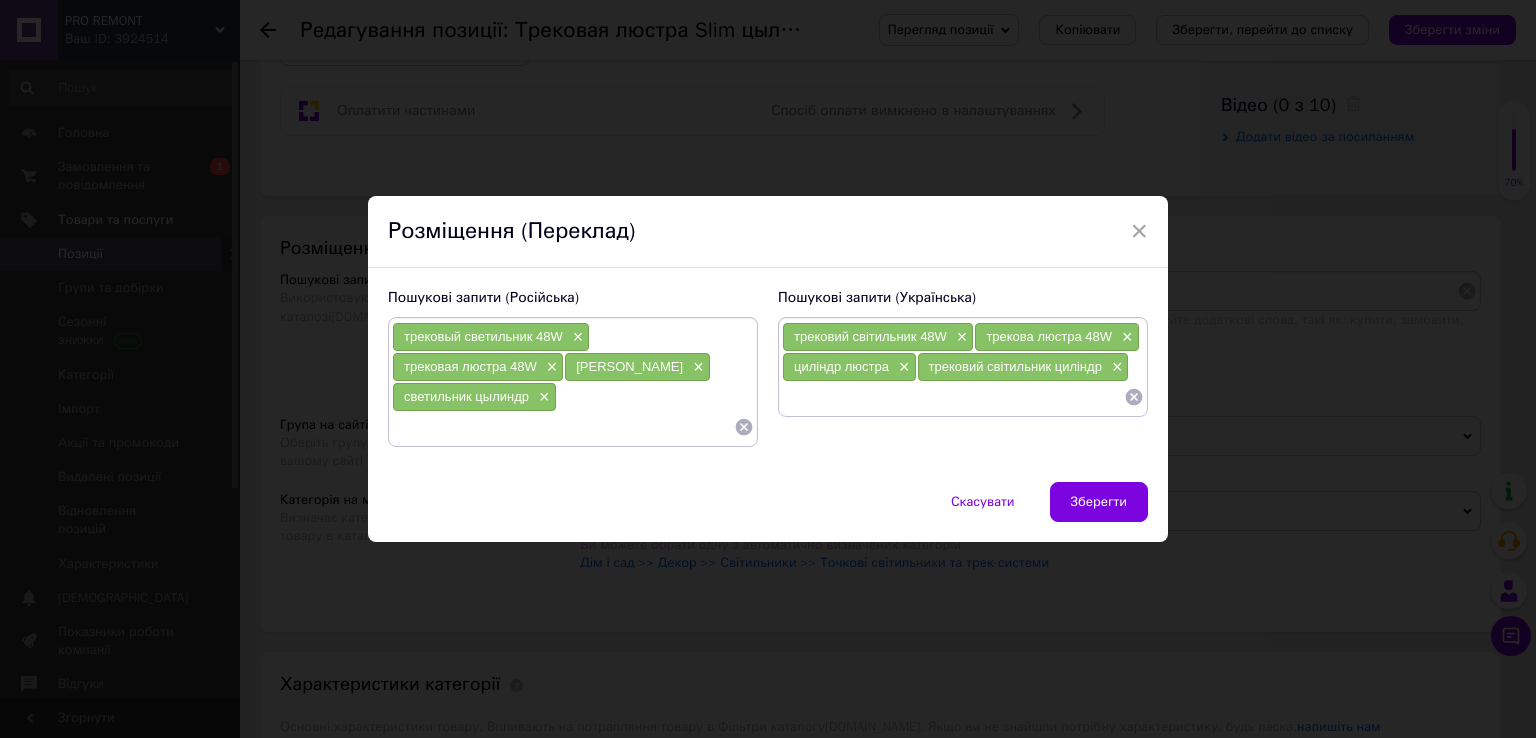 click at bounding box center [563, 427] 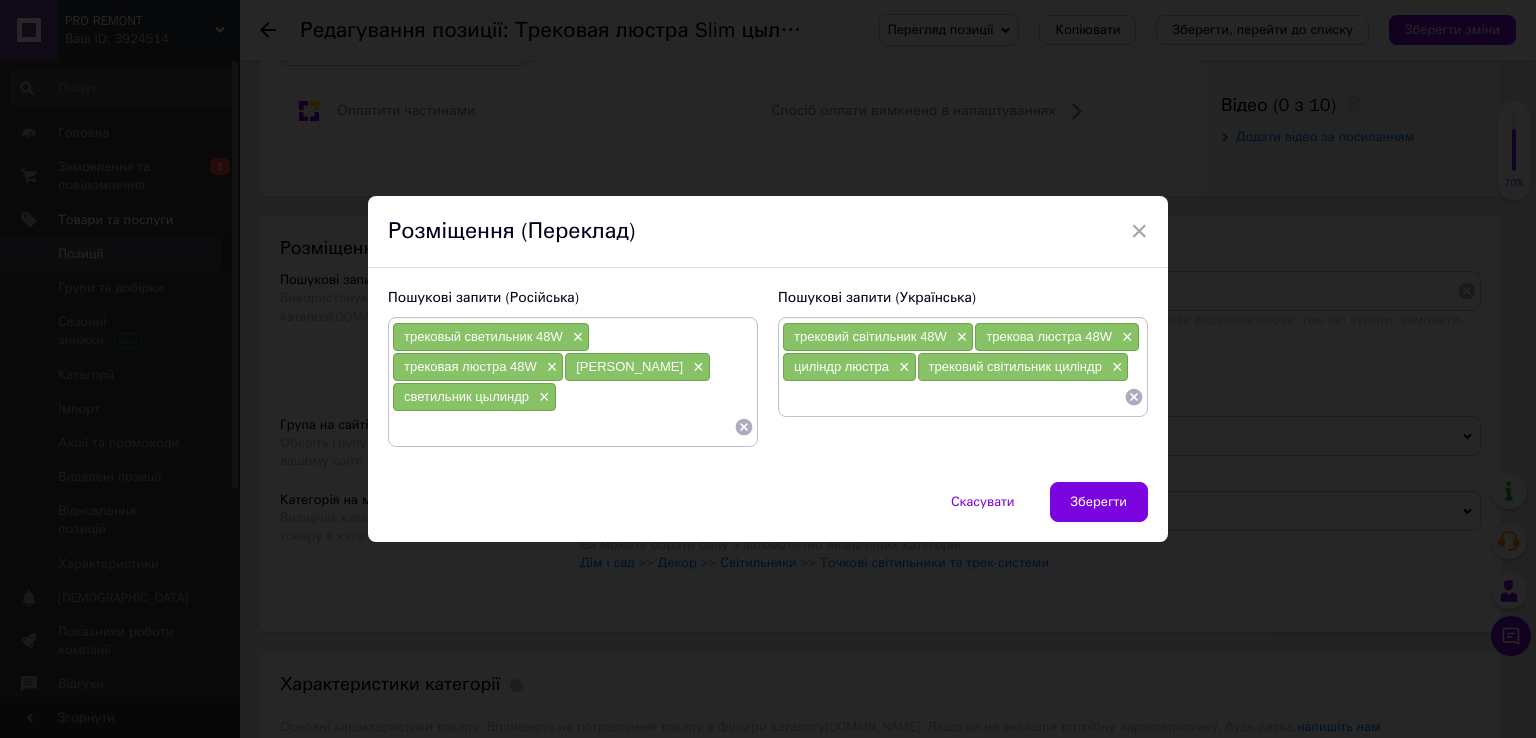 click on "трековый светильник 48W × трековая люстра 48W × цылиндр люстра × светильник цылиндр ×" at bounding box center (573, 382) 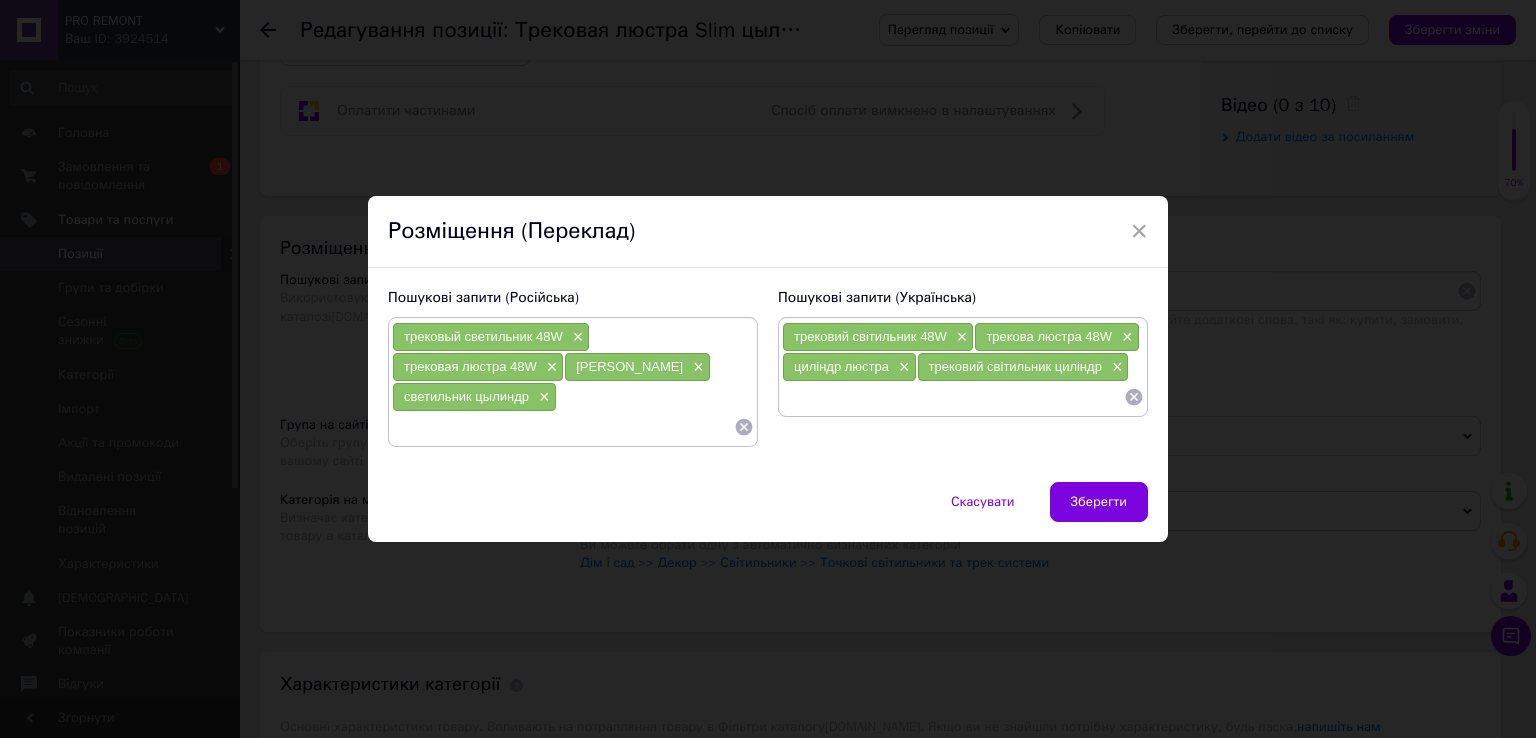 click on "трековый светильник 48W × трековая люстра 48W × цылиндр люстра × светильник цылиндр ×" at bounding box center (573, 382) 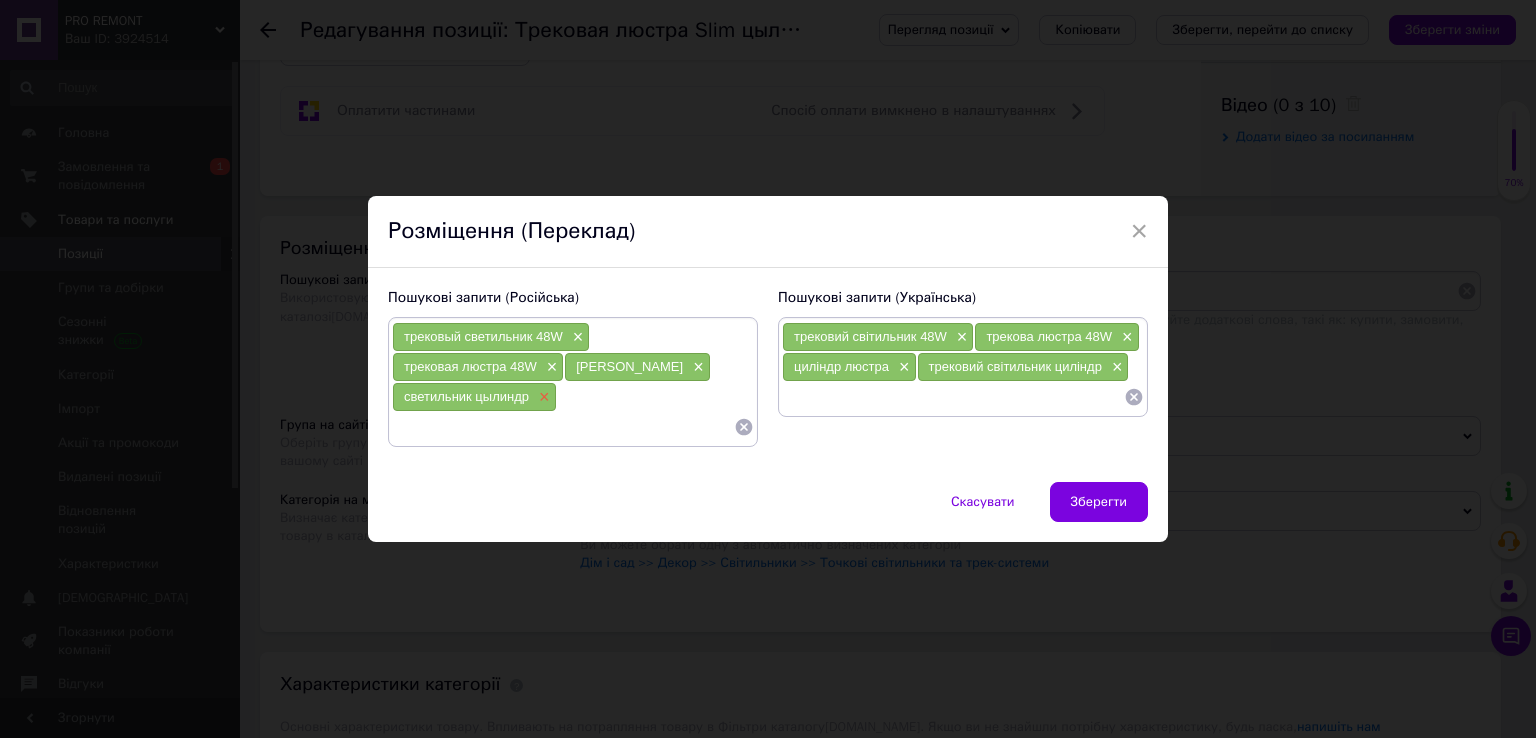 click on "×" at bounding box center (542, 397) 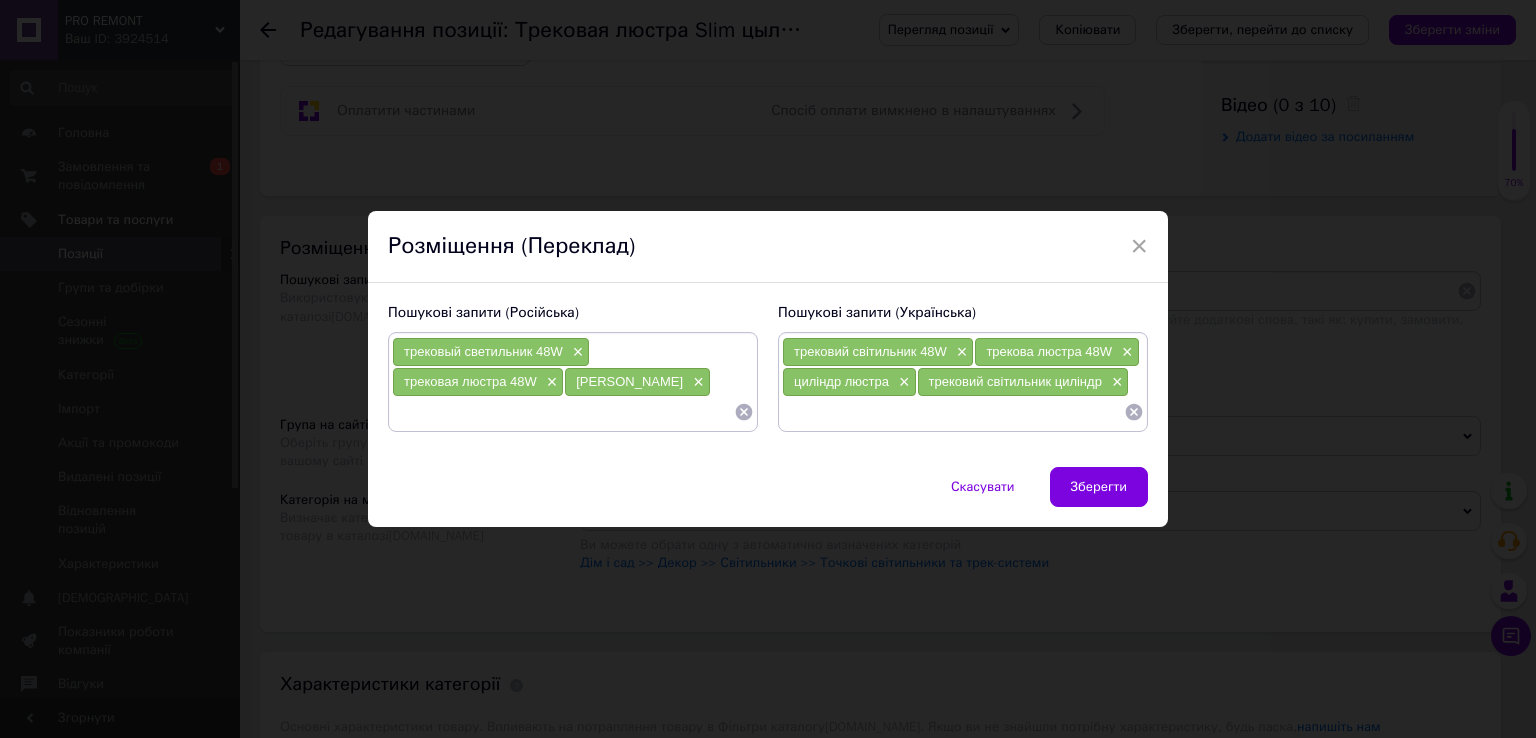 click at bounding box center [563, 412] 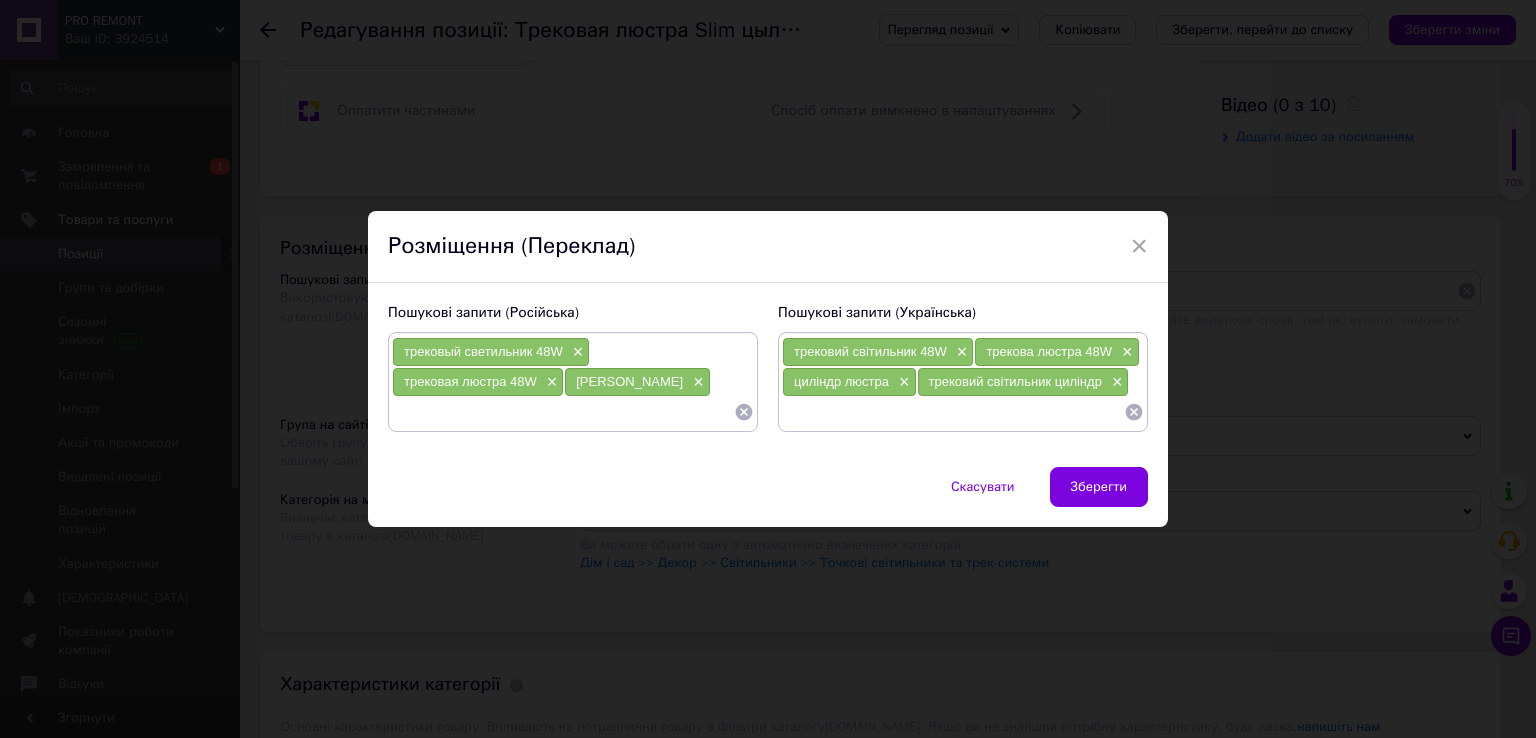 drag, startPoint x: 620, startPoint y: 362, endPoint x: 628, endPoint y: 369, distance: 10.630146 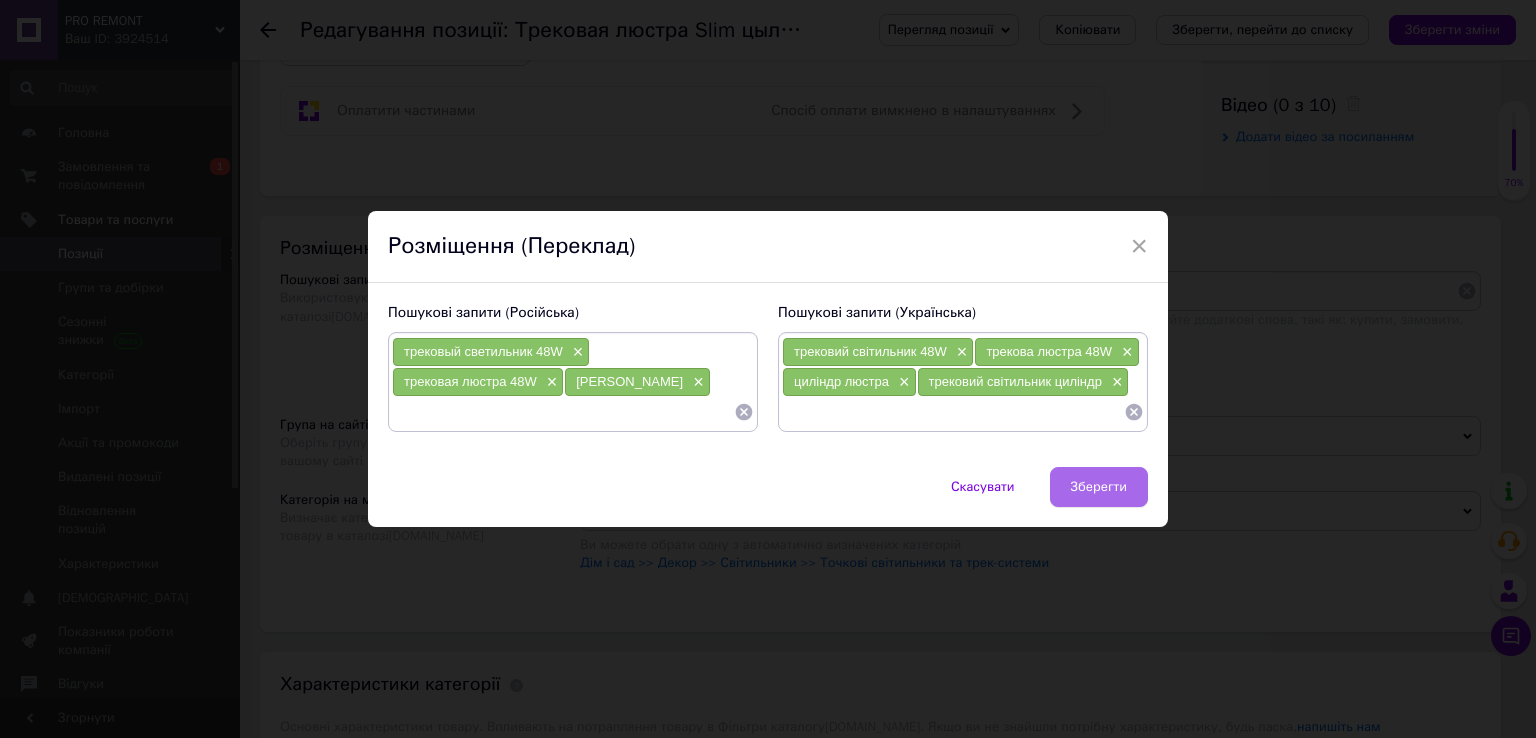 click on "Зберегти" at bounding box center (1099, 487) 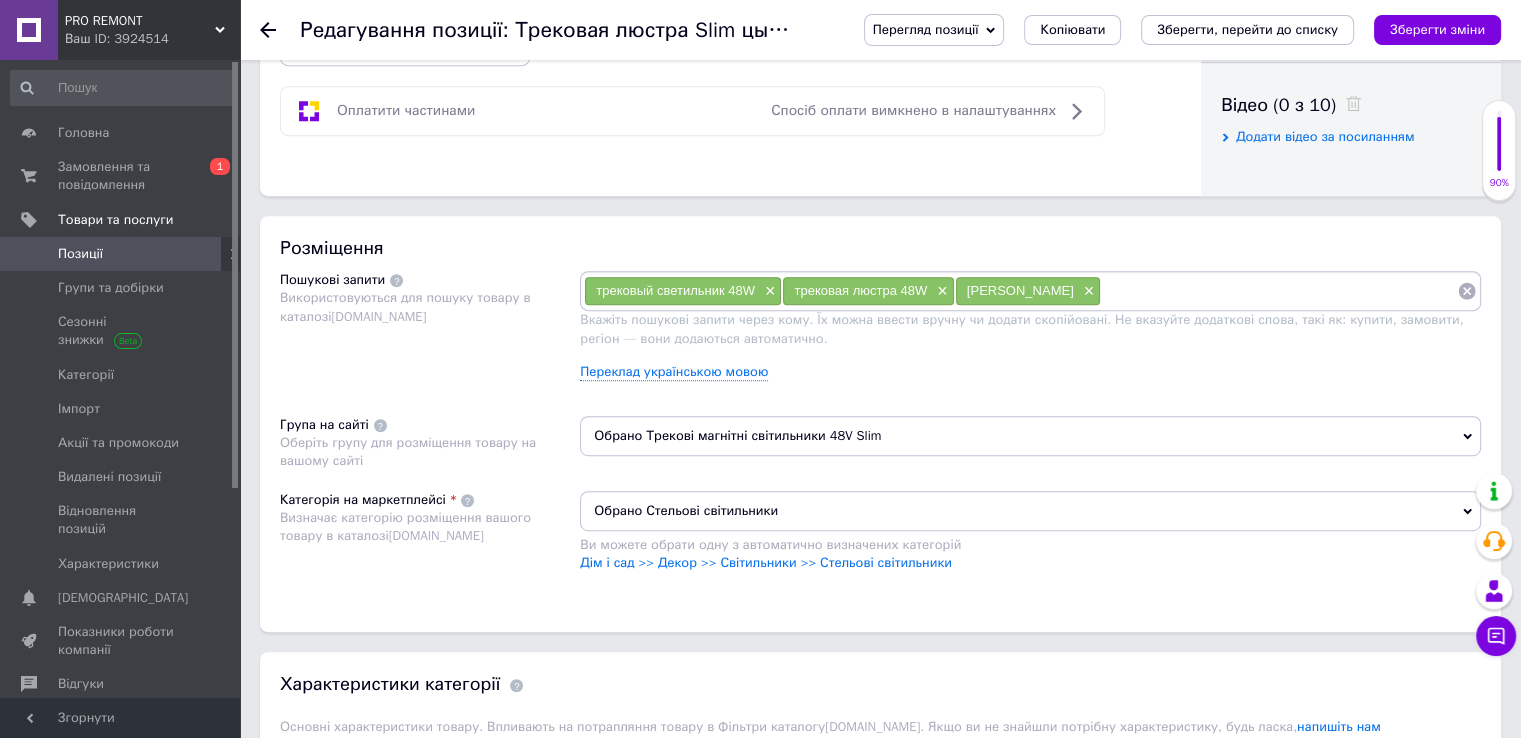 click at bounding box center [1279, 291] 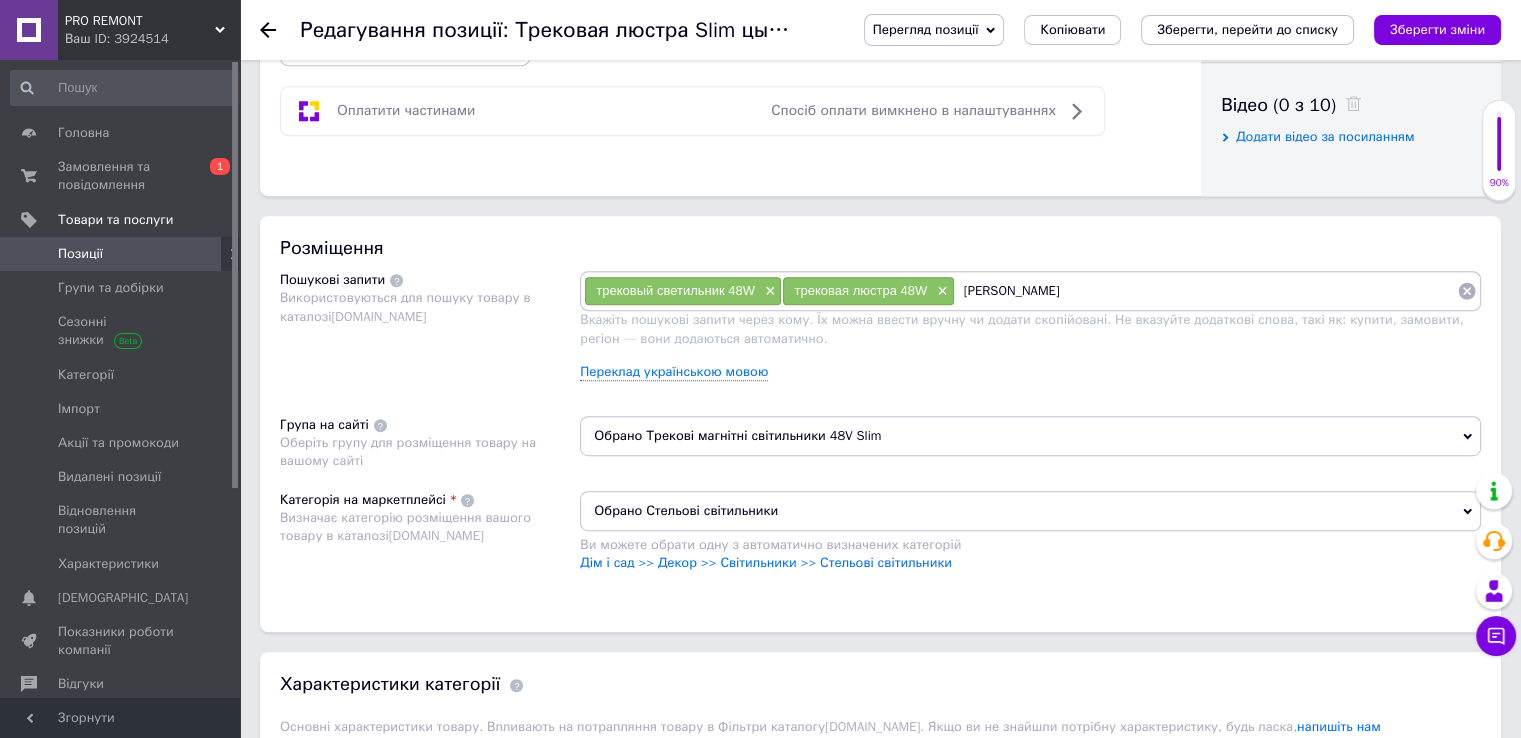 type on "[PERSON_NAME]" 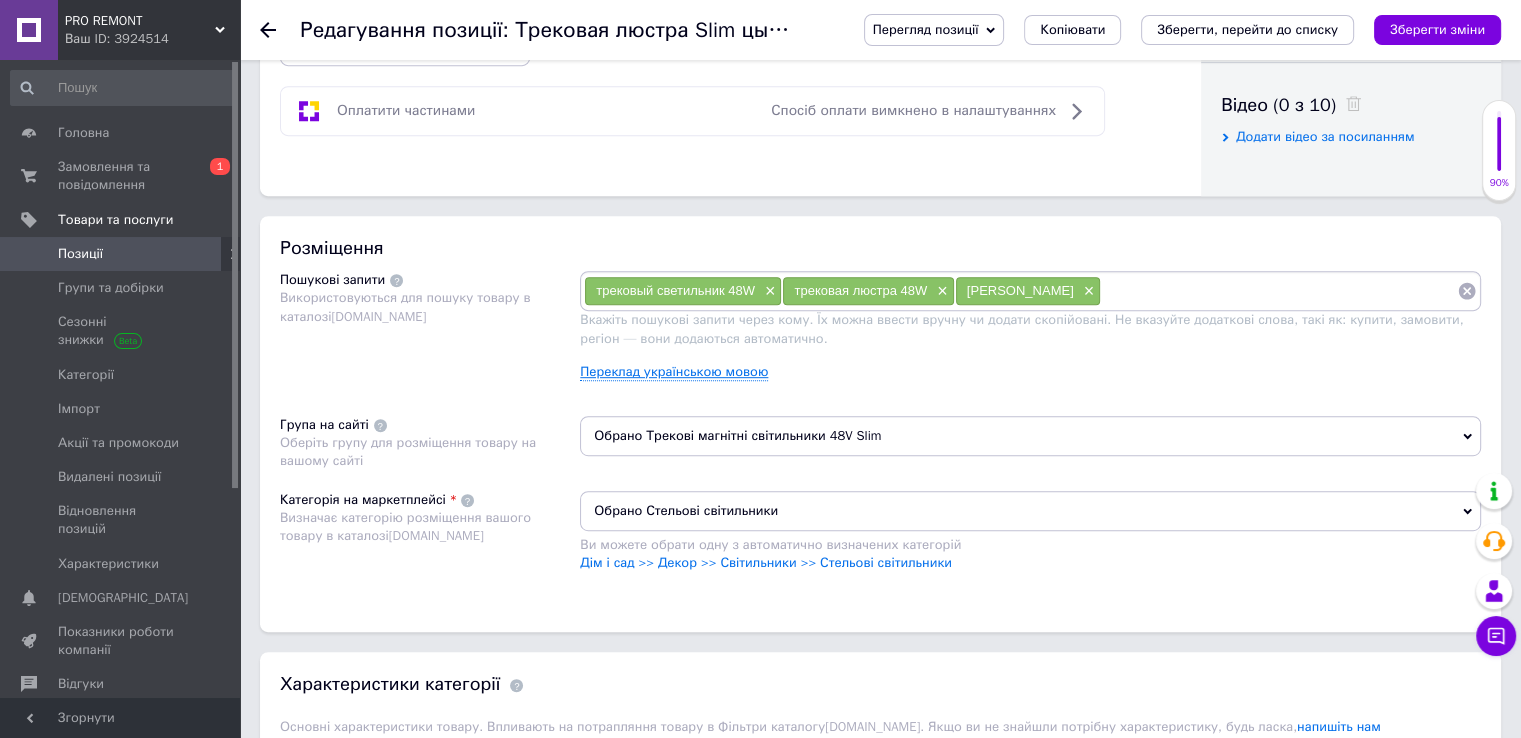 type 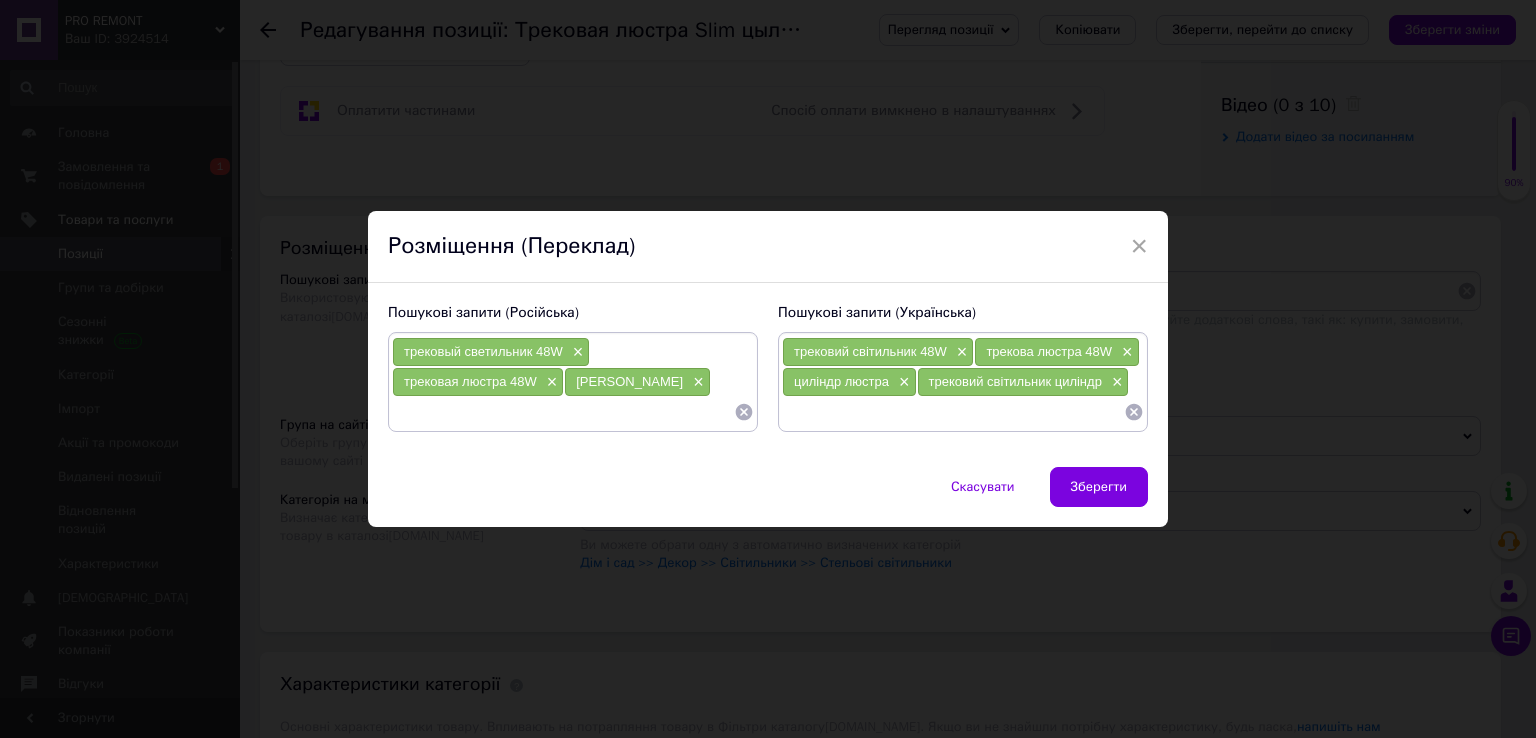 click at bounding box center (563, 412) 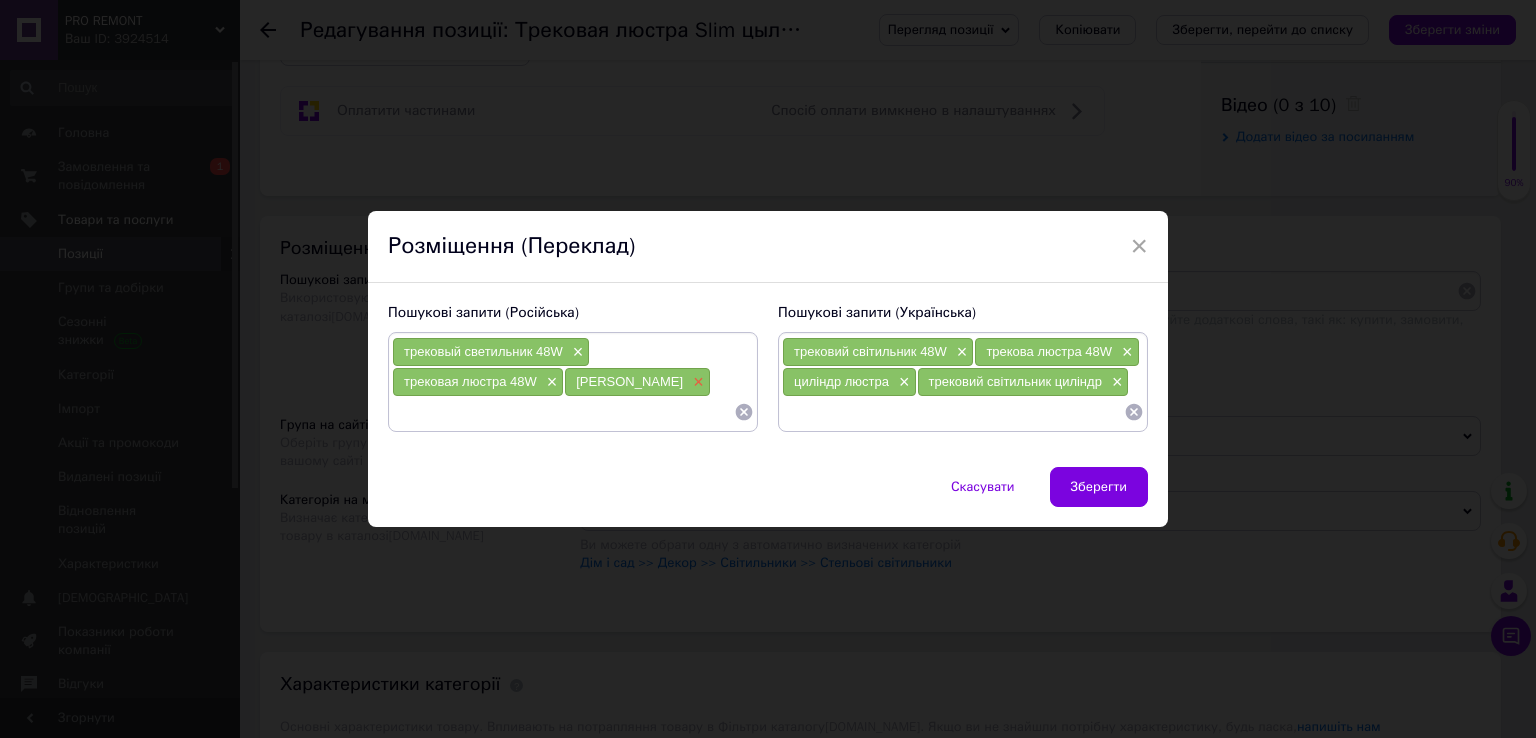 click on "×" at bounding box center [696, 382] 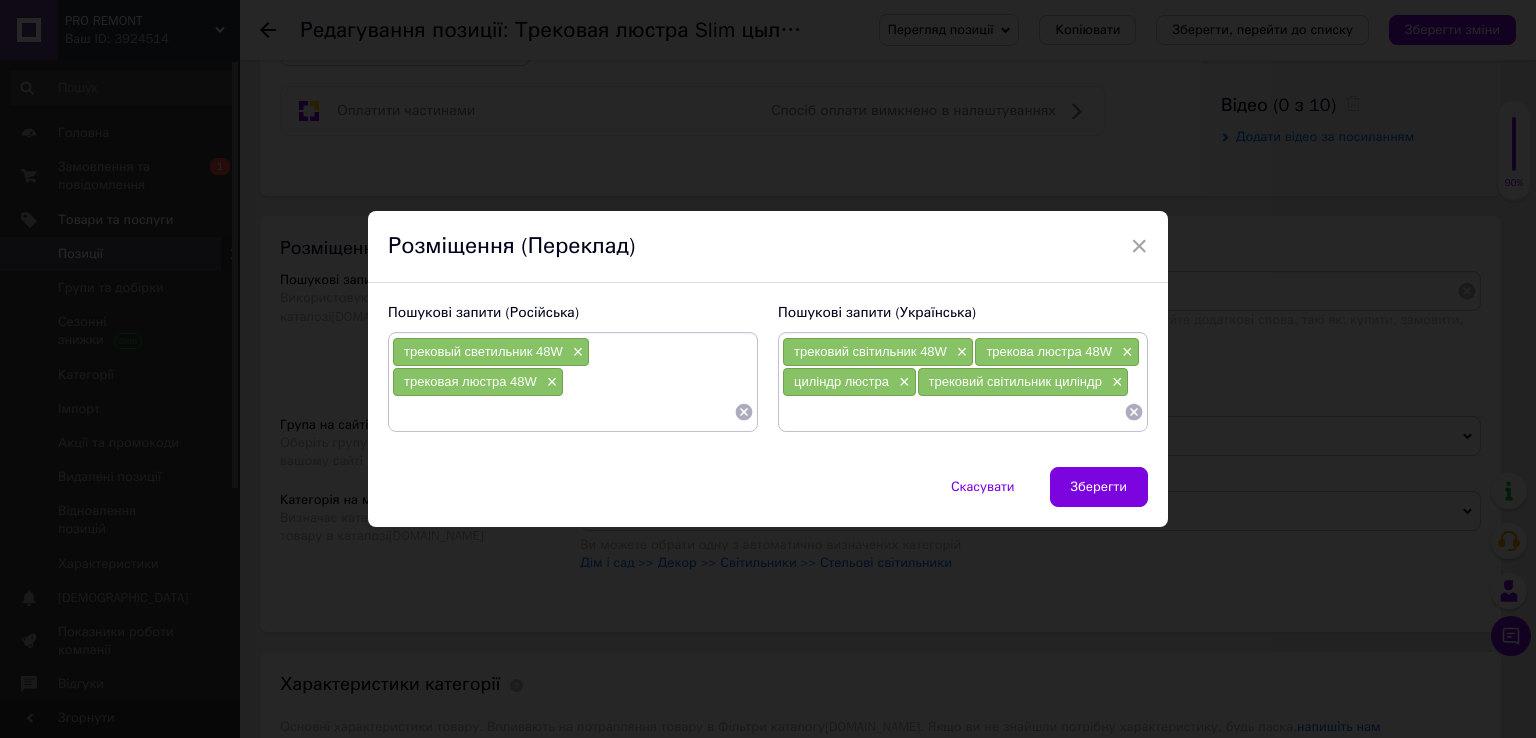 click at bounding box center (563, 412) 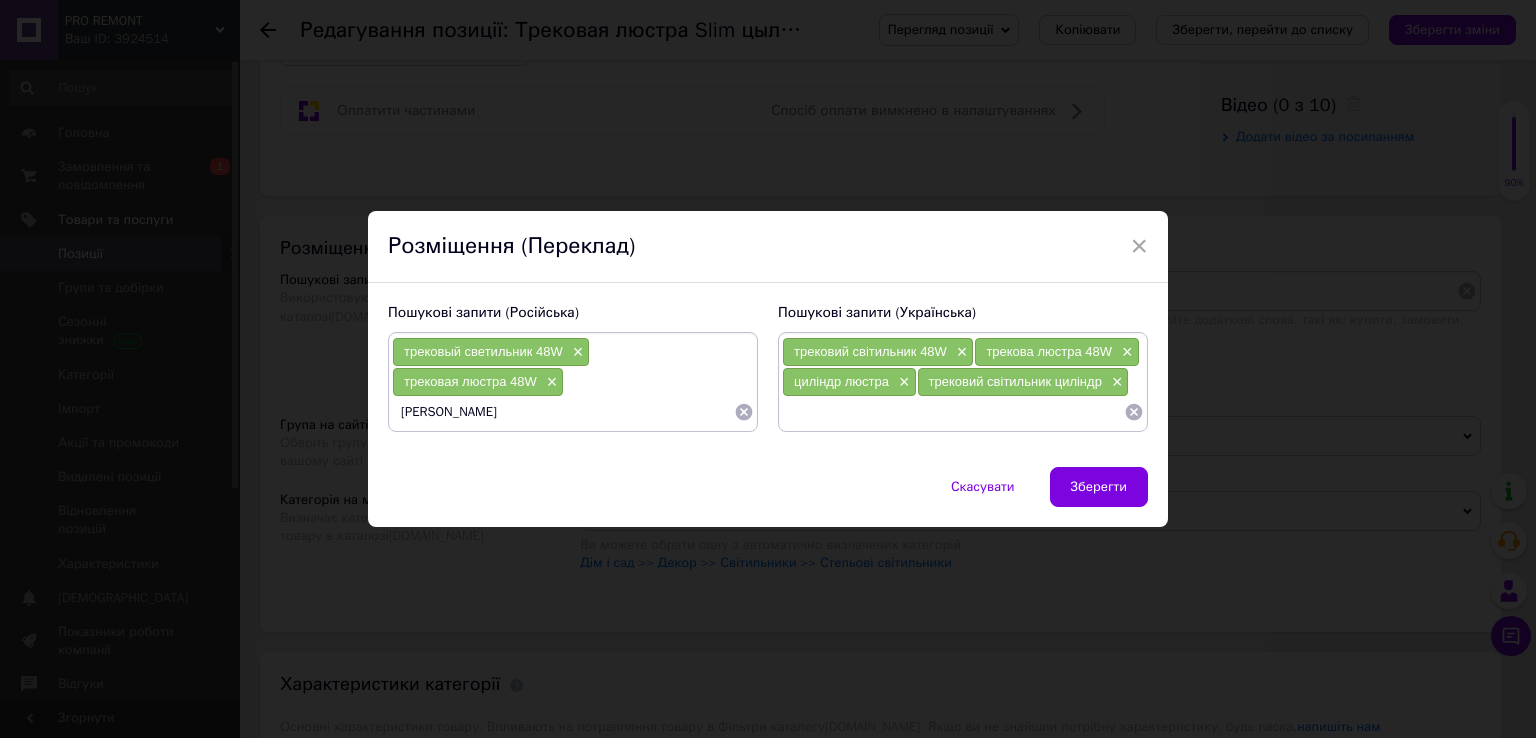 click on "[PERSON_NAME]" at bounding box center [563, 412] 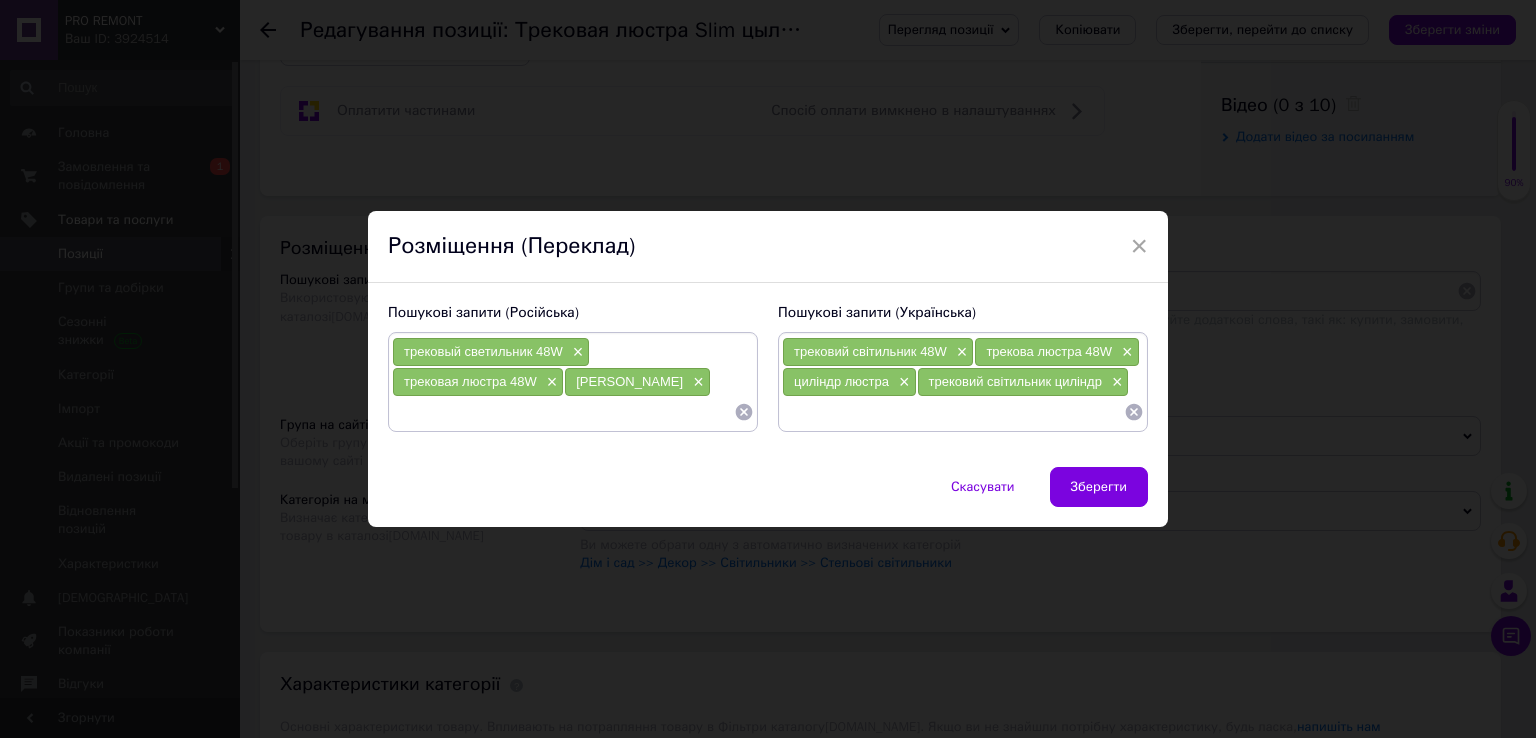 paste on "трековый светильник цылиндр" 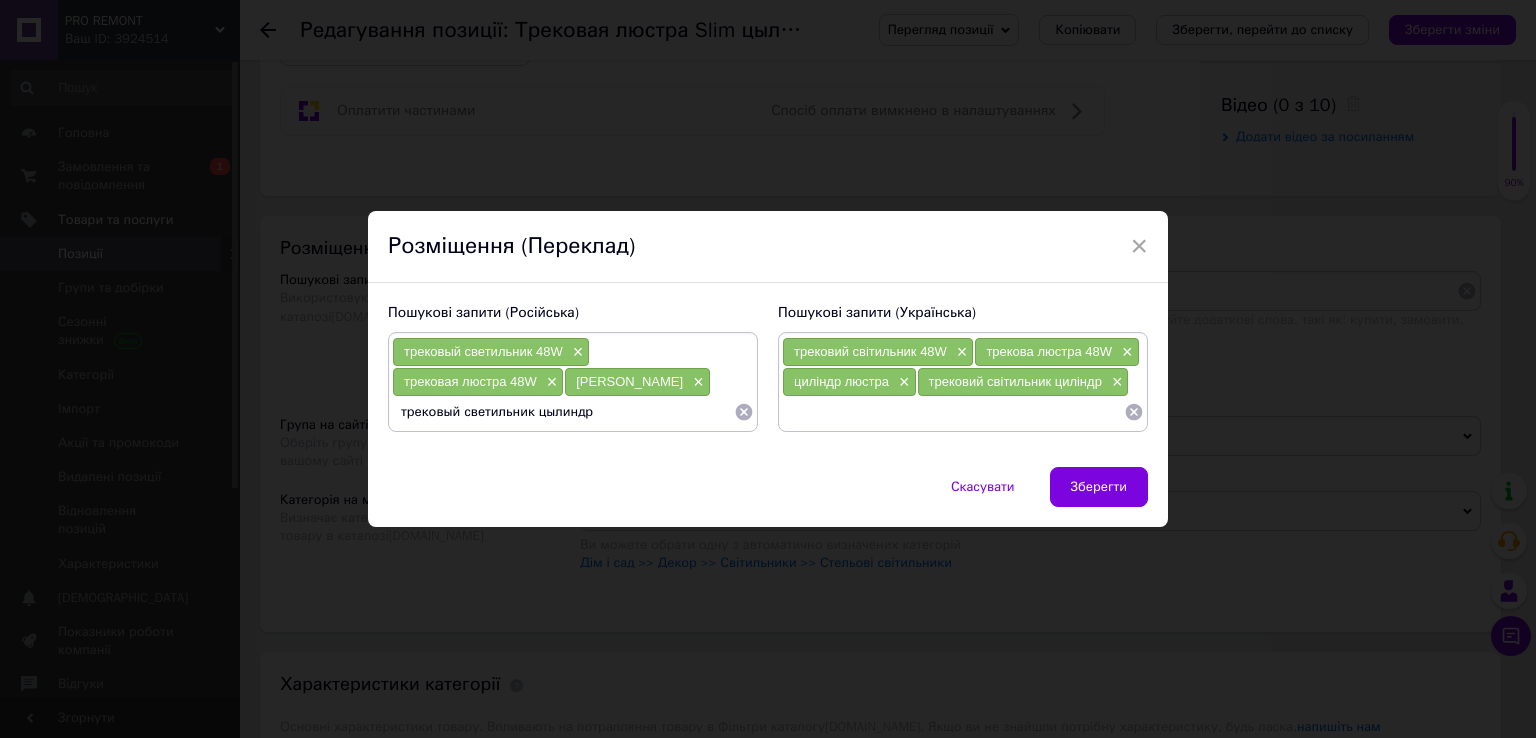 click on "трековый светильник цылиндр" at bounding box center [563, 412] 